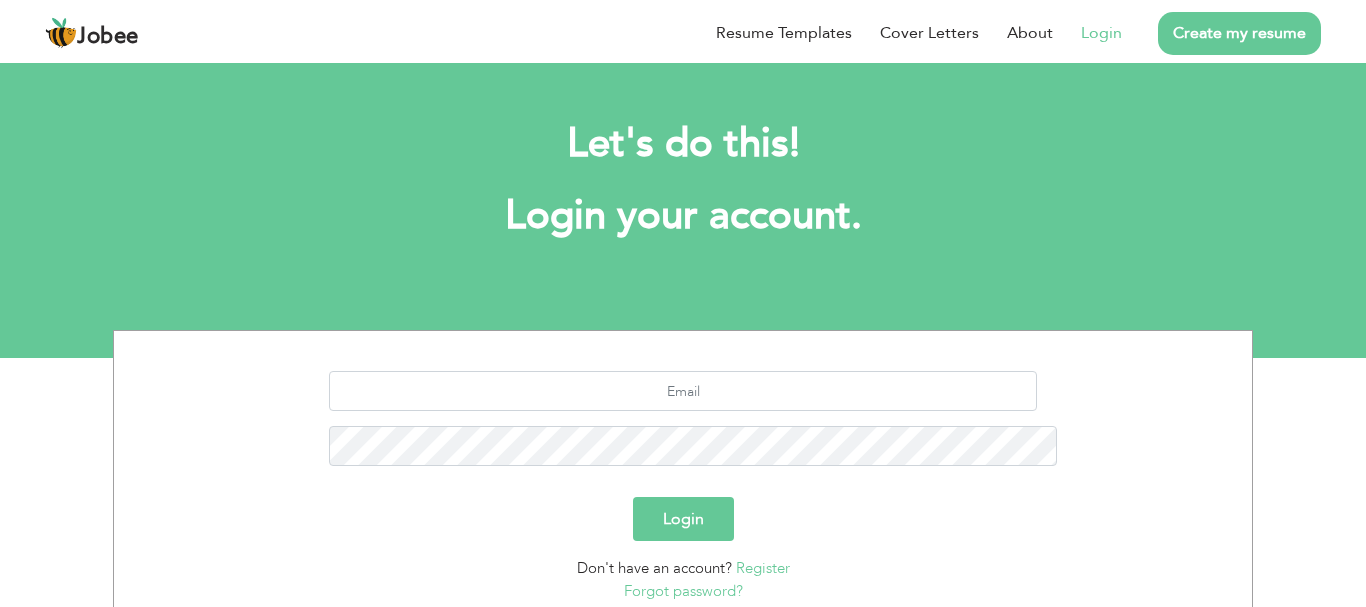 scroll, scrollTop: 0, scrollLeft: 0, axis: both 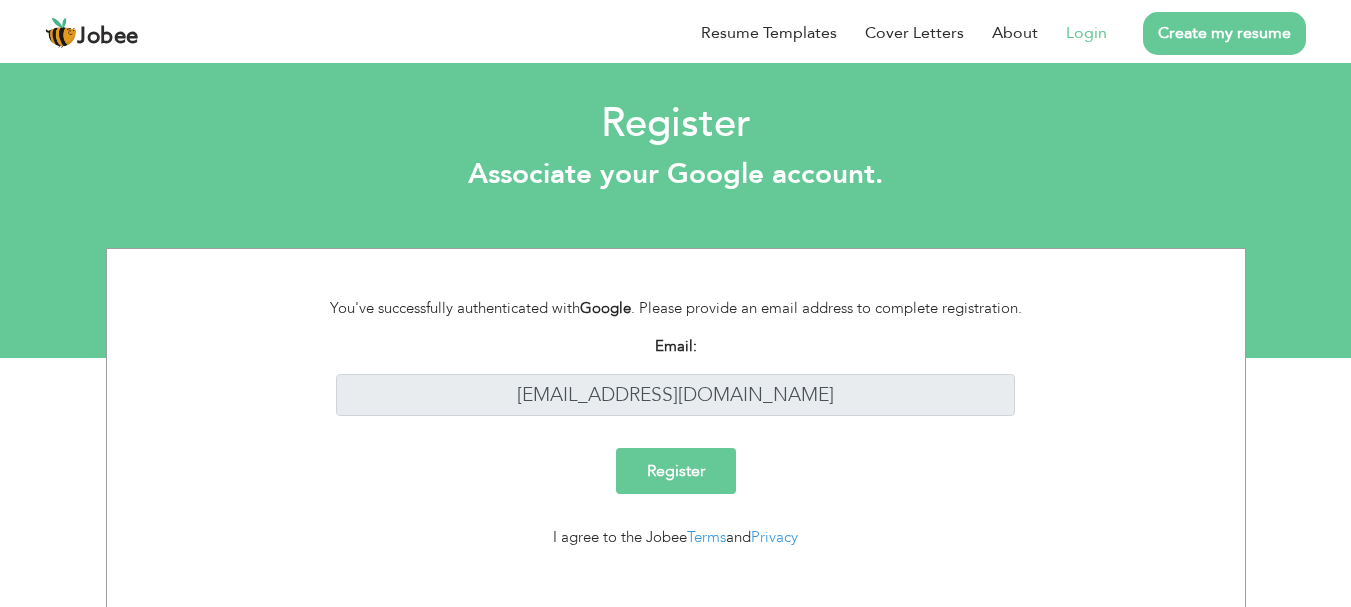 click on "Register" at bounding box center (676, 471) 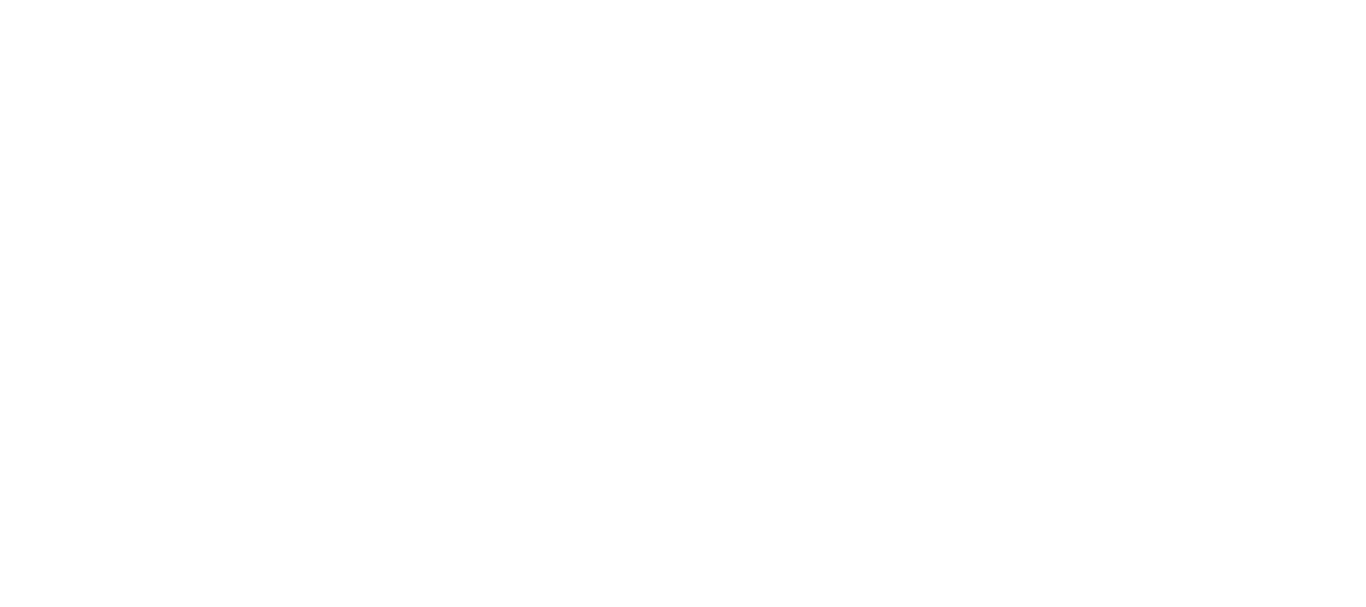 scroll, scrollTop: 0, scrollLeft: 0, axis: both 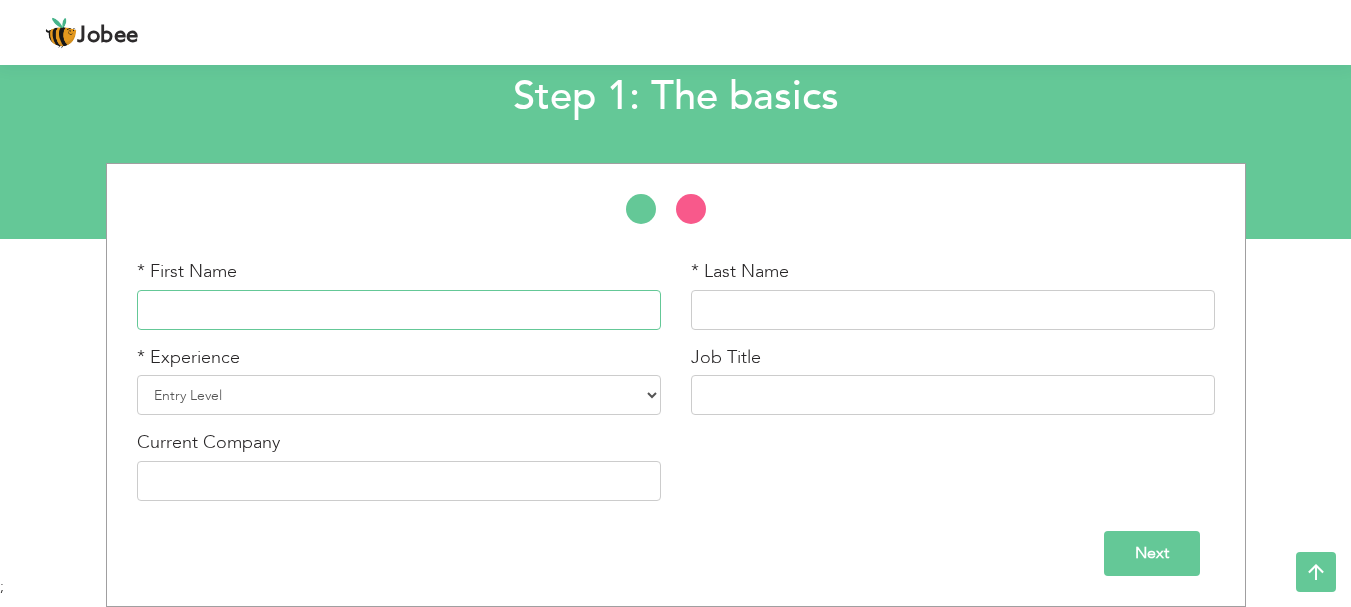 click at bounding box center [399, 310] 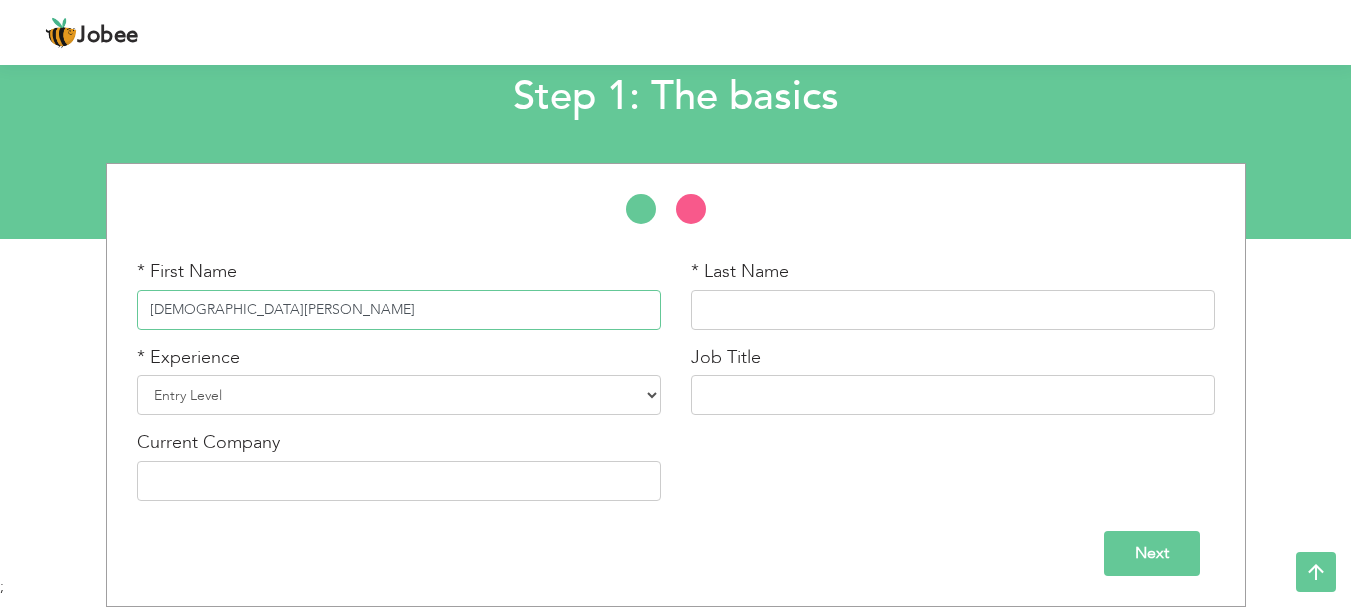 type on "[DEMOGRAPHIC_DATA][PERSON_NAME]" 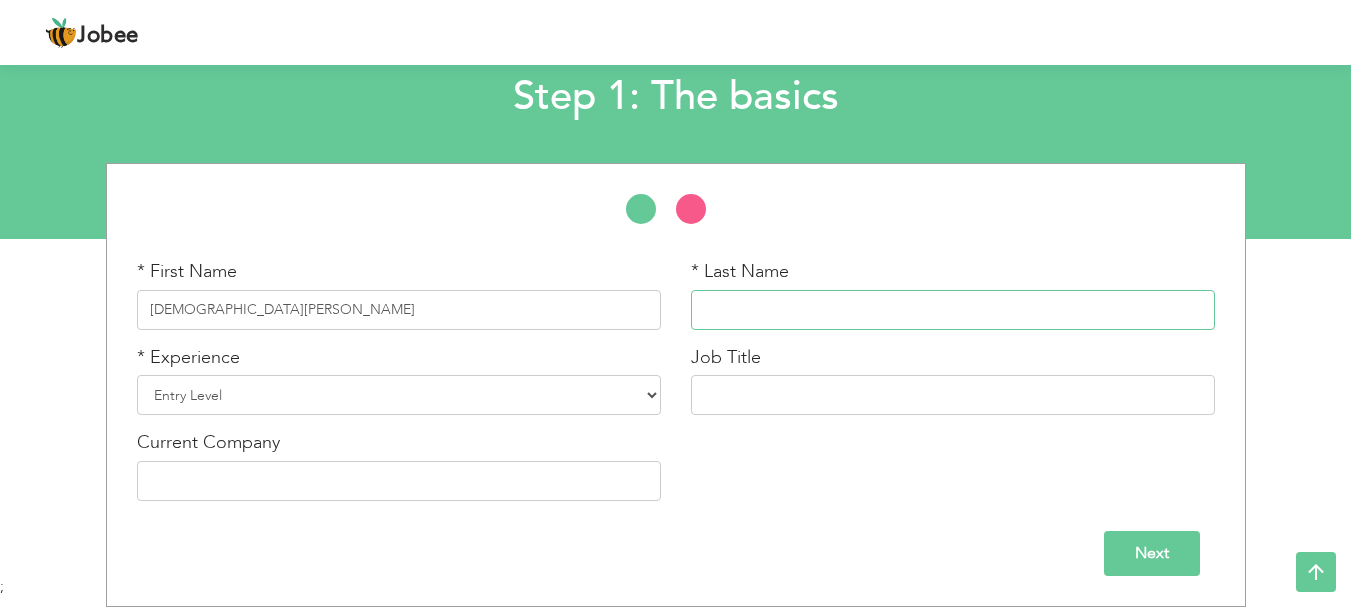 click at bounding box center [953, 310] 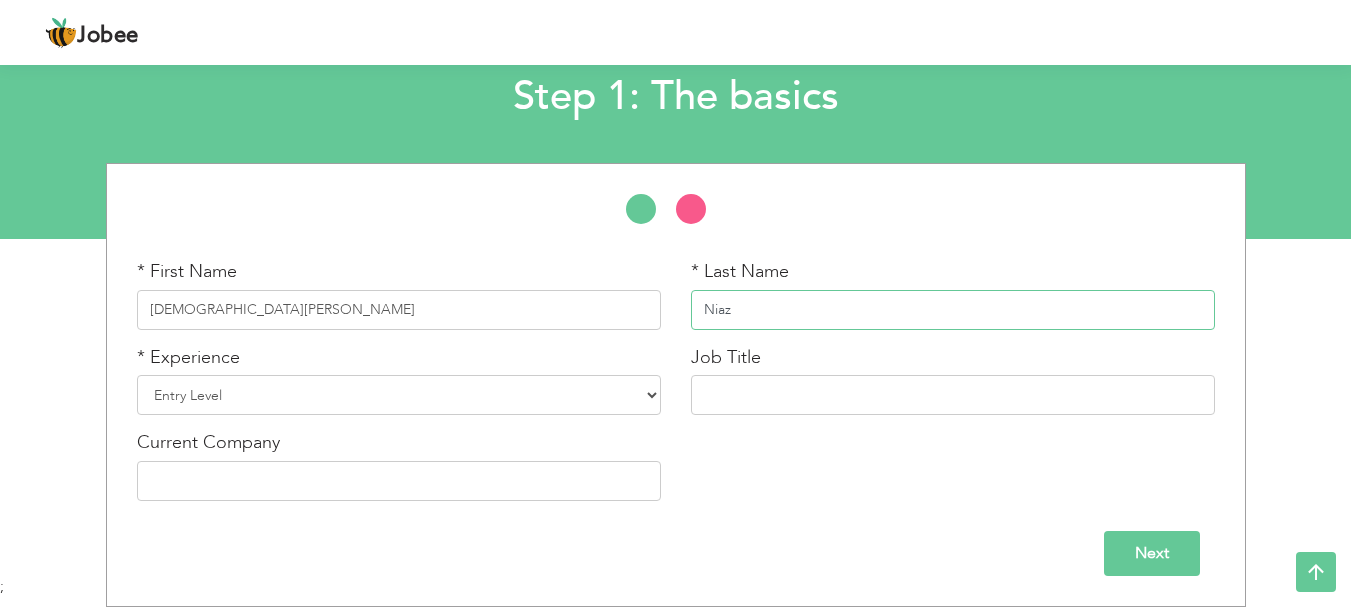 type on "Niaz" 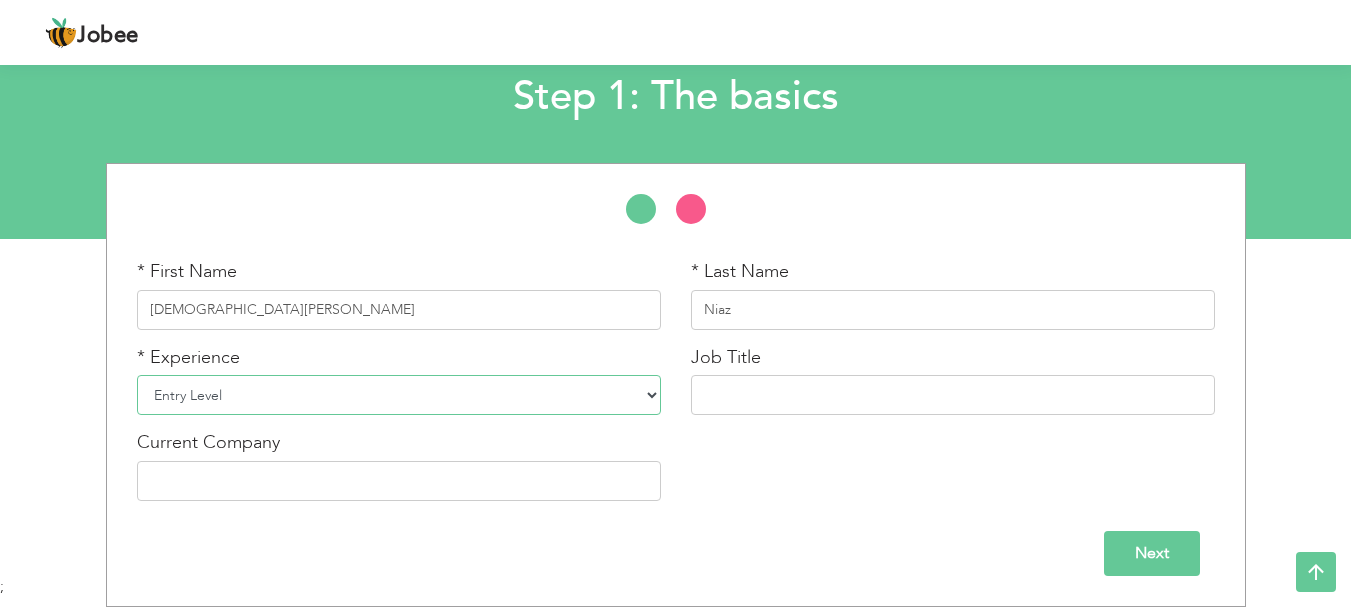 click on "Entry Level
Less than 1 Year
1 Year
2 Years
3 Years
4 Years
5 Years
6 Years
7 Years
8 Years
9 Years
10 Years
11 Years
12 Years
13 Years
14 Years
15 Years
16 Years
17 Years
18 Years
19 Years
20 Years
21 Years
22 Years
23 Years
24 Years
25 Years
26 Years
27 Years
28 Years
29 Years
30 Years
31 Years
32 Years
33 Years
34 Years
35 Years
More than 35 Years" at bounding box center [399, 395] 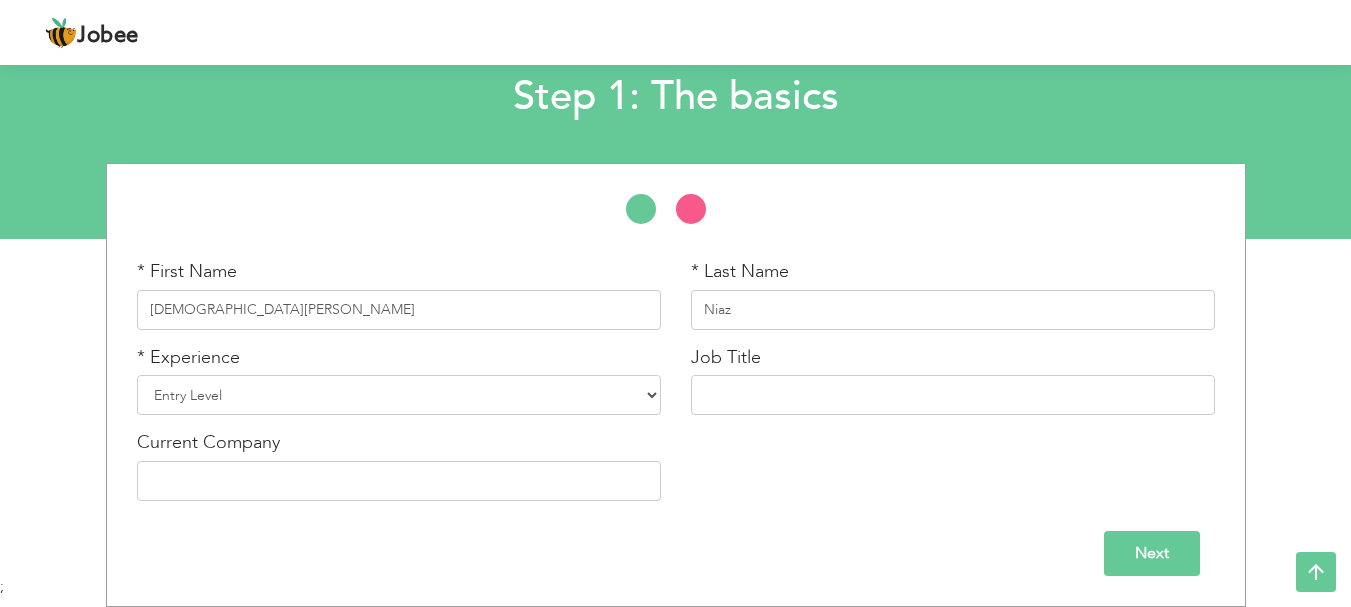 click on "Next" at bounding box center (1152, 553) 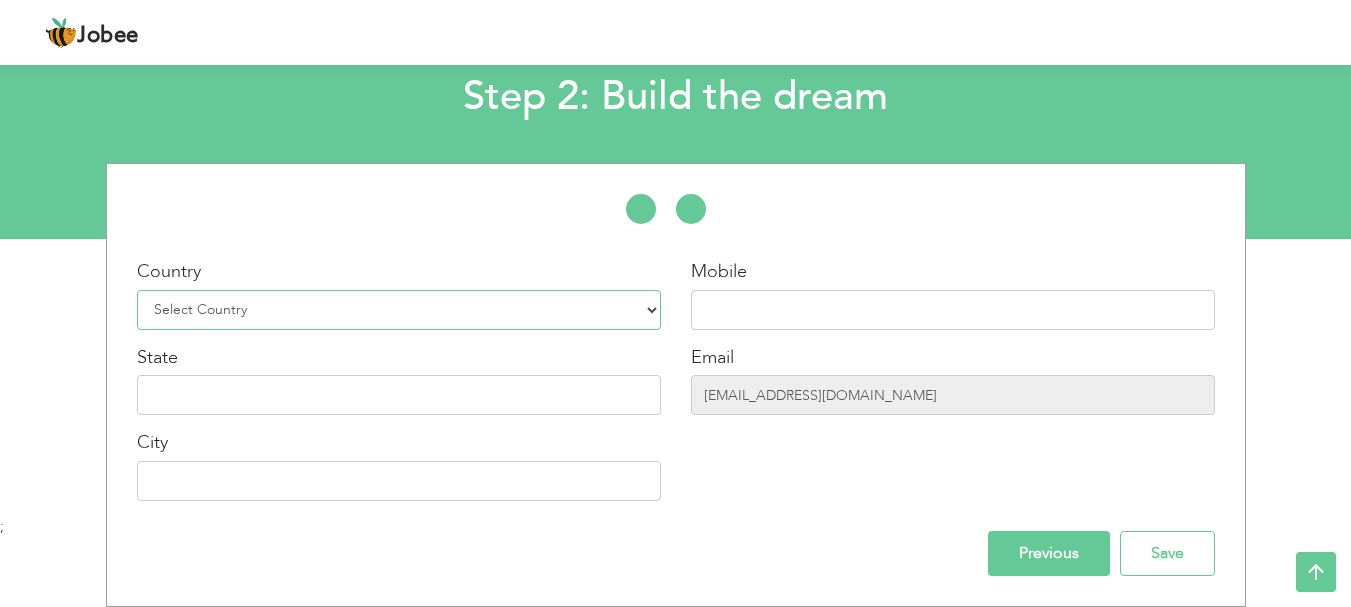 click on "Select Country
Afghanistan
Albania
Algeria
American Samoa
Andorra
Angola
Anguilla
Antarctica
Antigua and Barbuda
Argentina
Armenia
Aruba
Australia
Austria
Azerbaijan
Bahamas
Bahrain
Bangladesh
Barbados
Belarus
Belgium
Belize
Benin
Bermuda
Bhutan
Bolivia
Bosnia-Herzegovina
Botswana
Bouvet Island
Brazil
British Indian Ocean Territory
Brunei Darussalam
Bulgaria
Burkina Faso
Burundi
Cambodia
Cameroon
Canada
Cape Verde
Cayman Islands
Central African Republic
Chad
Chile
China
Christmas Island
Cocos (Keeling) Islands
Colombia
Comoros
Congo
Congo, Dem. Republic
Cook Islands
Costa Rica
Croatia
Cuba
Cyprus
Czech Rep
Denmark
Djibouti
Dominica
Dominican Republic
Ecuador
Egypt
El Salvador
Equatorial Guinea
Eritrea
Estonia
Ethiopia
European Union
Falkland Islands (Malvinas)
Faroe Islands
Fiji
Finland
France
French Guiana
French Southern Territories
Gabon
Gambia
Georgia" at bounding box center (399, 310) 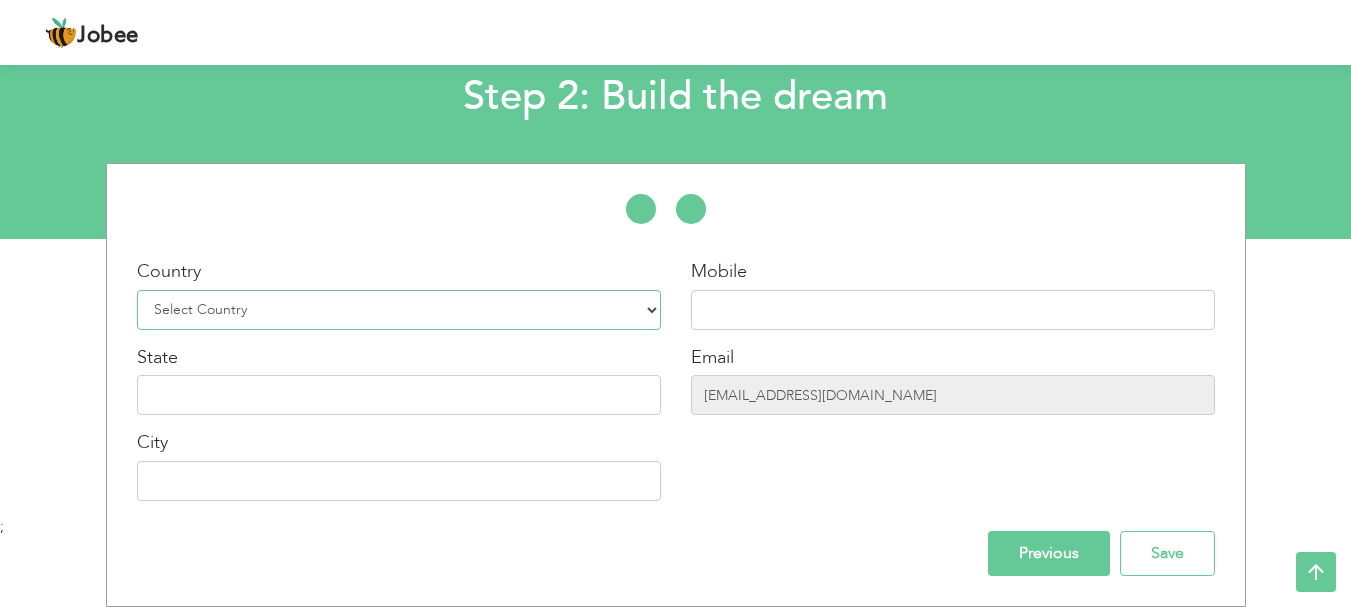 select on "166" 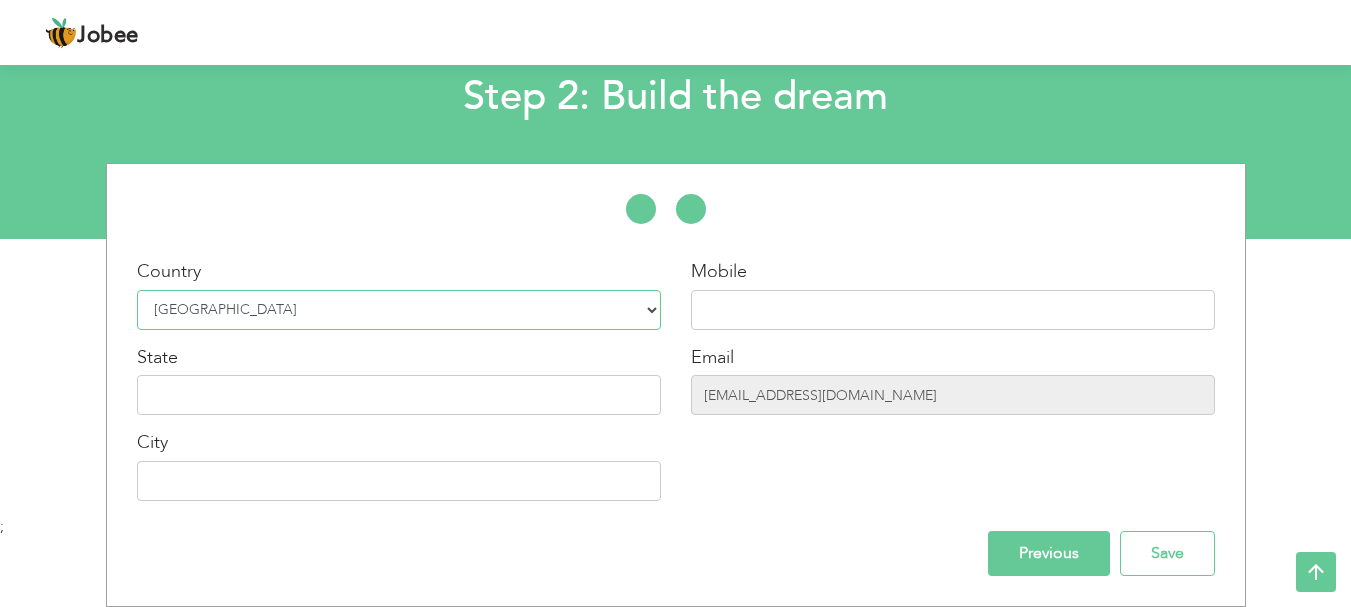 click on "Select Country
Afghanistan
Albania
Algeria
American Samoa
Andorra
Angola
Anguilla
Antarctica
Antigua and Barbuda
Argentina
Armenia
Aruba
Australia
Austria
Azerbaijan
Bahamas
Bahrain
Bangladesh
Barbados
Belarus
Belgium
Belize
Benin
Bermuda
Bhutan
Bolivia
Bosnia-Herzegovina
Botswana
Bouvet Island
Brazil
British Indian Ocean Territory
Brunei Darussalam
Bulgaria
Burkina Faso
Burundi
Cambodia
Cameroon
Canada
Cape Verde
Cayman Islands
Central African Republic
Chad
Chile
China
Christmas Island
Cocos (Keeling) Islands
Colombia
Comoros
Congo
Congo, Dem. Republic
Cook Islands
Costa Rica
Croatia
Cuba
Cyprus
Czech Rep
Denmark
Djibouti
Dominica
Dominican Republic
Ecuador
Egypt
El Salvador
Equatorial Guinea
Eritrea
Estonia
Ethiopia
European Union
Falkland Islands (Malvinas)
Faroe Islands
Fiji
Finland
France
French Guiana
French Southern Territories
Gabon
Gambia
Georgia" at bounding box center (399, 310) 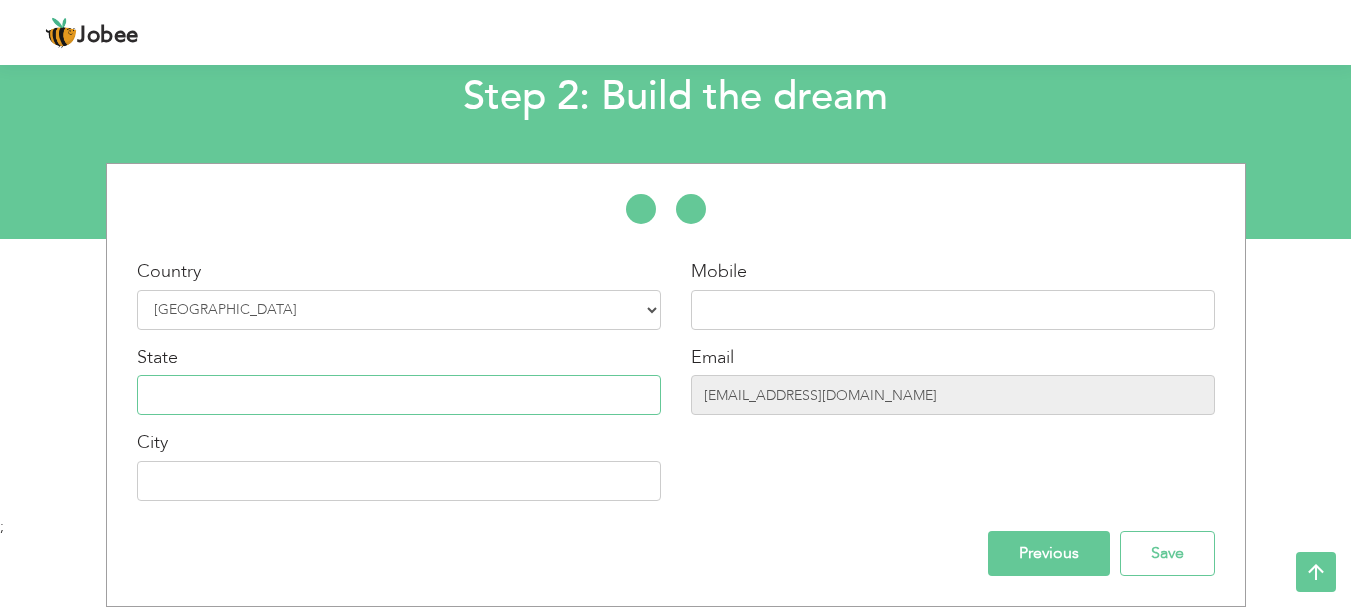 click at bounding box center (399, 395) 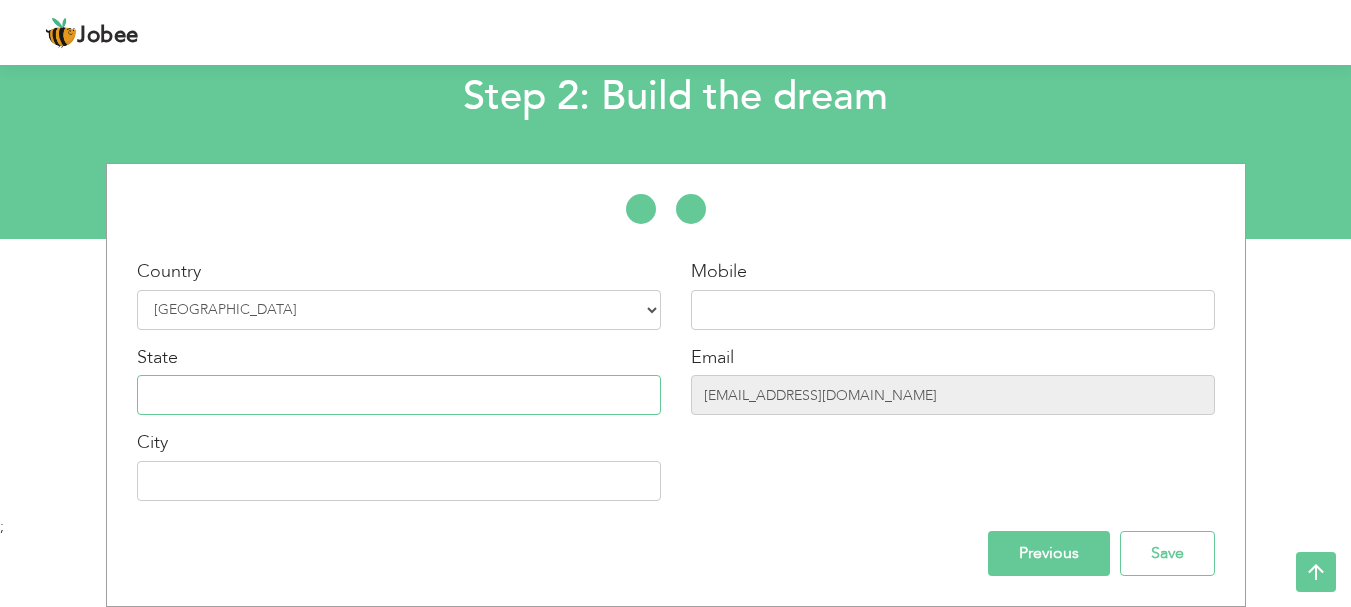 type on "I" 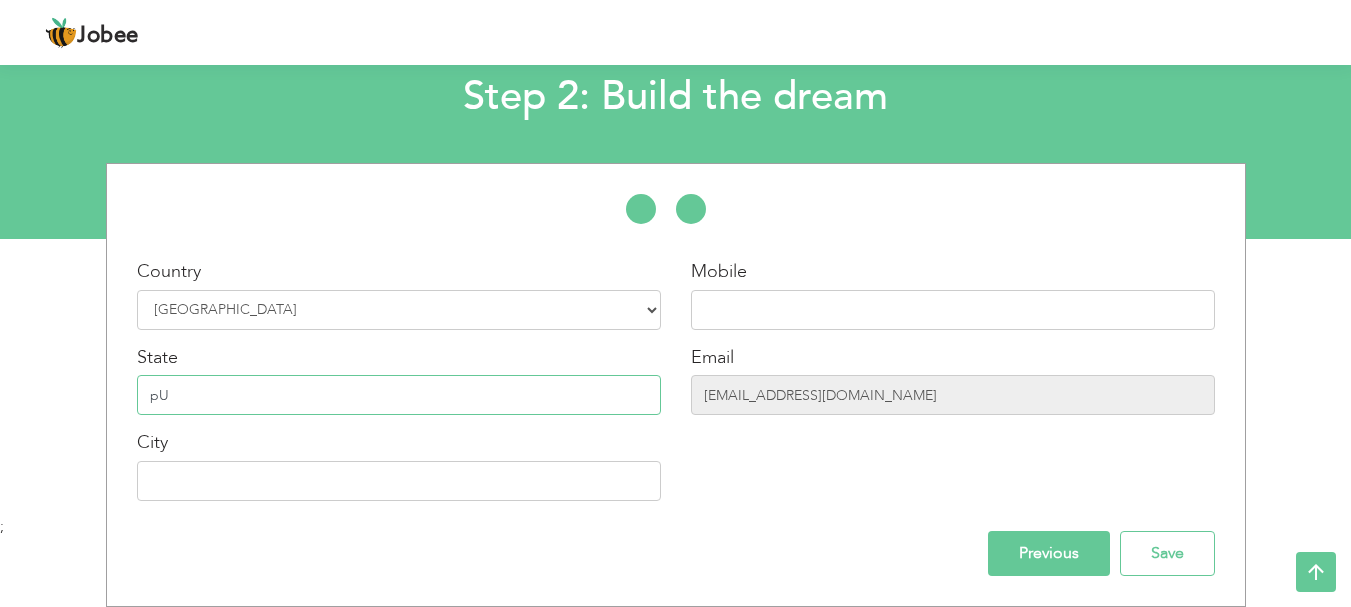 type on "p" 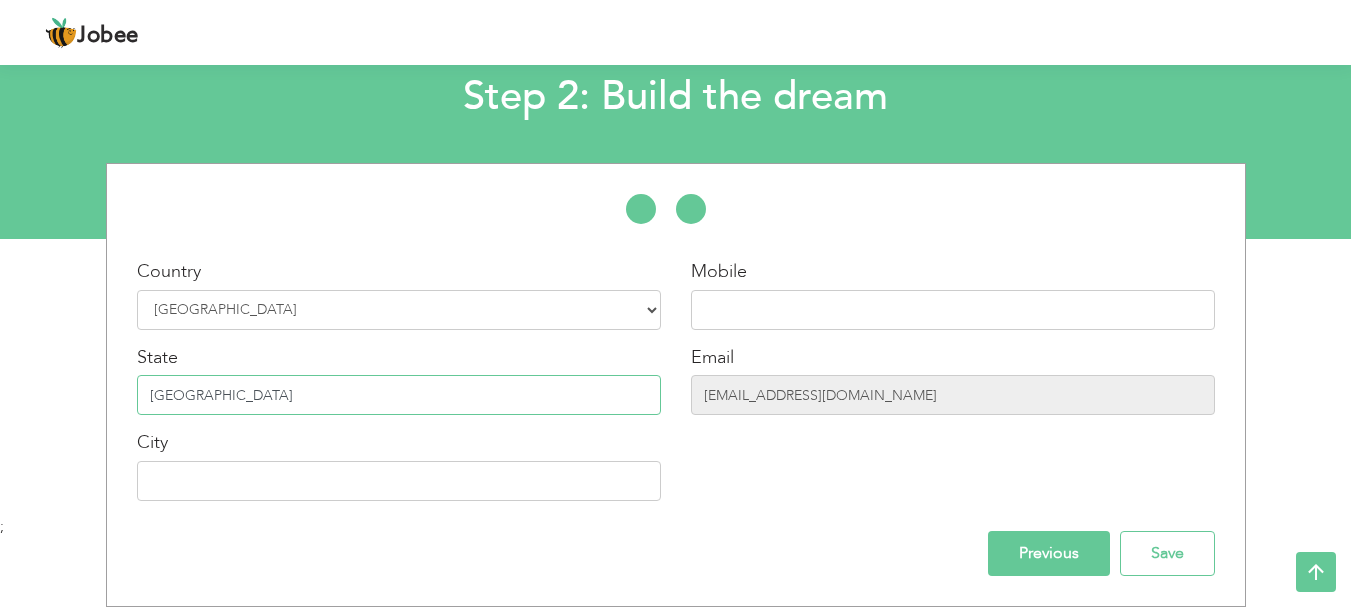 type on "Punjab" 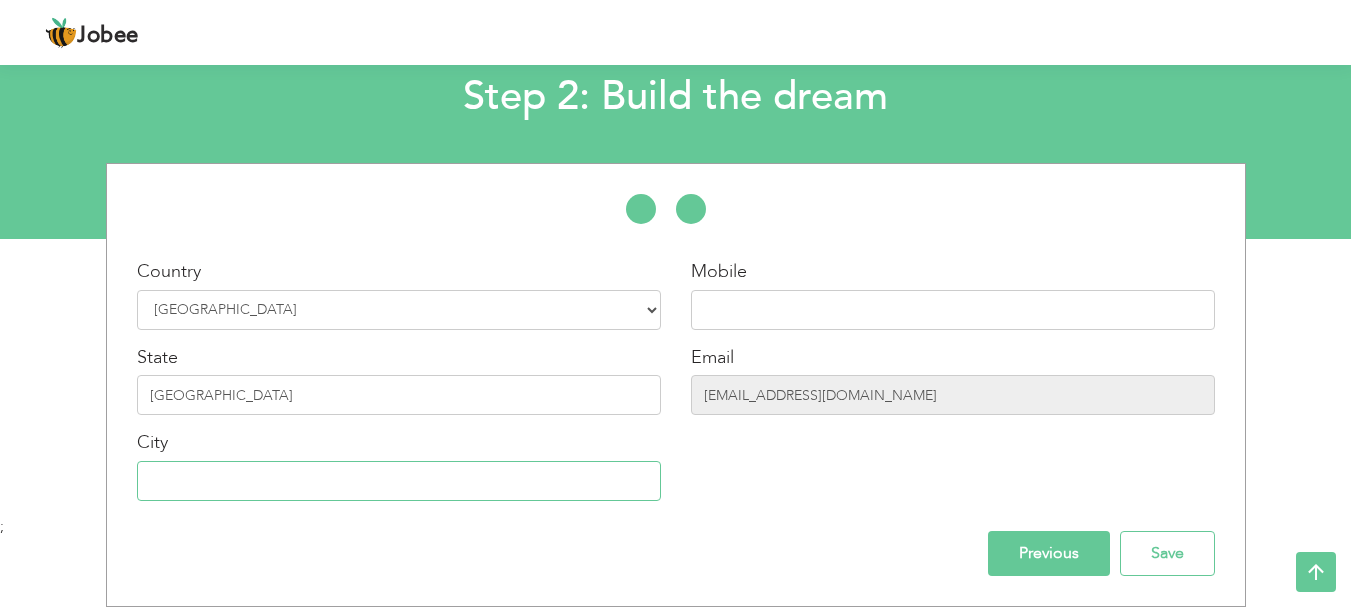 click at bounding box center (399, 481) 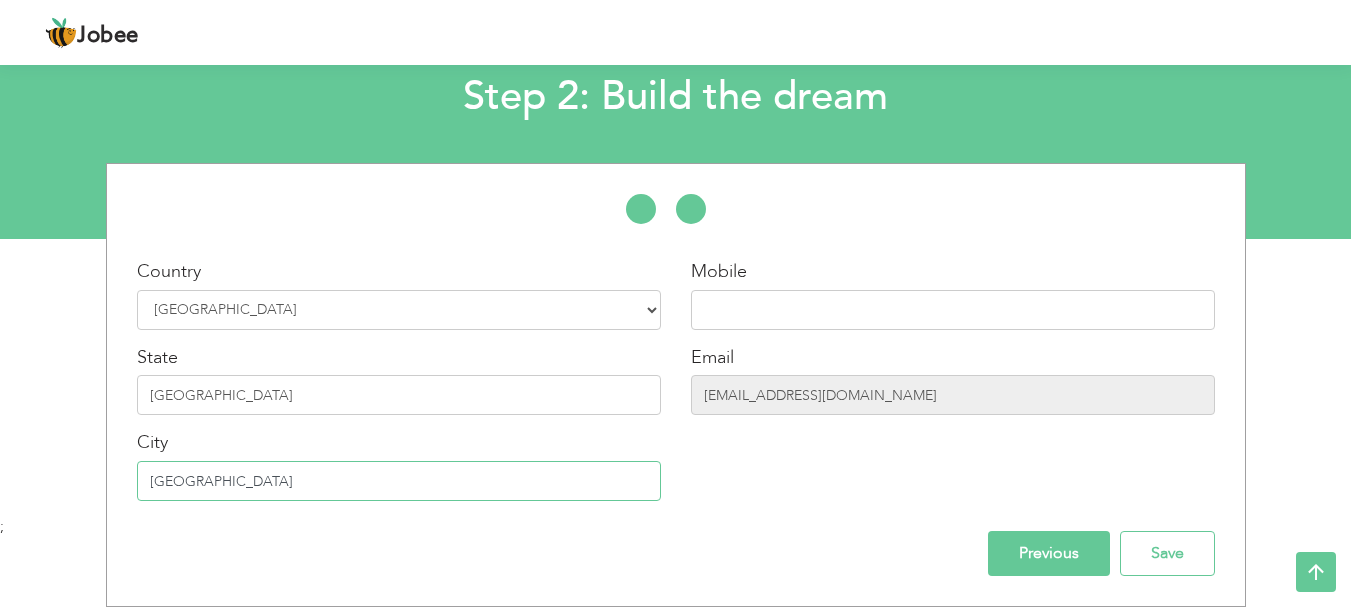 type on "Islamabad" 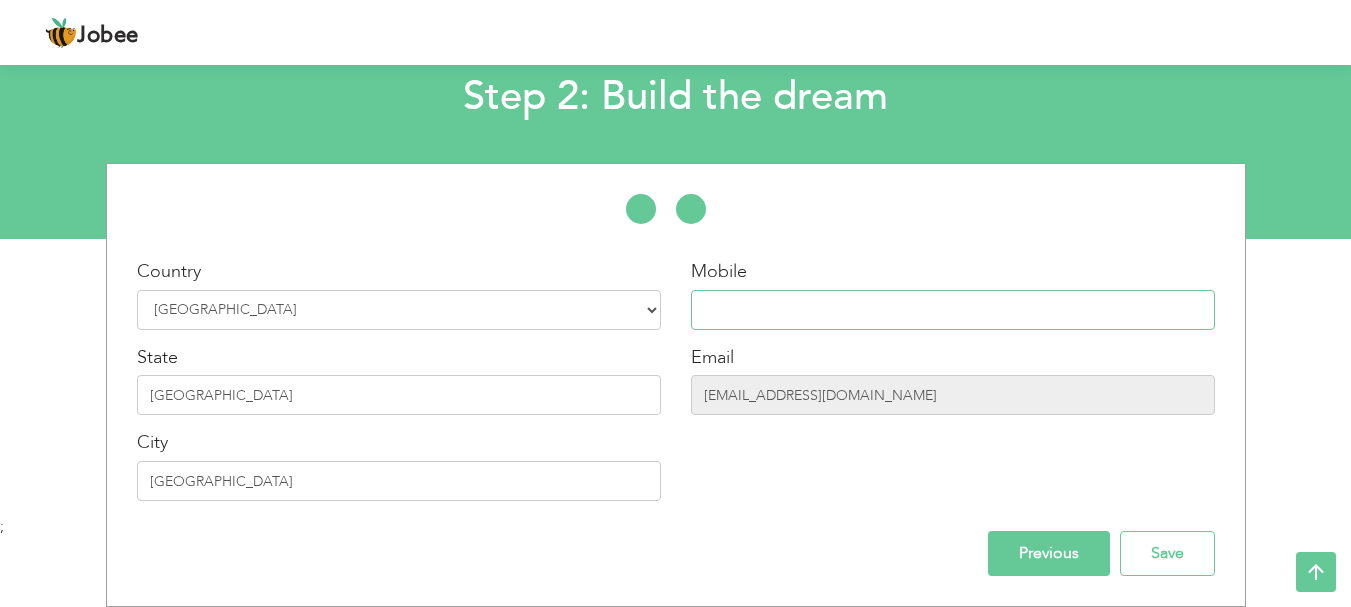 click at bounding box center [953, 310] 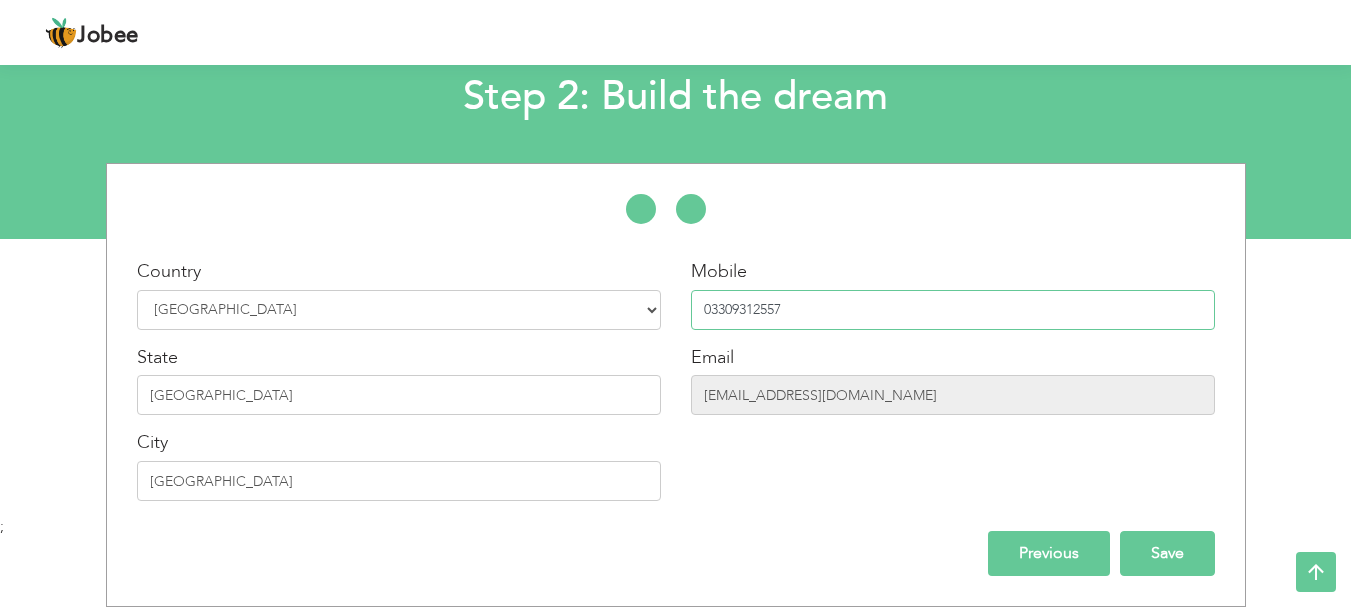 type on "03309312557" 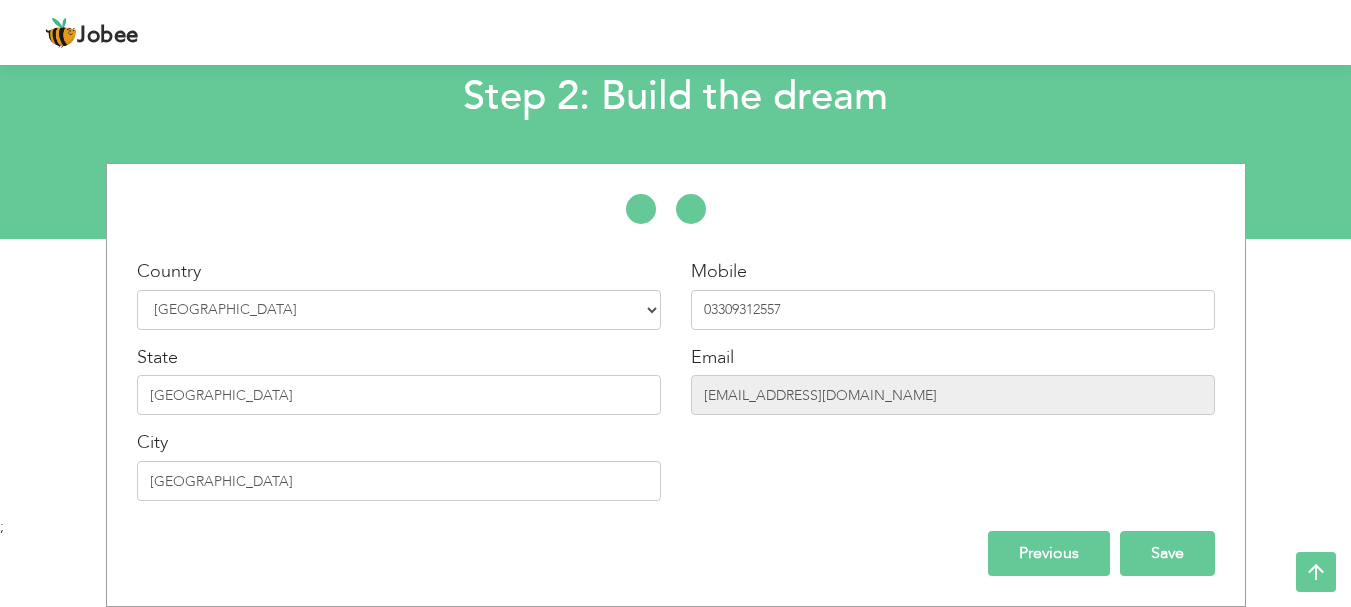 click on "Save" at bounding box center (1167, 553) 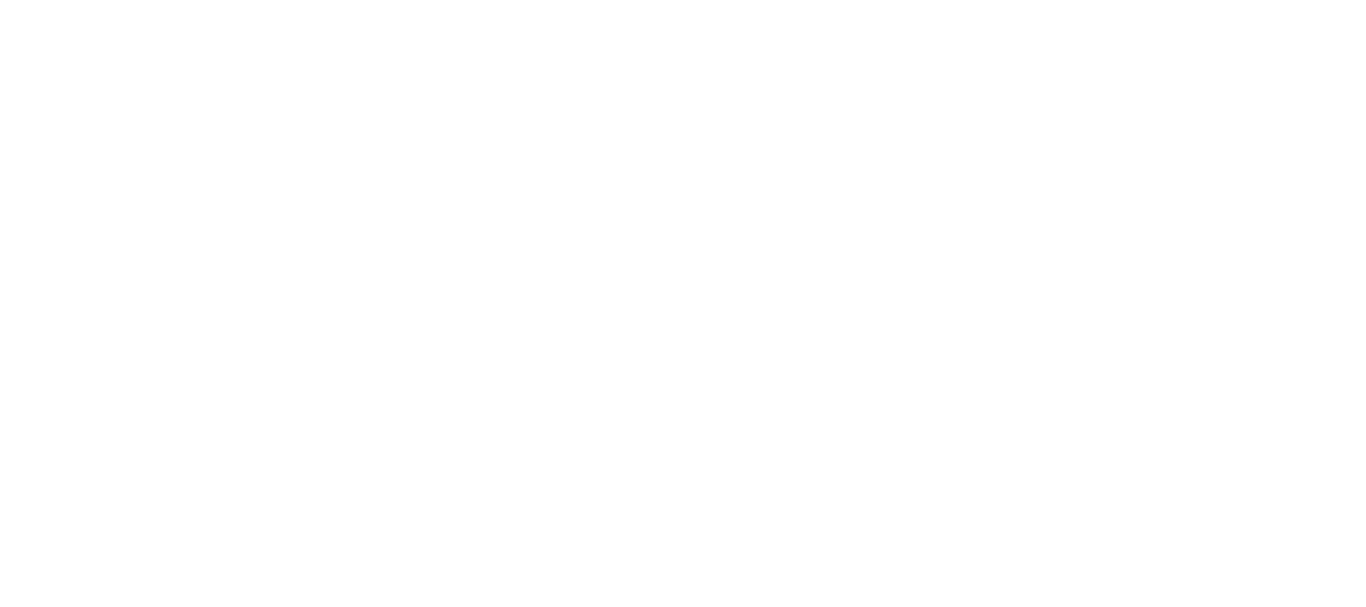 scroll, scrollTop: 0, scrollLeft: 0, axis: both 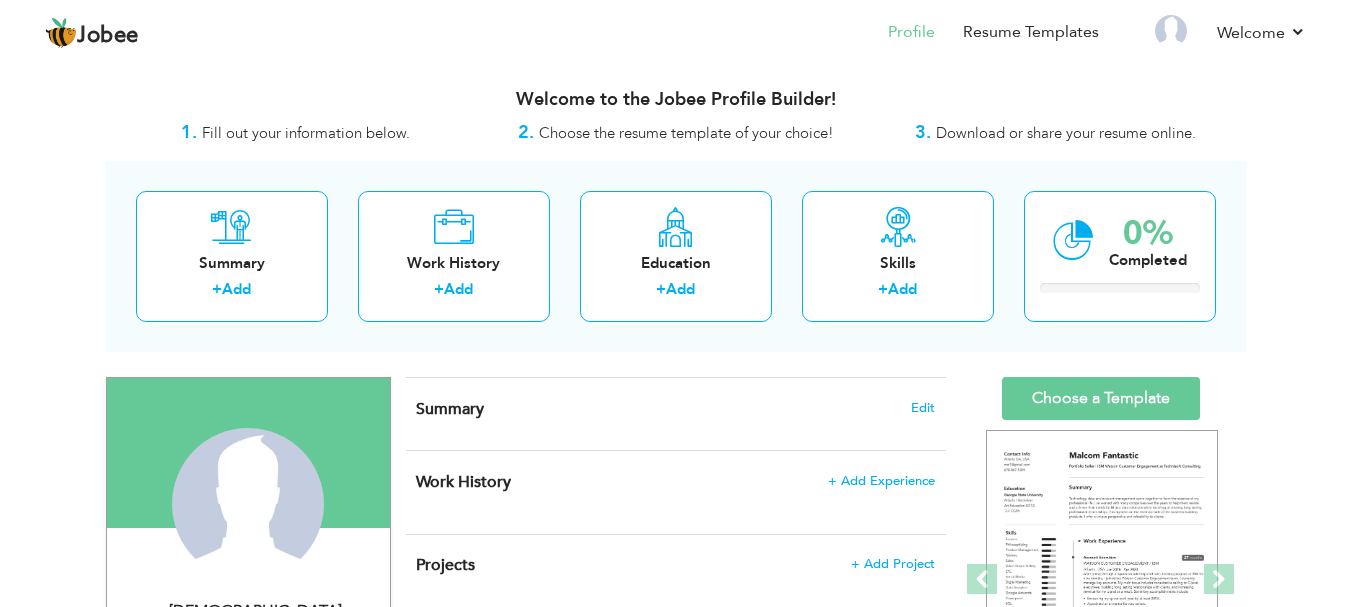 click on "Summary" at bounding box center [450, 409] 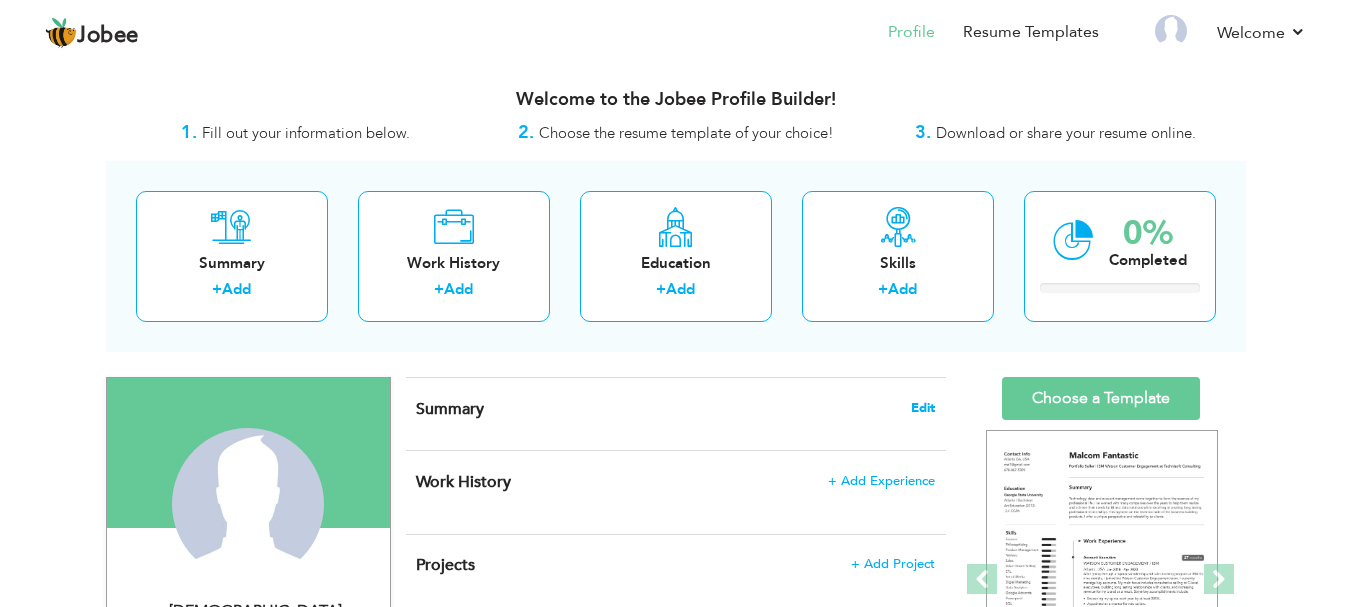 click on "Edit" at bounding box center (923, 408) 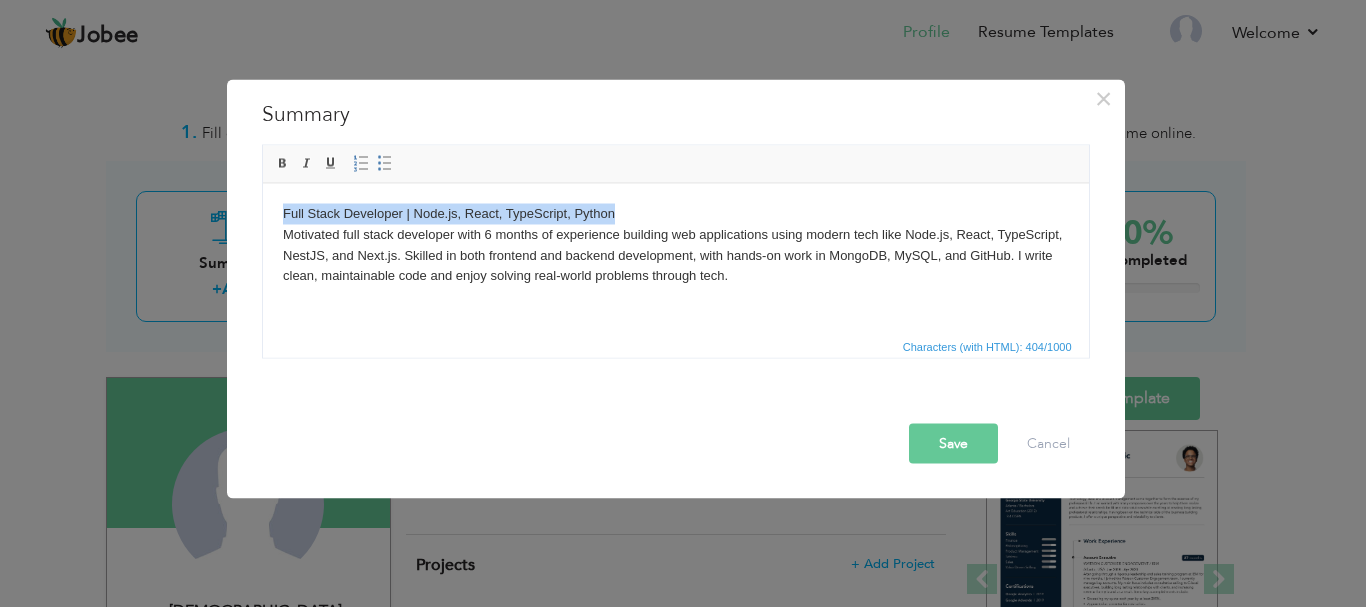 drag, startPoint x: 628, startPoint y: 209, endPoint x: 276, endPoint y: 218, distance: 352.11505 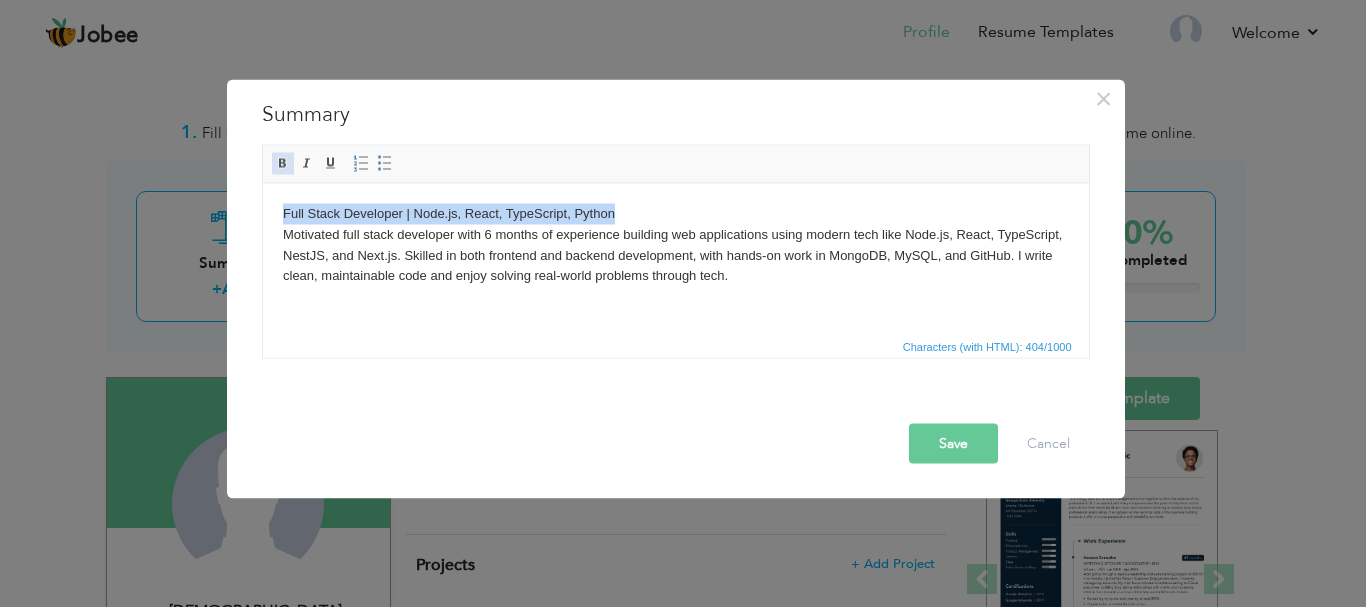 click at bounding box center [283, 163] 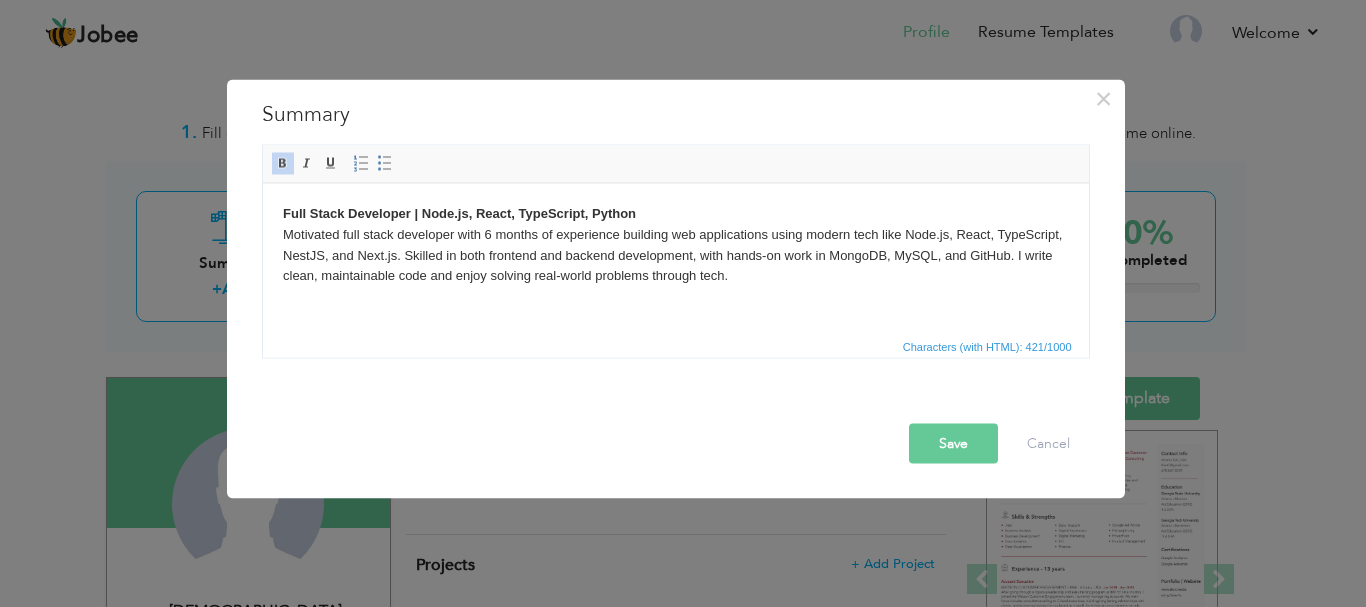 click on "Full Stack Developer | Node.js, React, TypeScript, Python Motivated full stack developer with 6 months of experience building web applications using modern tech like Node.js, React, TypeScript, NestJS, and Next.js. Skilled in both frontend and backend development, with hands-on work in MongoDB, MySQL, and GitHub. I write clean, maintainable code and enjoy solving real-world problems through tech." at bounding box center (675, 244) 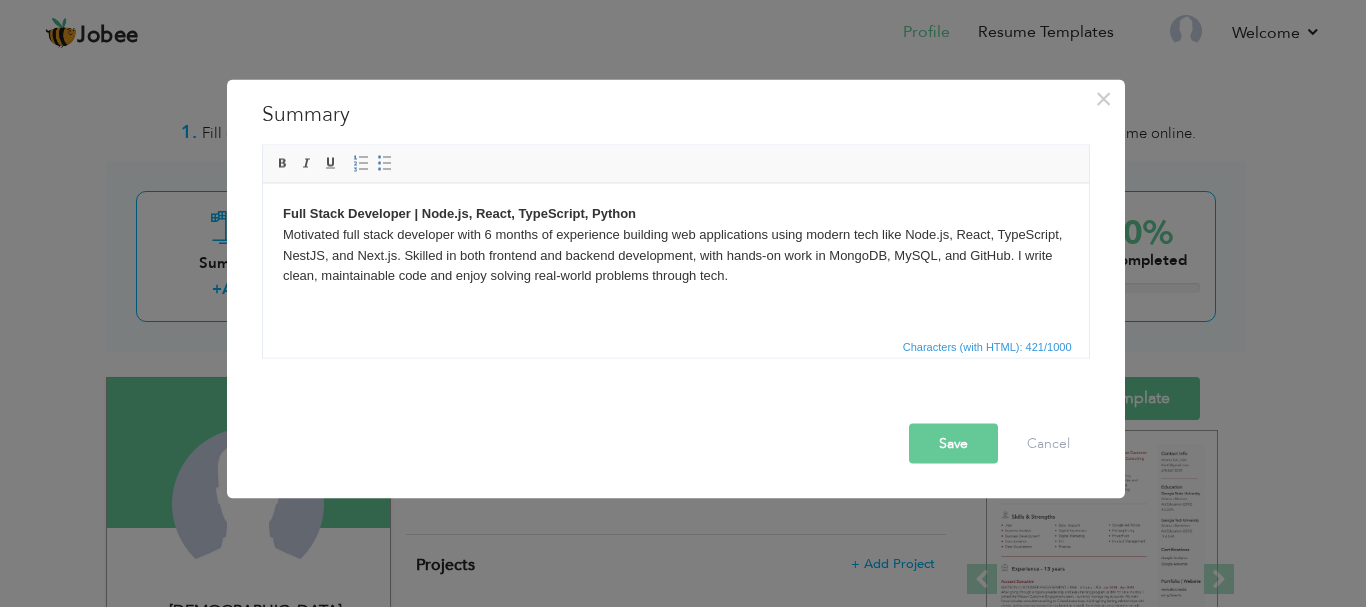 click on "Full Stack Developer | Node.js, React, TypeScript, Python Motivated full stack developer with 6 months of experience building web applications using modern tech like Node.js, React, TypeScript, NestJS, and Next.js. Skilled in both frontend and backend development, with hands-on work in MongoDB, MySQL, and GitHub. I write clean, maintainable code and enjoy solving real-world problems through tech." at bounding box center [675, 244] 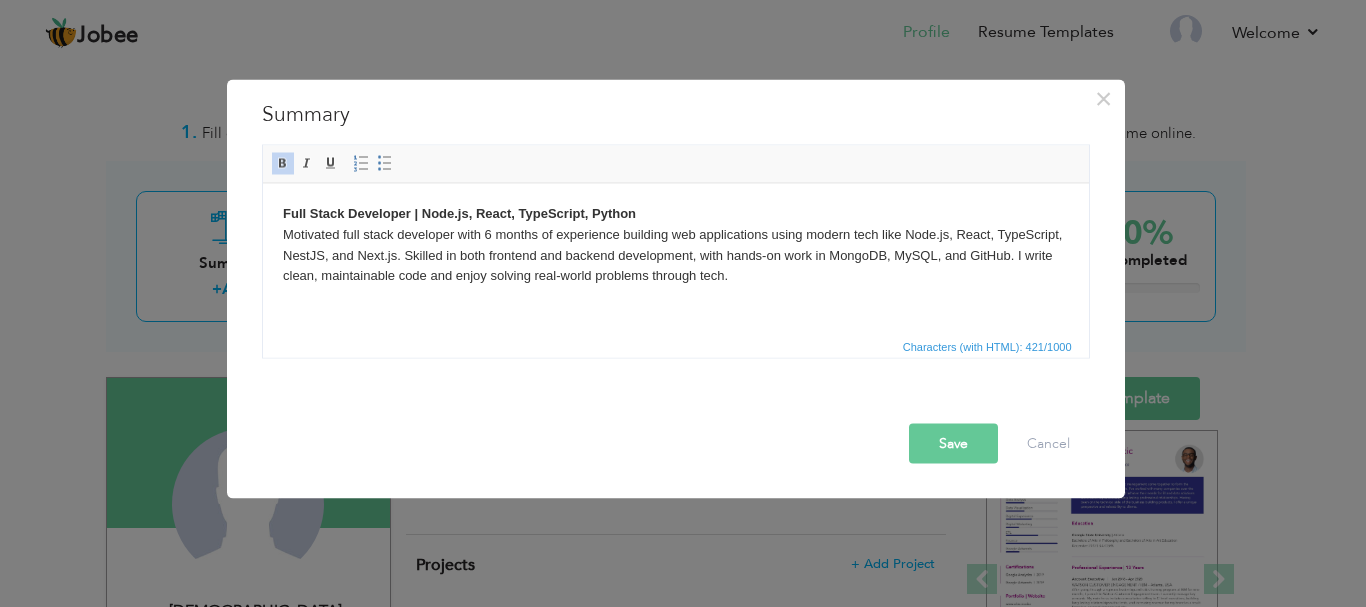 type 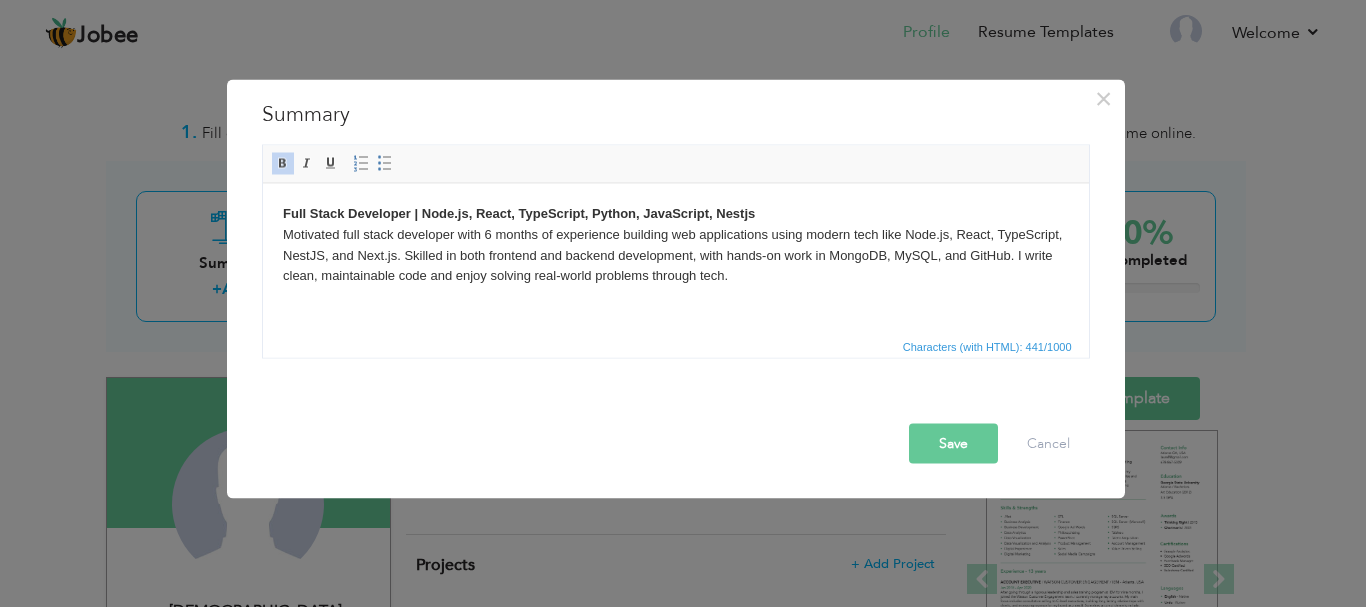 click on "Save" at bounding box center [953, 443] 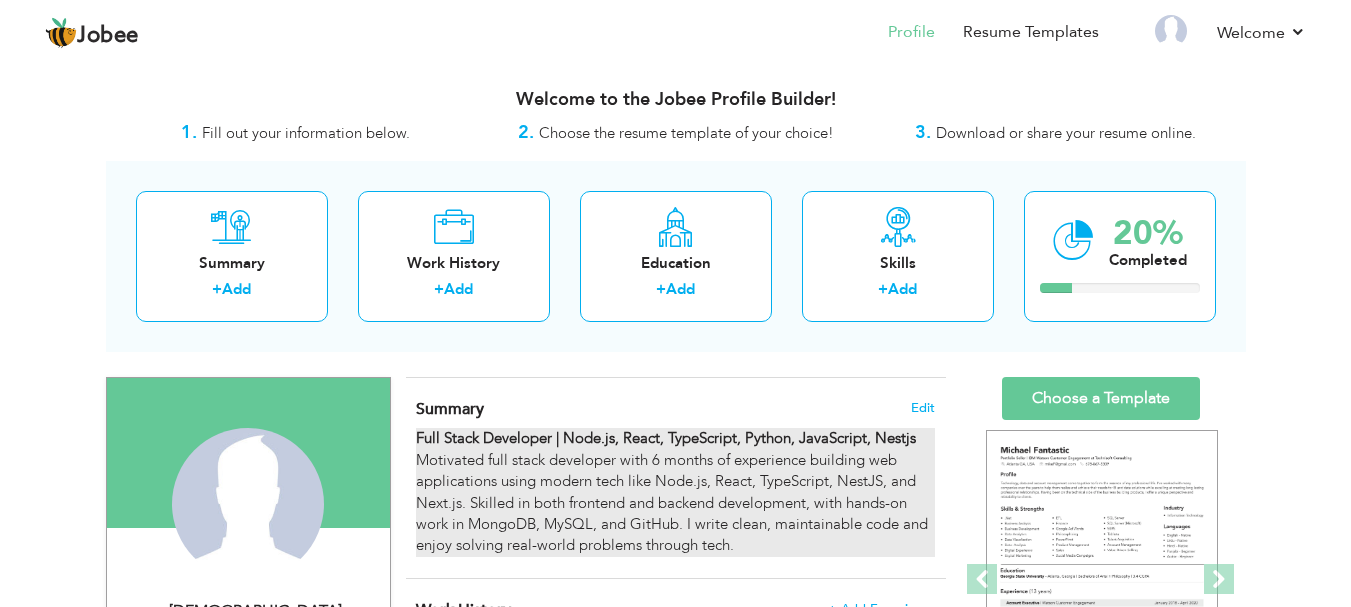 click on "Full Stack Developer | Node.js, React, TypeScript, Python, JavaScript, Nestjs
Motivated full stack developer with 6 months of experience building web applications using modern tech like Node.js, React, TypeScript, NestJS, and Next.js. Skilled in both frontend and backend development, with hands-on work in MongoDB, MySQL, and GitHub. I write clean, maintainable code and enjoy solving real-world problems through tech." at bounding box center (675, 492) 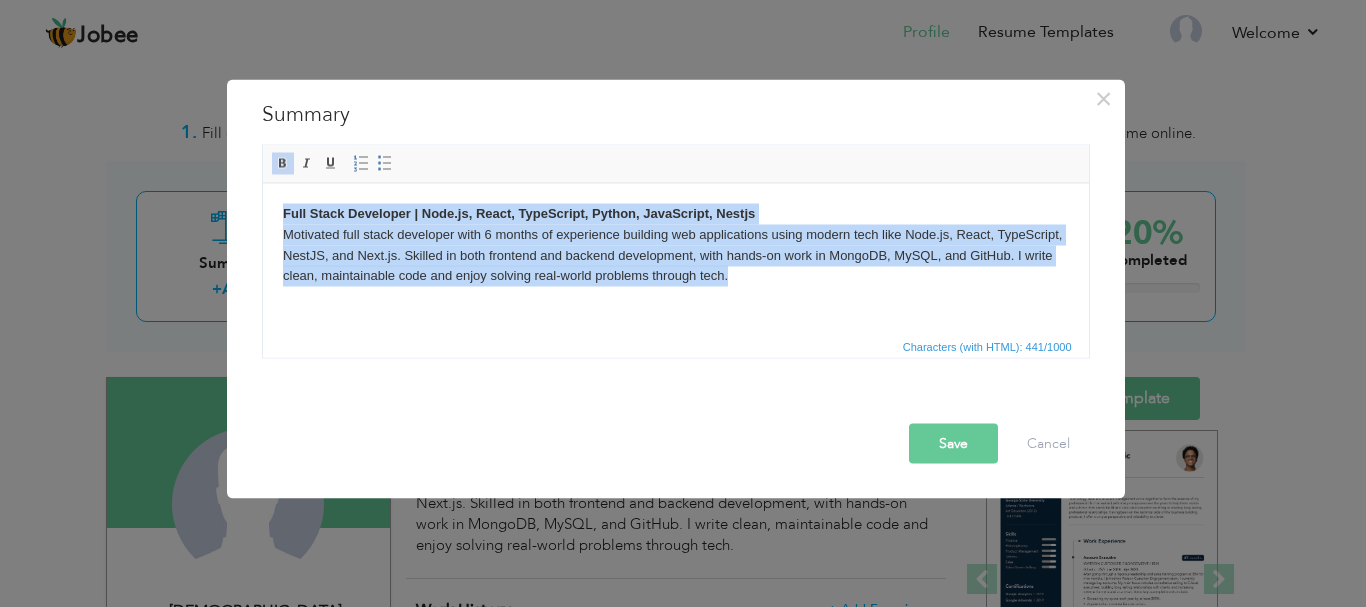 drag, startPoint x: 745, startPoint y: 286, endPoint x: 248, endPoint y: 202, distance: 504.0486 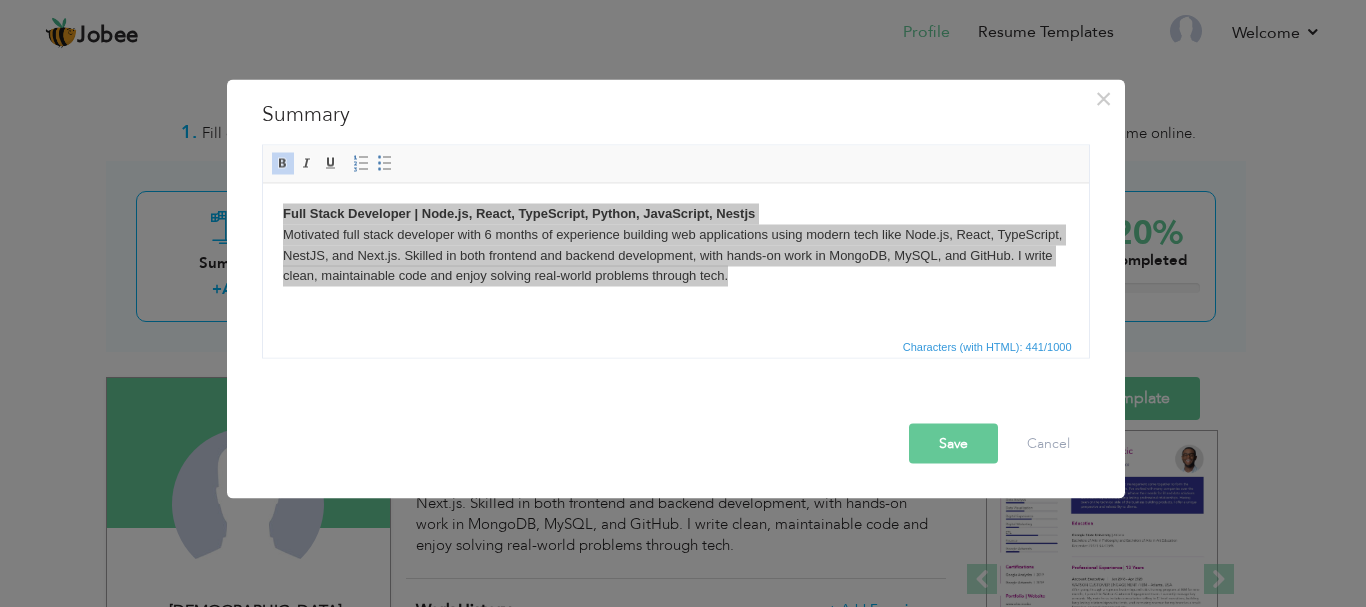 click on "×
Summary
Full Stack Developer | Node.js, React, TypeScript, Python, JavaScript, Nestjs
Motivated full stack developer with 6 months of experience building web applications using modern tech like Node.js, React, TypeScript, NestJS, and Next.js. Skilled in both frontend and backend development, with hands-on work in MongoDB, MySQL, and GitHub. I write clean, maintainable code and enjoy solving real-world problems through tech. Rich Text Editor, summaryEditor Editor toolbars Basic Styles   Bold   Italic   Underline Paragraph   Insert/Remove Numbered List   Insert/Remove Bulleted List Press ALT 0 for help" at bounding box center (676, 288) 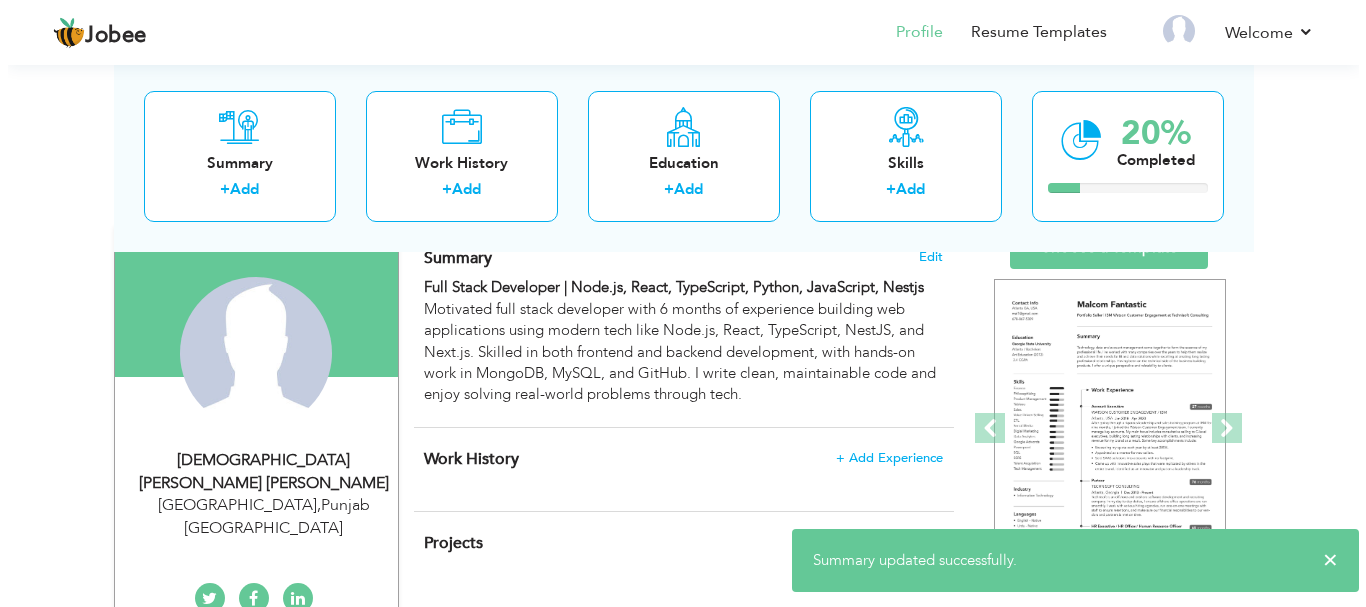 scroll, scrollTop: 189, scrollLeft: 0, axis: vertical 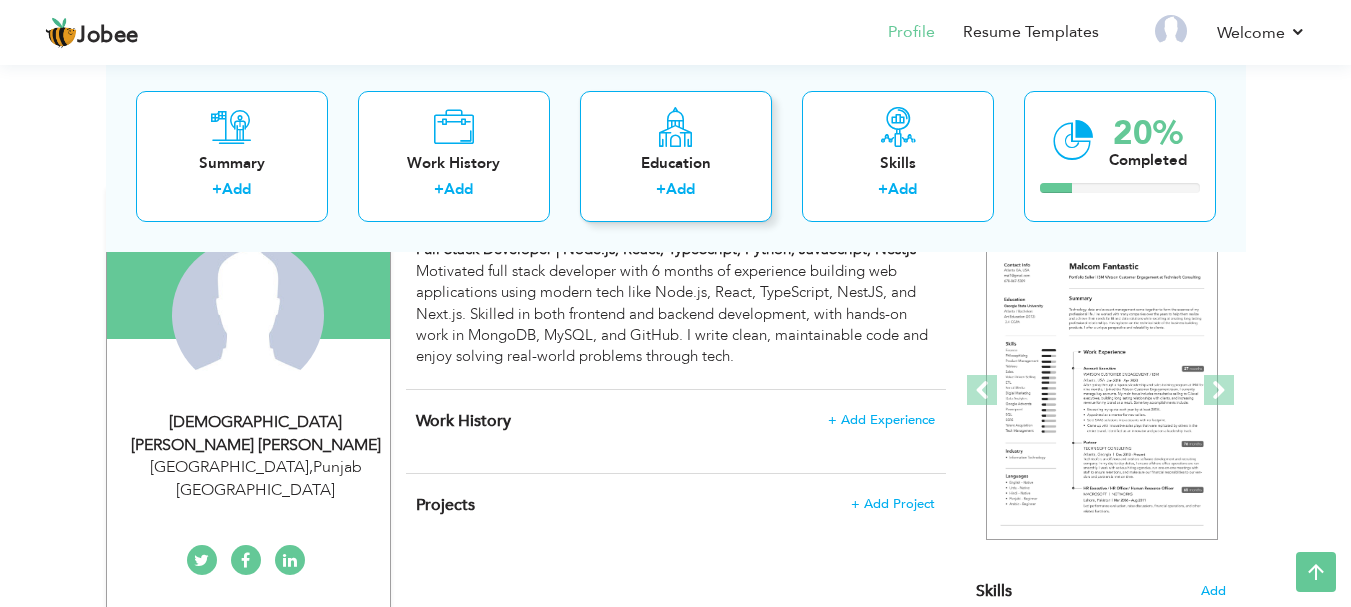 click on "Education
+  Add" at bounding box center [676, 155] 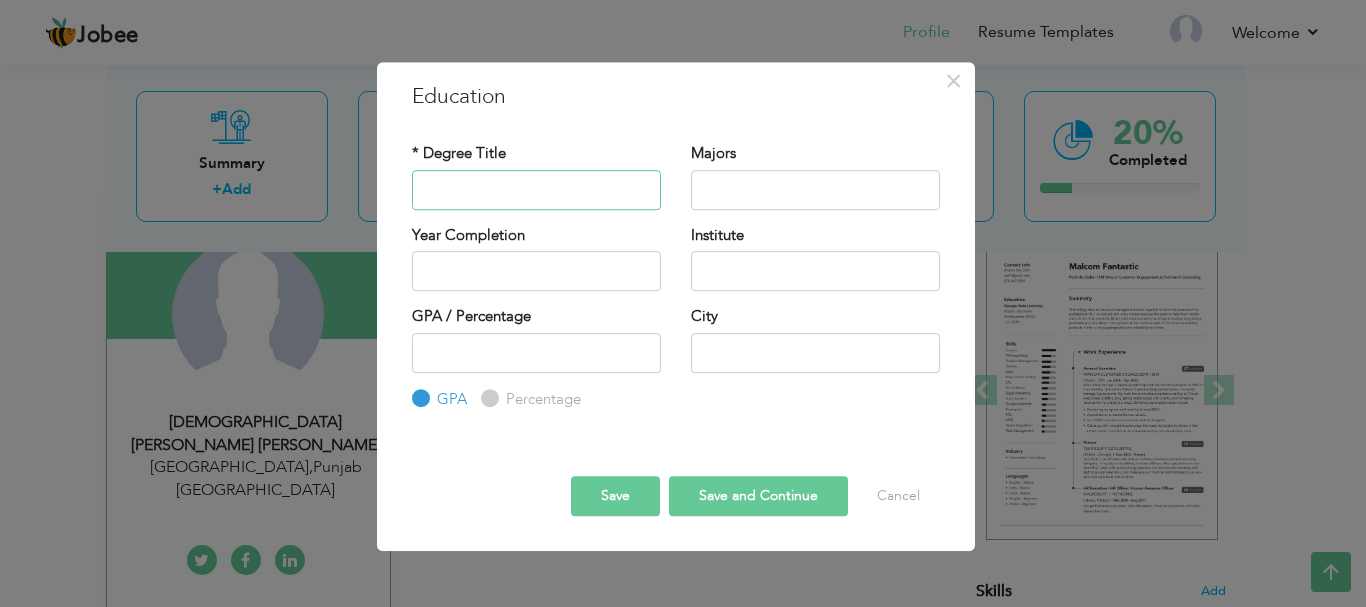 click at bounding box center [536, 190] 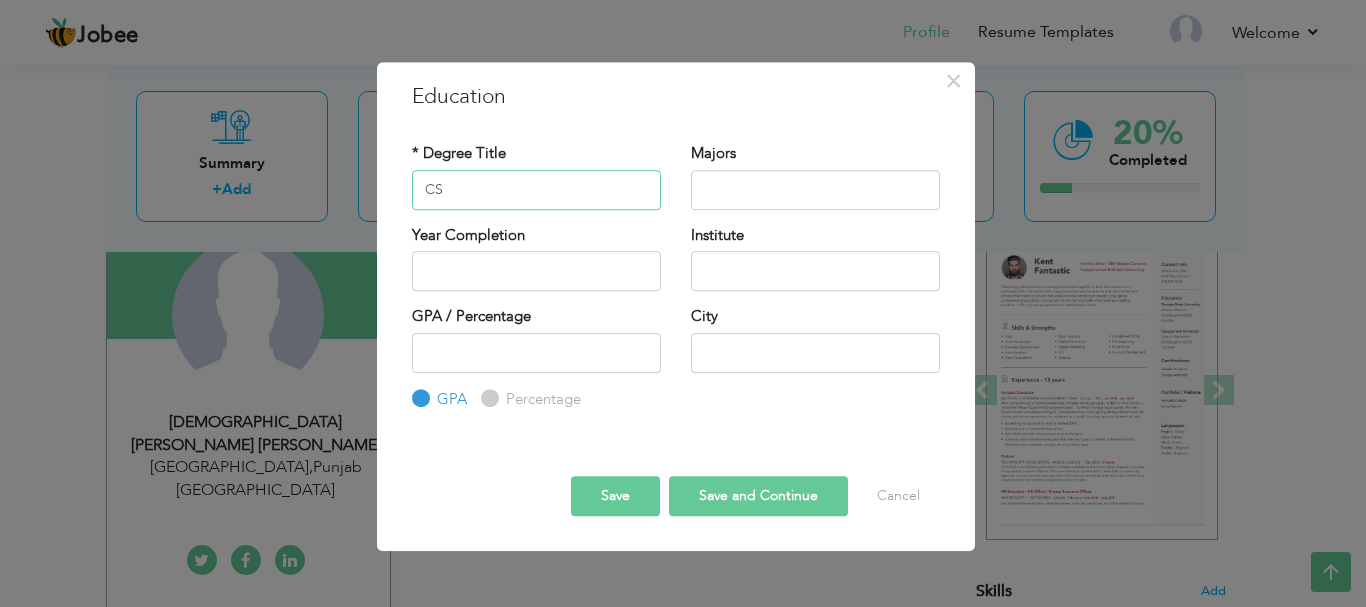 type on "C" 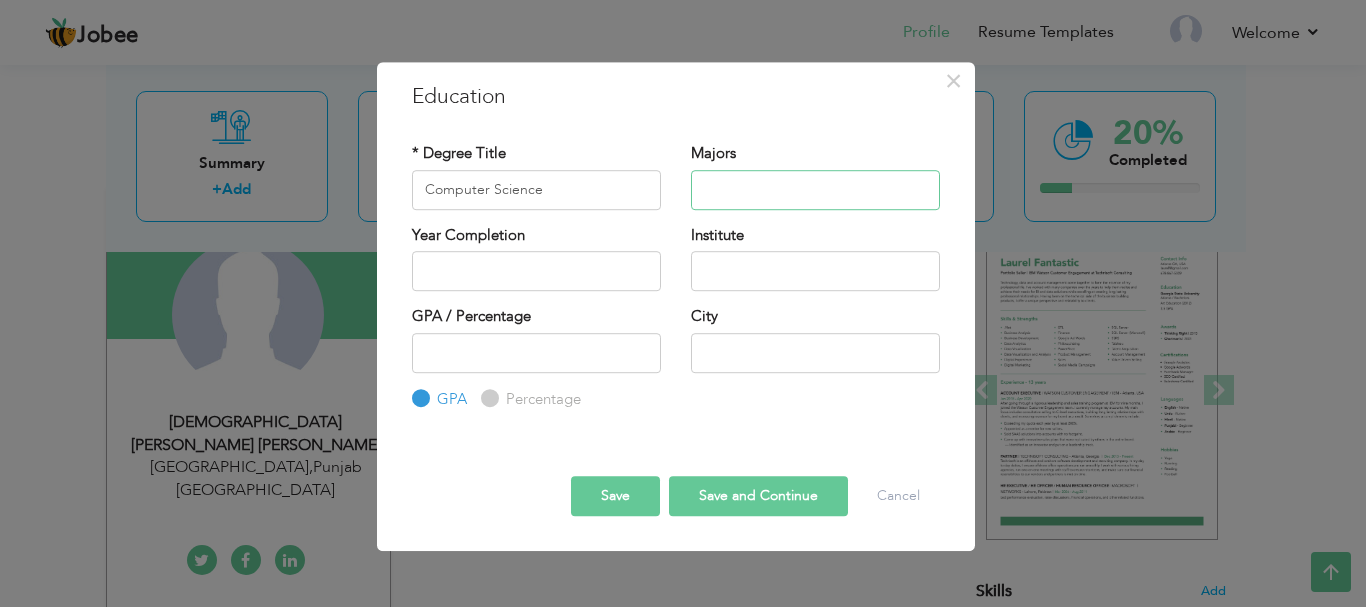 click at bounding box center (815, 190) 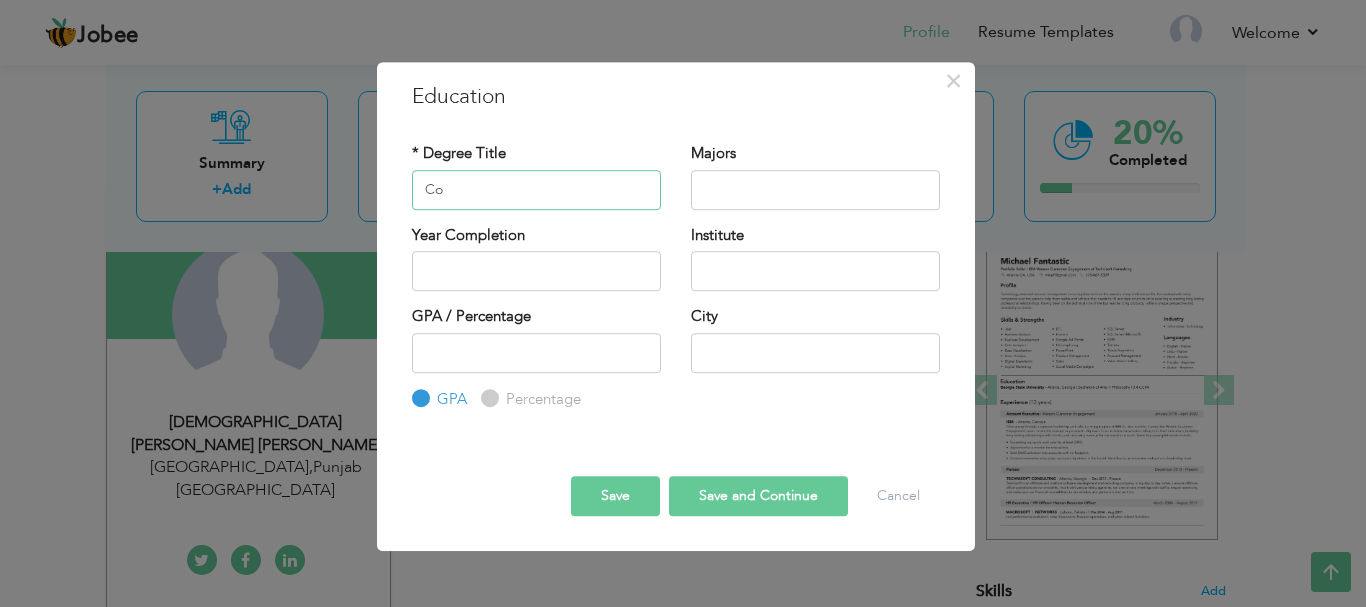 type on "C" 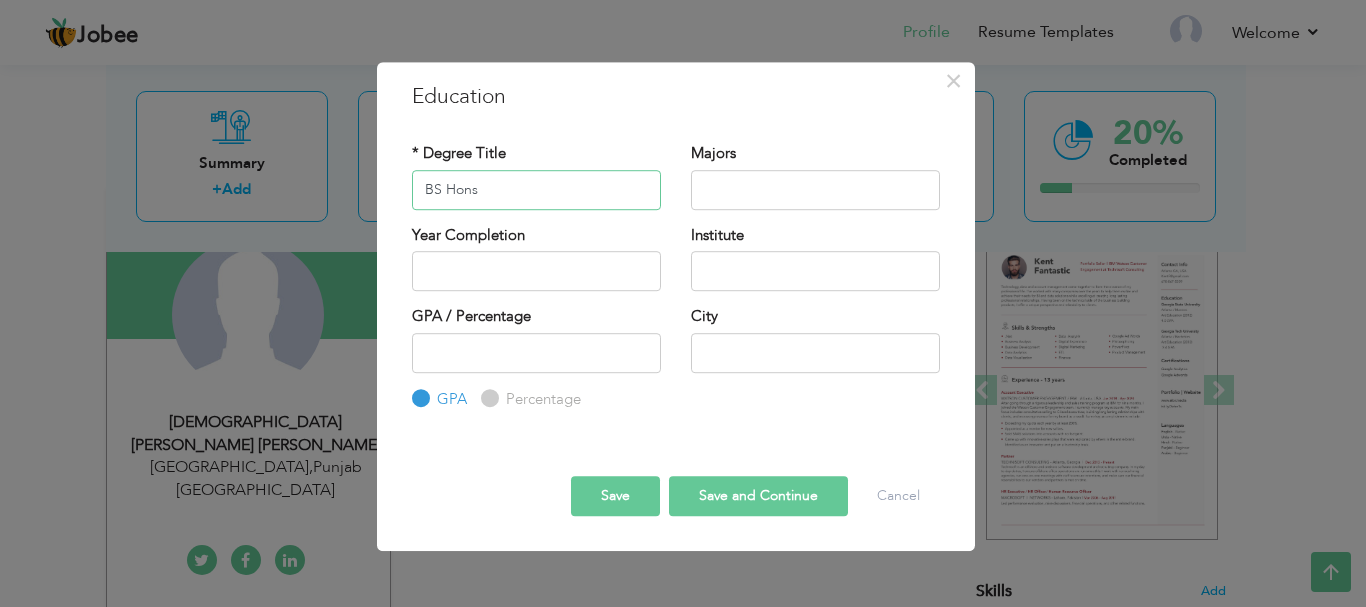 type on "BS Hons" 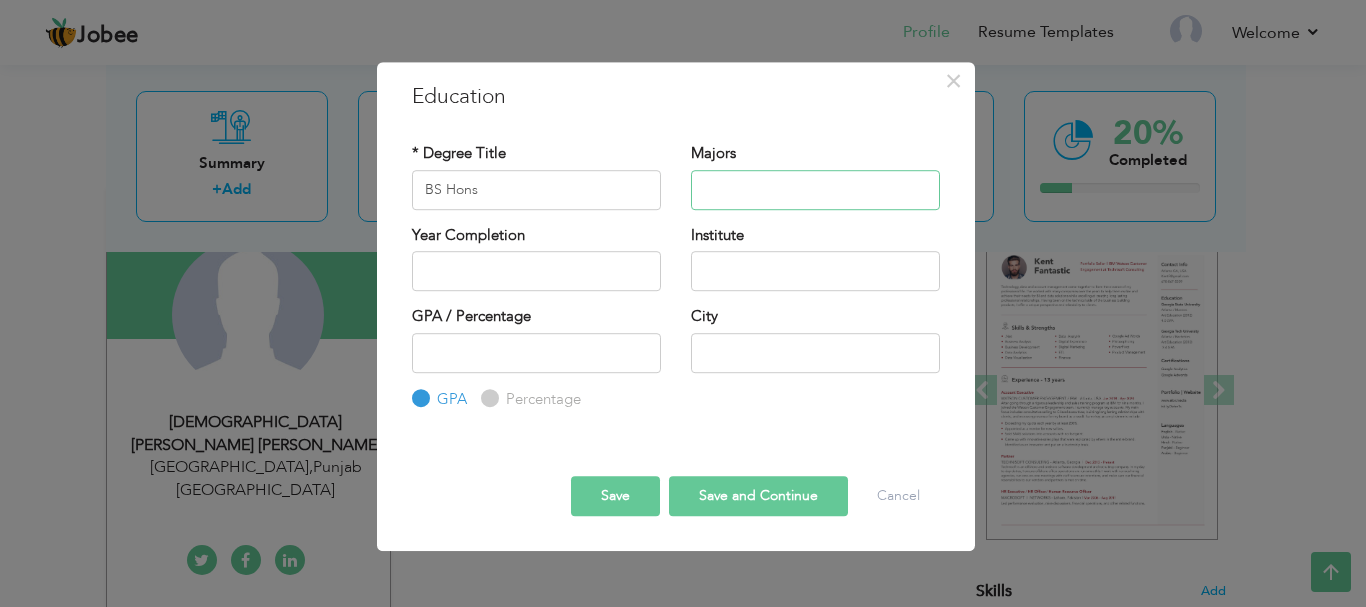 click at bounding box center (815, 190) 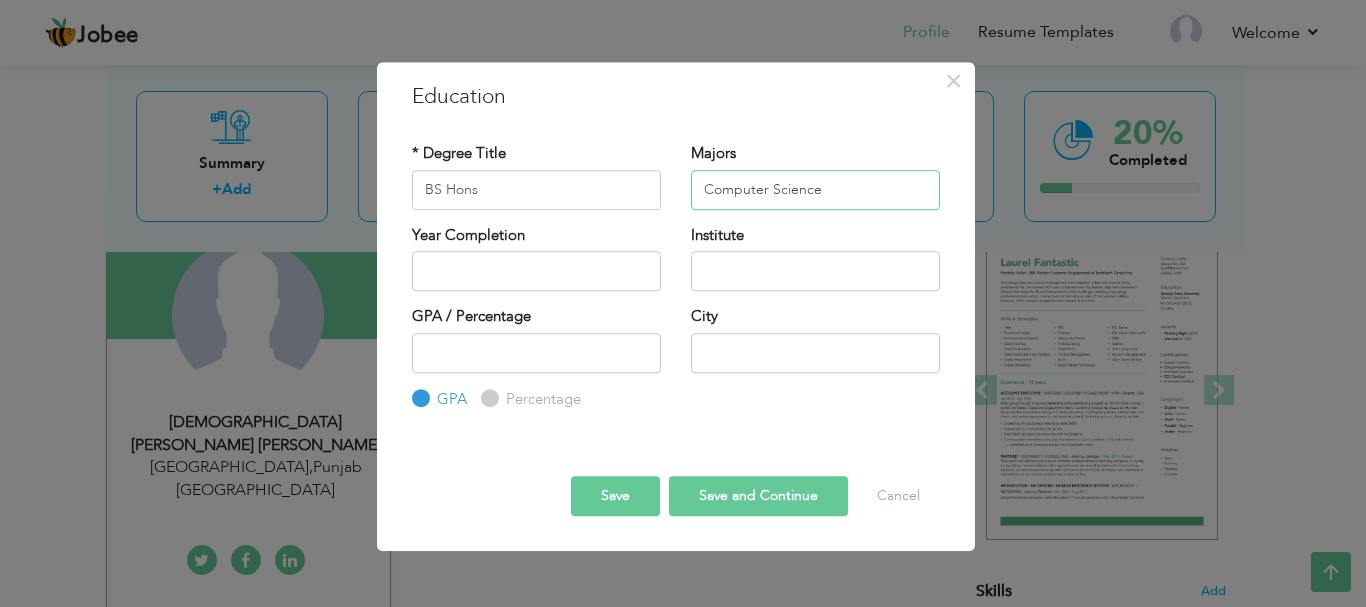 type on "Computer Science" 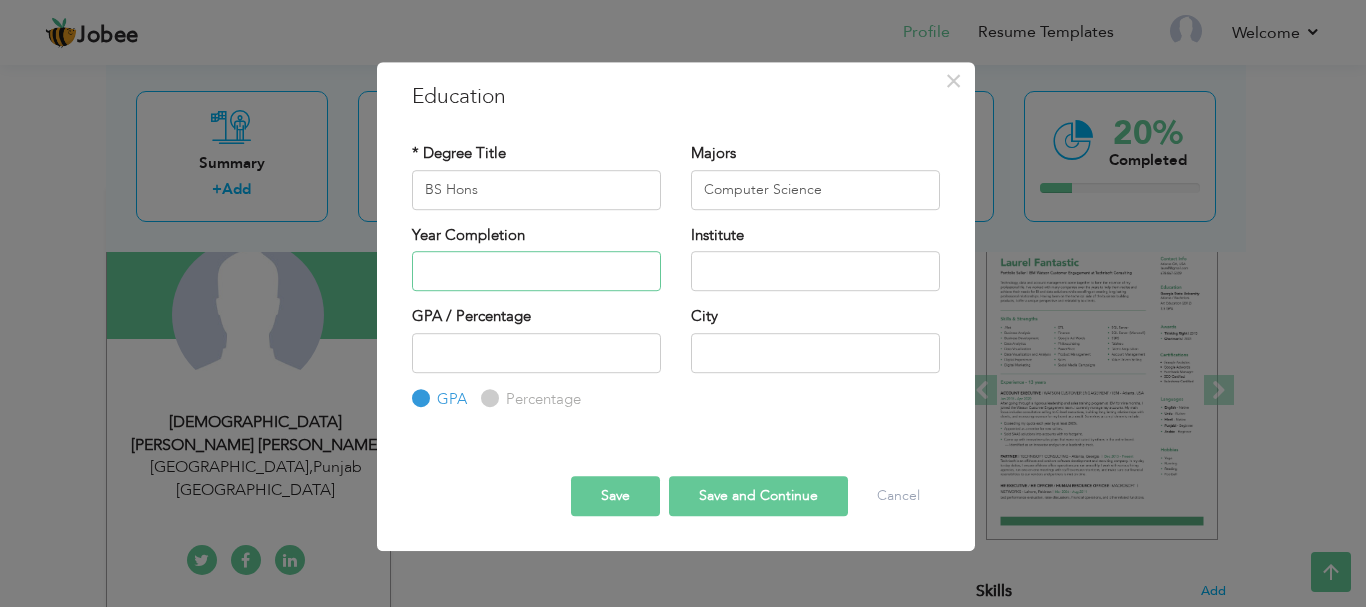 type on "2025" 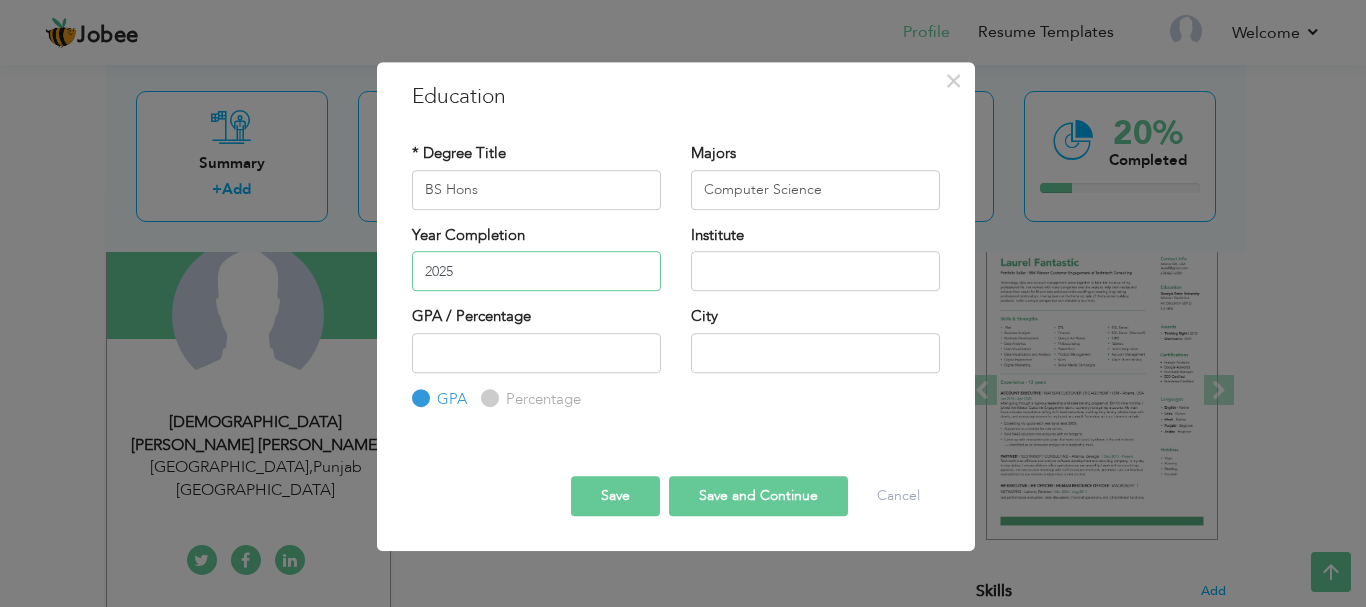 click on "2025" at bounding box center [536, 271] 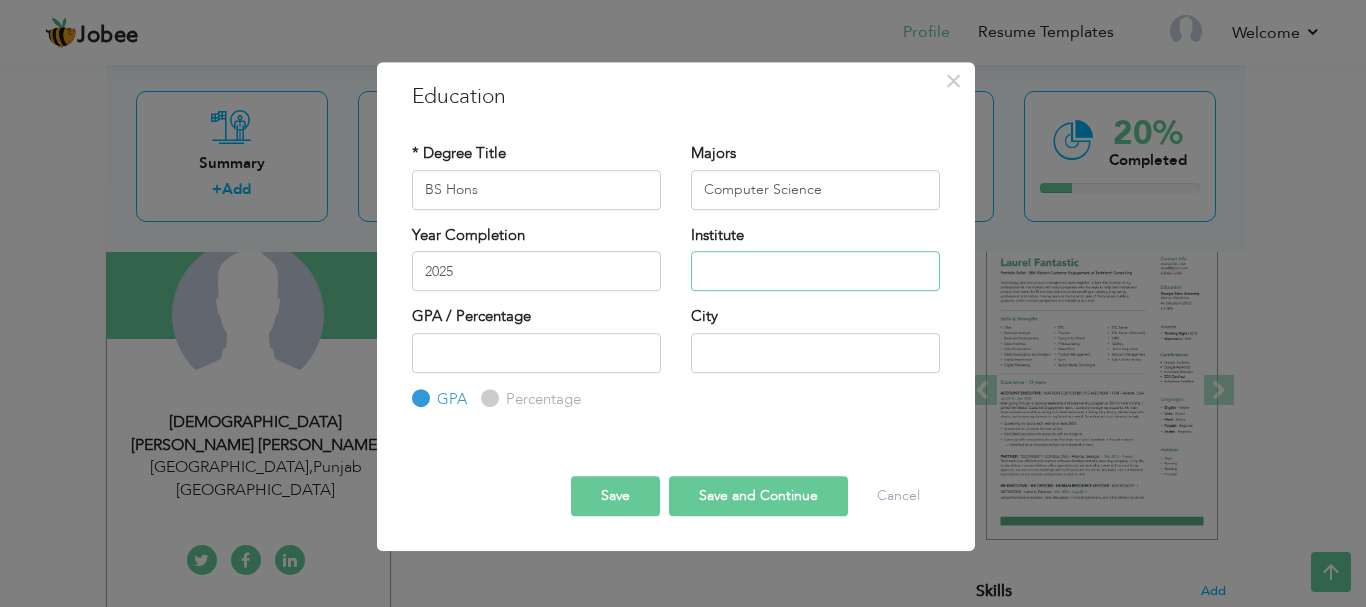 click at bounding box center [815, 271] 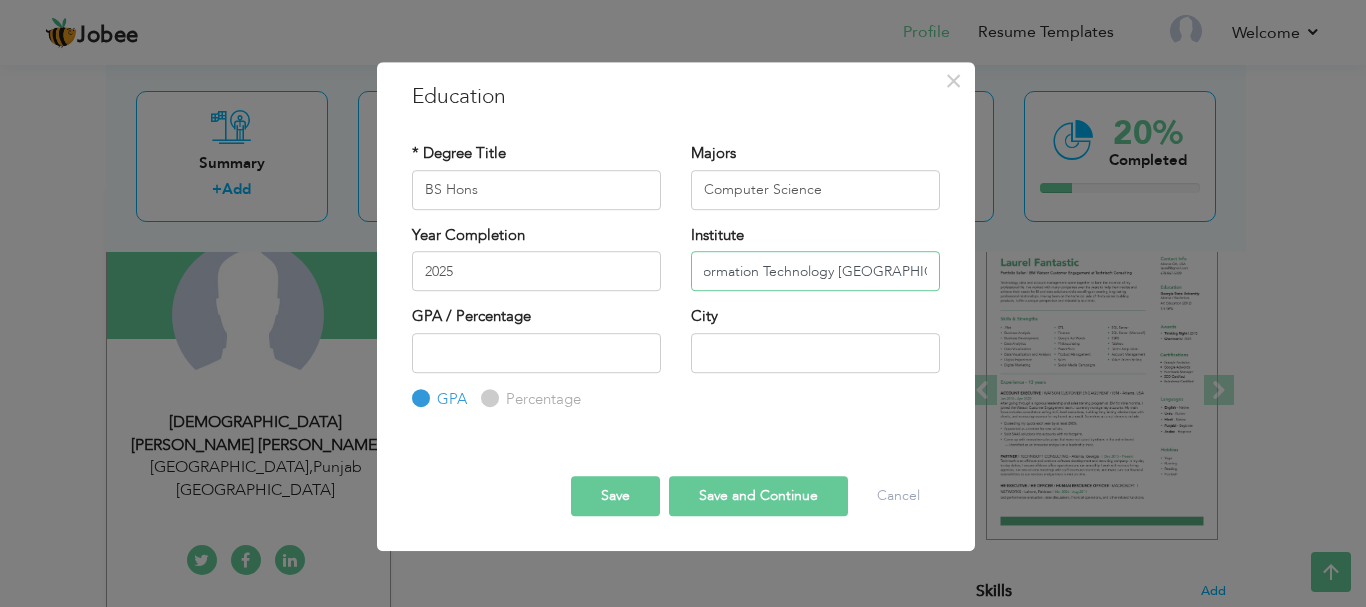 scroll, scrollTop: 0, scrollLeft: 151, axis: horizontal 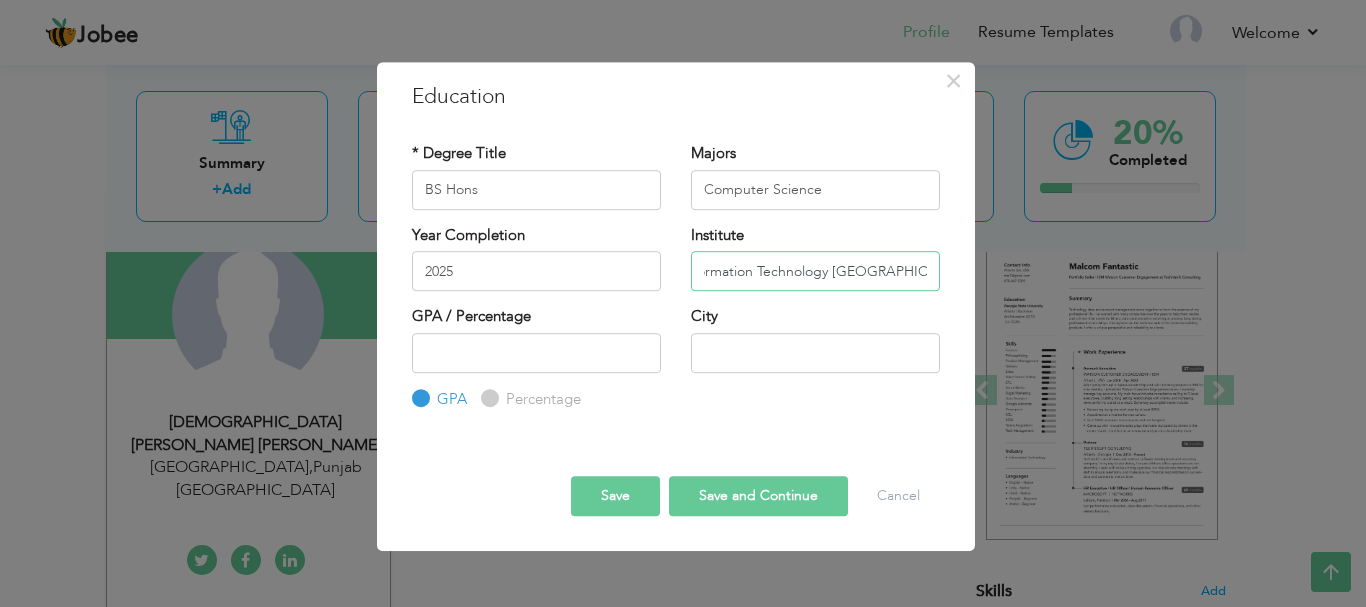 type on "Comsats institute of information Technology Attock Campus" 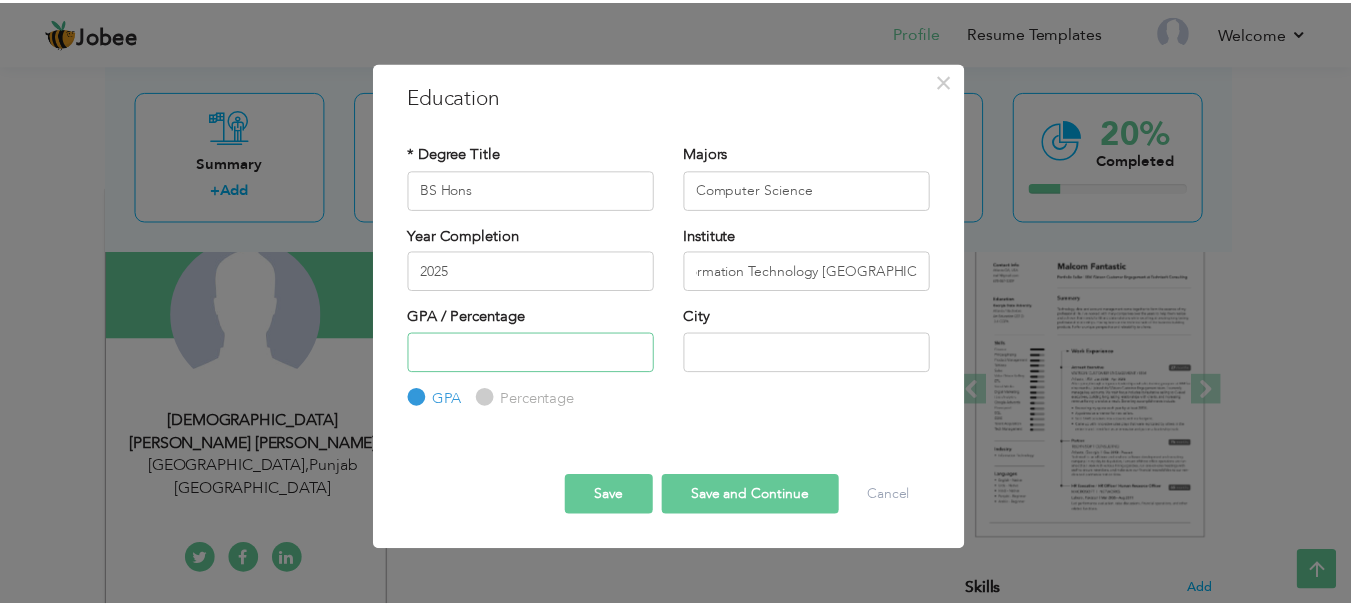 scroll, scrollTop: 0, scrollLeft: 0, axis: both 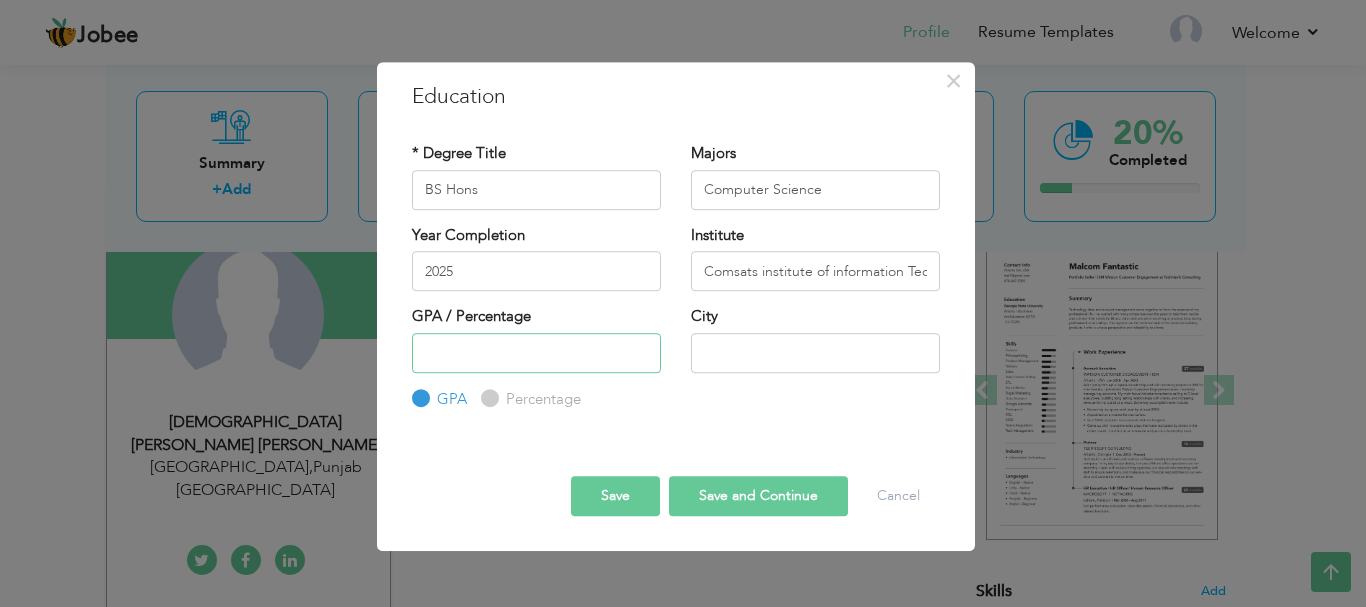 click at bounding box center [536, 353] 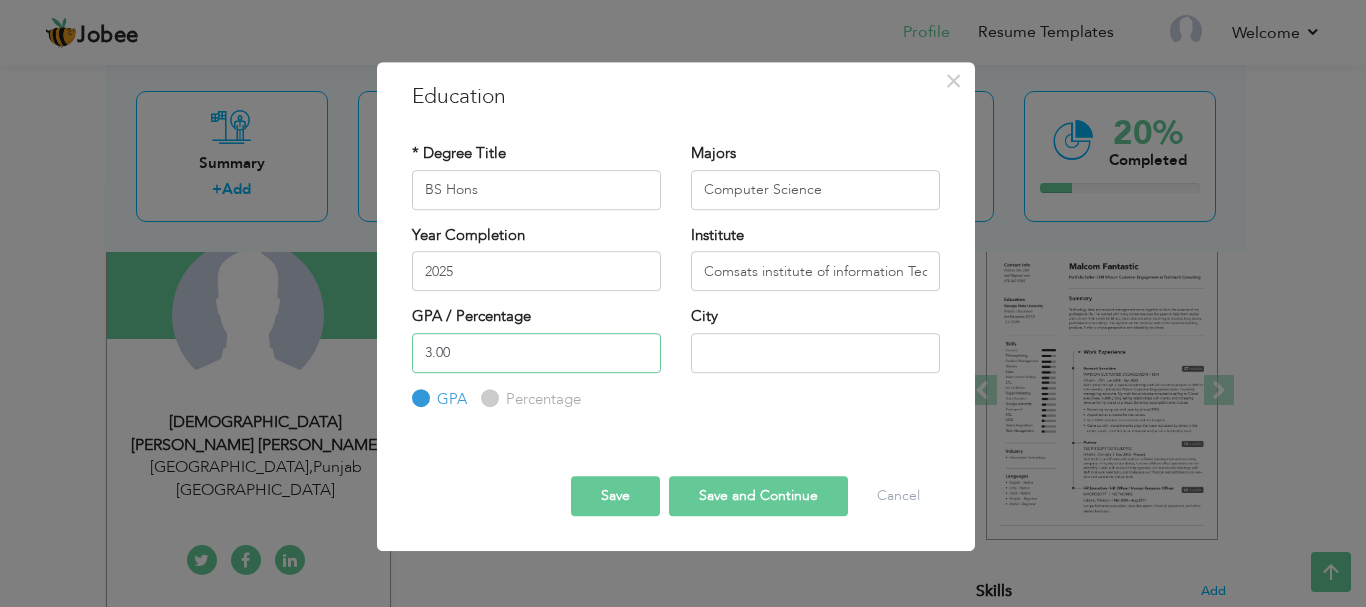 type on "3.00" 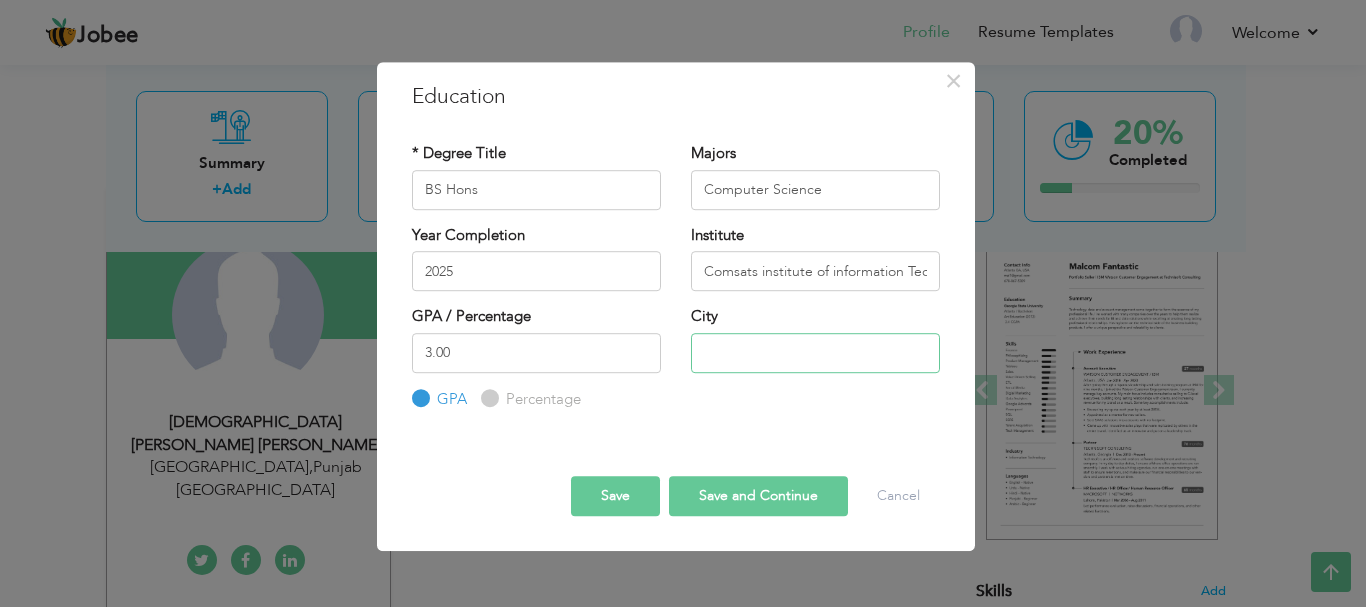 click at bounding box center (815, 353) 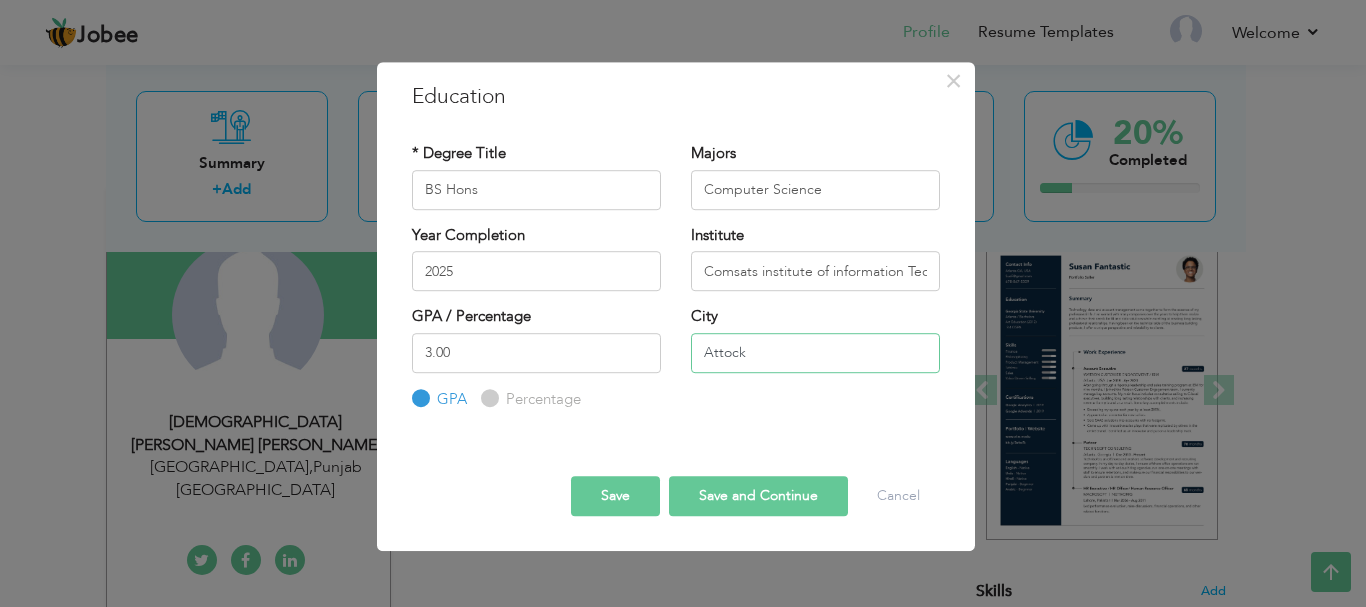 type on "Attock" 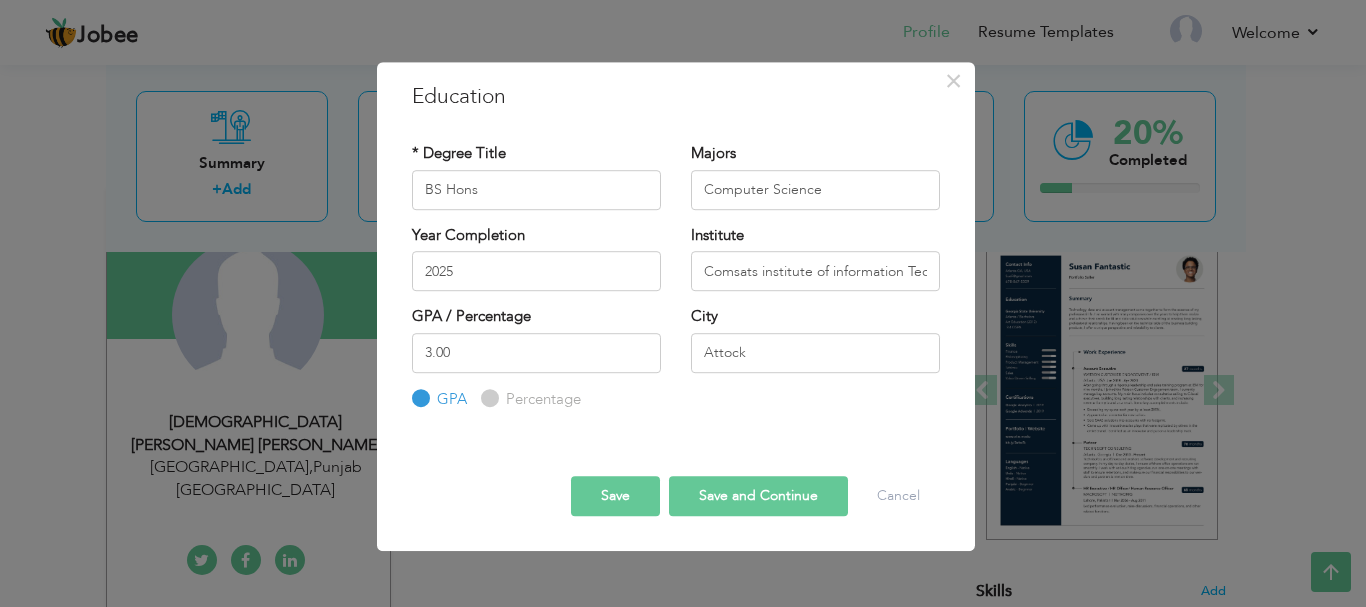 click on "Save and Continue" at bounding box center (758, 496) 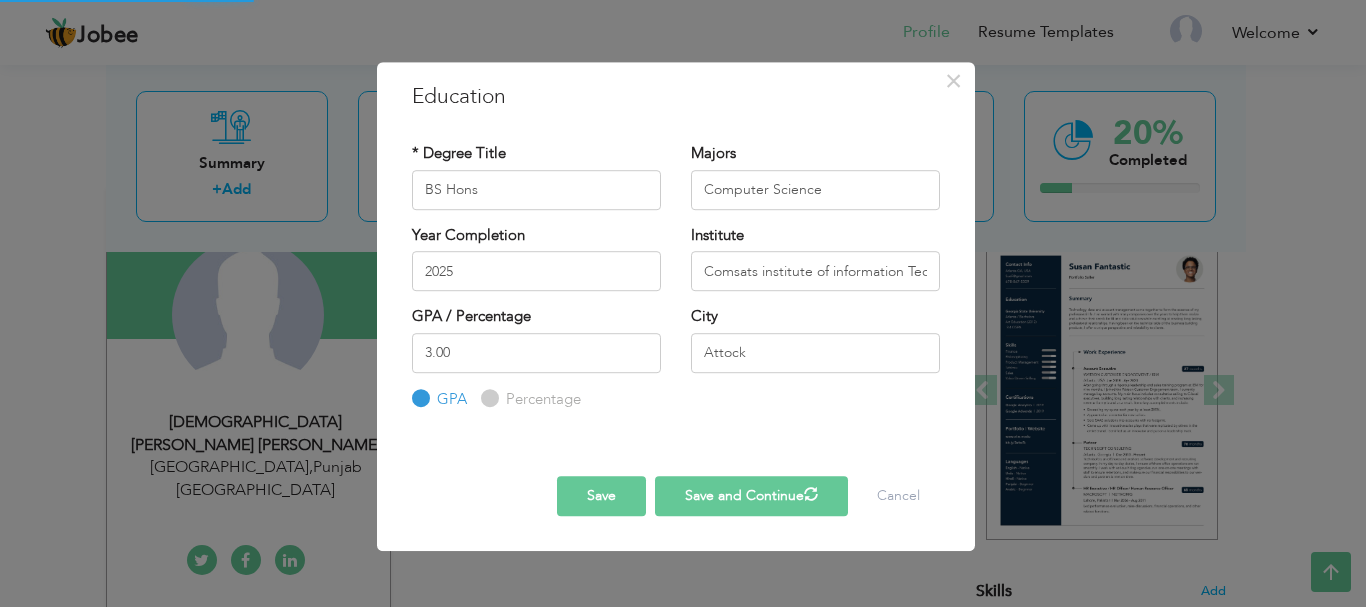 type 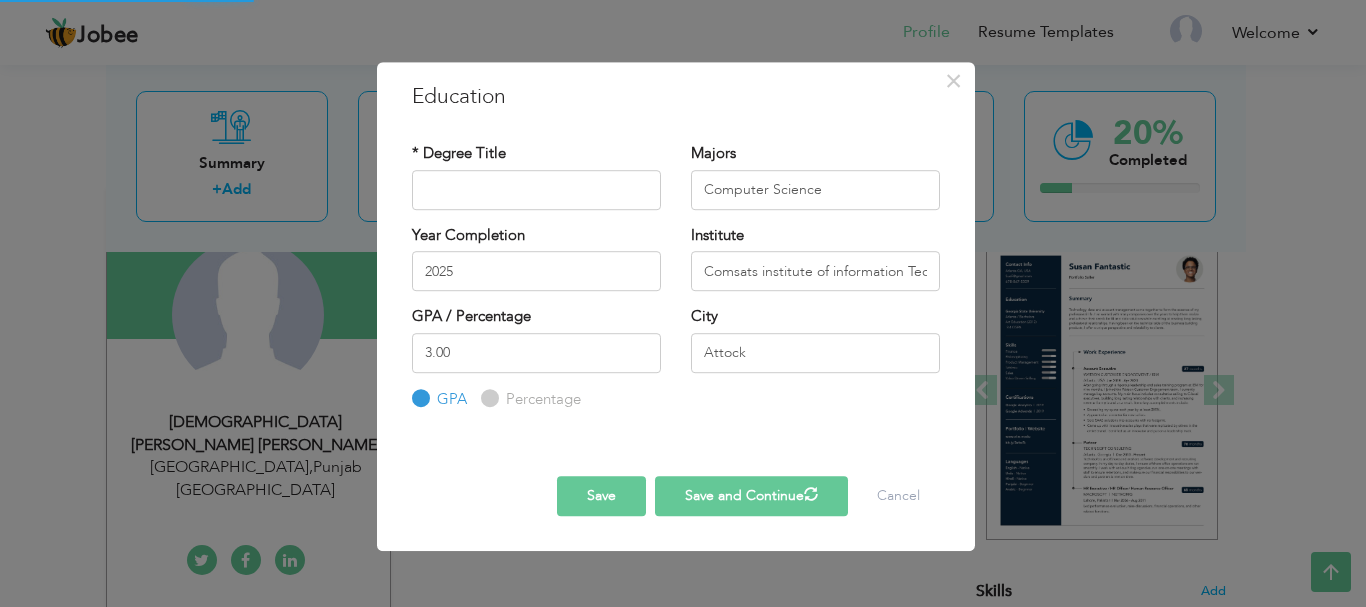 type 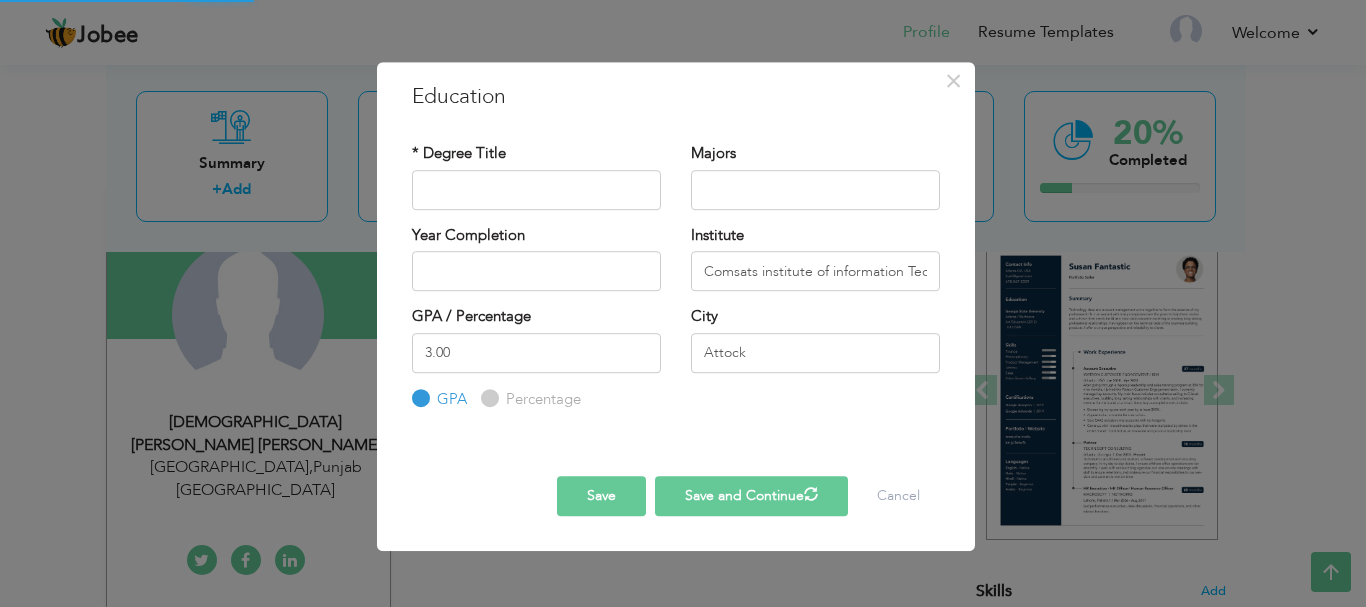 type 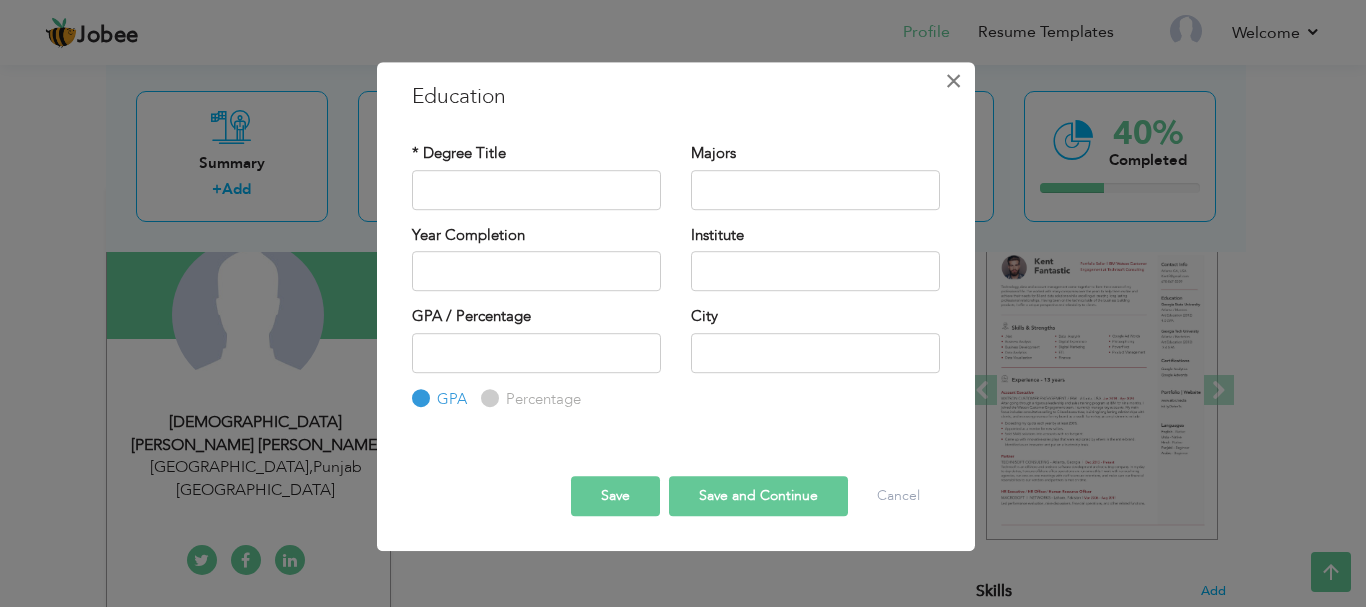click on "×" at bounding box center (953, 81) 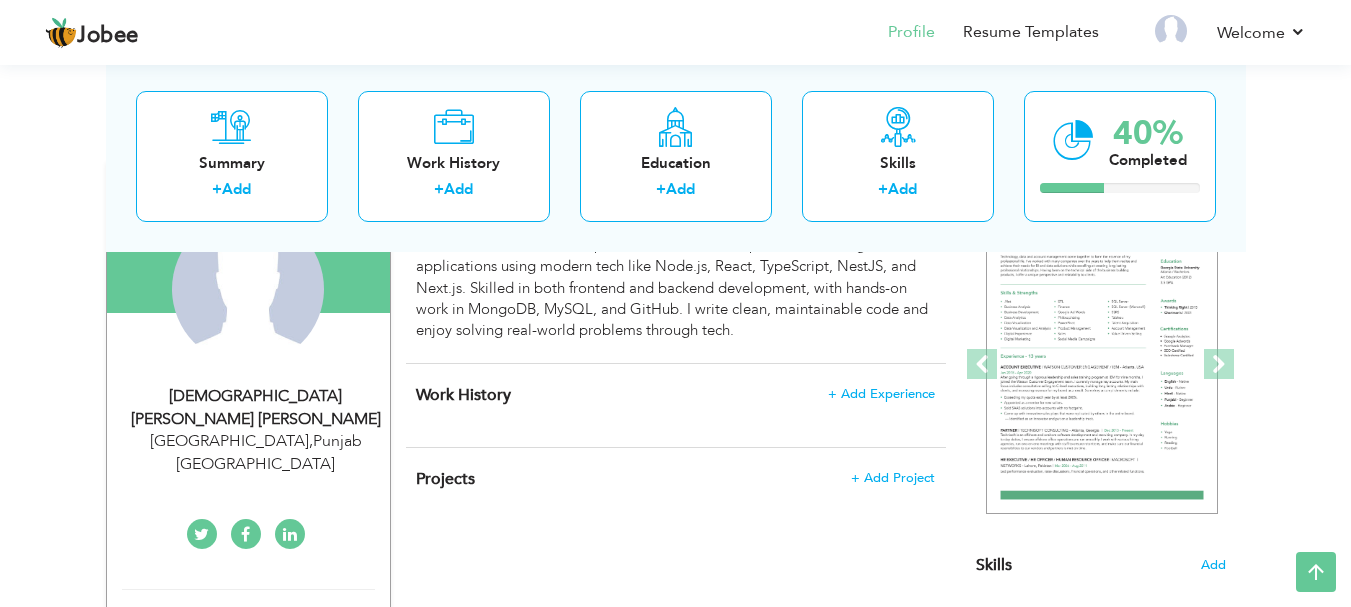 scroll, scrollTop: 246, scrollLeft: 0, axis: vertical 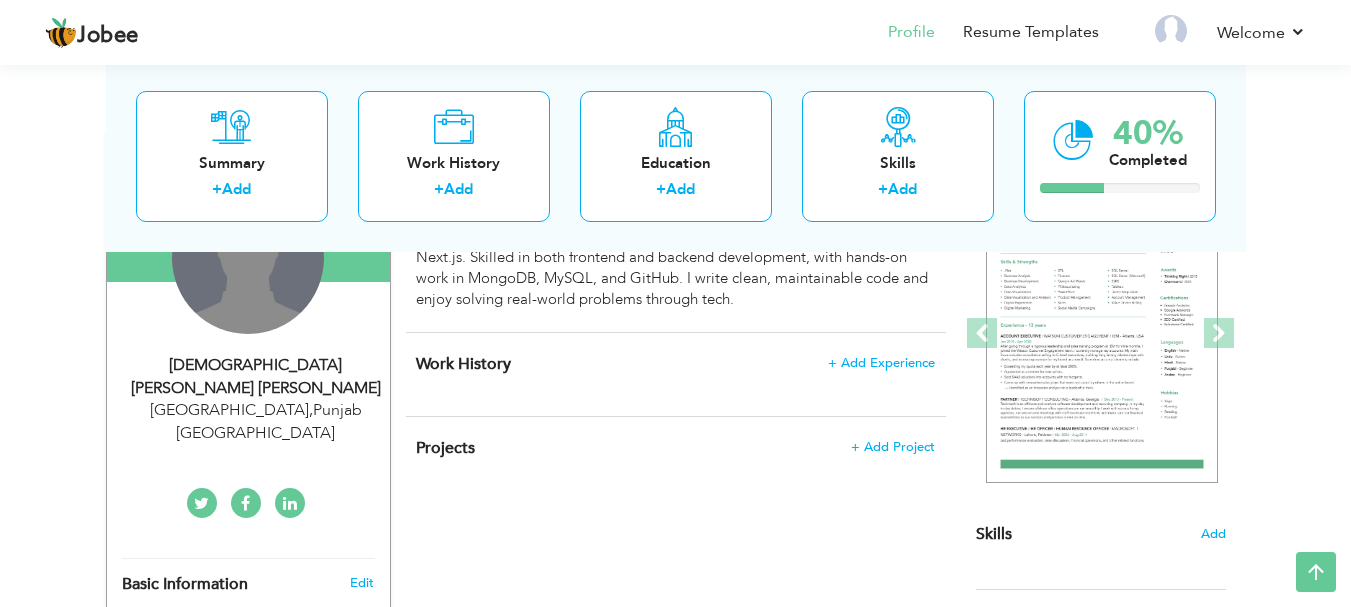 click on "Change
Remove" at bounding box center [248, 258] 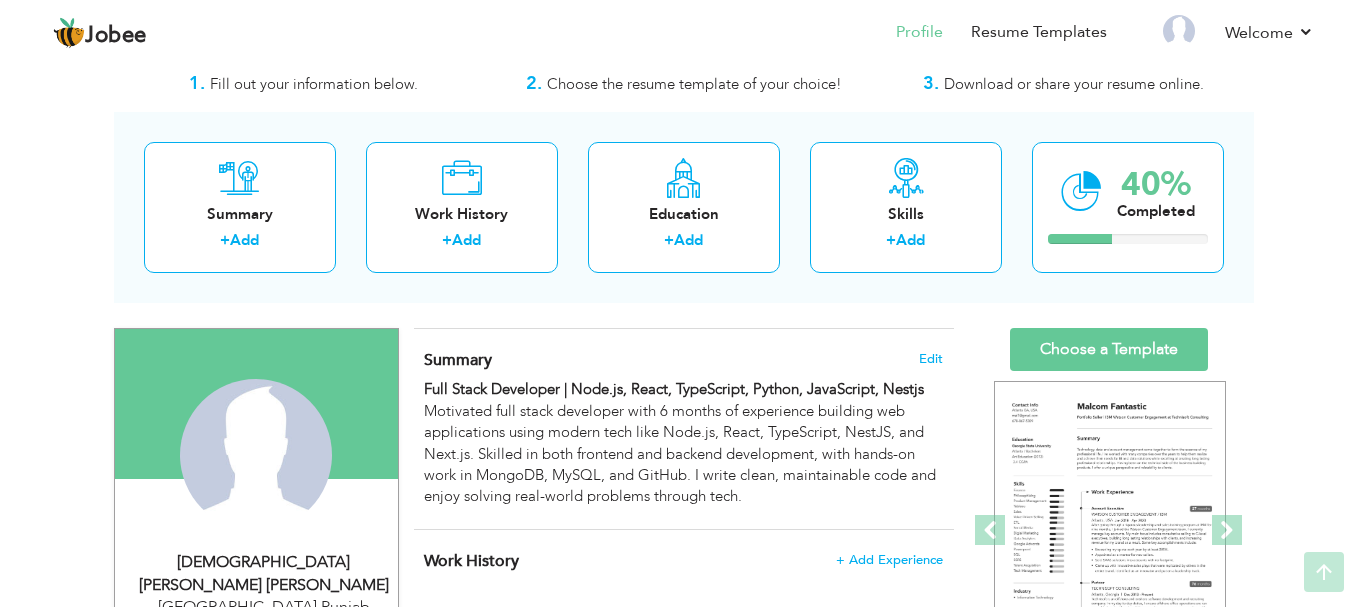 scroll, scrollTop: 0, scrollLeft: 0, axis: both 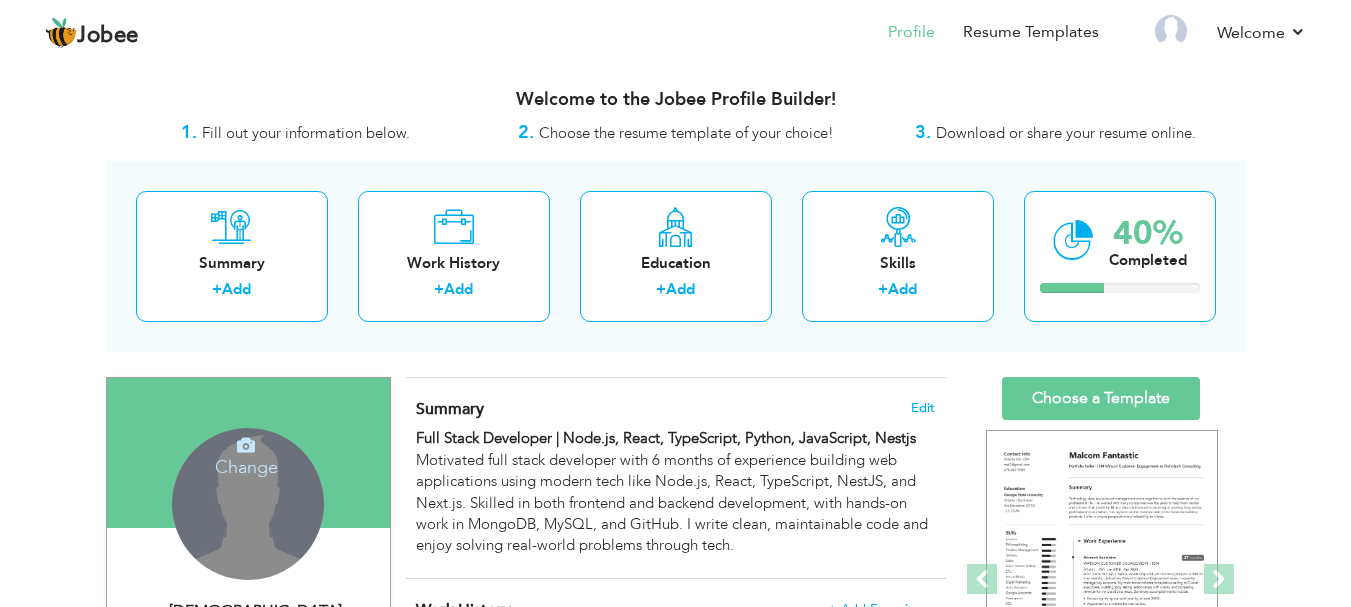 click on "Change
Remove" at bounding box center (248, 504) 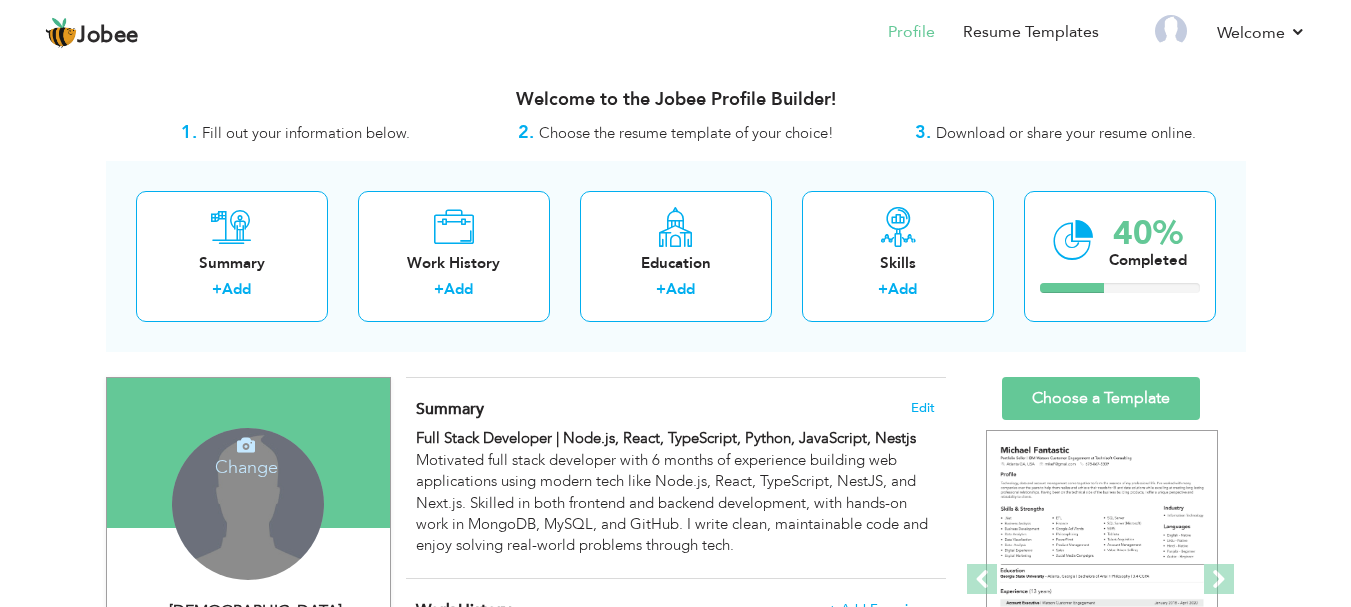 click on "Change
Remove" at bounding box center [248, 504] 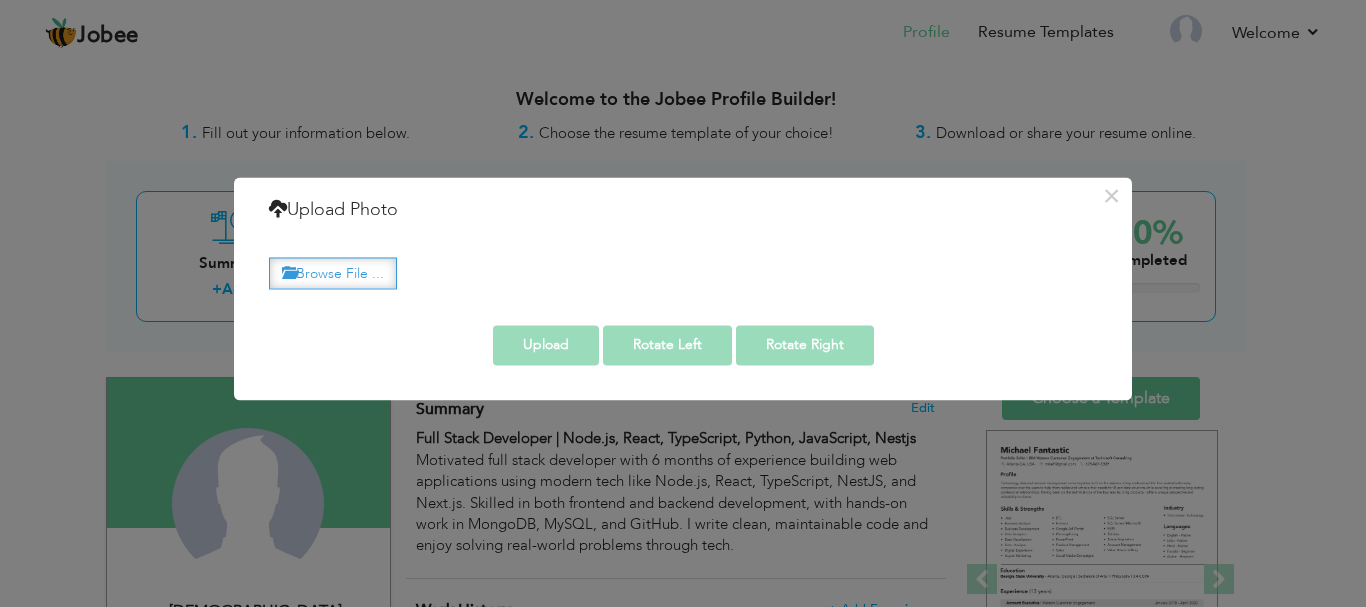 click on "Browse File ..." at bounding box center (333, 273) 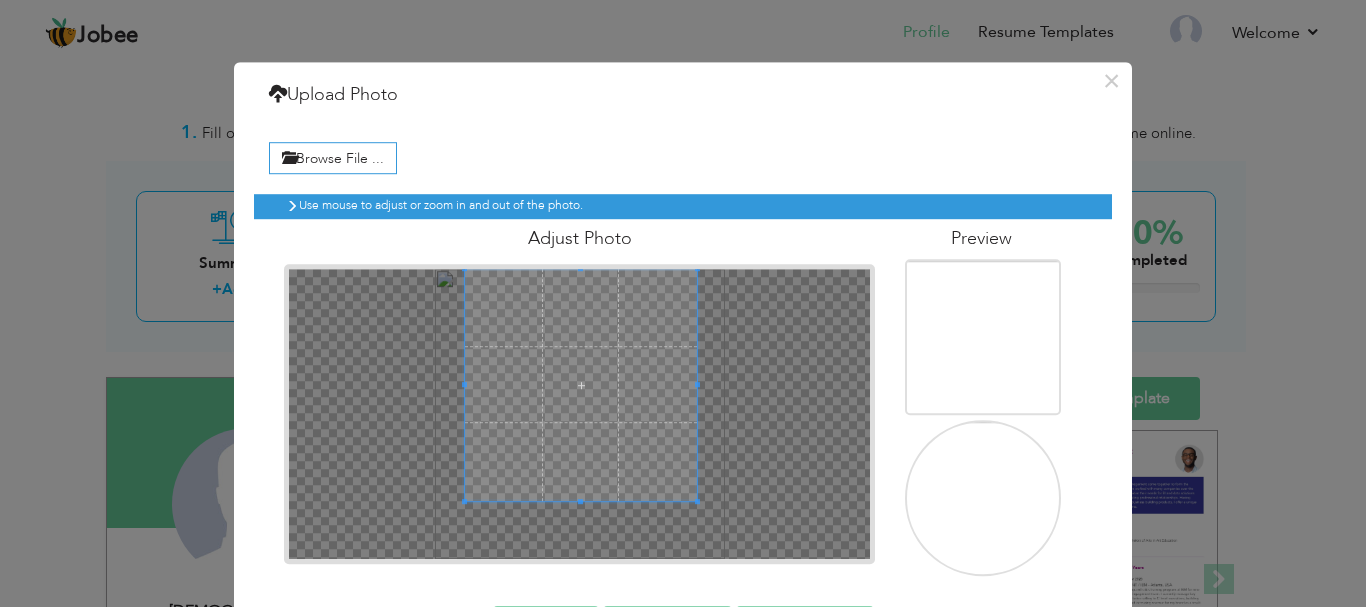 click at bounding box center [581, 385] 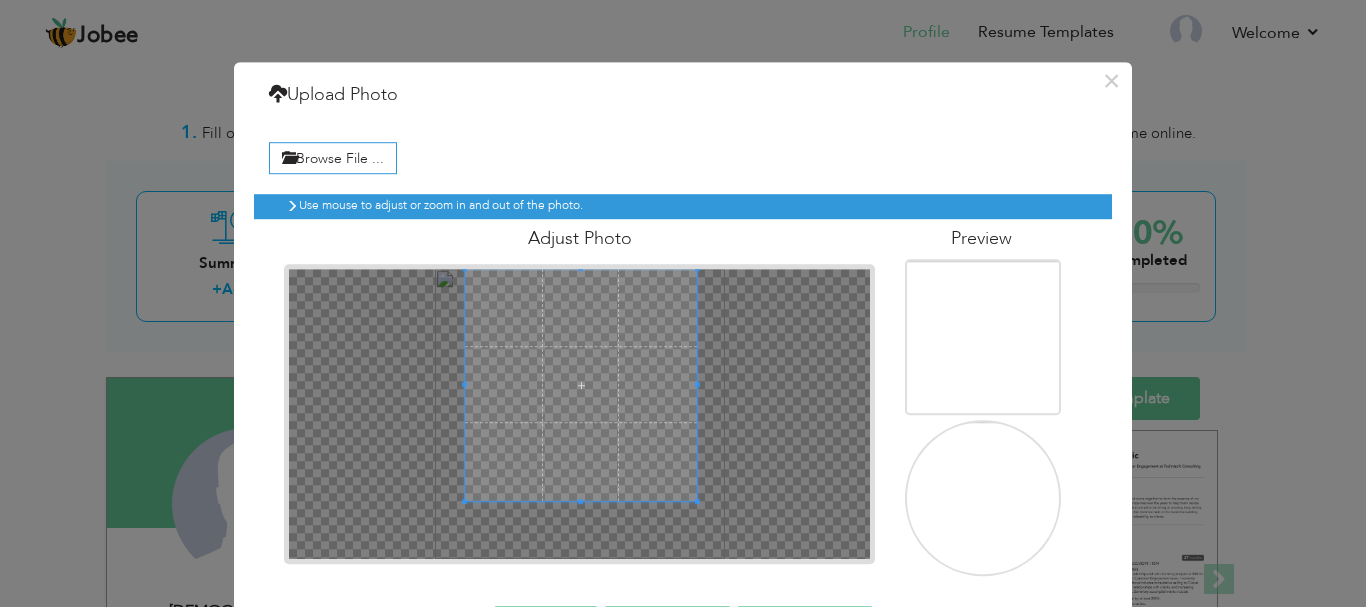click on "Preview" at bounding box center (981, 239) 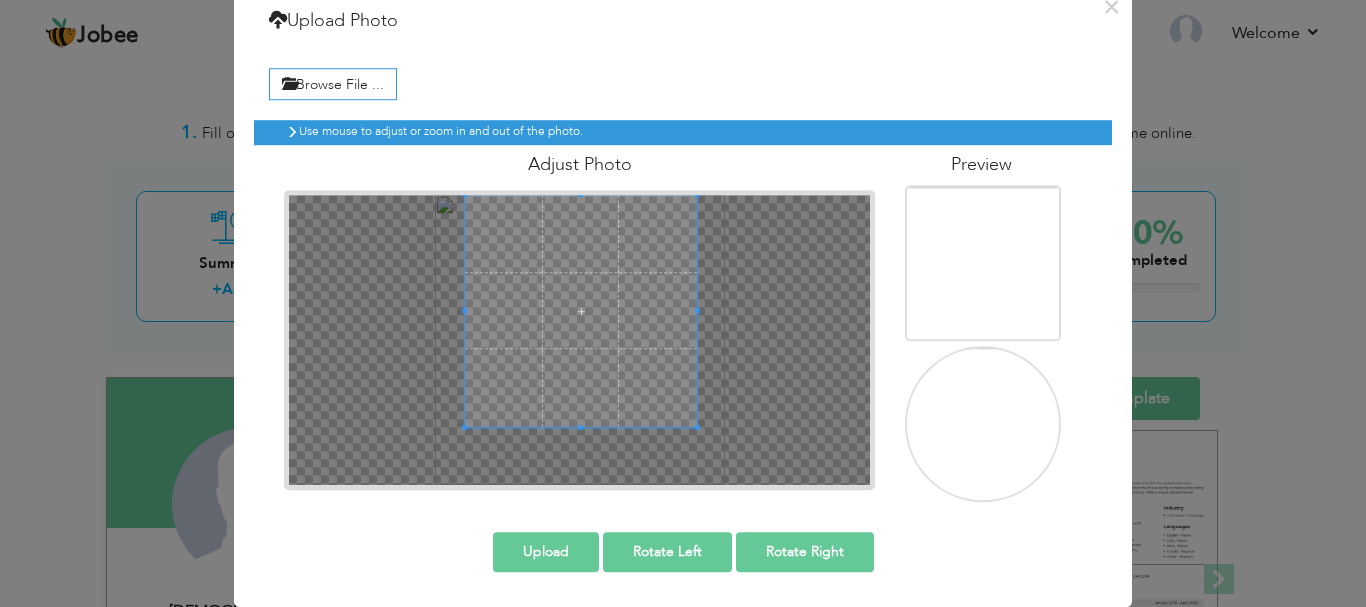 click on "Upload" at bounding box center (546, 552) 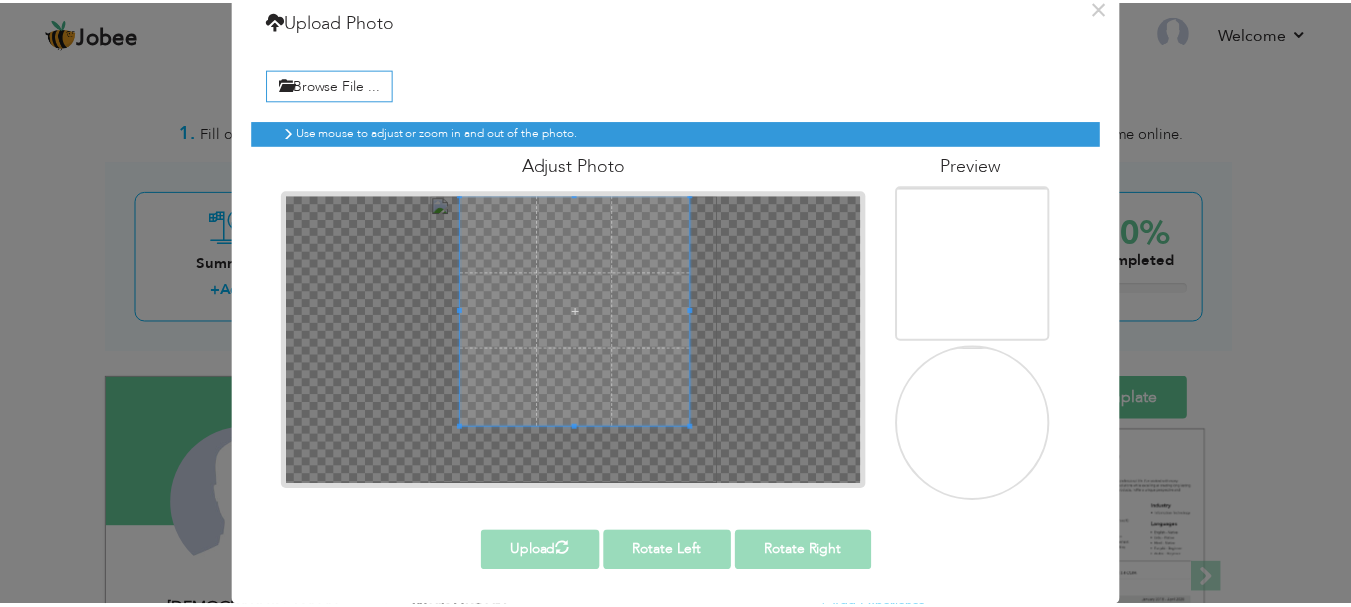 scroll, scrollTop: 0, scrollLeft: 0, axis: both 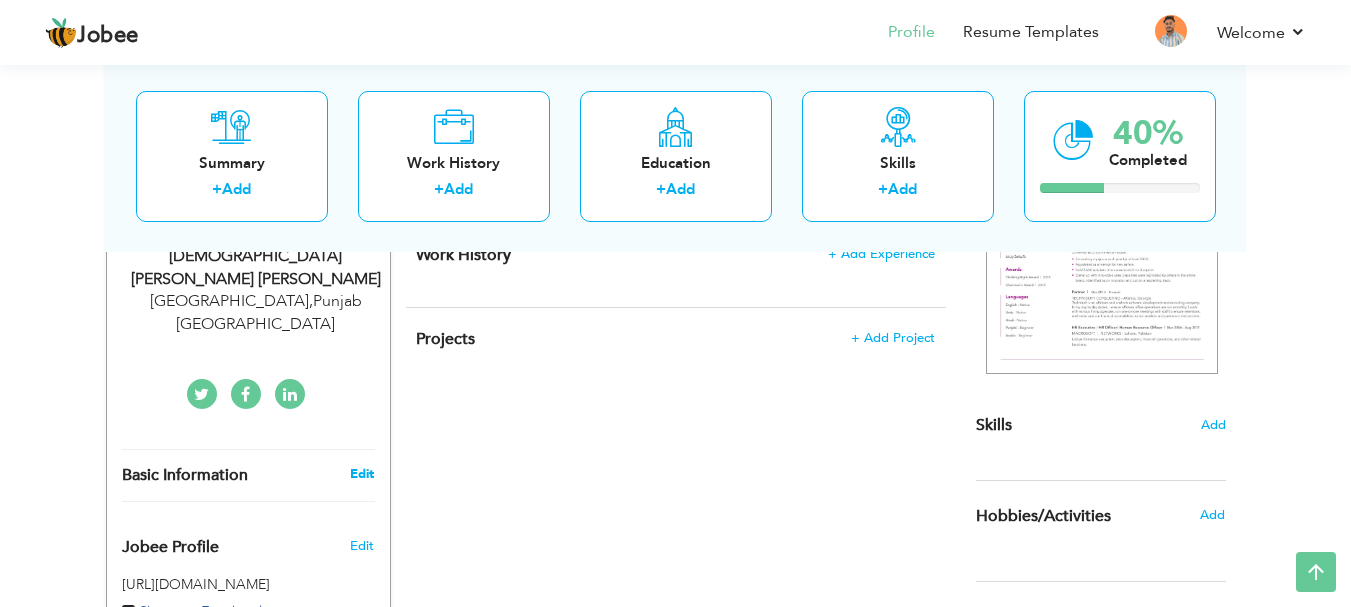 click on "Edit" at bounding box center (362, 474) 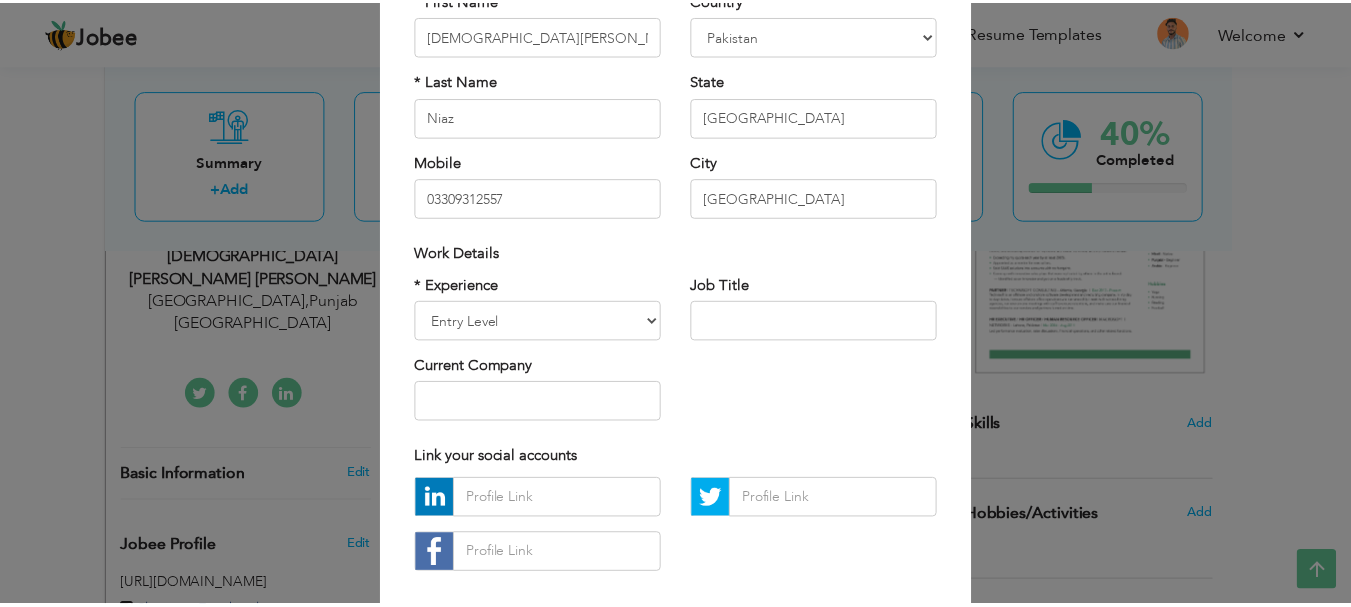 scroll, scrollTop: 227, scrollLeft: 0, axis: vertical 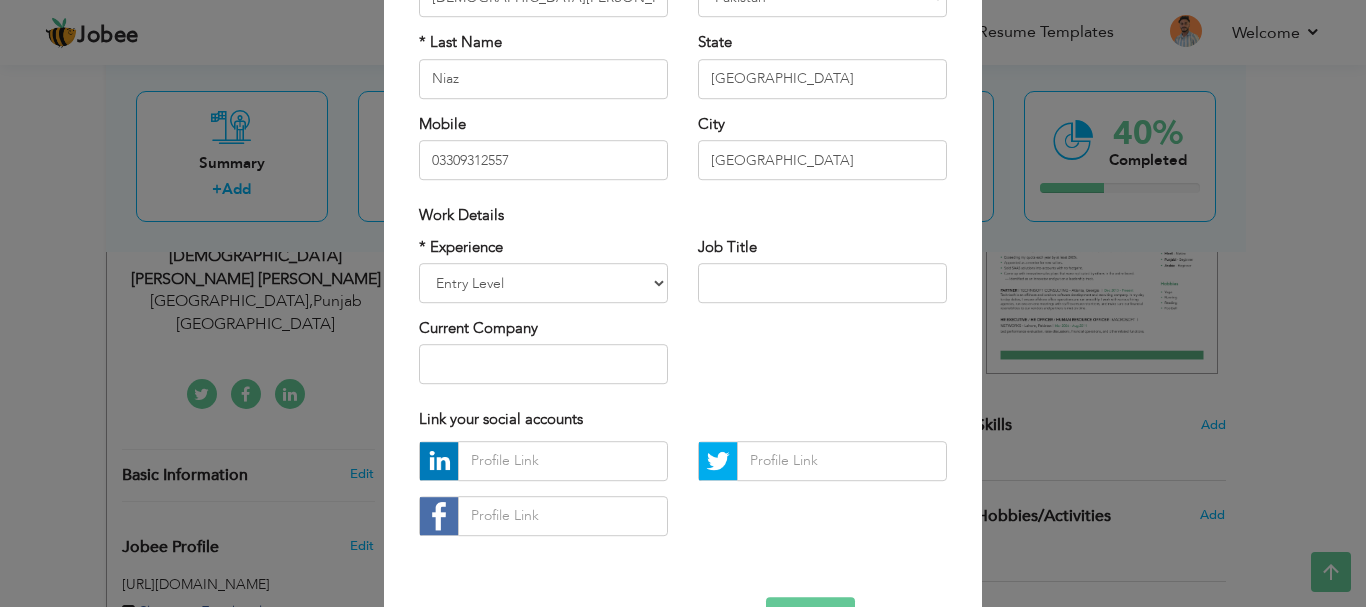 drag, startPoint x: 1333, startPoint y: 311, endPoint x: 1294, endPoint y: 446, distance: 140.52046 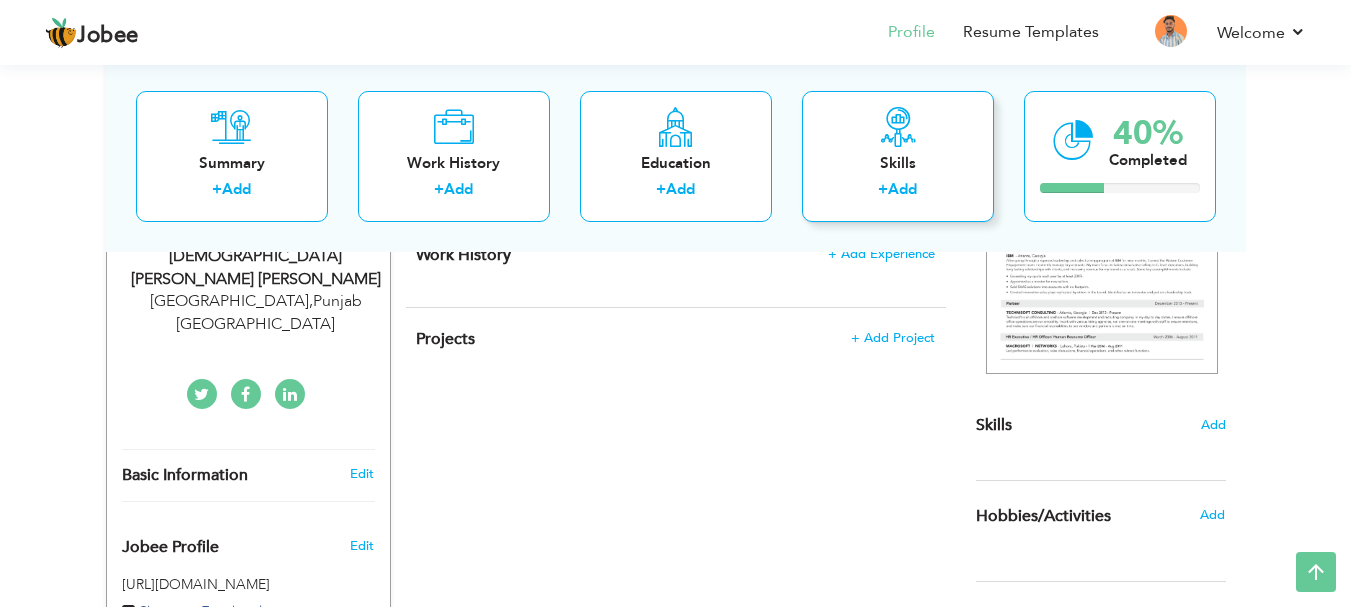 click on "Skills
+  Add" at bounding box center [898, 155] 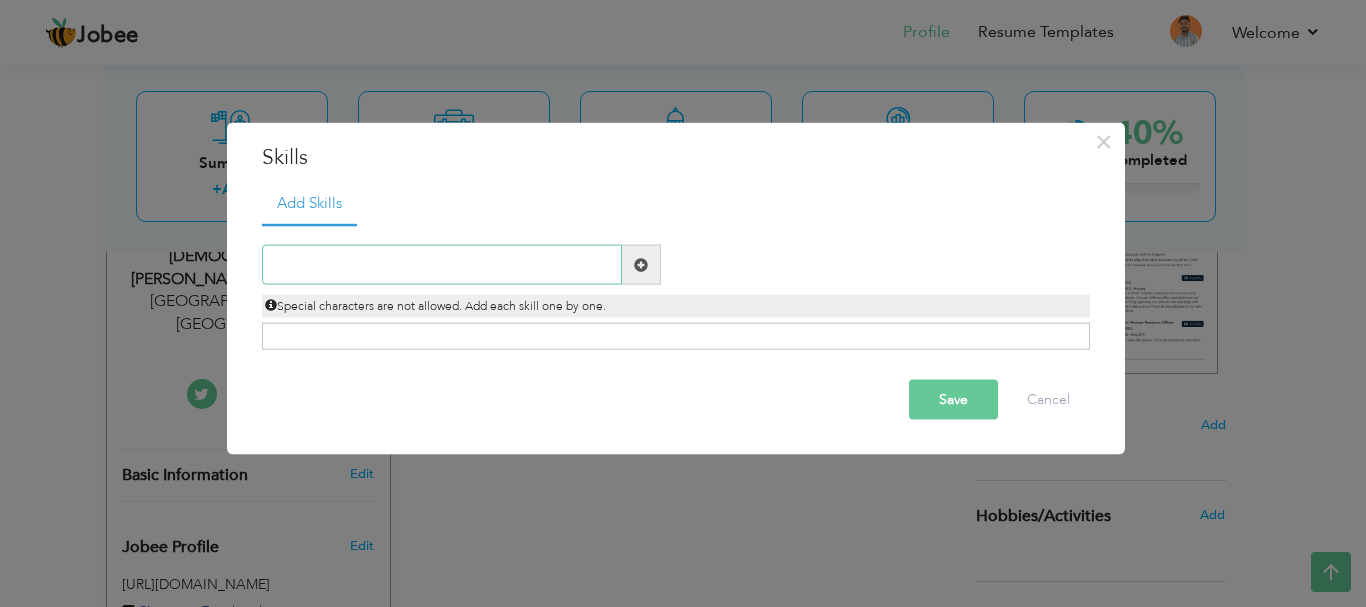 click at bounding box center (442, 265) 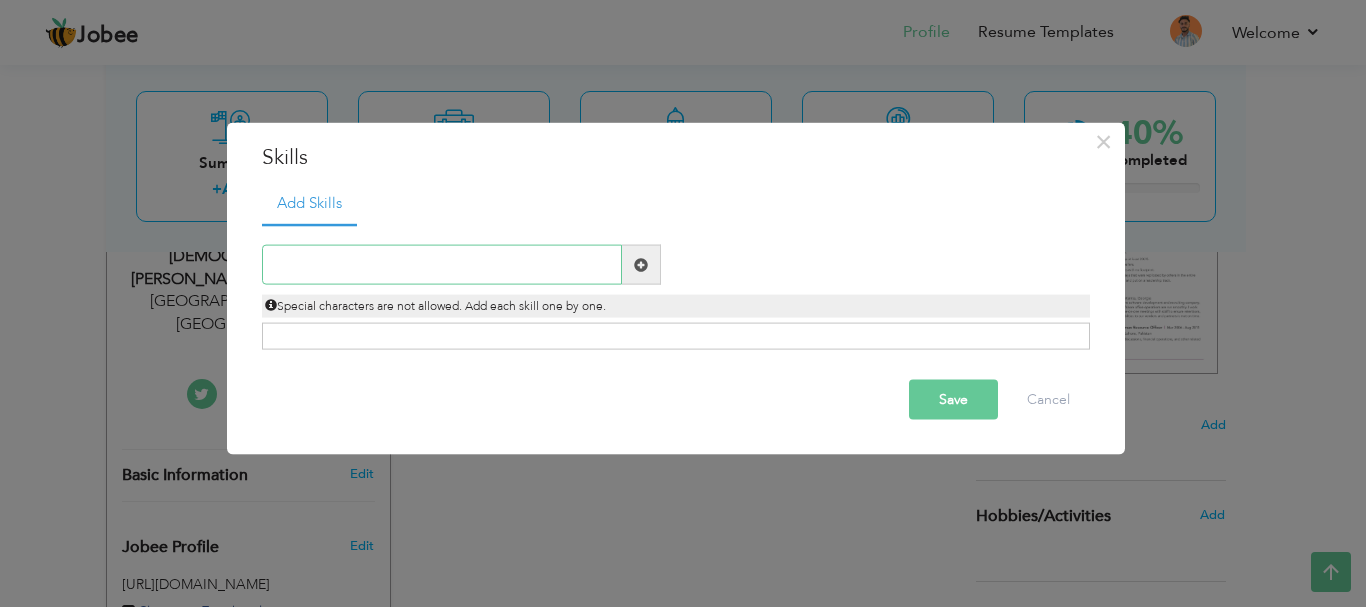 click at bounding box center (442, 265) 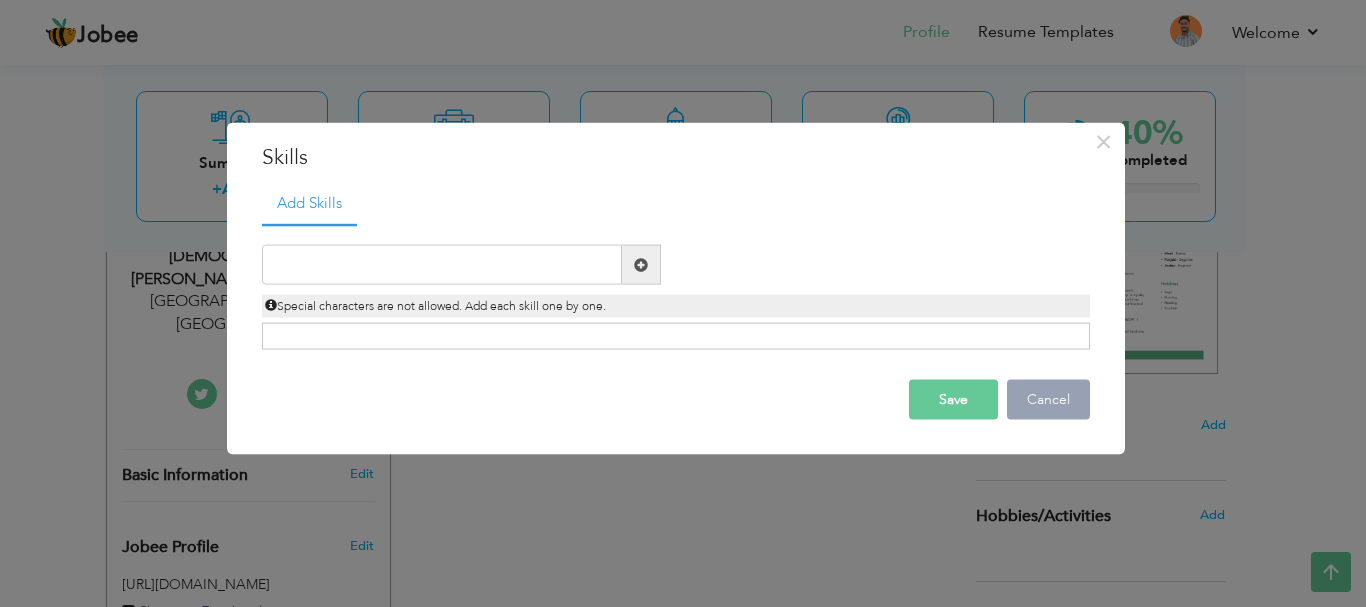 click on "Cancel" at bounding box center [1048, 400] 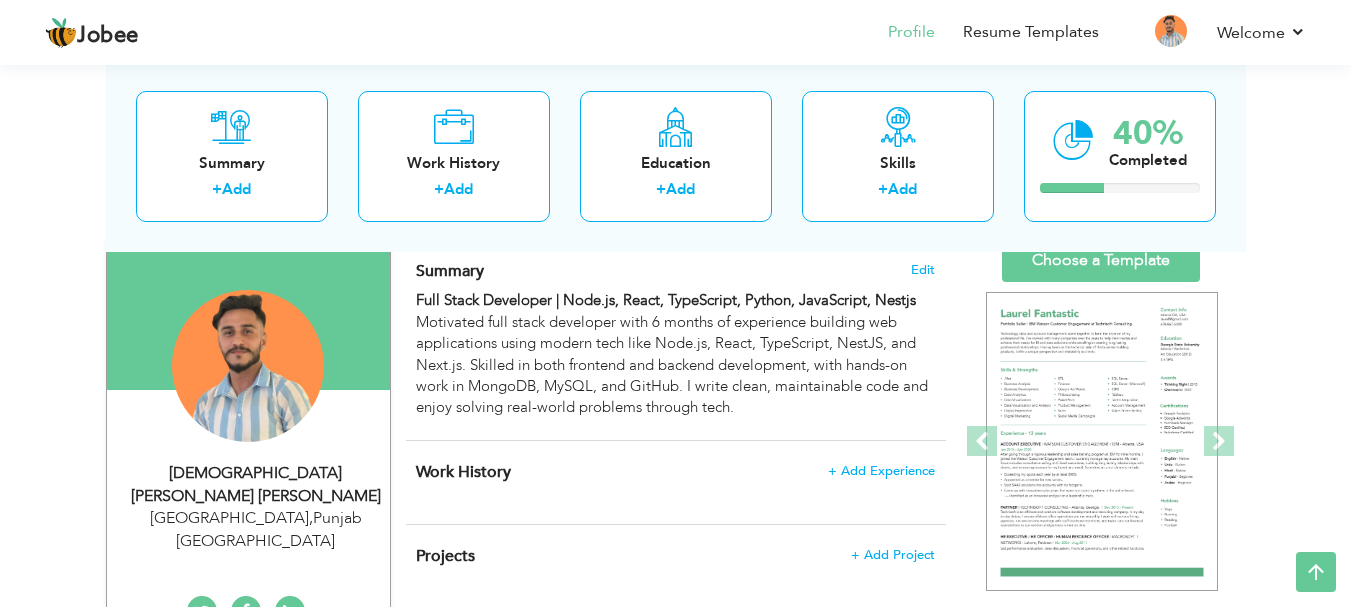 scroll, scrollTop: 133, scrollLeft: 0, axis: vertical 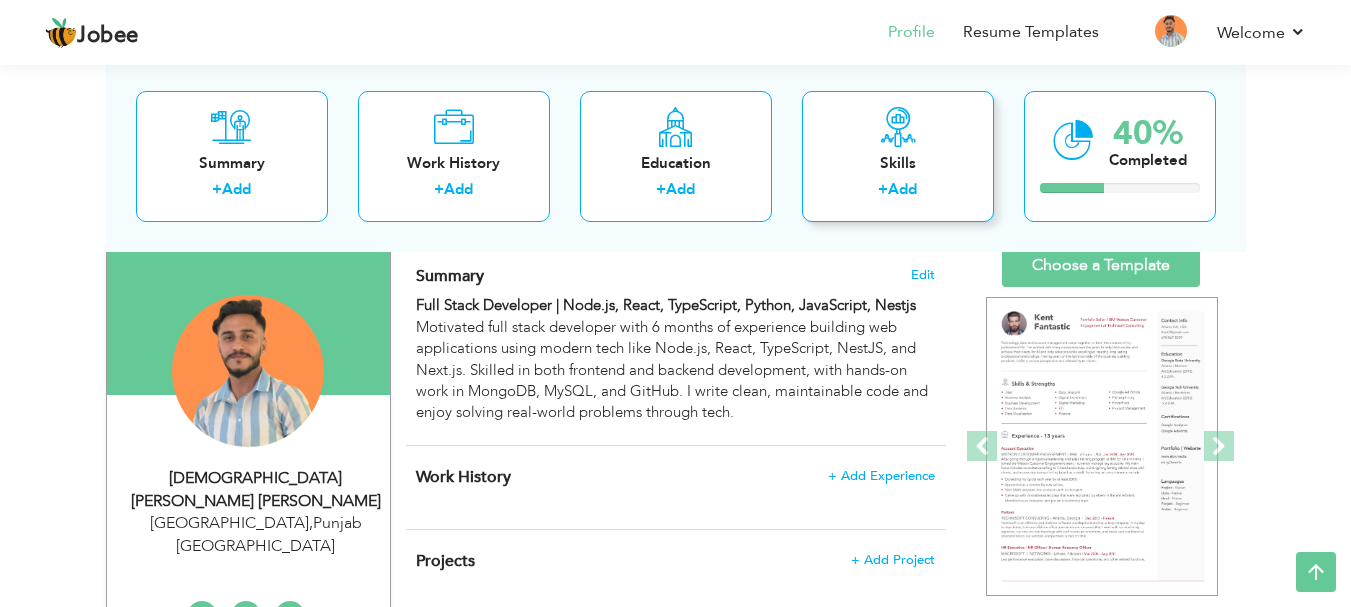 click on "Skills
+  Add" at bounding box center (898, 155) 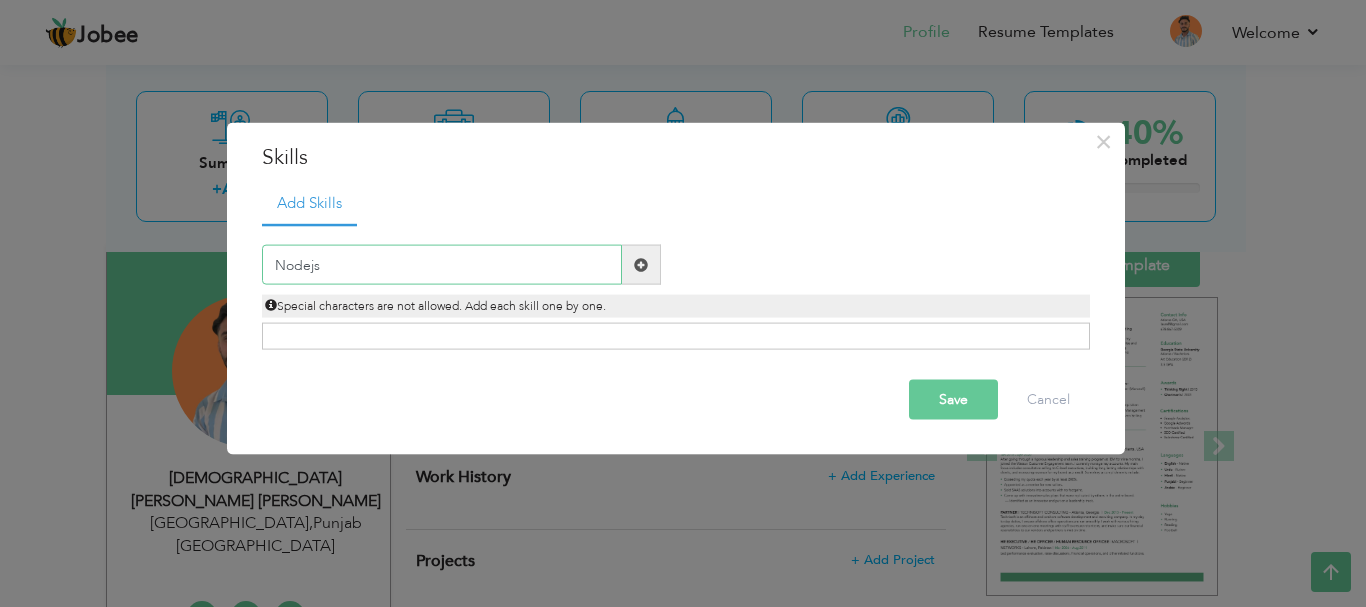type on "Nodejs" 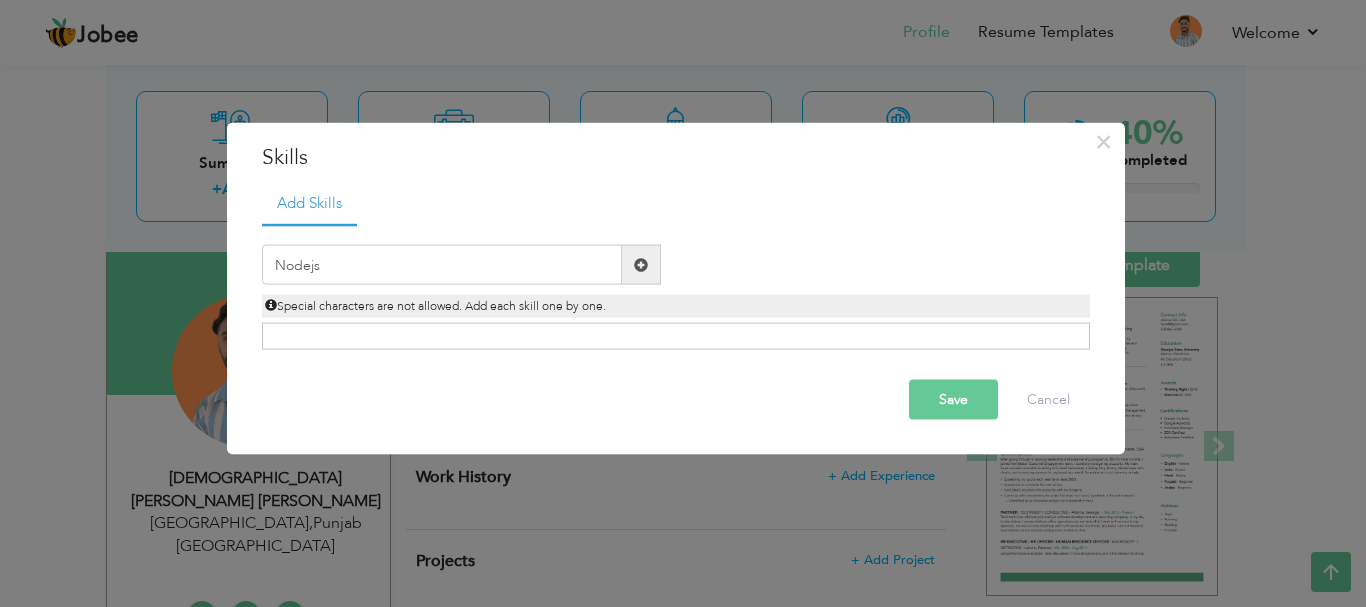 click at bounding box center (641, 264) 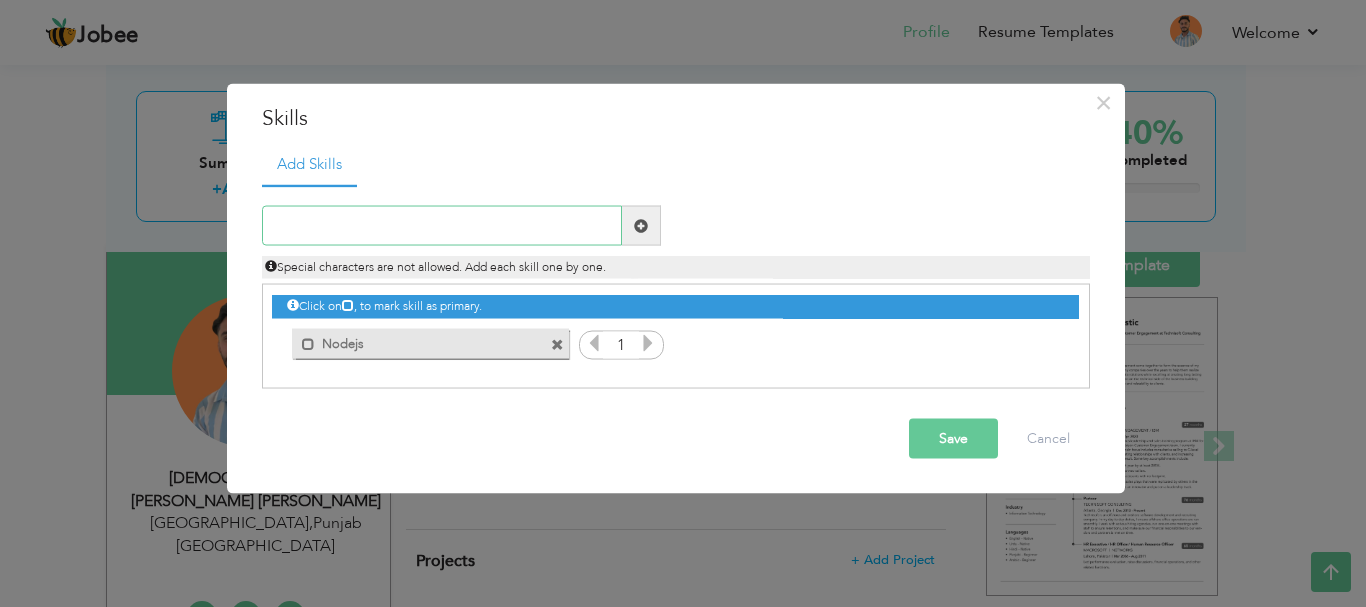 click at bounding box center (442, 226) 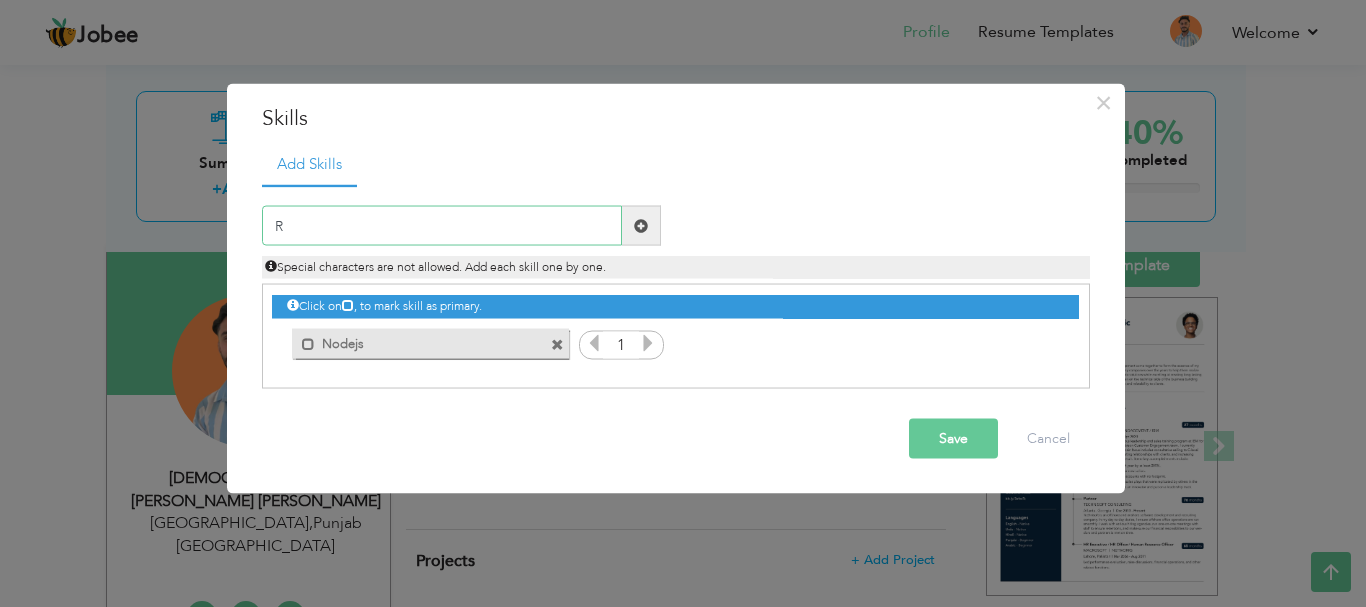type on "R" 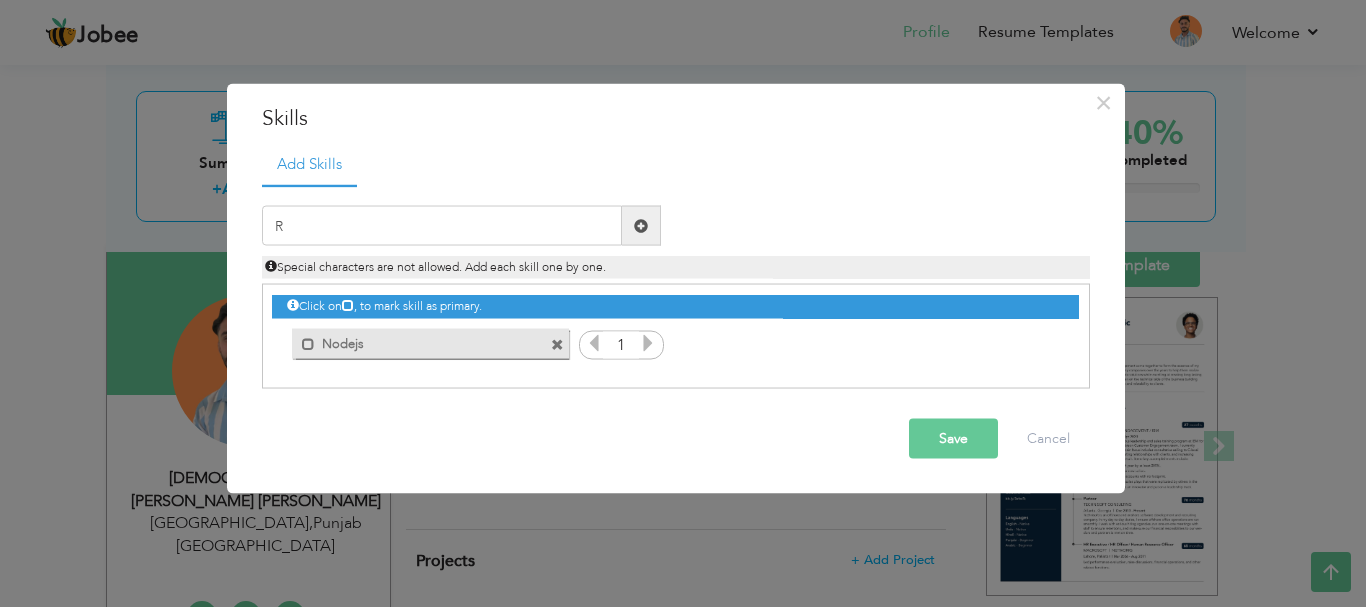 click at bounding box center (648, 343) 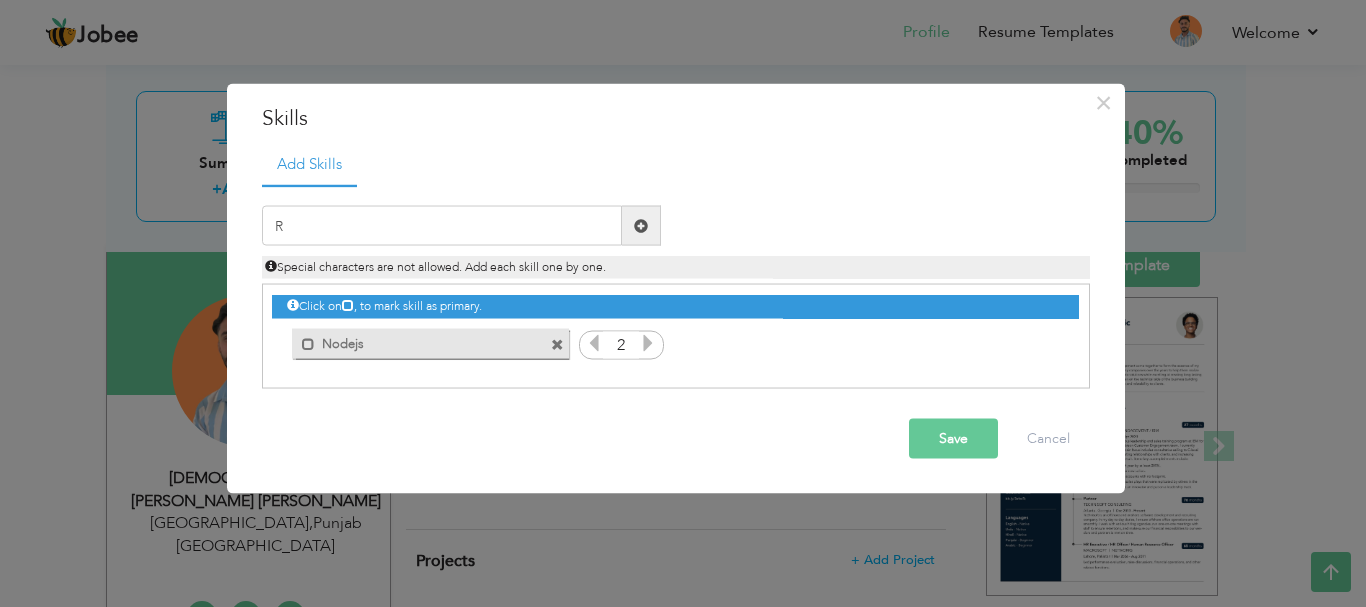 click at bounding box center [648, 343] 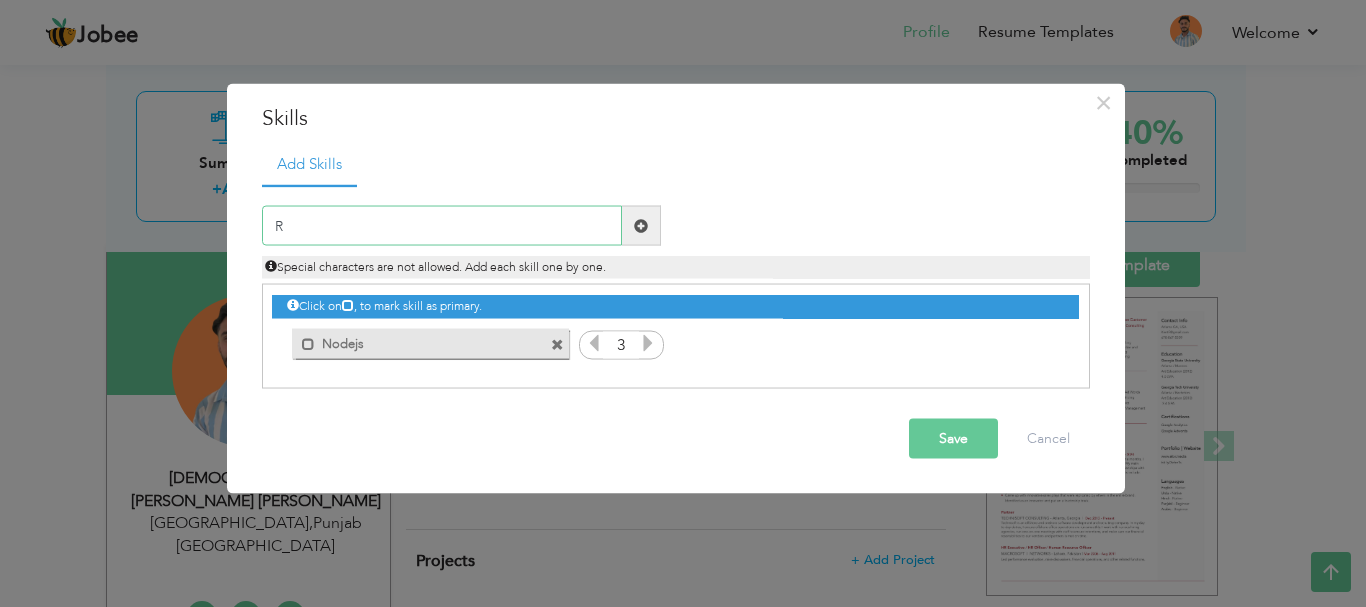 click on "R" at bounding box center [442, 226] 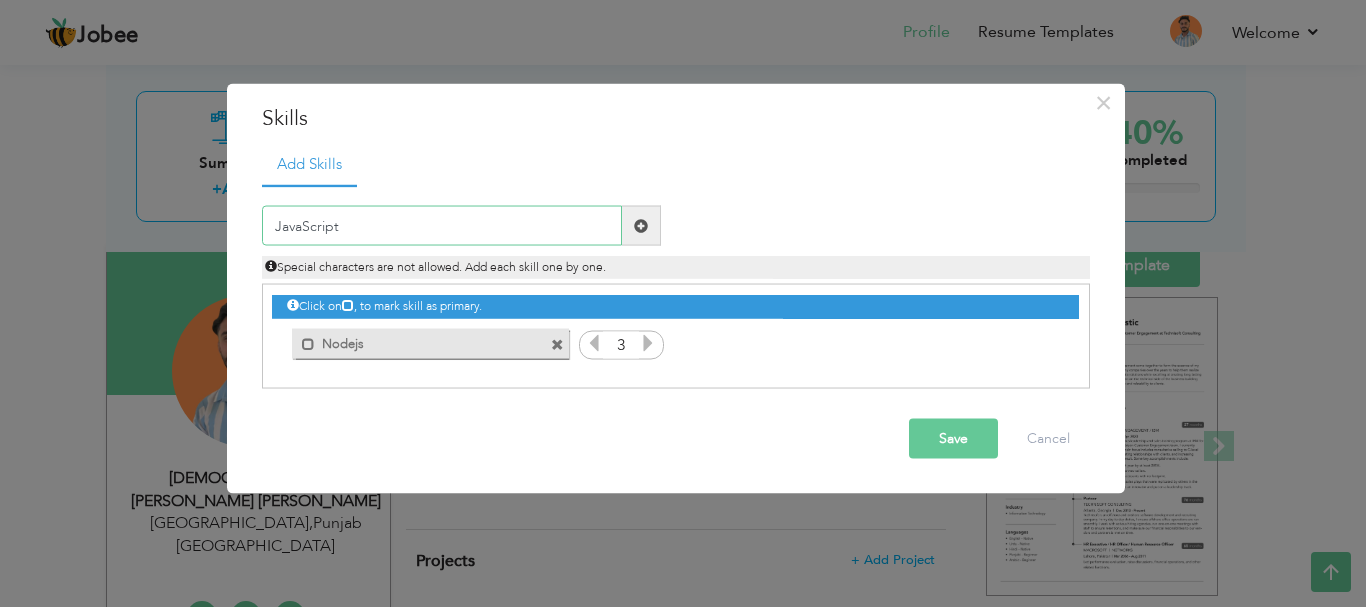 type on "JavaScript" 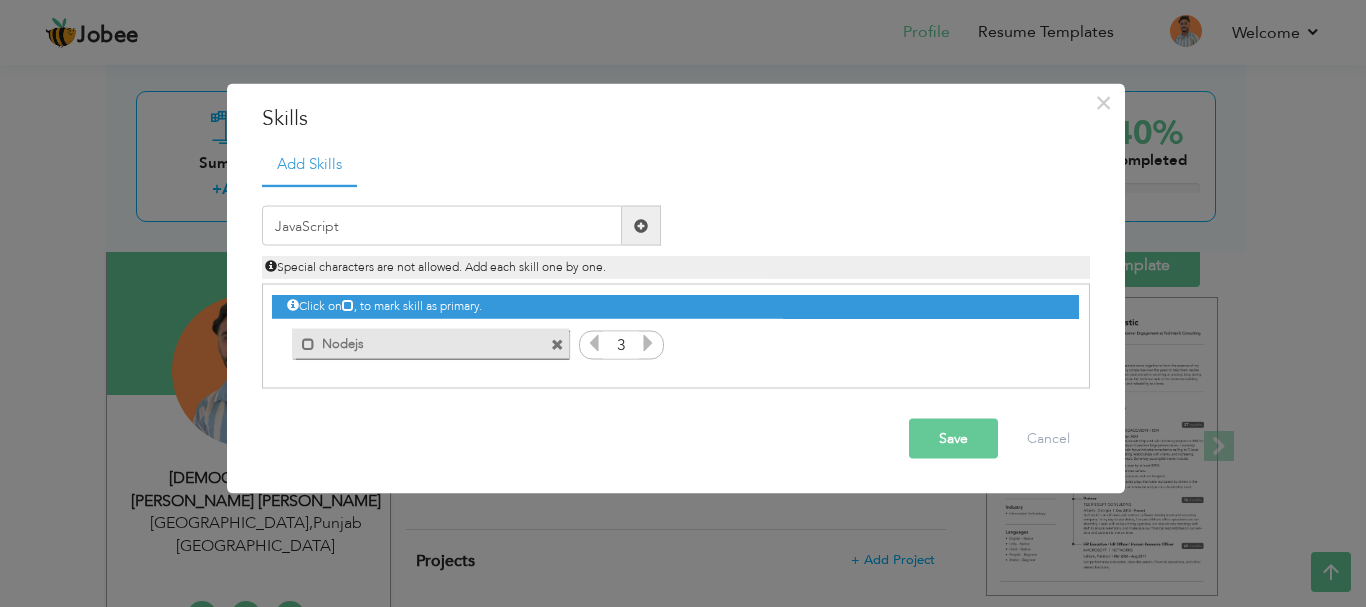 click on "Save" at bounding box center [953, 439] 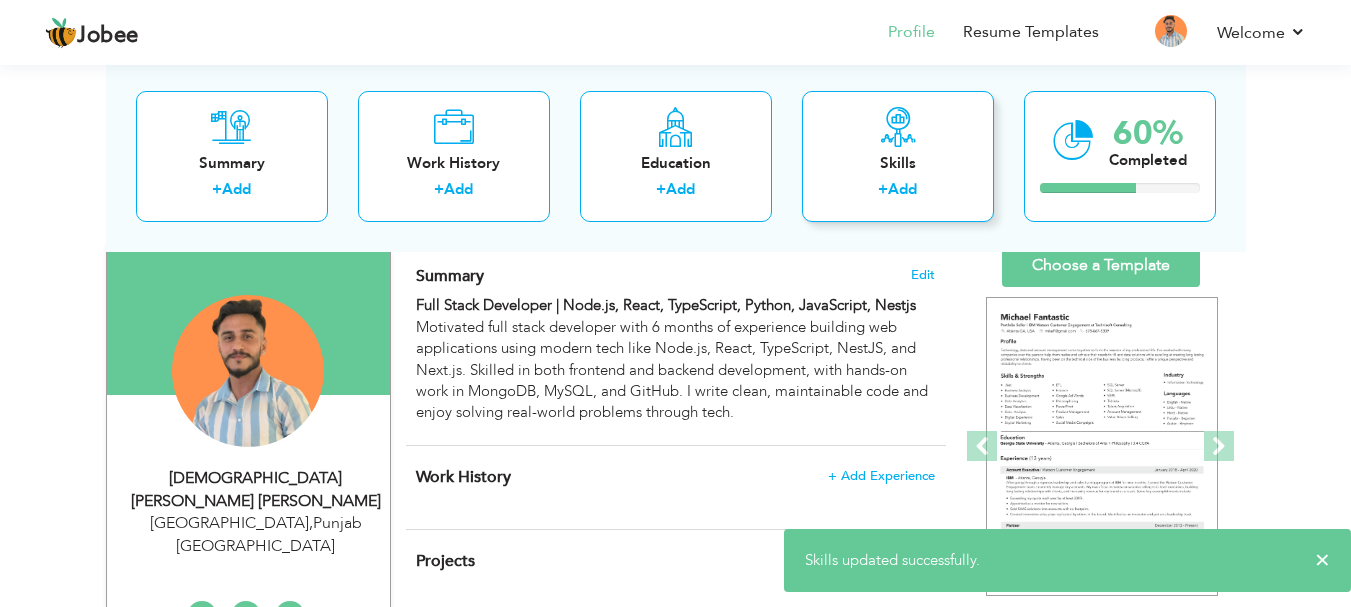 click on "+  Add" at bounding box center (898, 192) 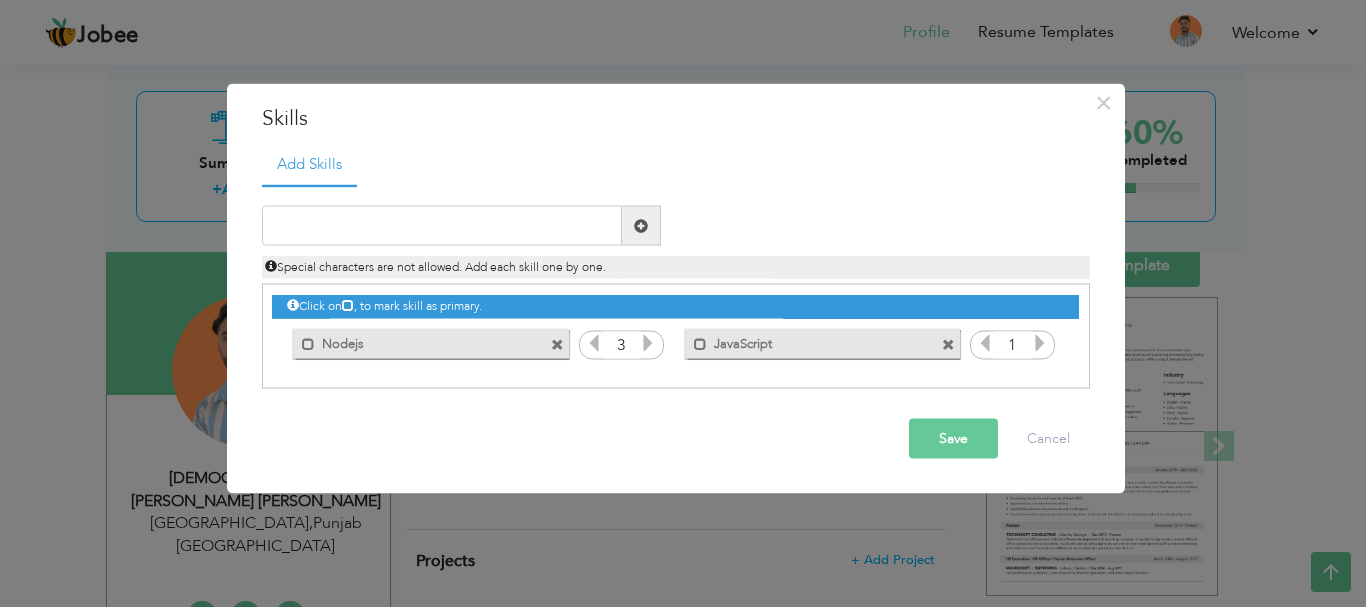 click at bounding box center (1040, 343) 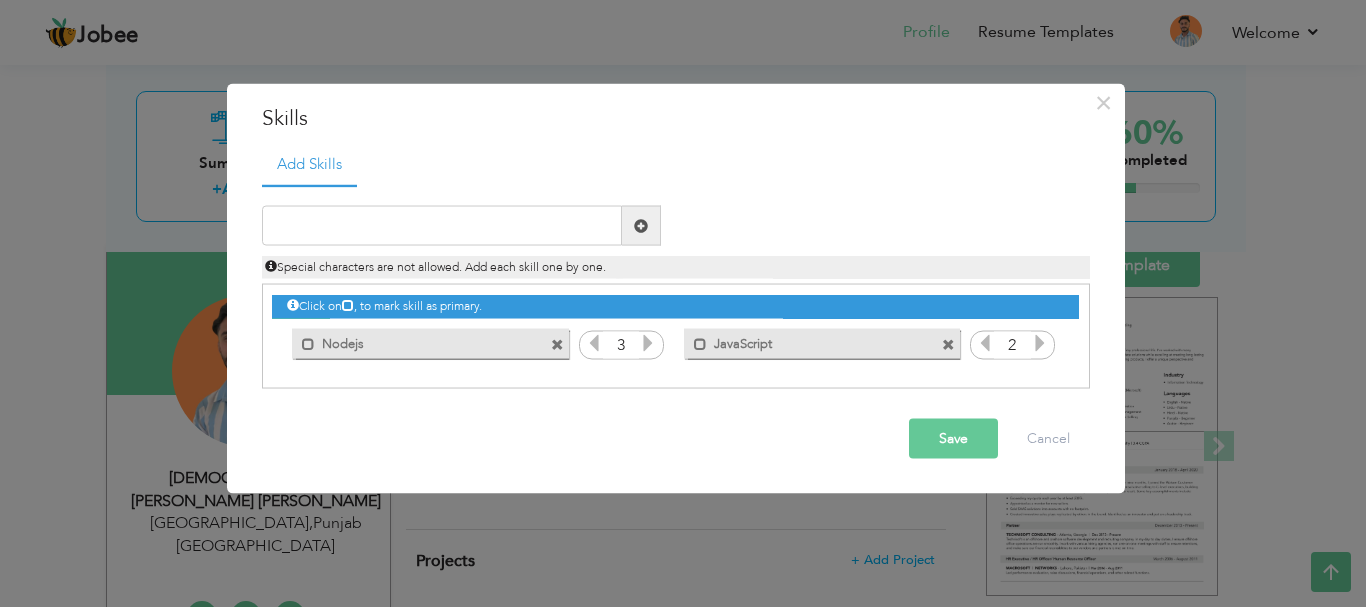 click at bounding box center [1040, 343] 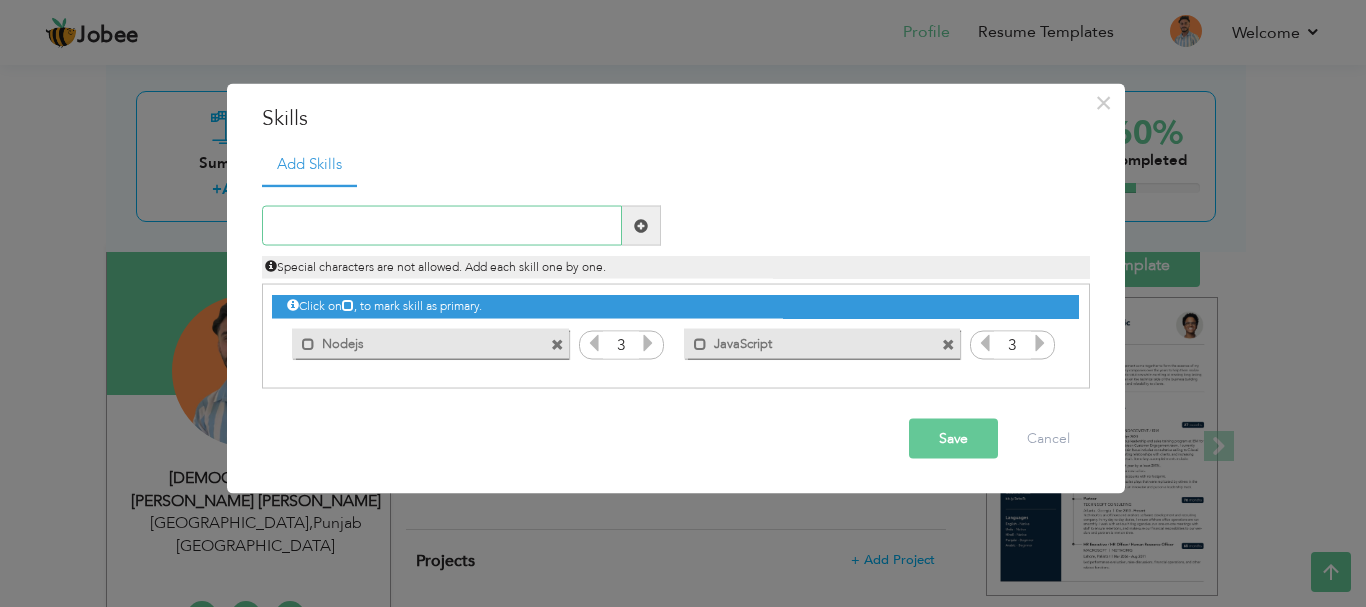 click at bounding box center [442, 226] 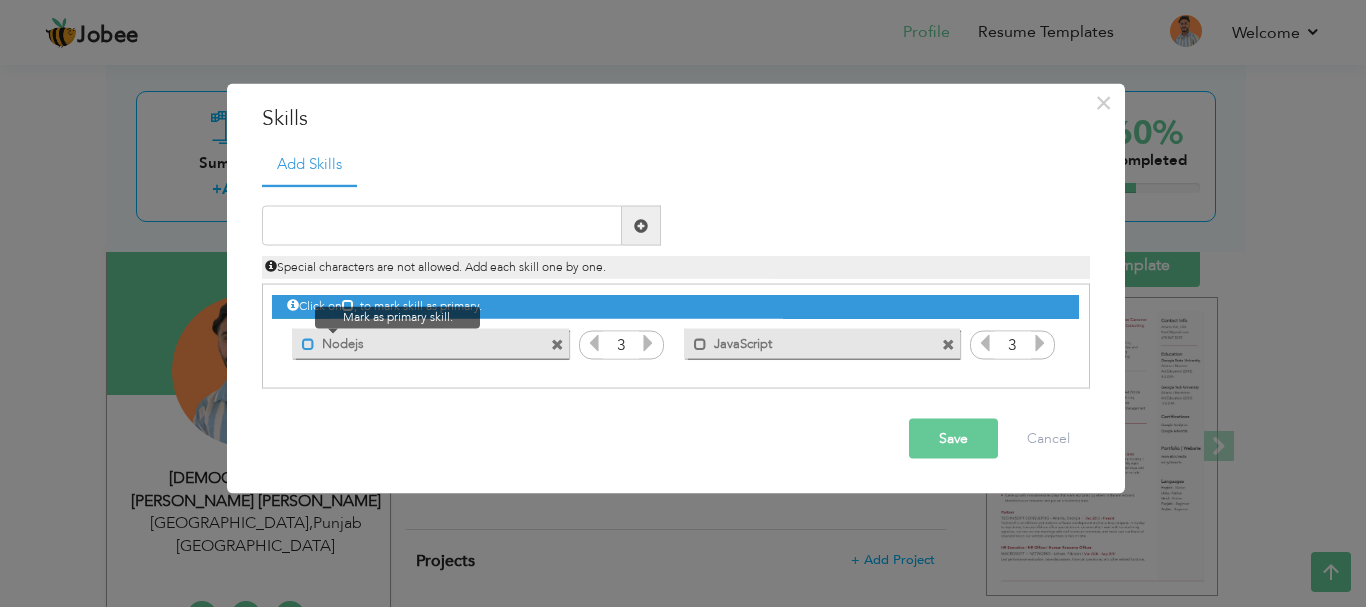 click at bounding box center [308, 343] 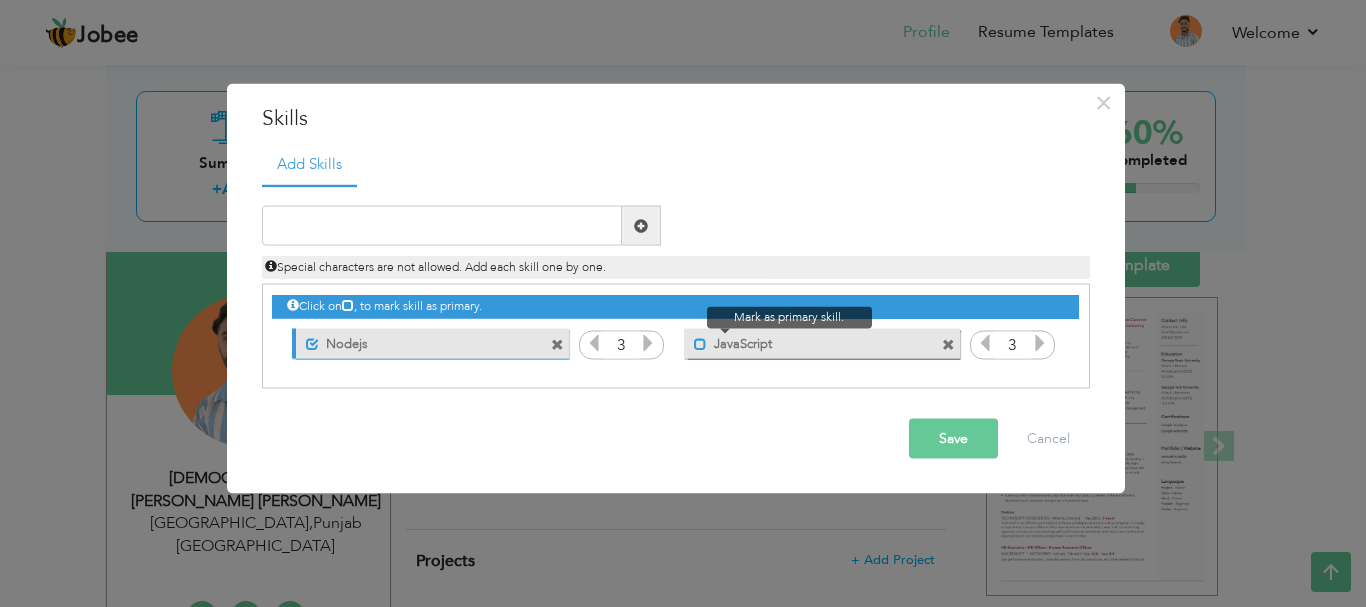 click at bounding box center (700, 343) 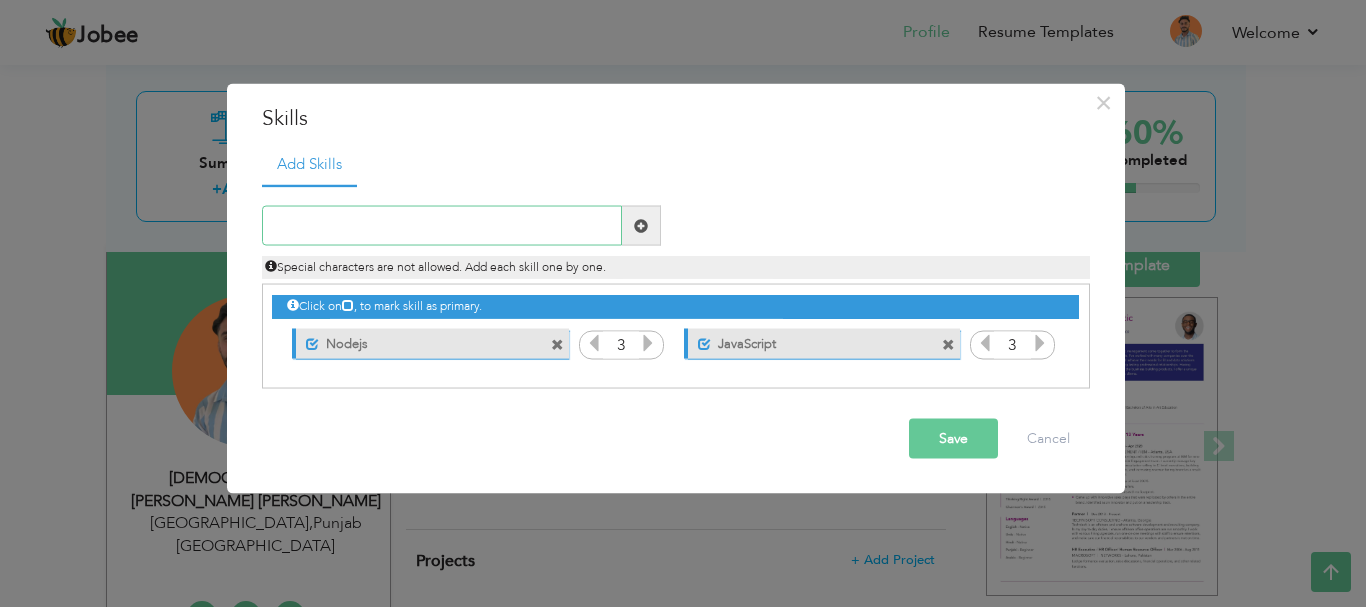 click at bounding box center [442, 226] 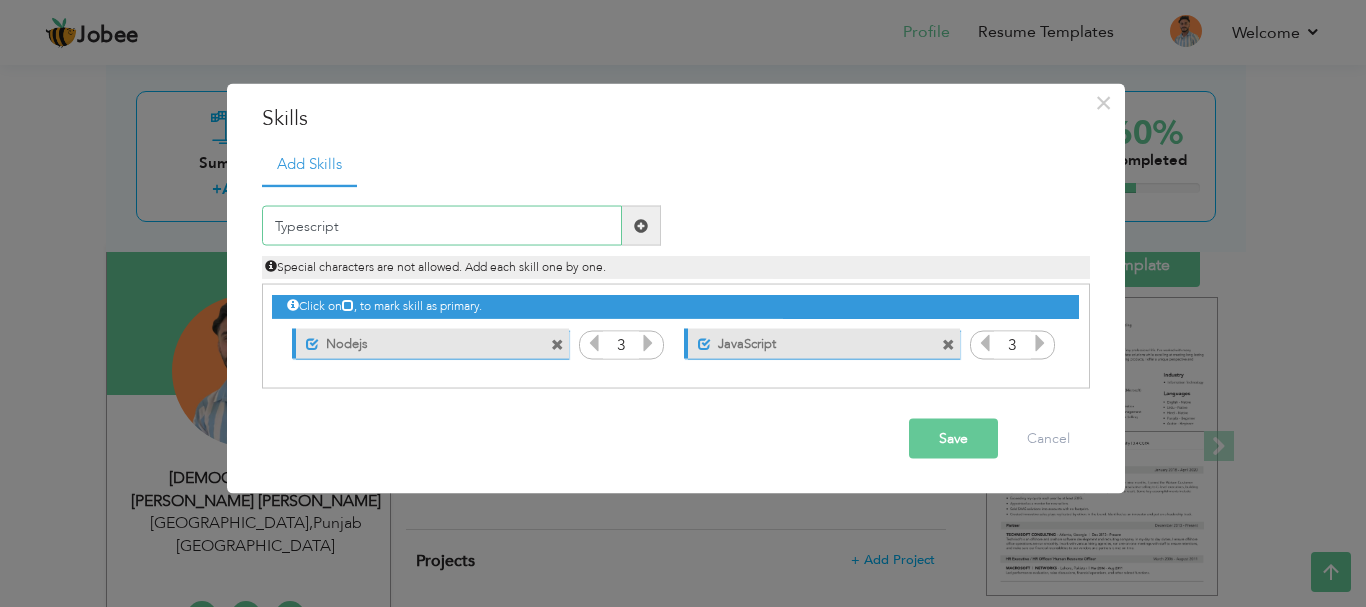 type on "Typescript" 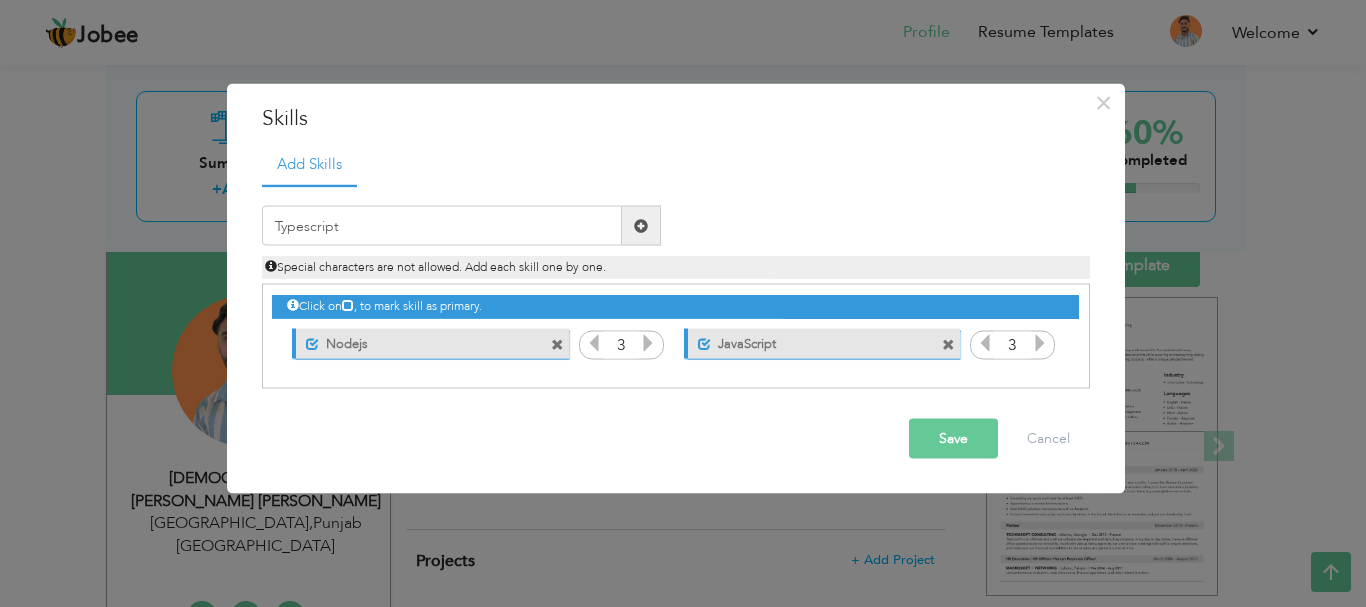 click on "Save" at bounding box center [953, 439] 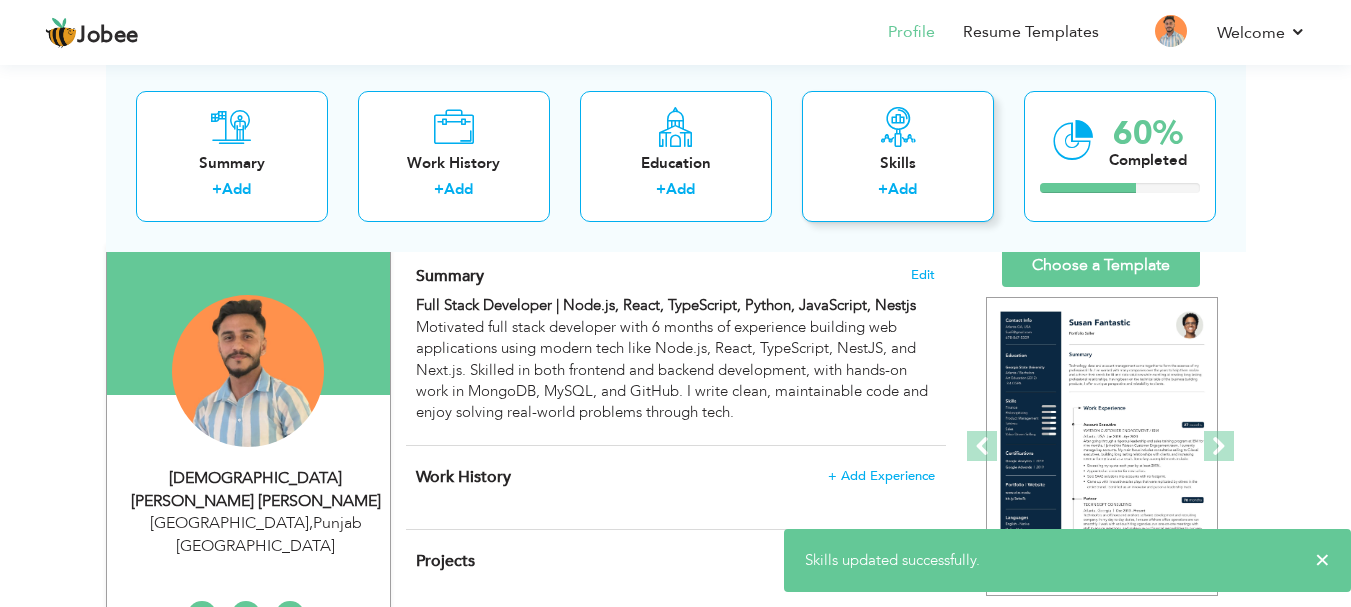 click on "Skills
+  Add" at bounding box center [898, 155] 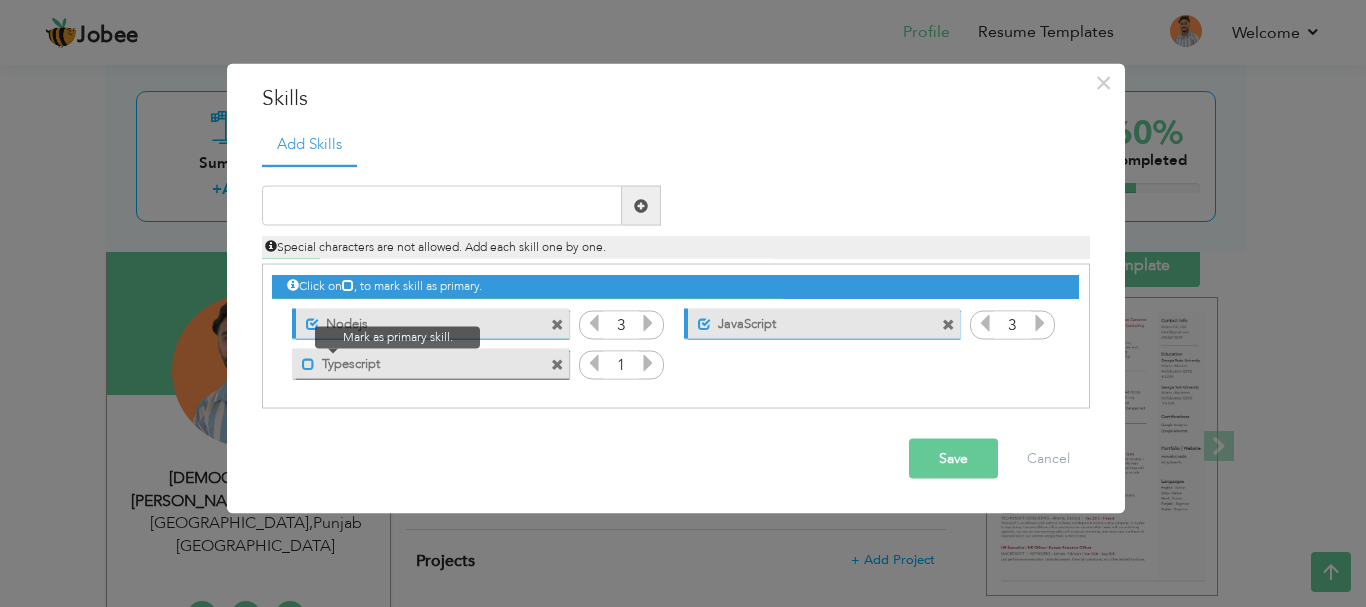 click at bounding box center (308, 363) 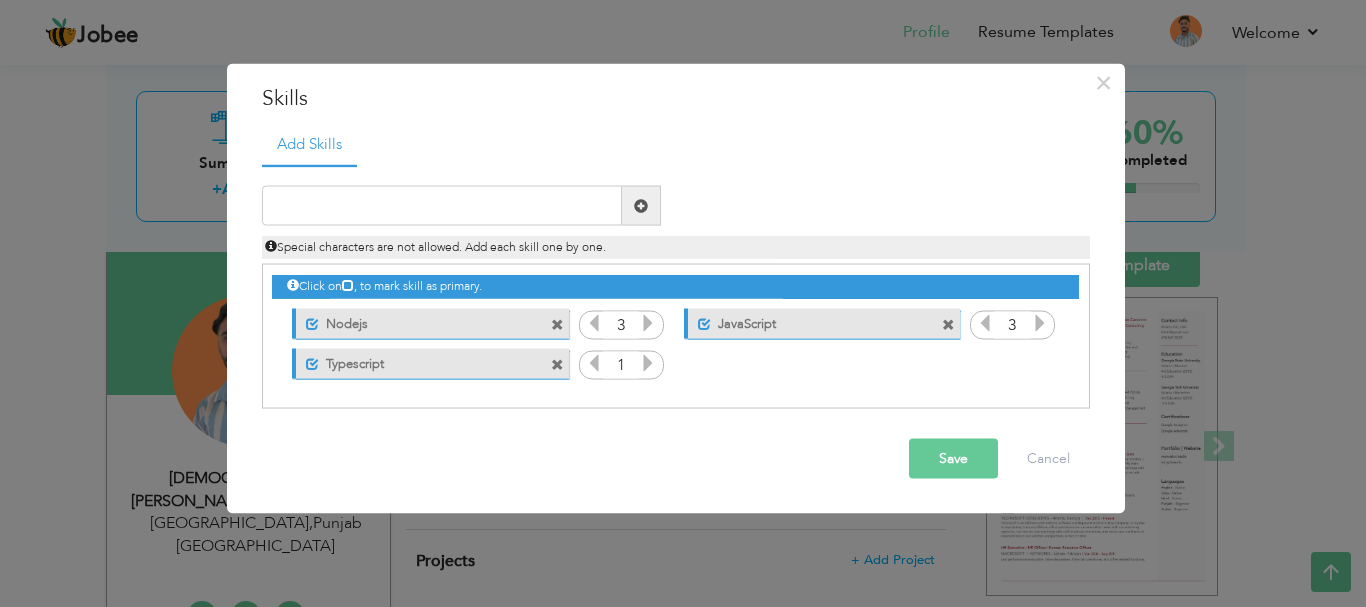 click at bounding box center [648, 363] 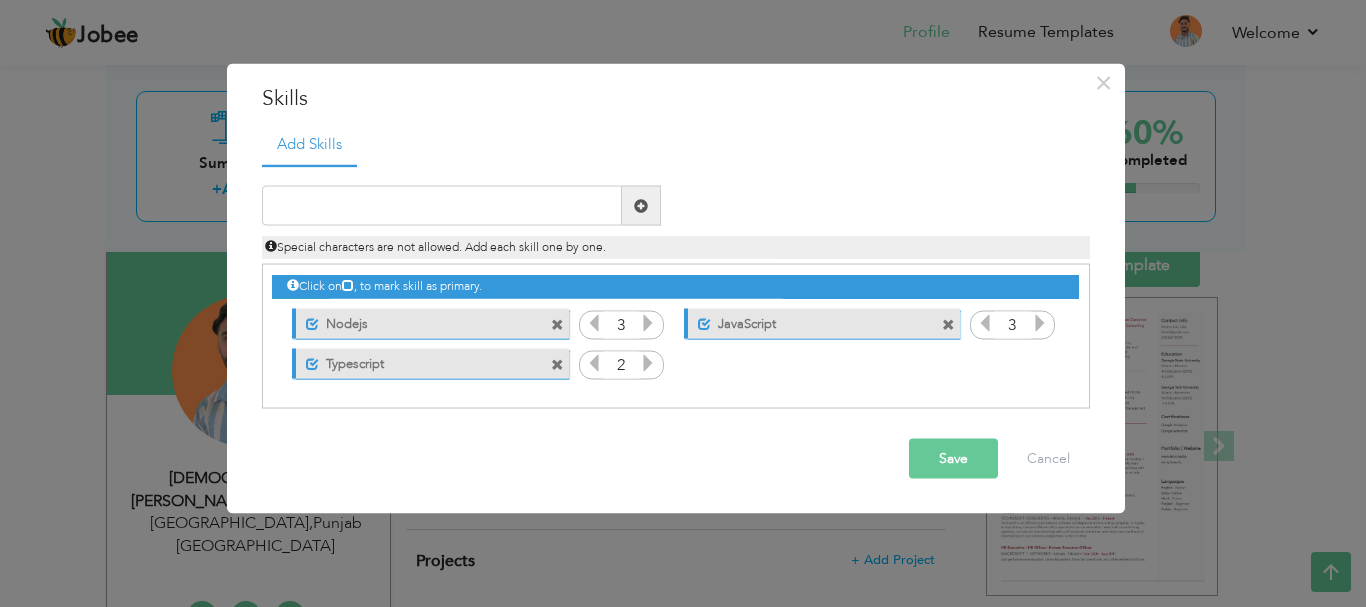 click at bounding box center (648, 363) 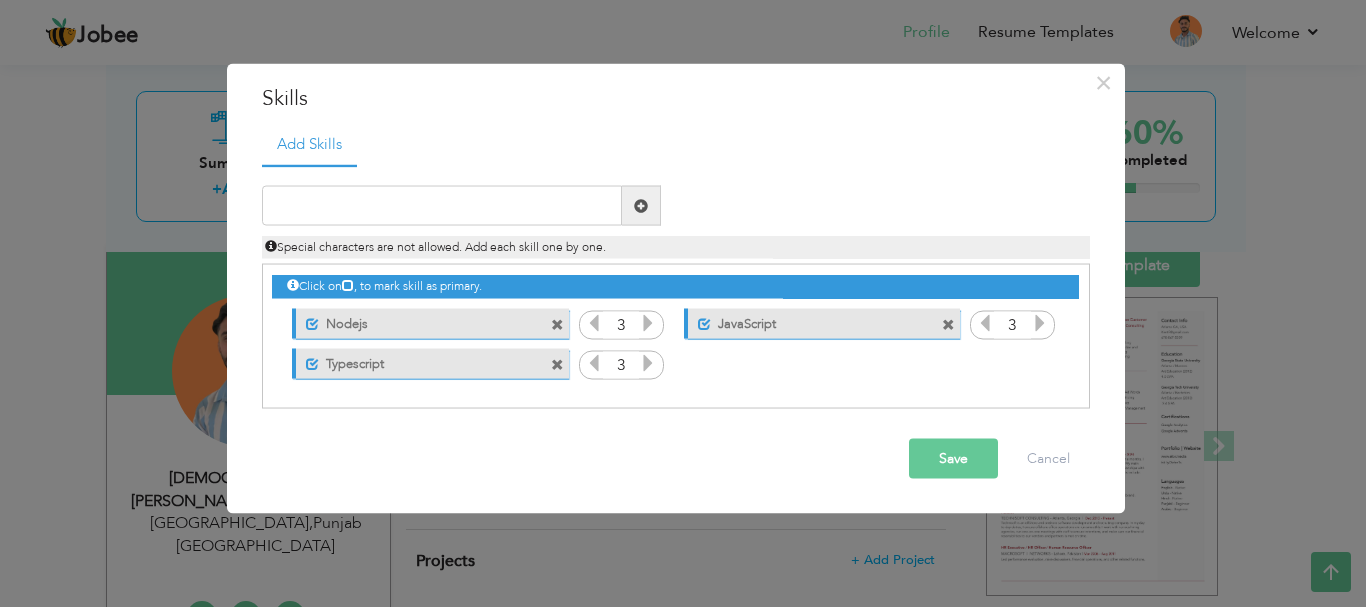click on "Save" at bounding box center (953, 459) 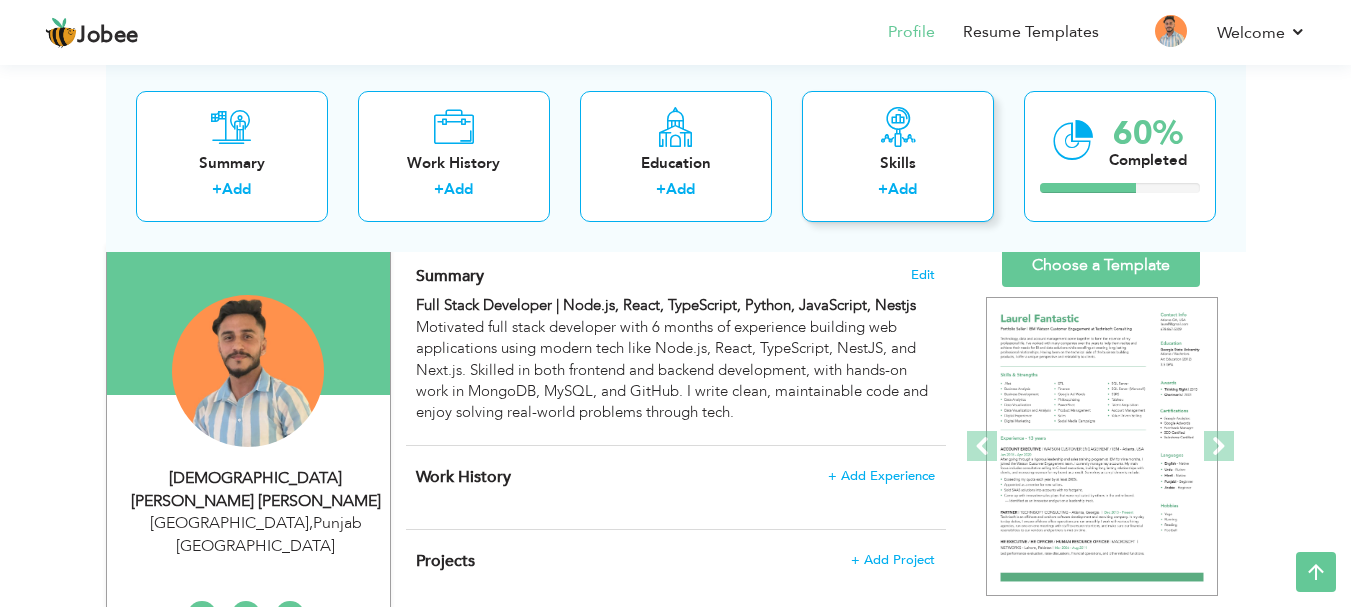 click on "Skills
+  Add" at bounding box center (898, 155) 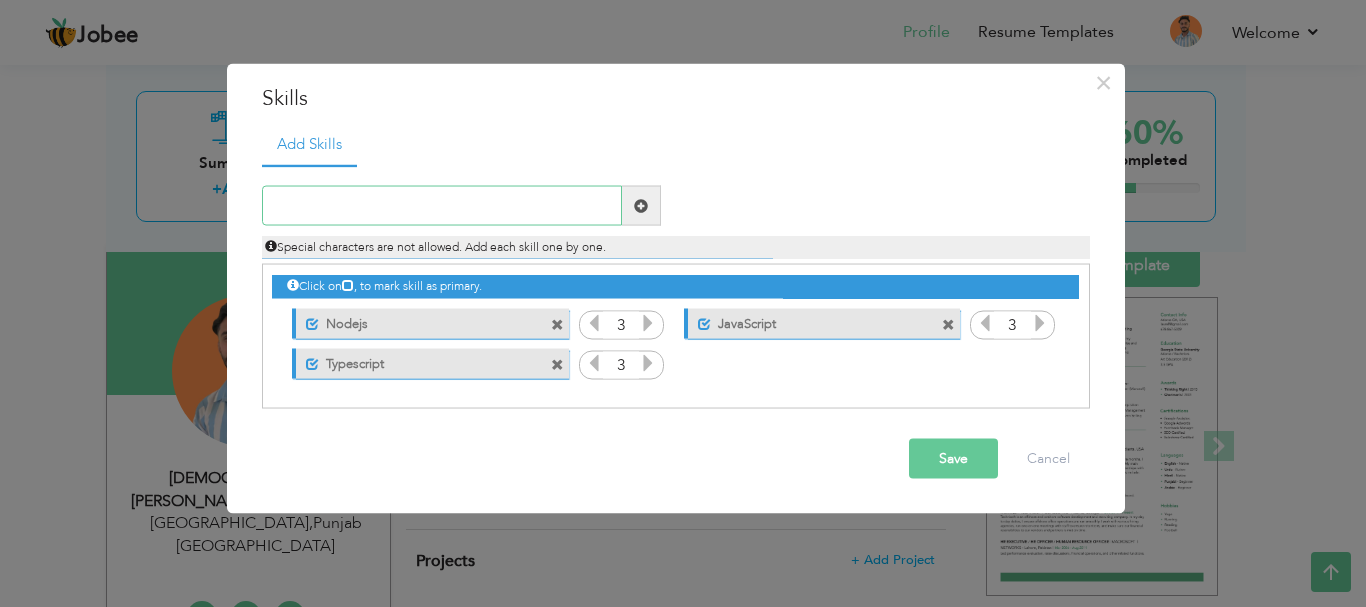 click at bounding box center [442, 206] 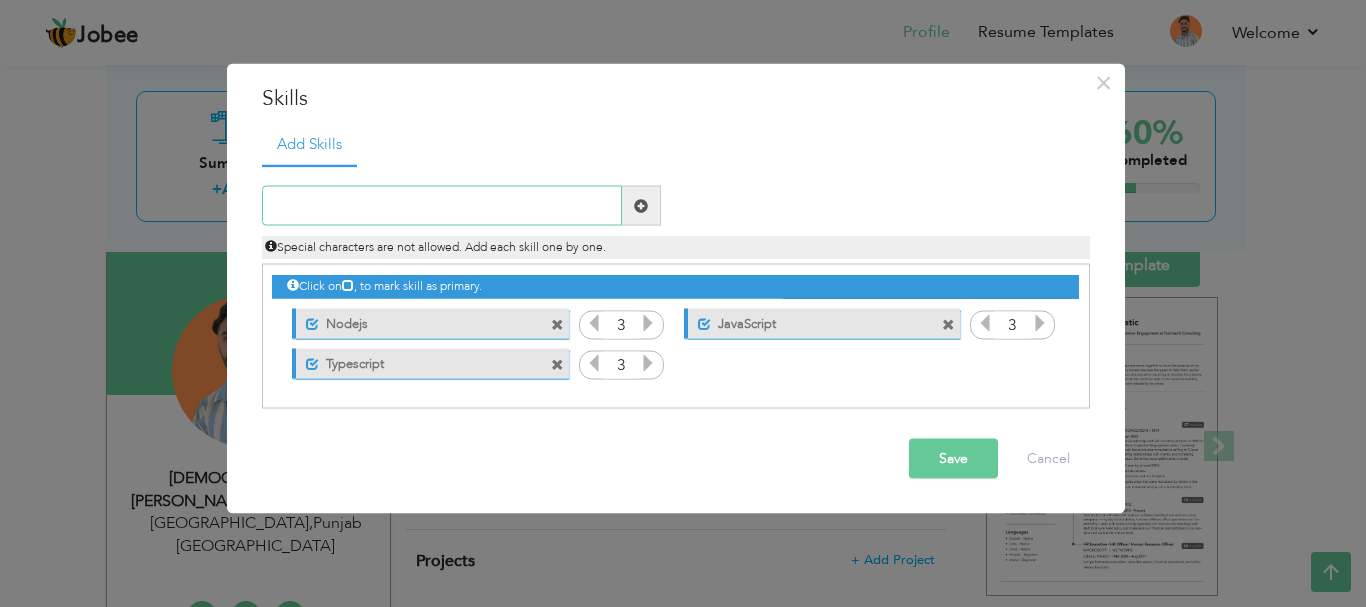 type on "H" 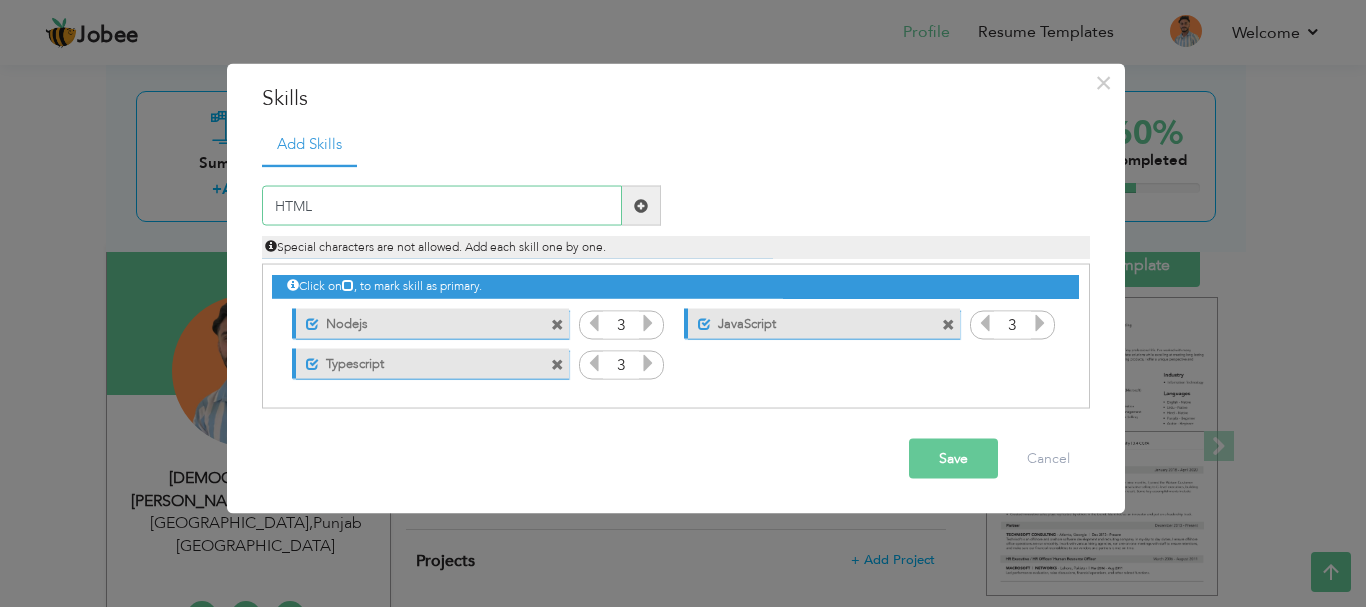 type on "HTML" 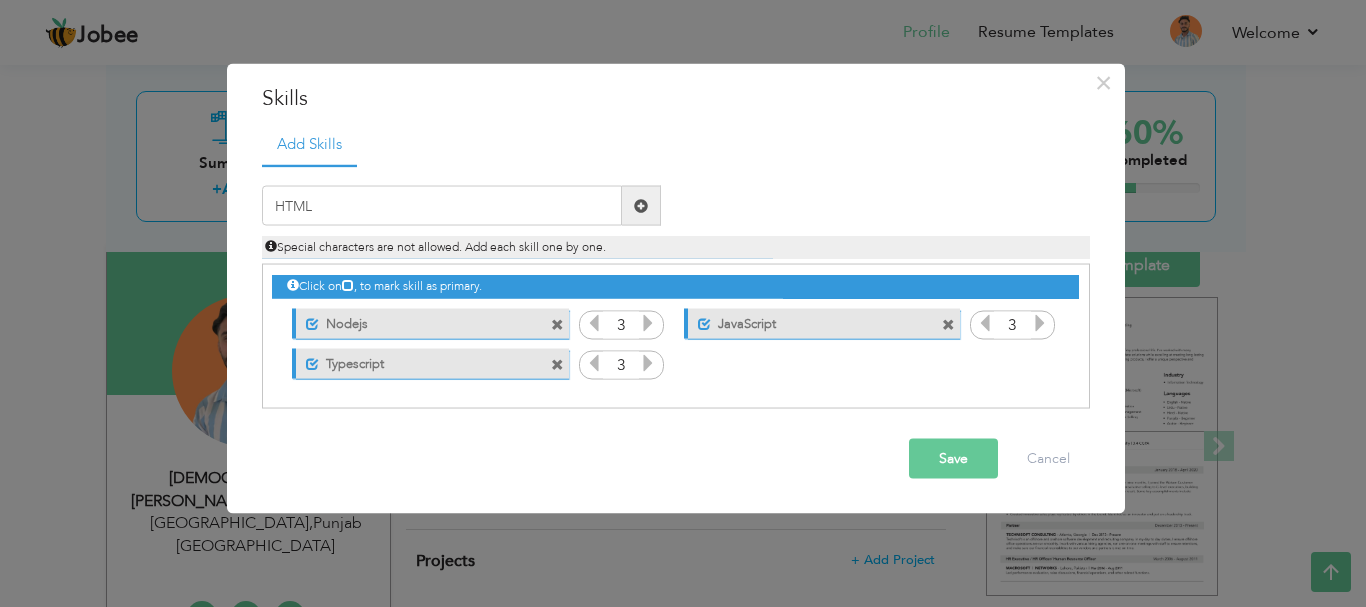 click on "Save" at bounding box center (953, 459) 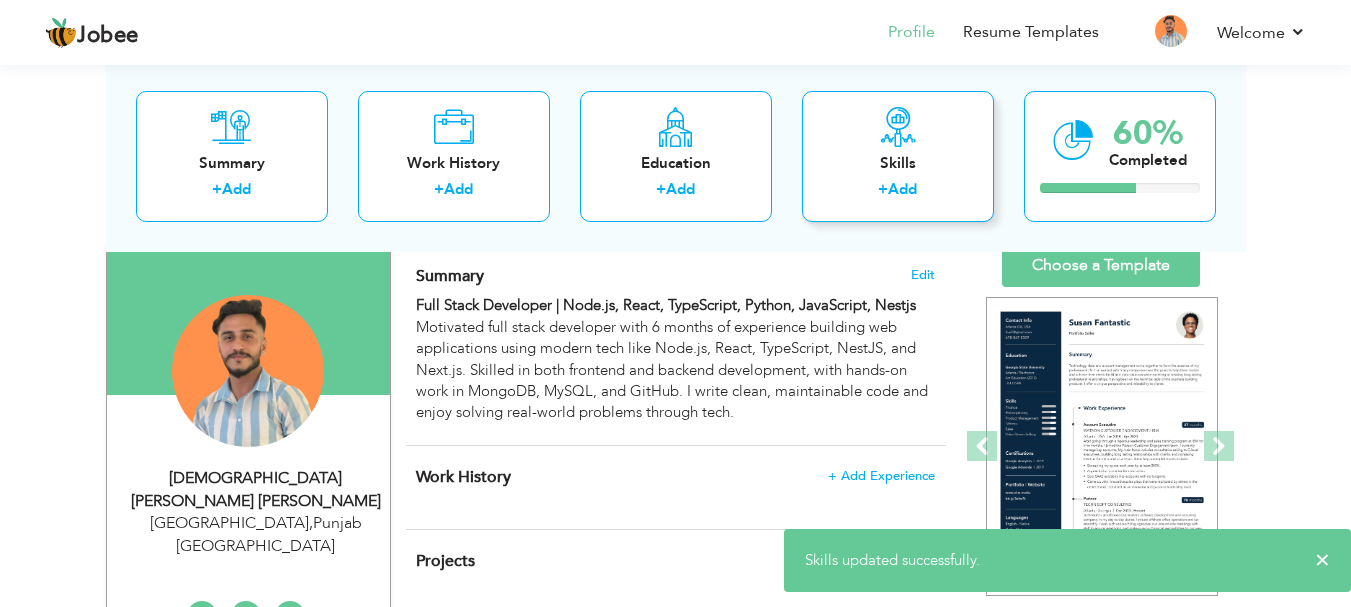 click on "Skills" at bounding box center (898, 162) 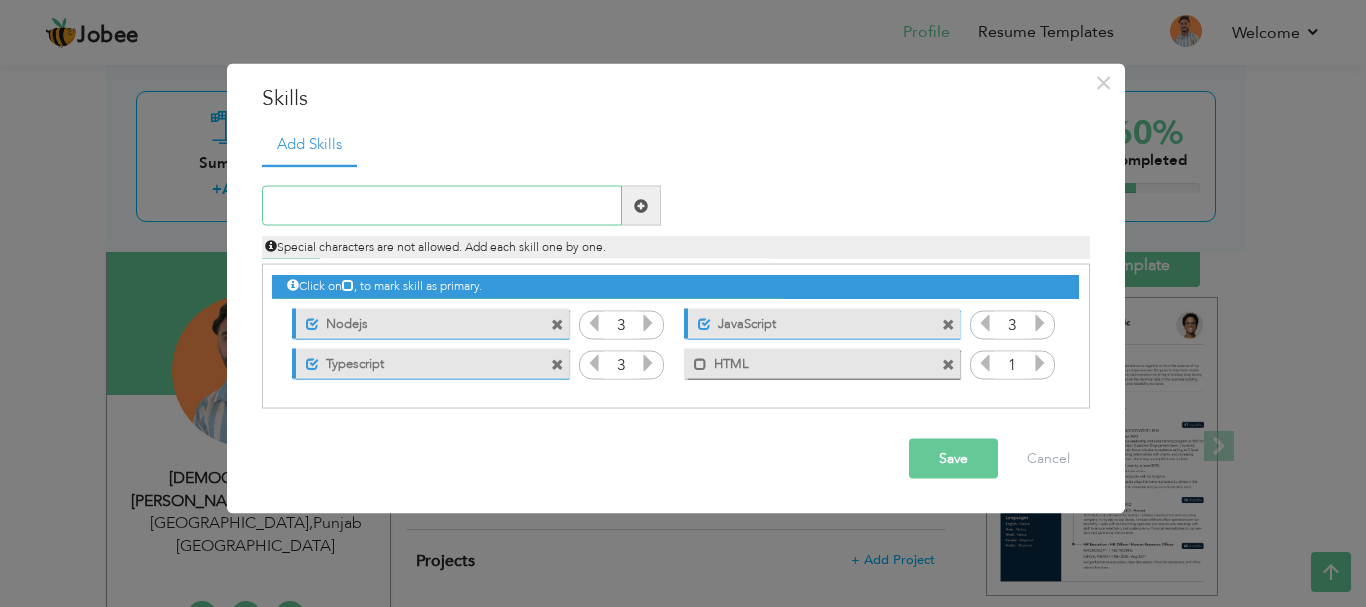 click at bounding box center (442, 206) 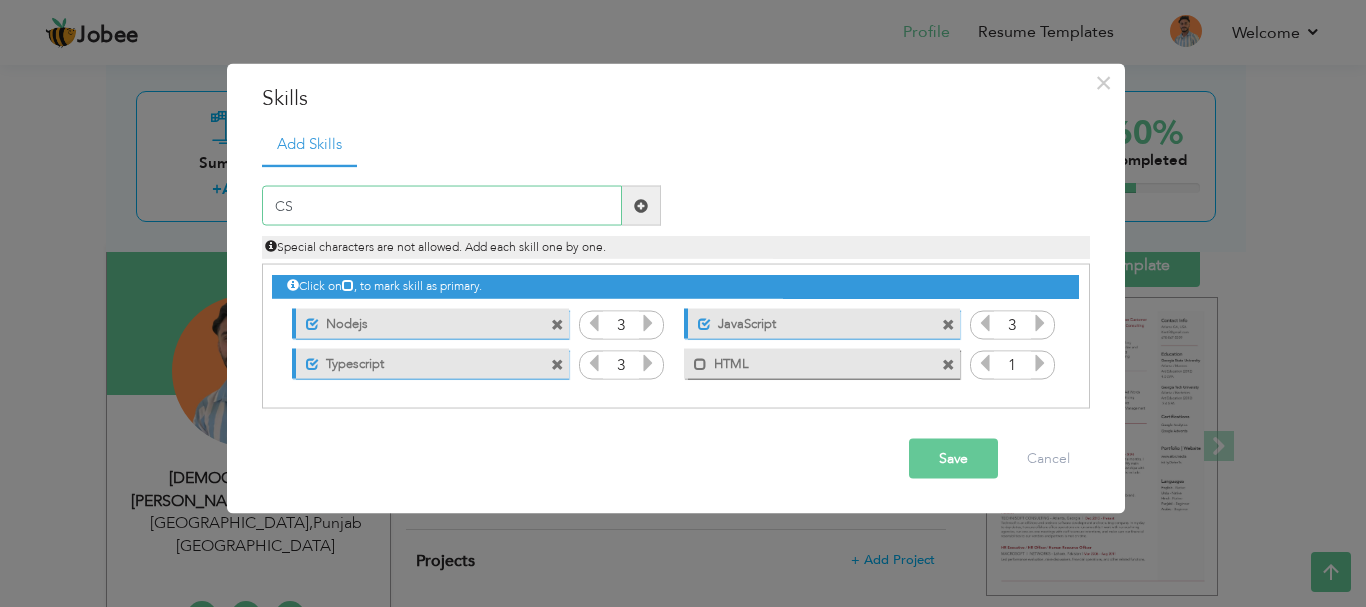 type on "CSS" 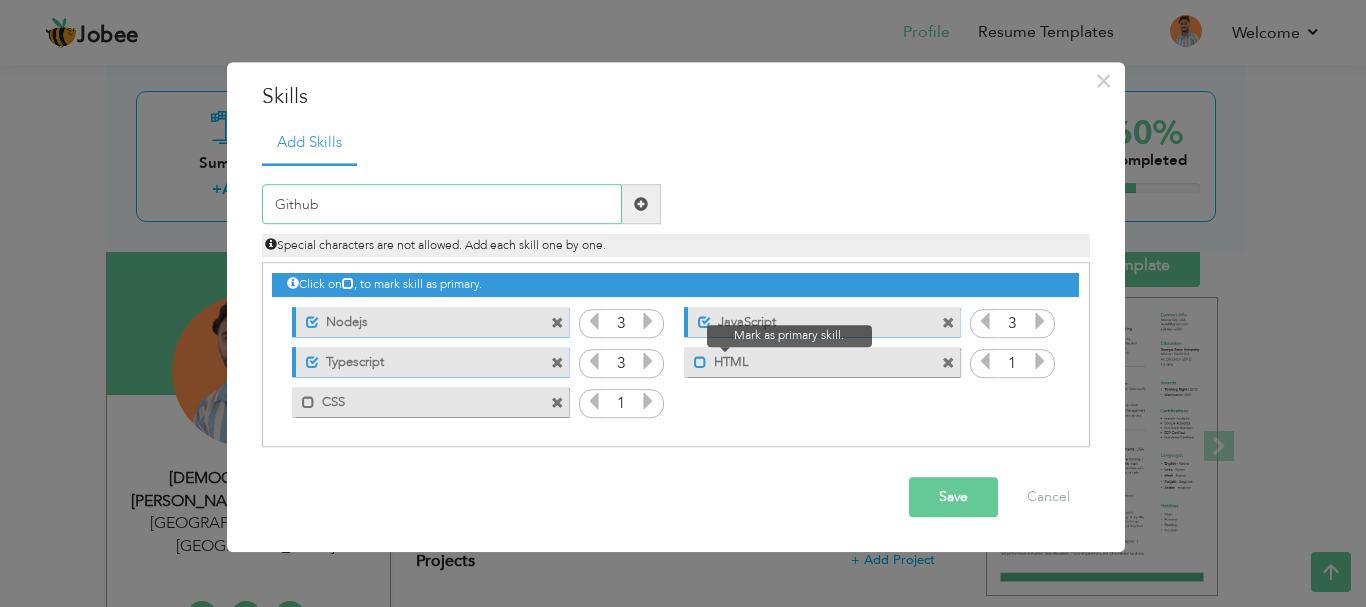 type on "Github" 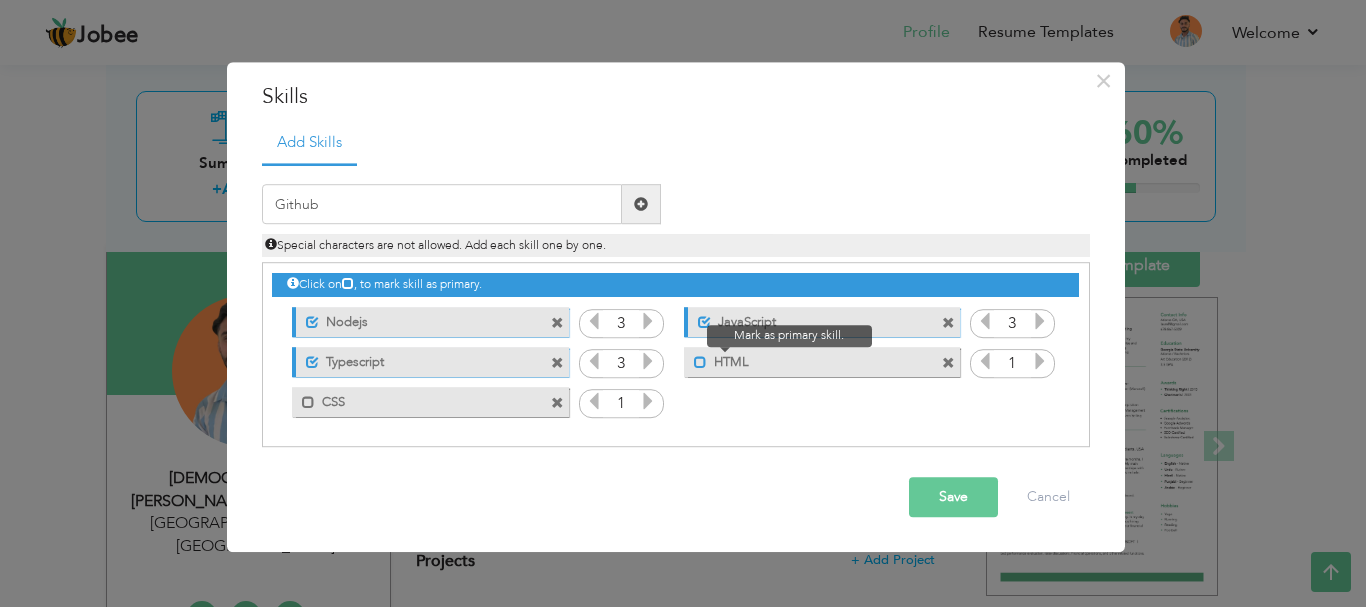 click at bounding box center (700, 362) 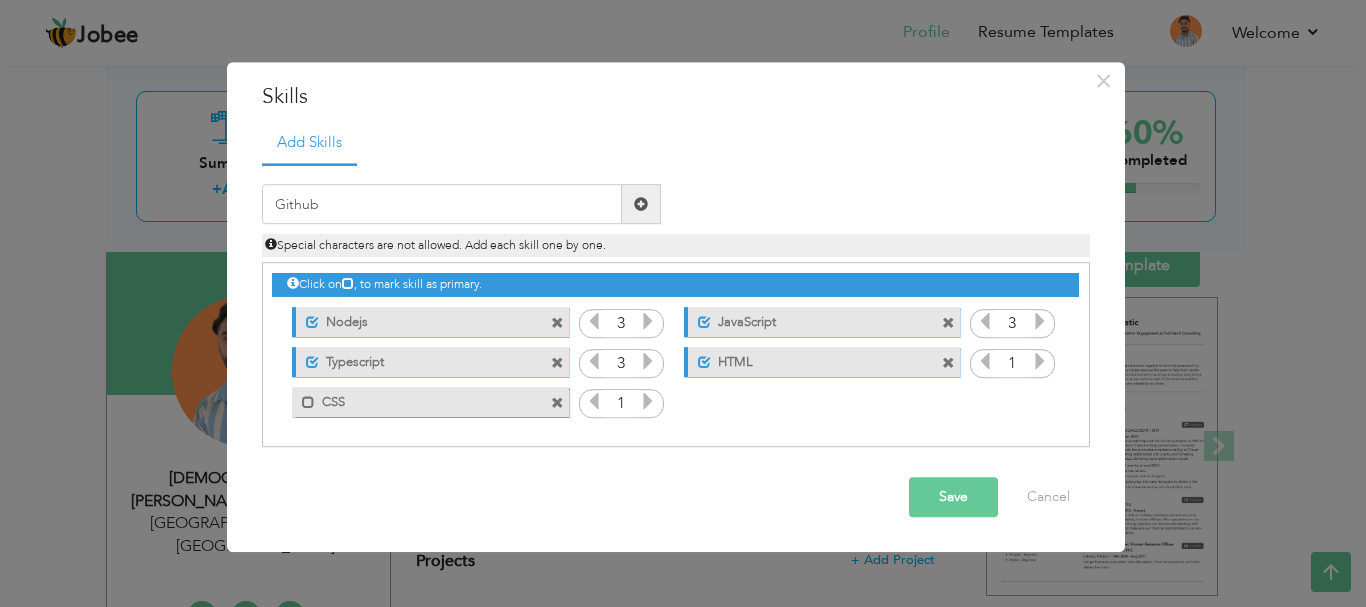 click at bounding box center (1040, 362) 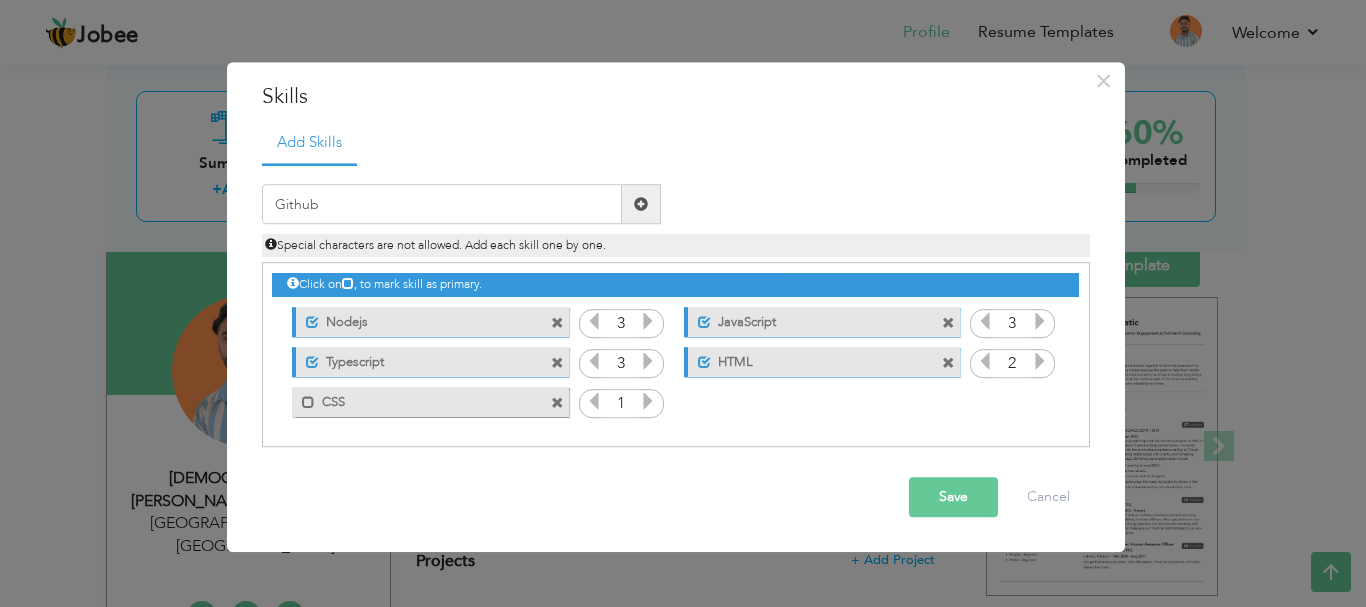click at bounding box center (1040, 362) 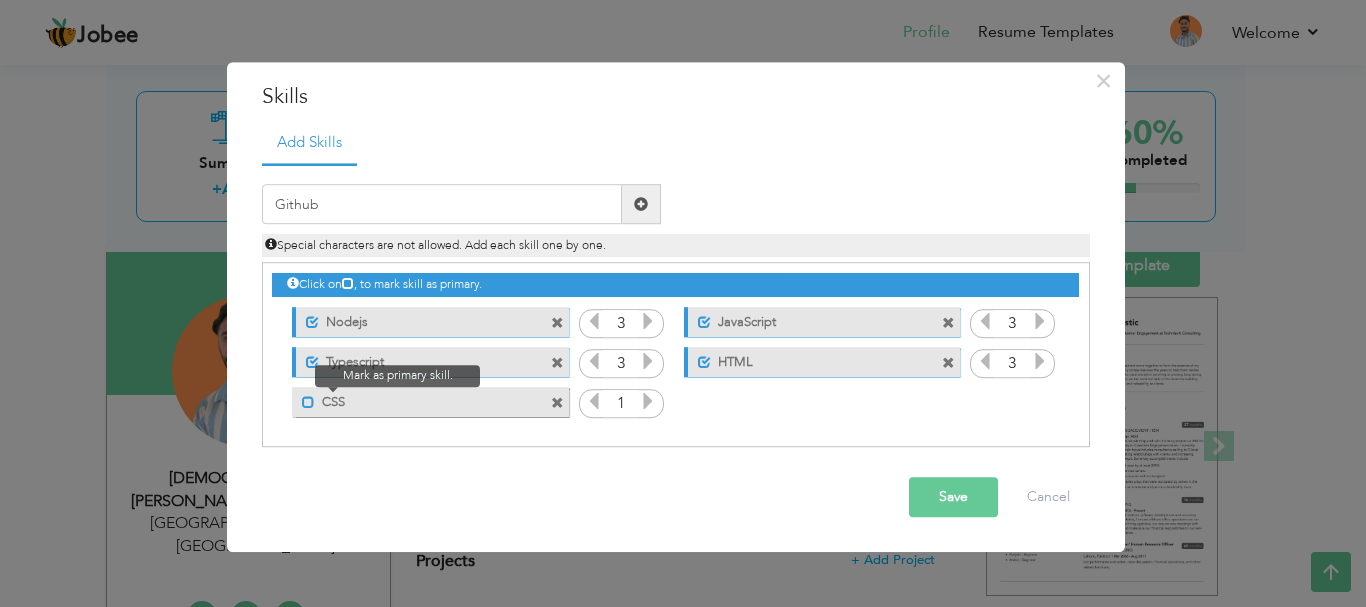click at bounding box center [308, 402] 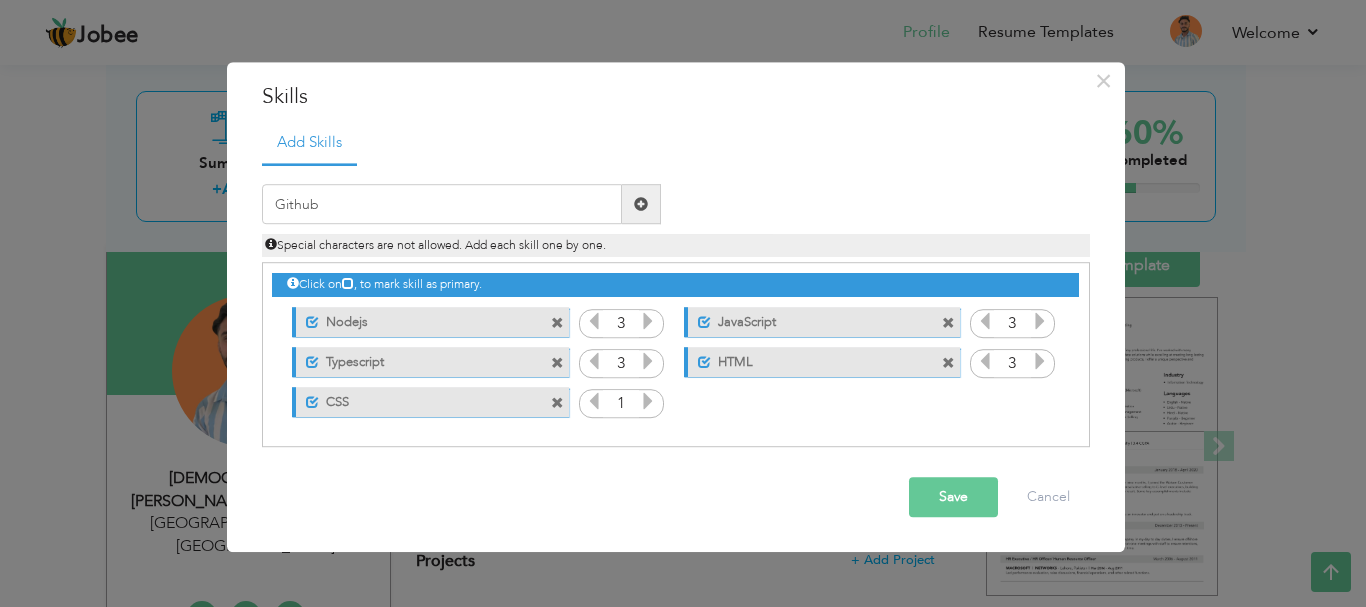 click at bounding box center [648, 402] 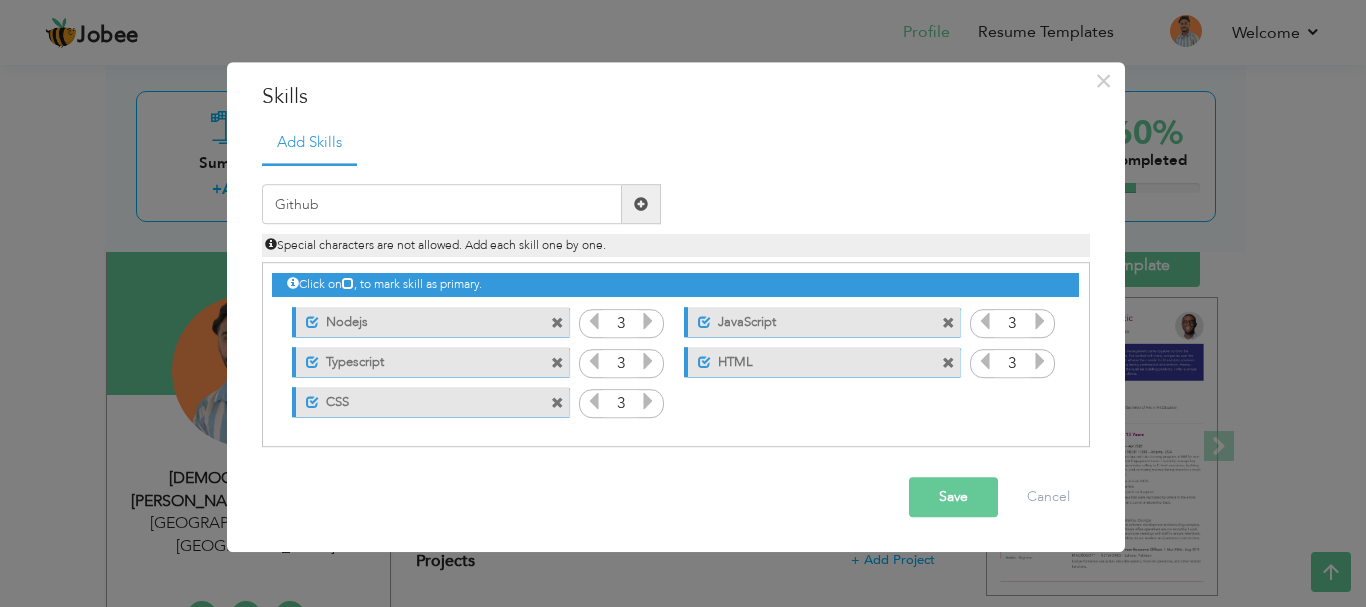 click on "Save" at bounding box center [953, 498] 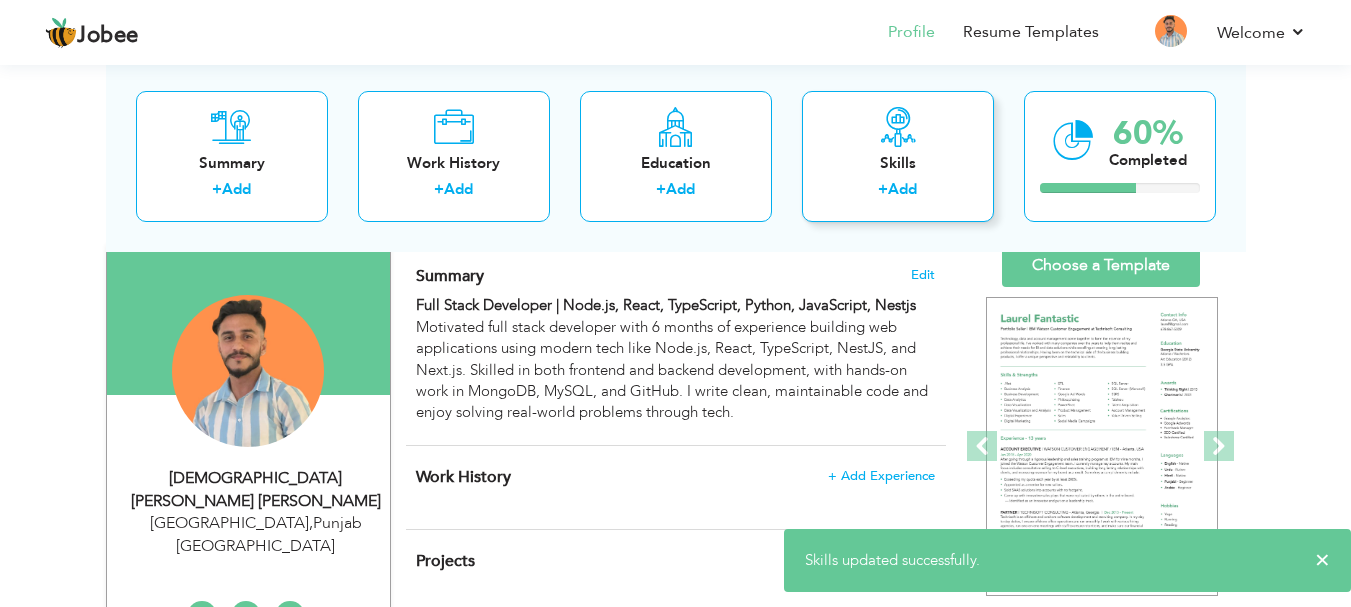 click on "Skills" at bounding box center (898, 162) 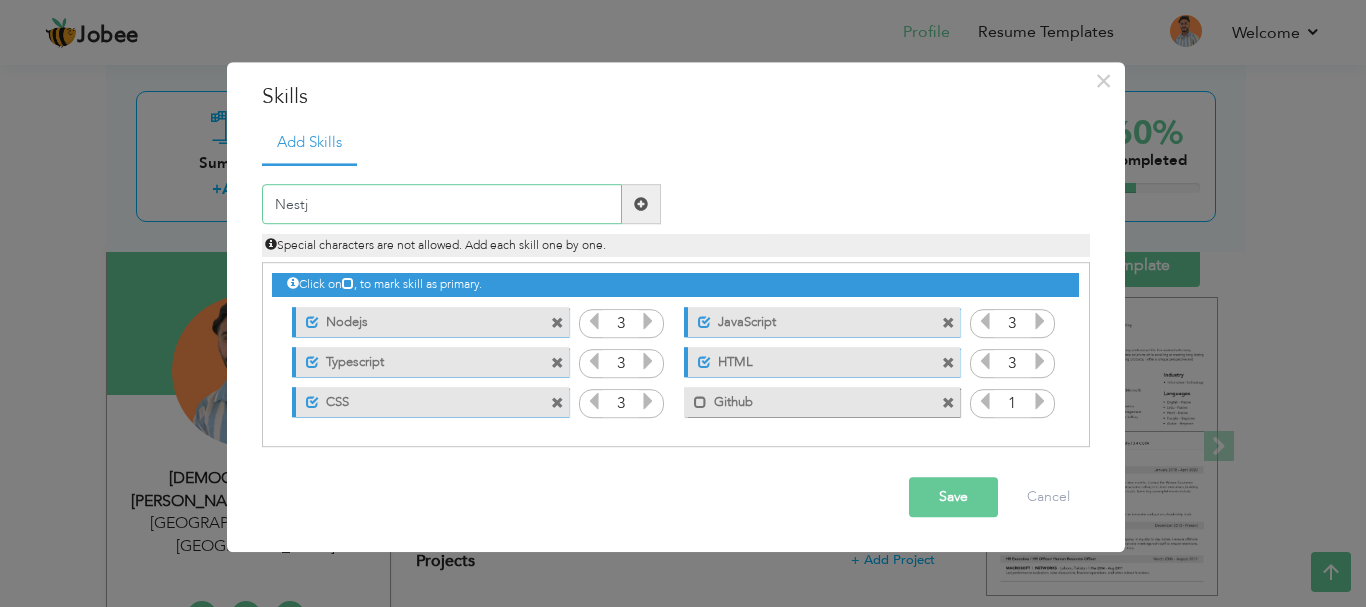 type on "Nestjs" 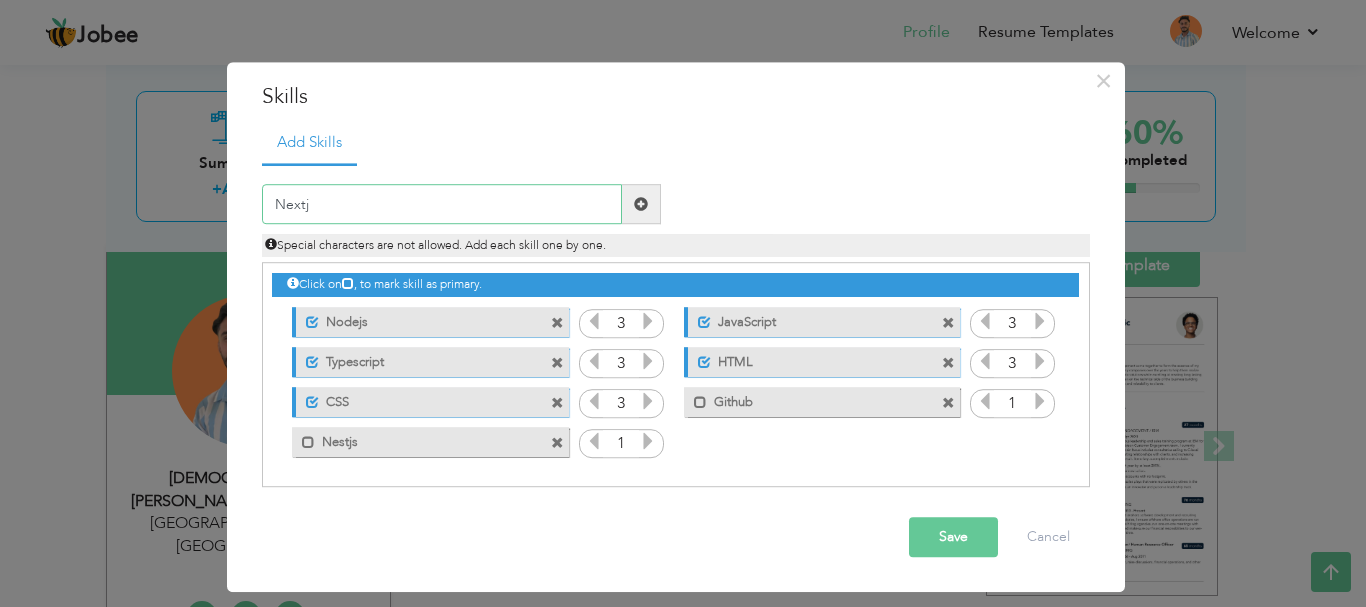 type on "Nextjs" 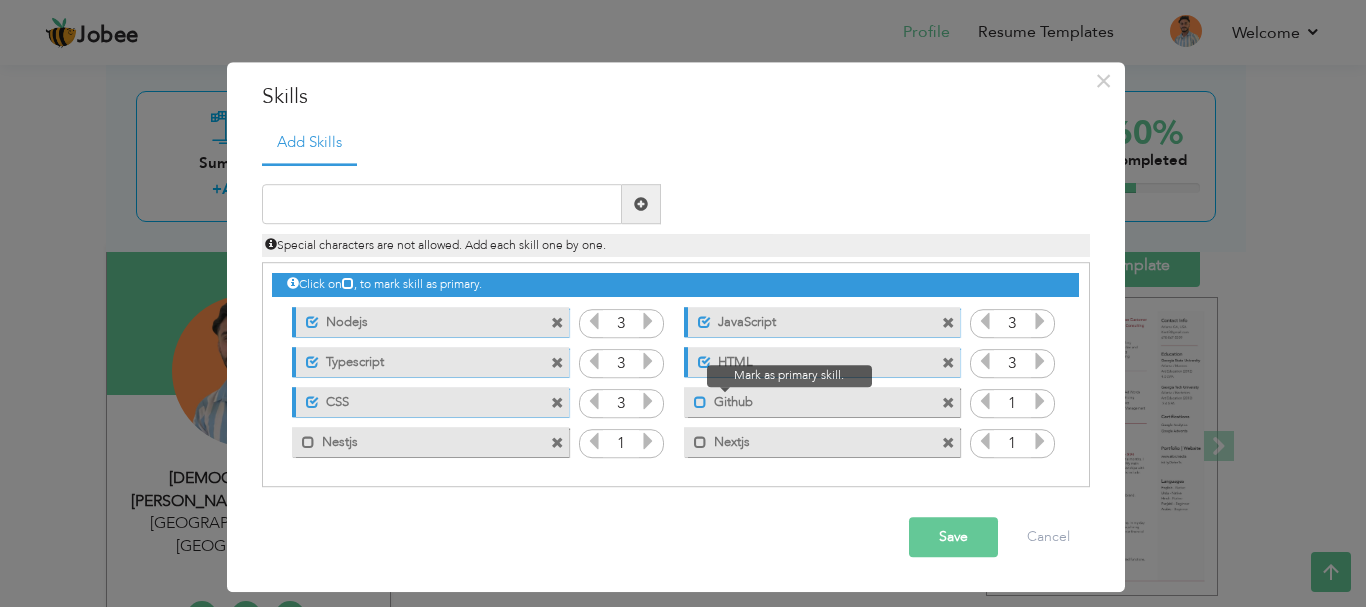 click at bounding box center (700, 402) 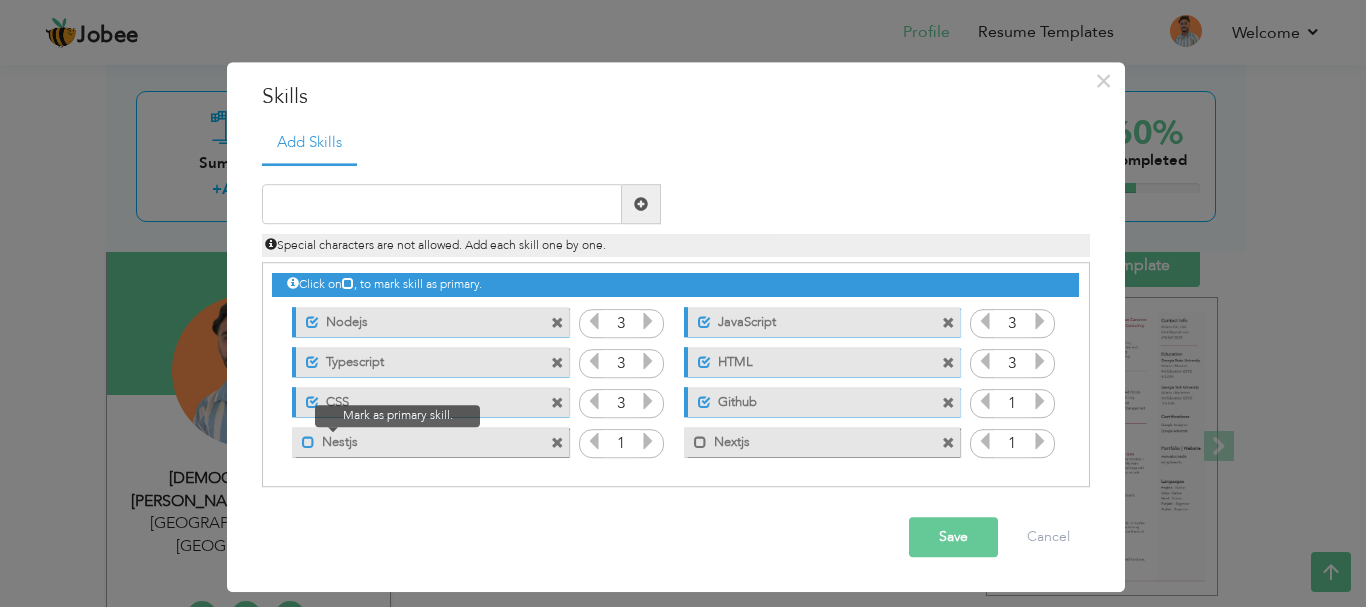 click at bounding box center (308, 442) 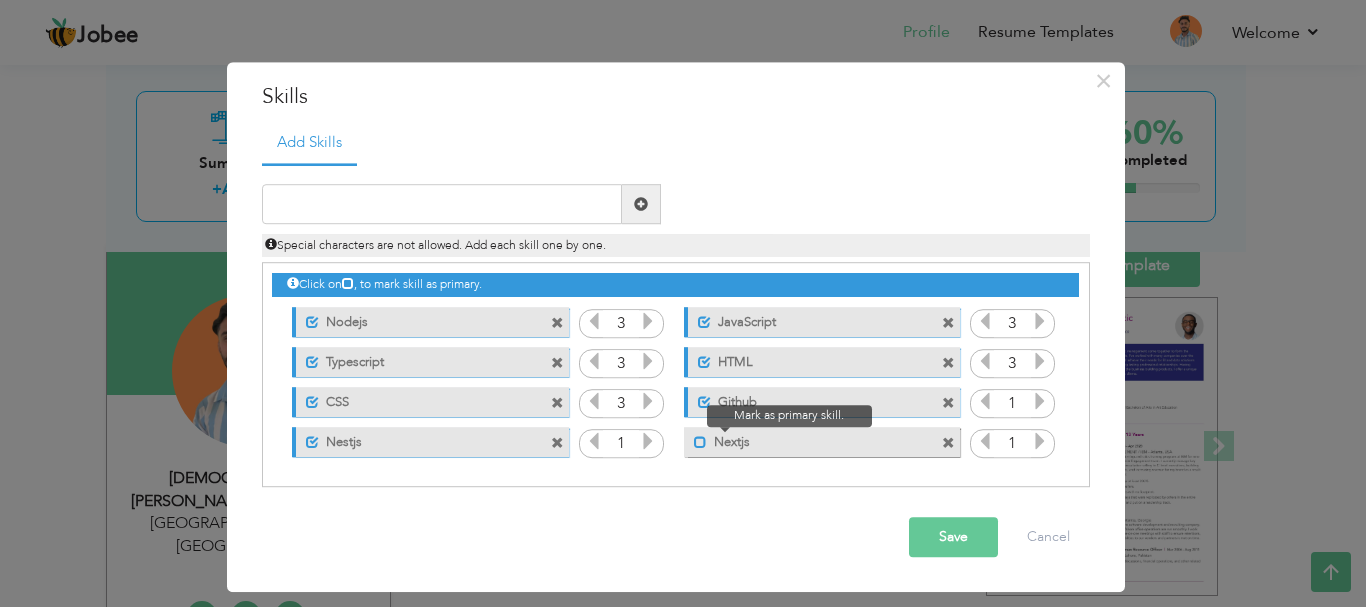 click at bounding box center [700, 442] 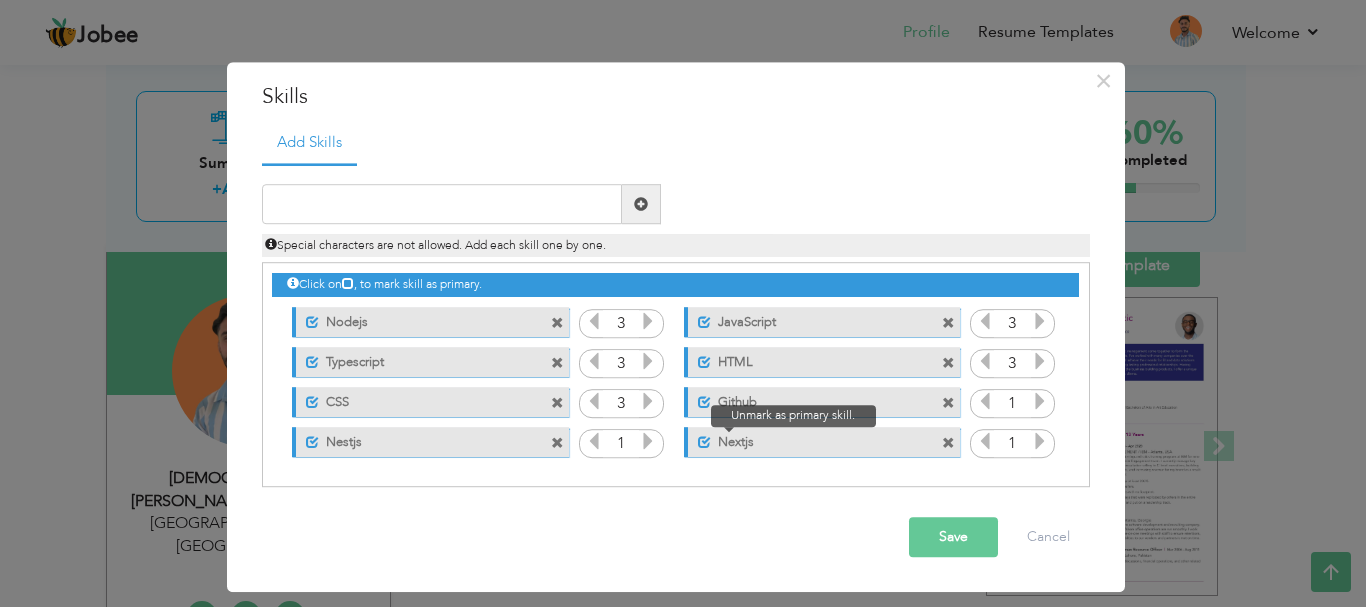 click at bounding box center (704, 442) 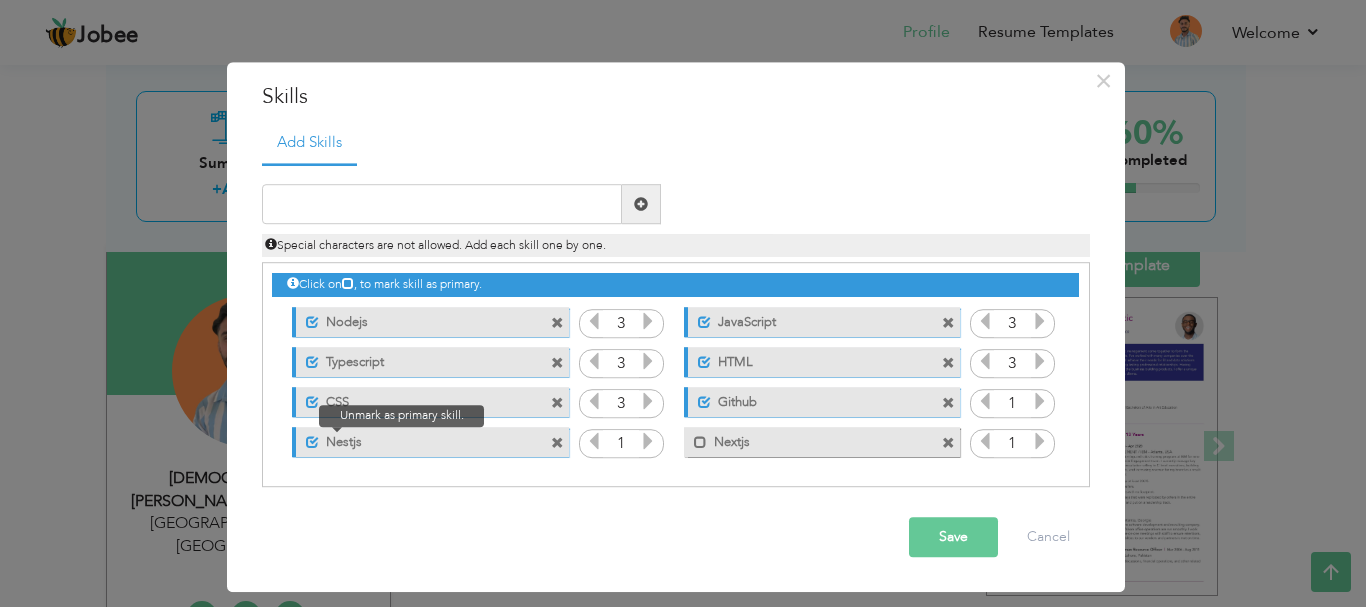 click at bounding box center [312, 442] 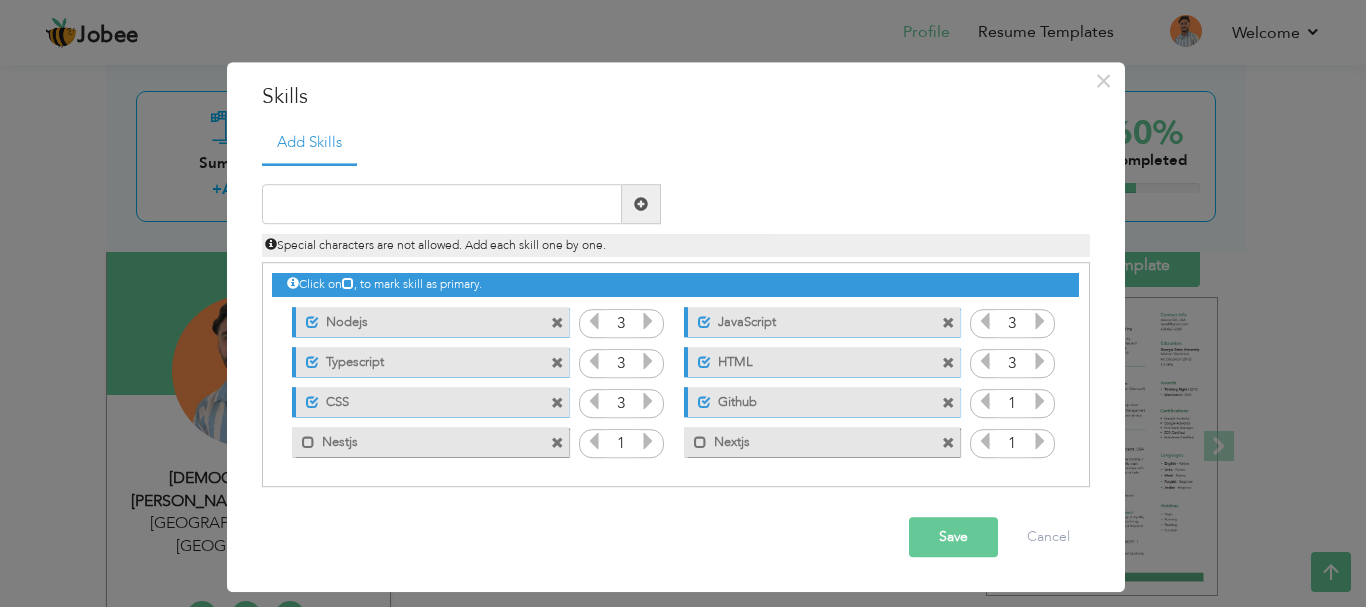 click at bounding box center [1040, 402] 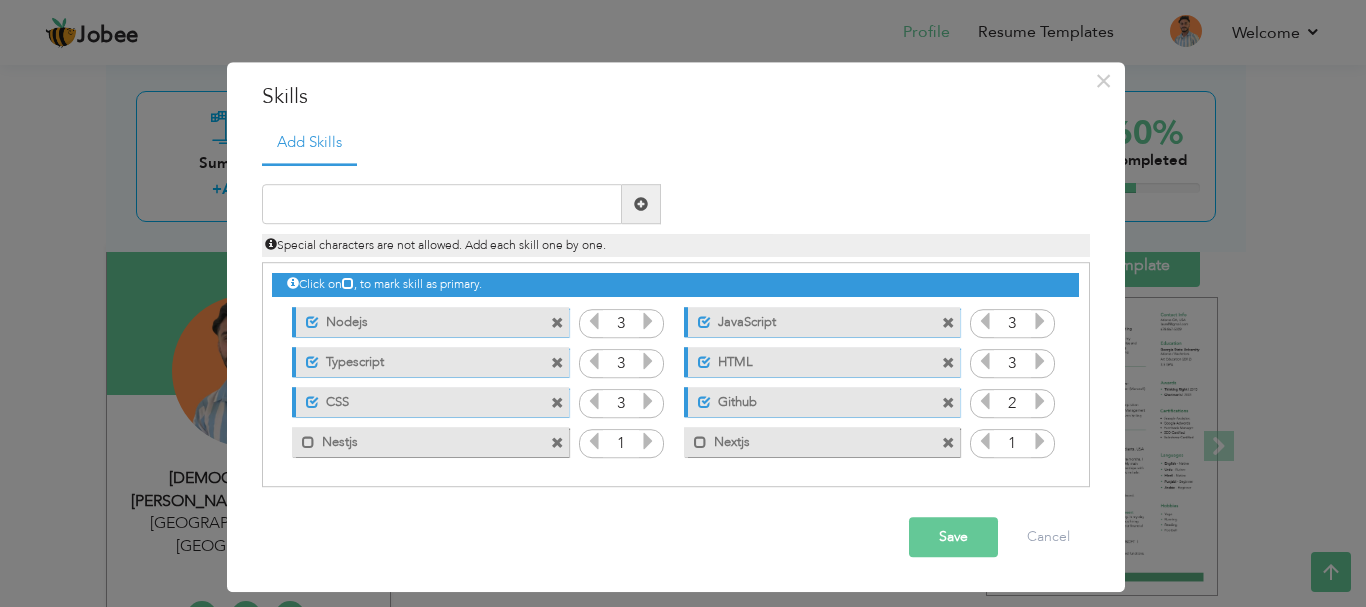 click at bounding box center (1040, 402) 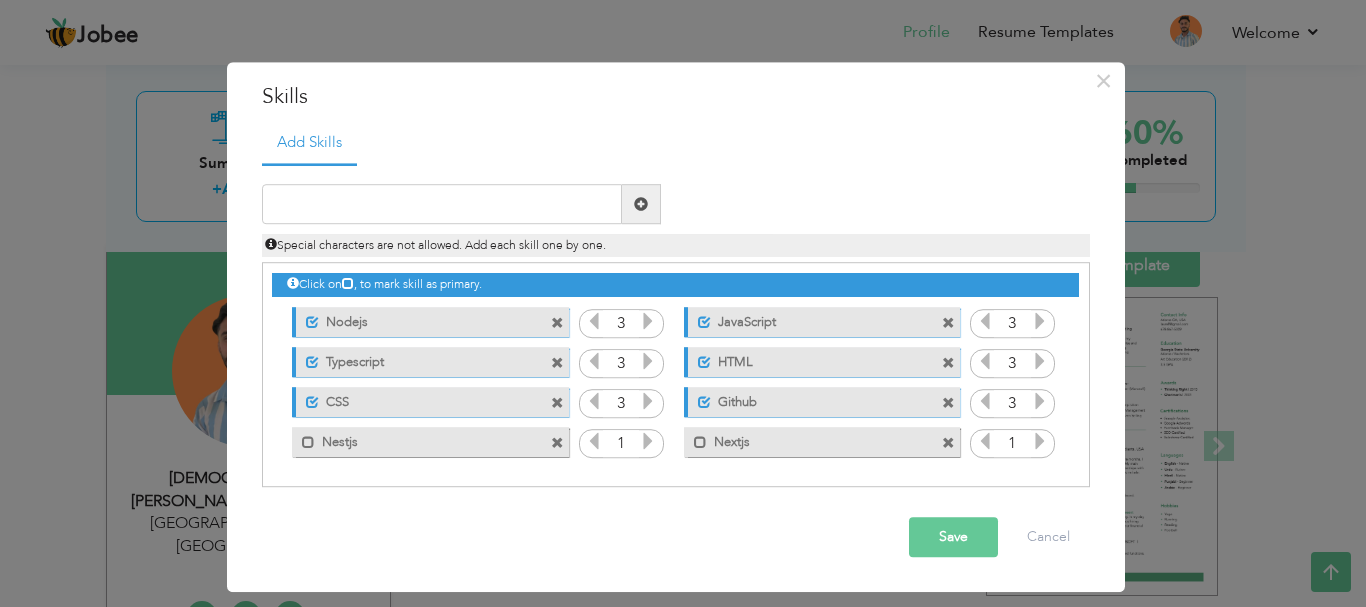 click at bounding box center (1040, 442) 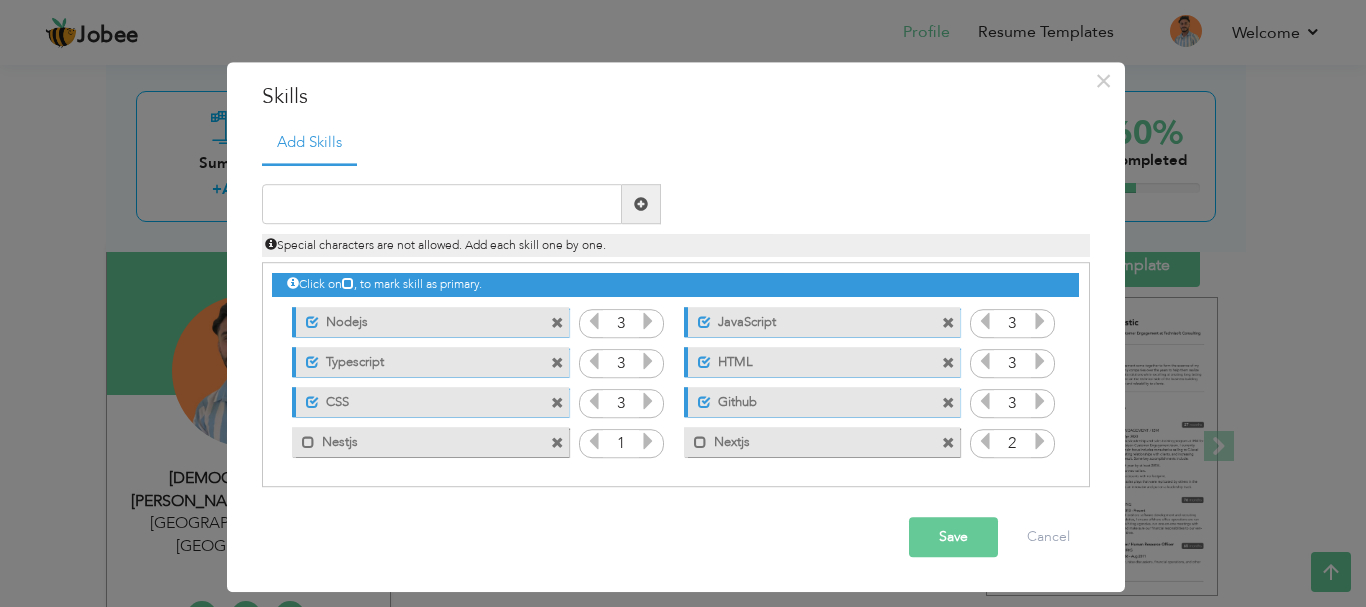 click at bounding box center (648, 442) 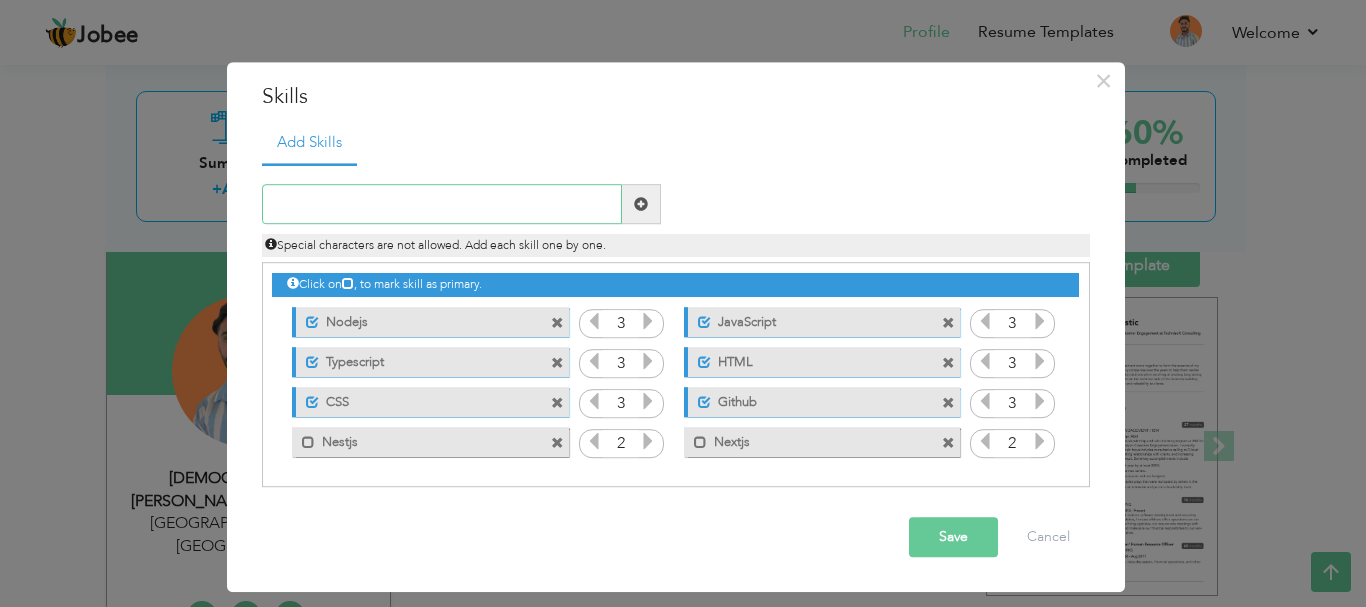click at bounding box center (442, 205) 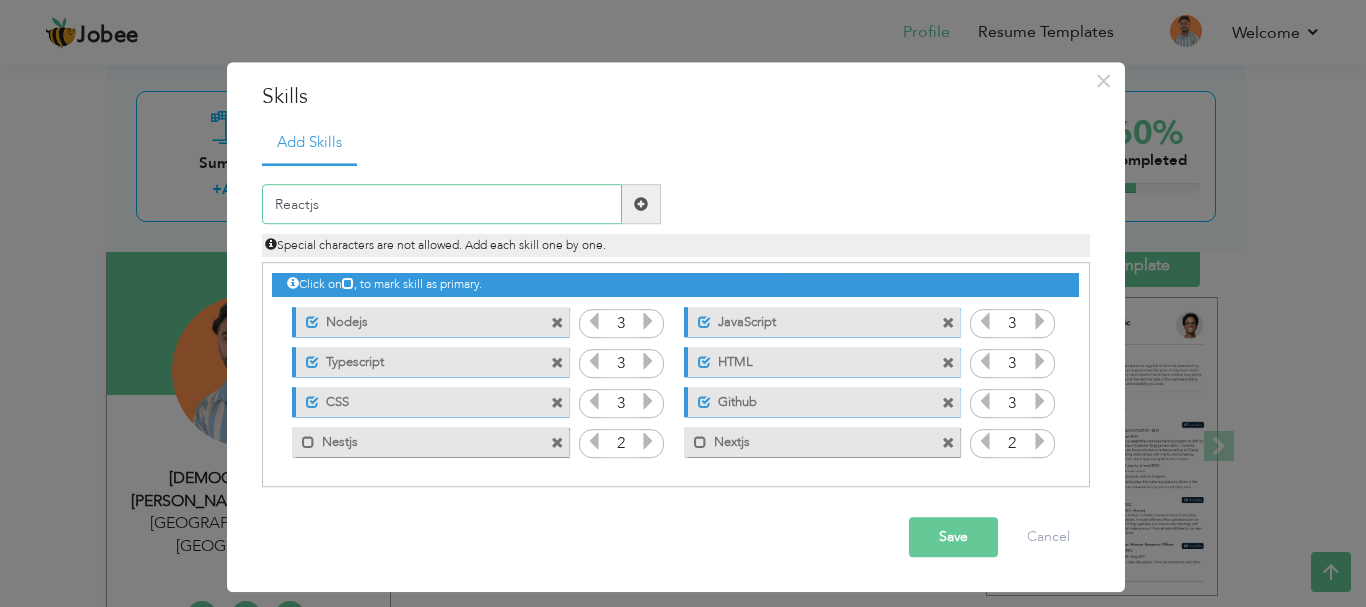 type on "Reactjs" 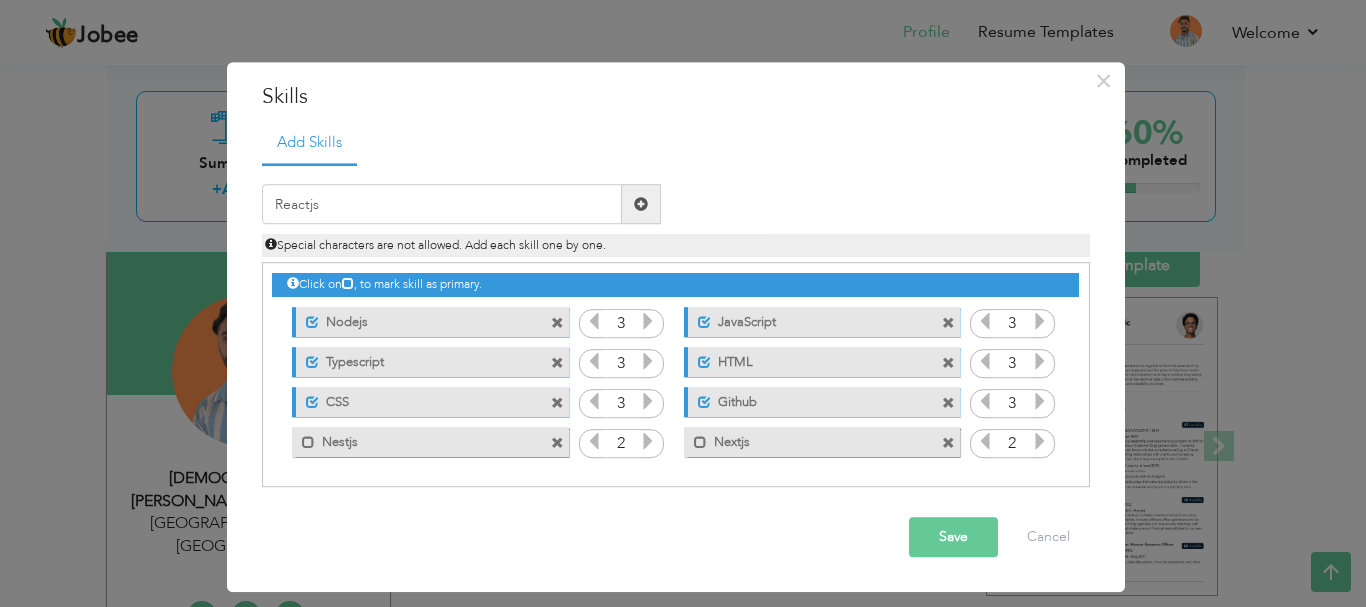 click on "Save" at bounding box center (953, 538) 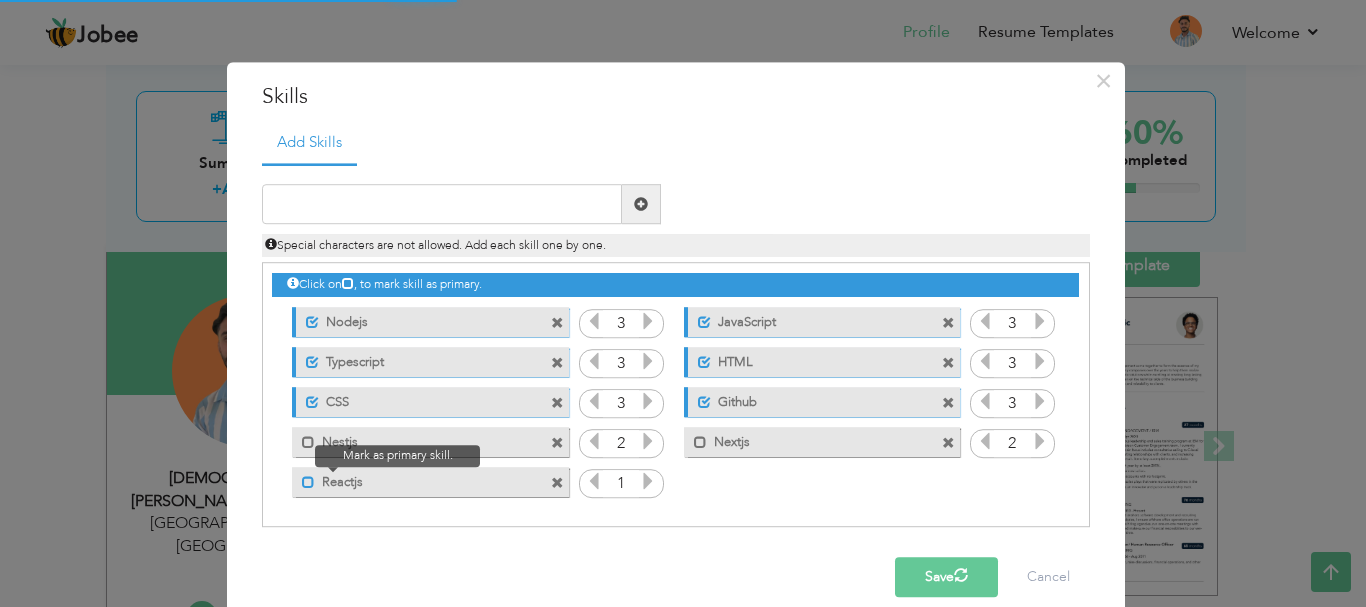 click at bounding box center [308, 482] 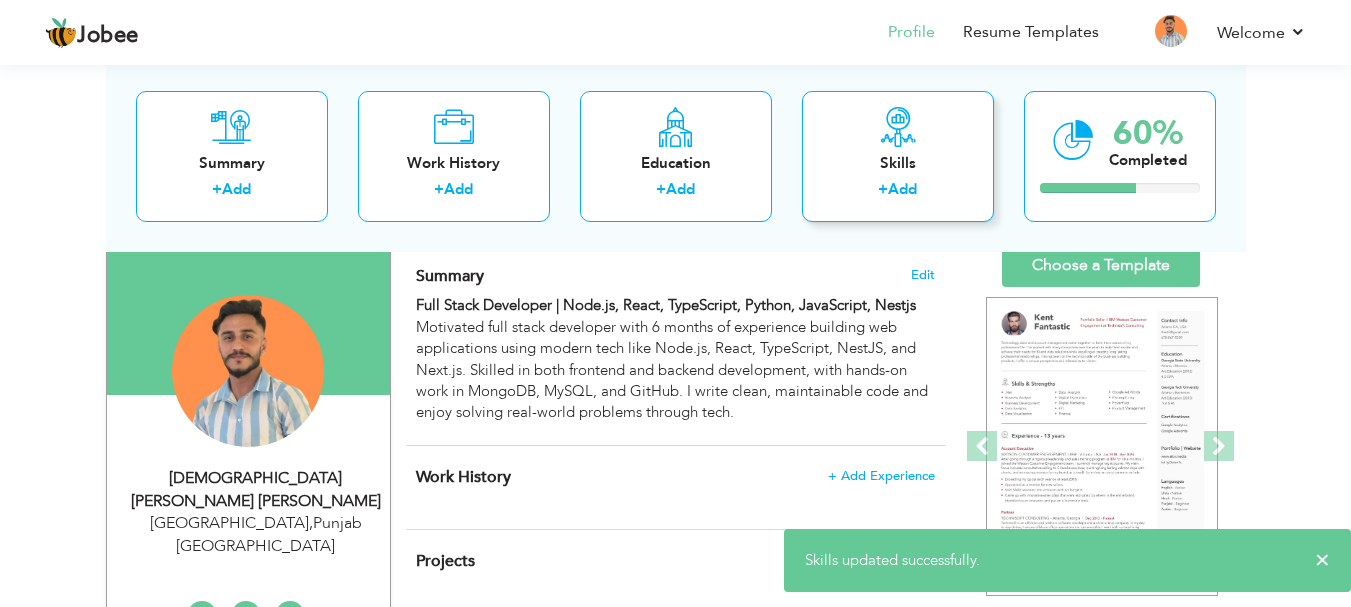 click on "Skills
+  Add" at bounding box center (898, 155) 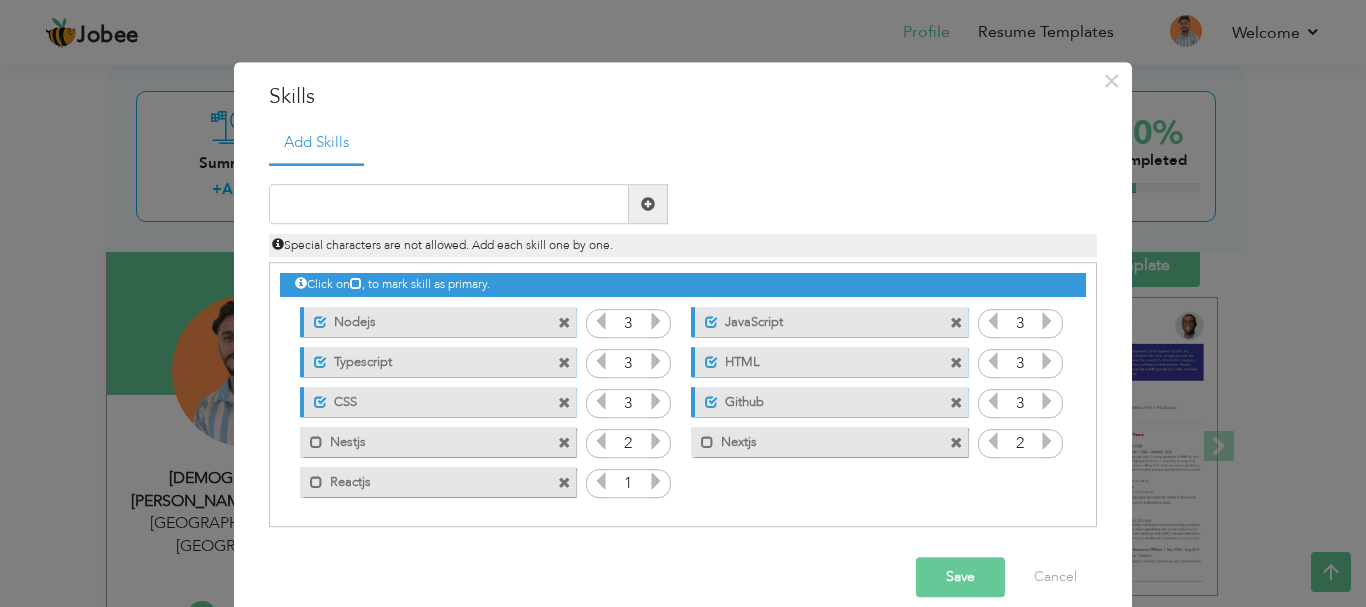 click at bounding box center (656, 482) 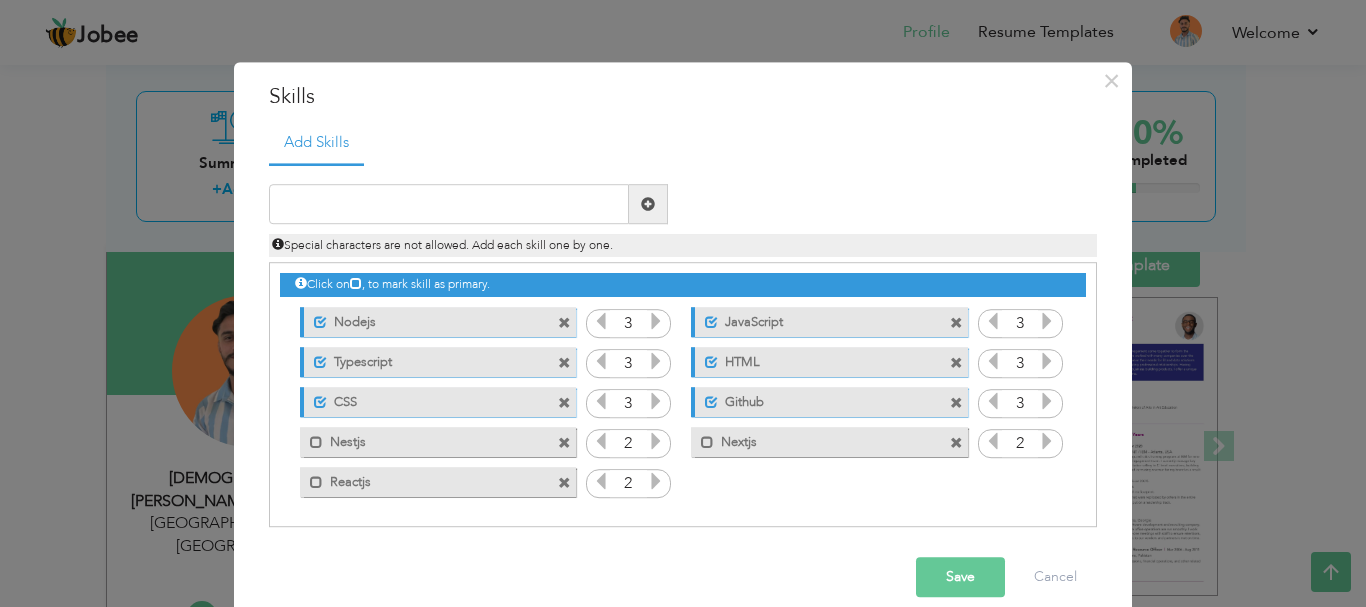 click at bounding box center [656, 482] 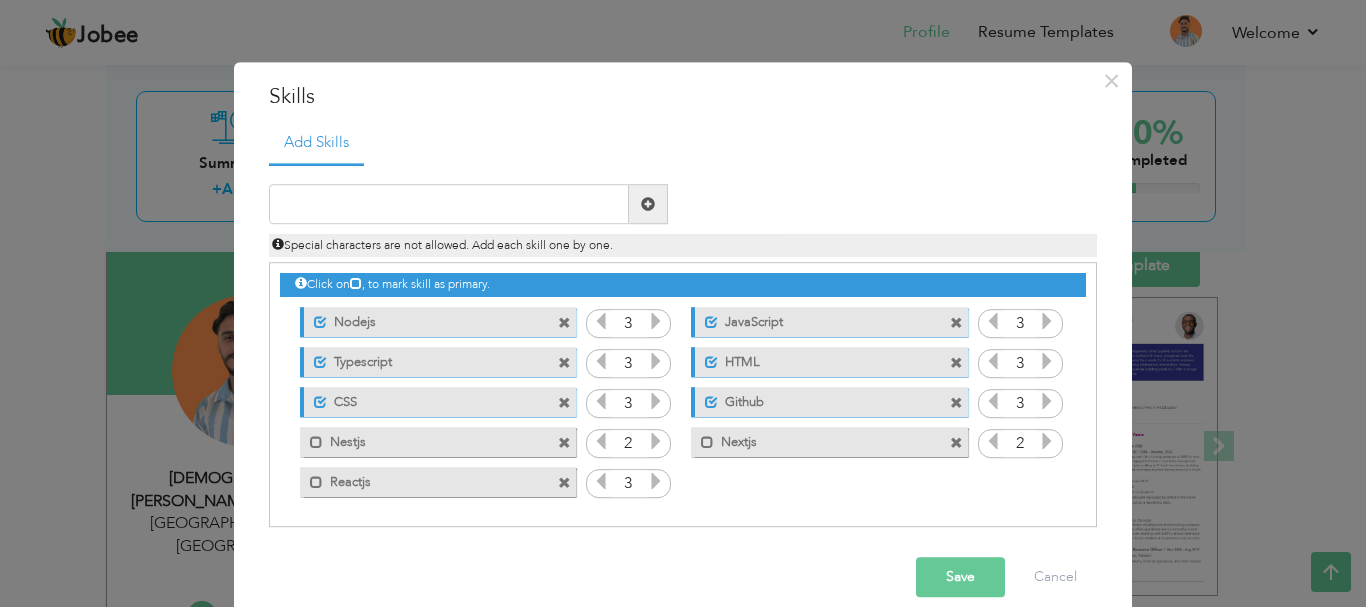 click on "Save" at bounding box center (960, 578) 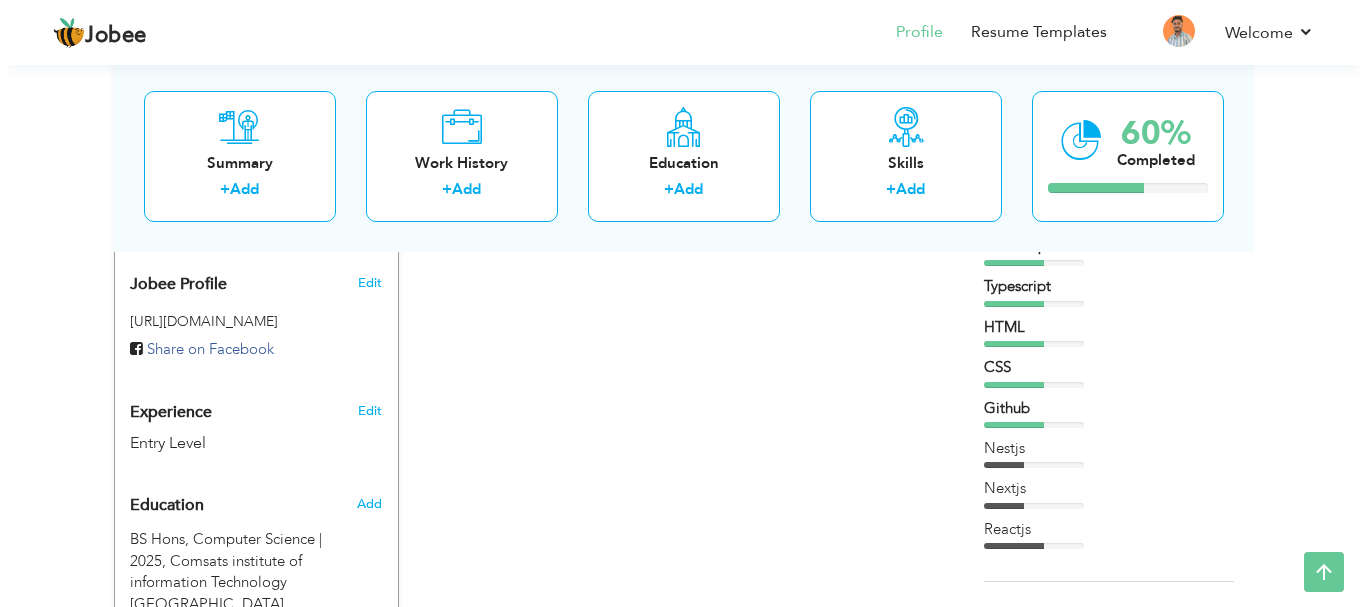 scroll, scrollTop: 616, scrollLeft: 0, axis: vertical 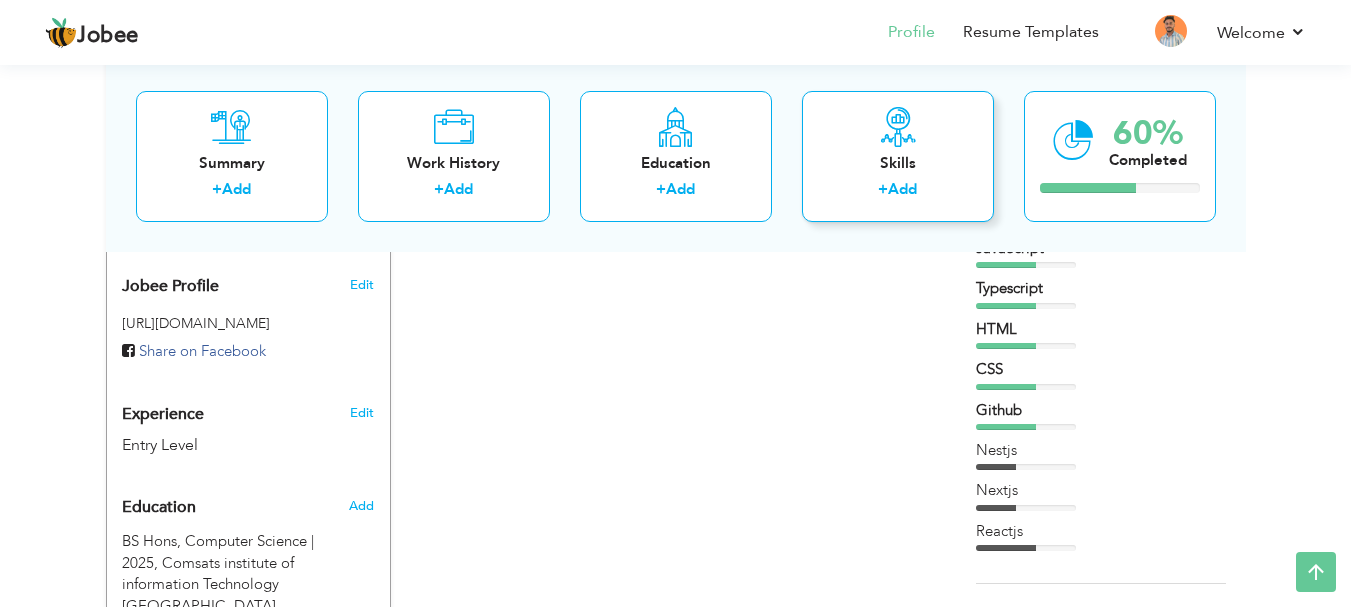 click on "Skills
+  Add" at bounding box center (898, 155) 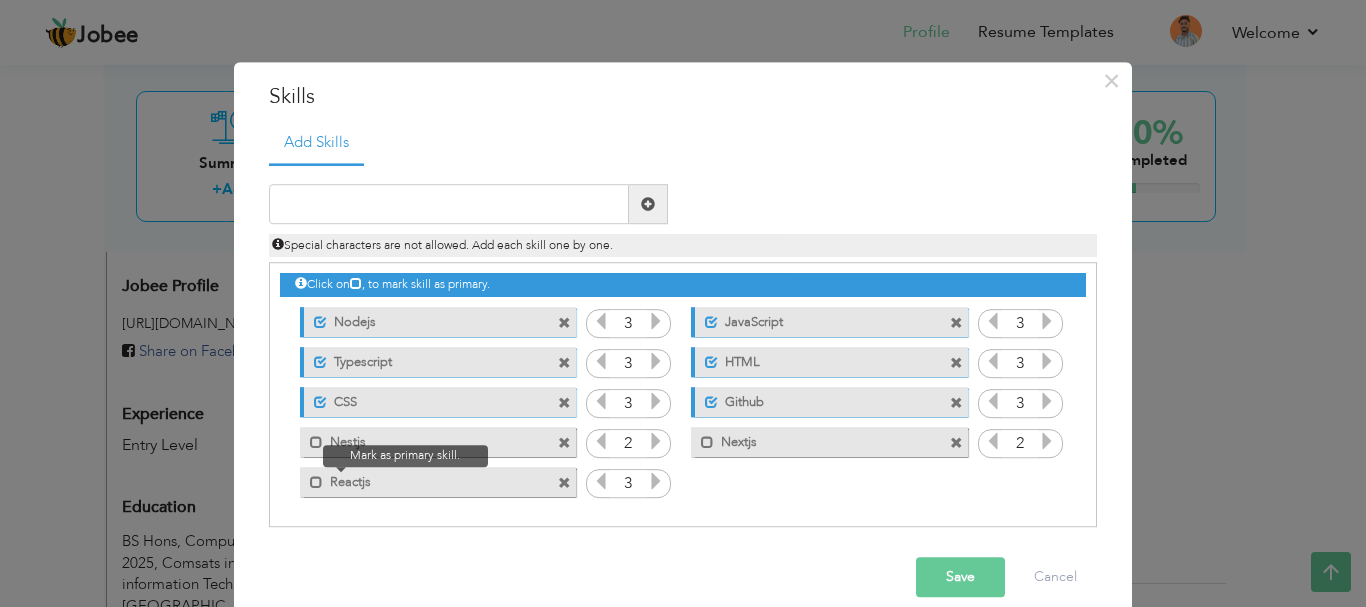 click at bounding box center [311, 477] 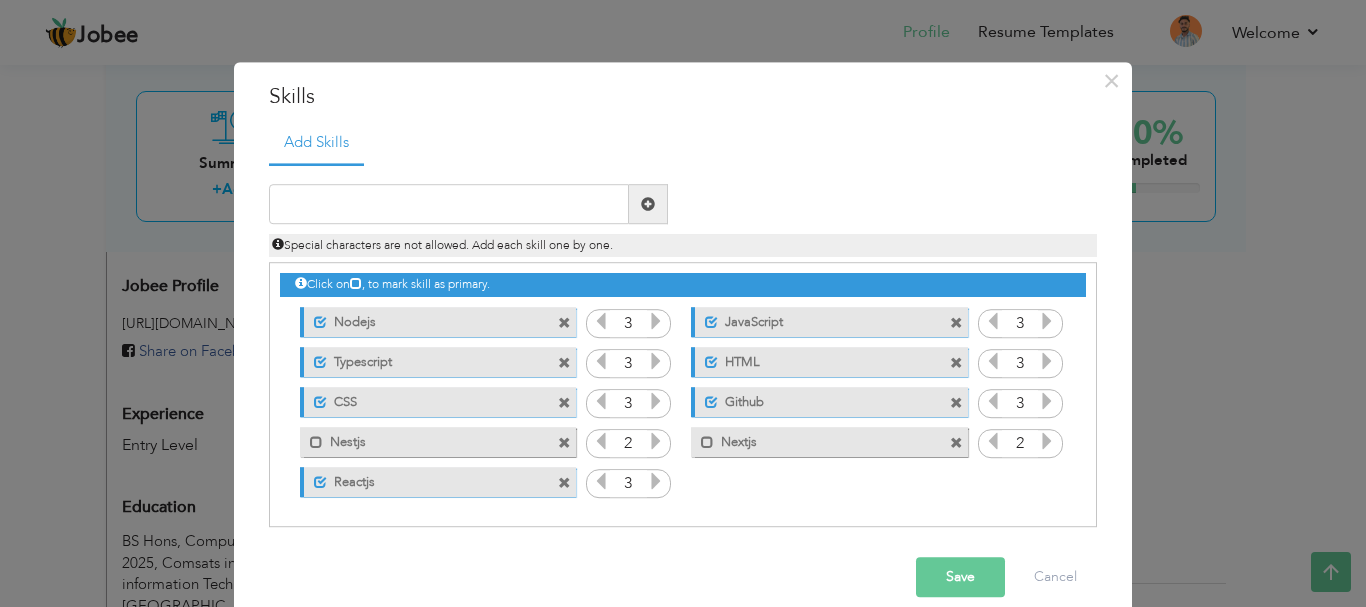click on "Save" at bounding box center (960, 578) 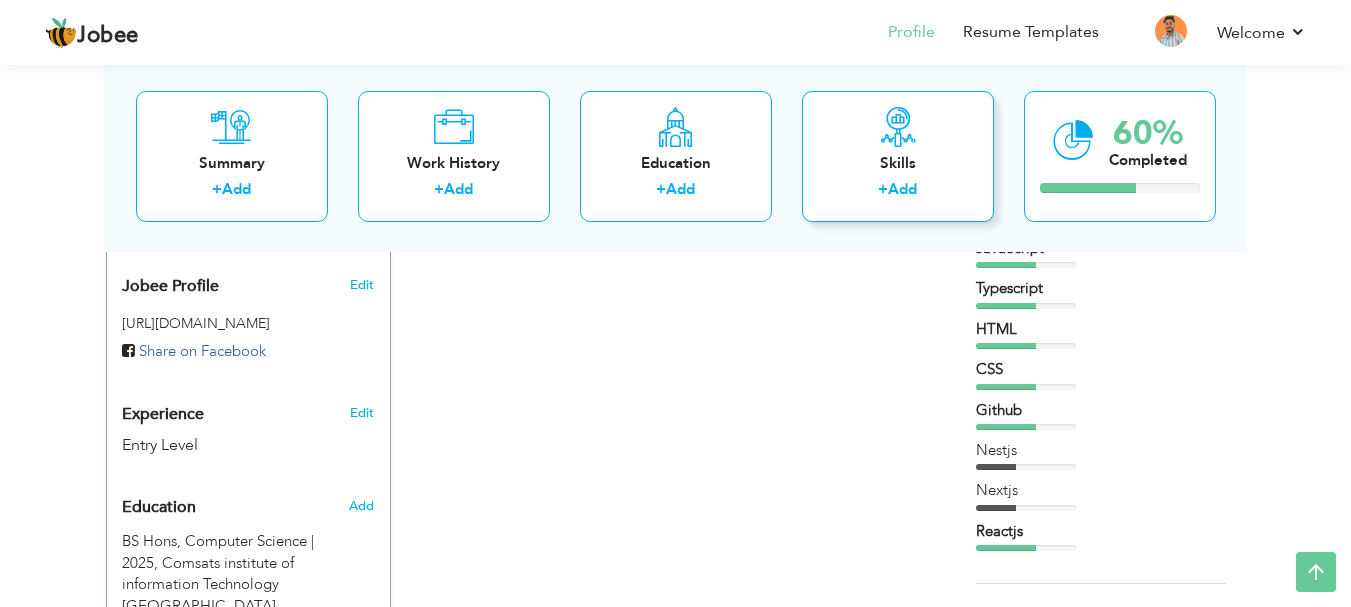 click on "Skills" at bounding box center (898, 162) 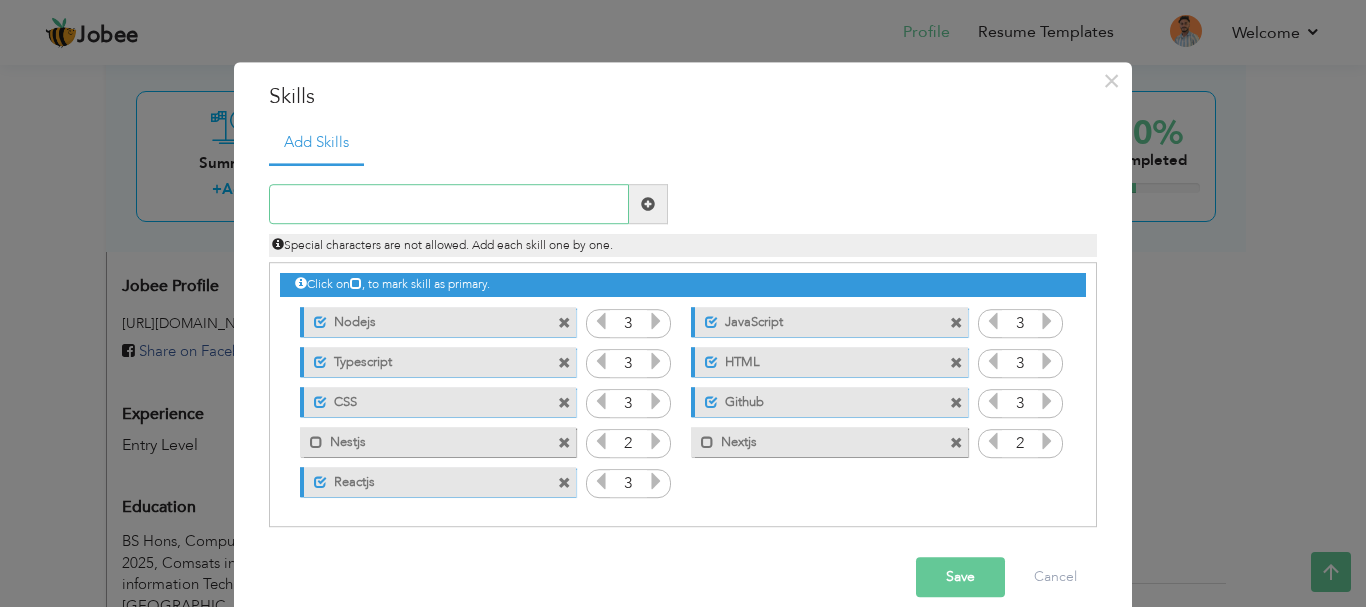 click at bounding box center [449, 205] 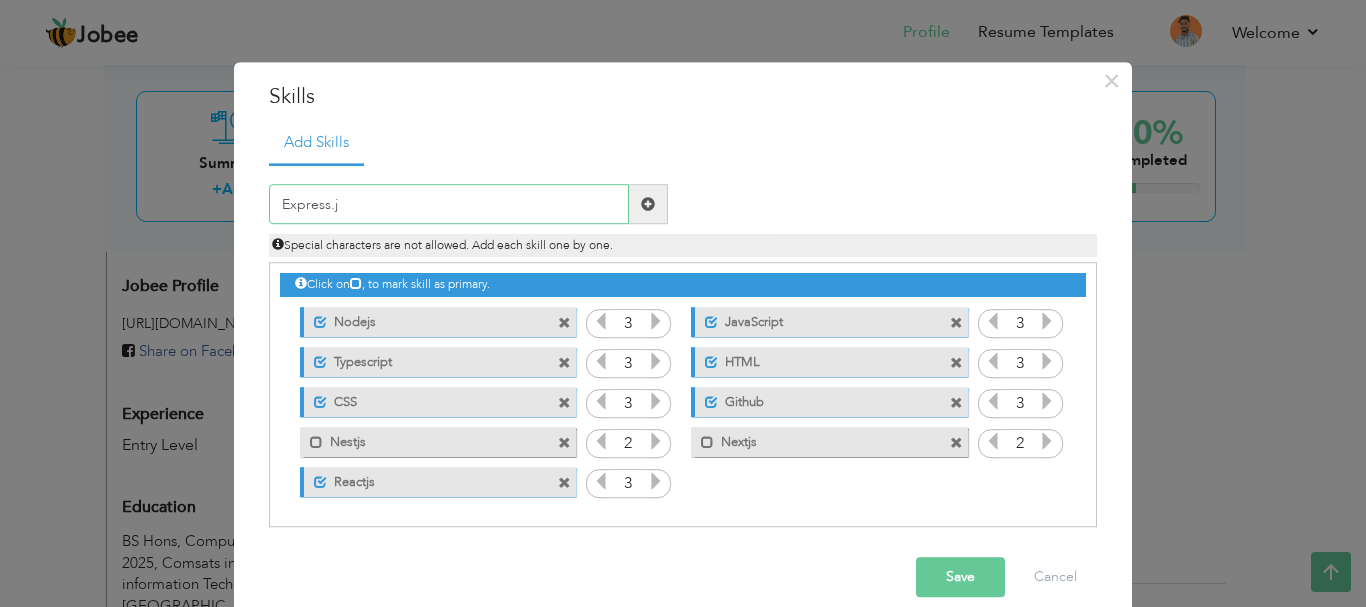 type on "Express.js" 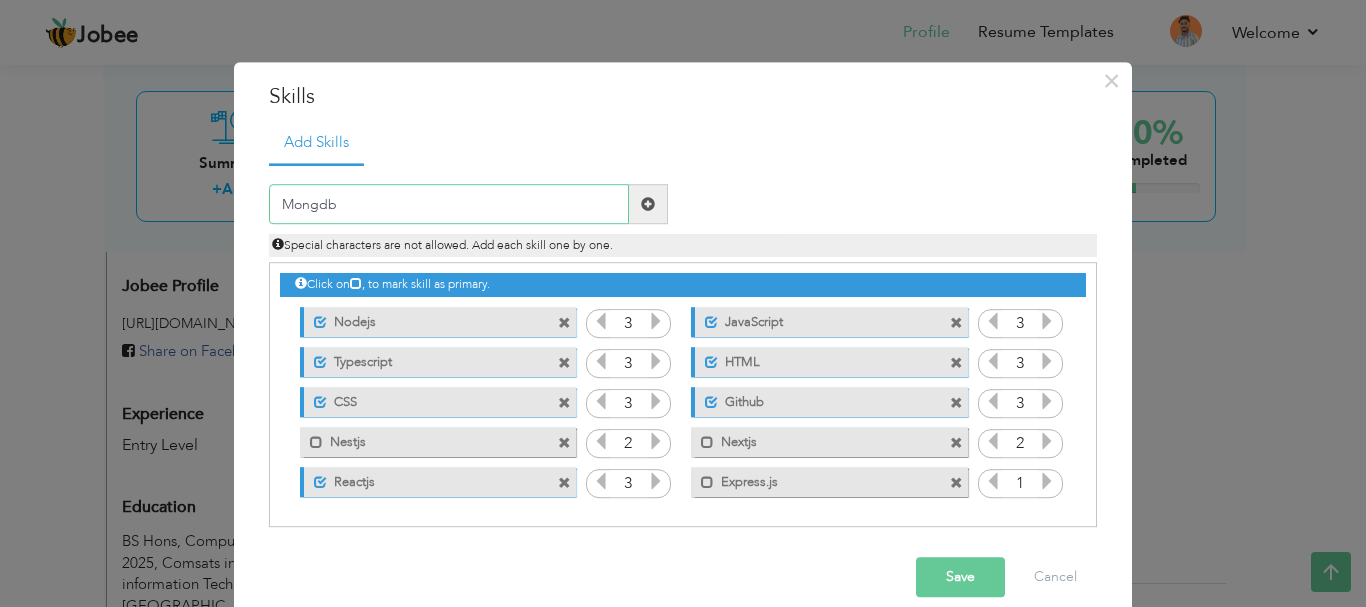 click on "Mongdb" at bounding box center [449, 205] 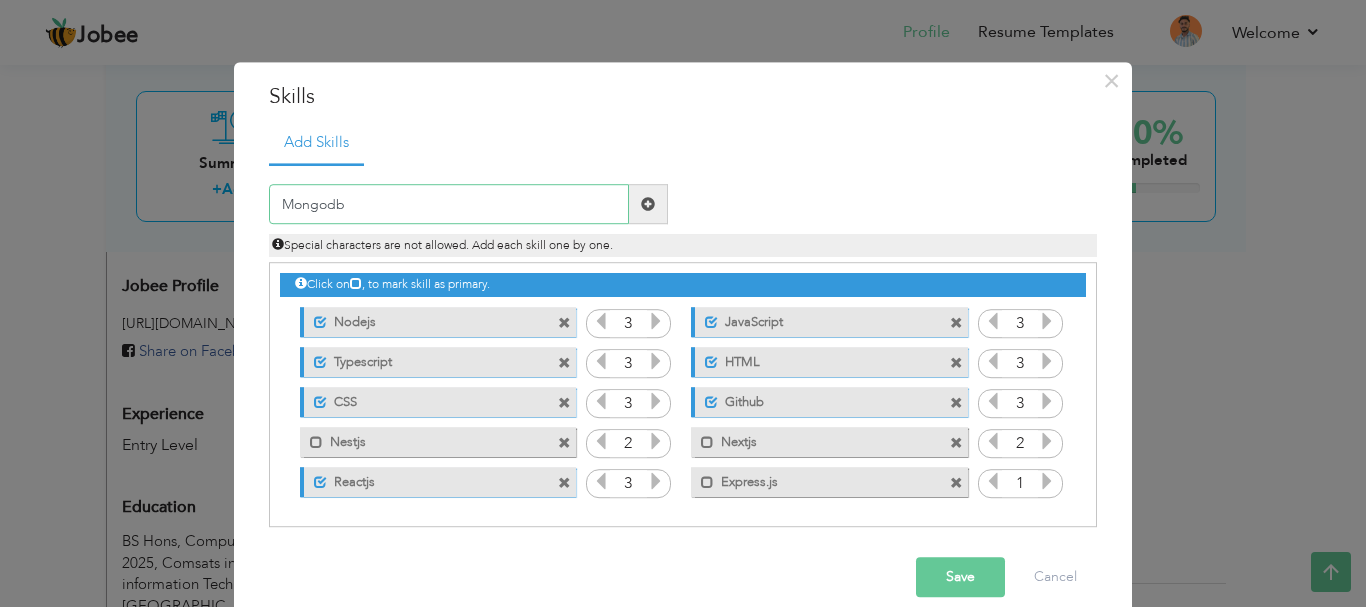 type on "Mongodb" 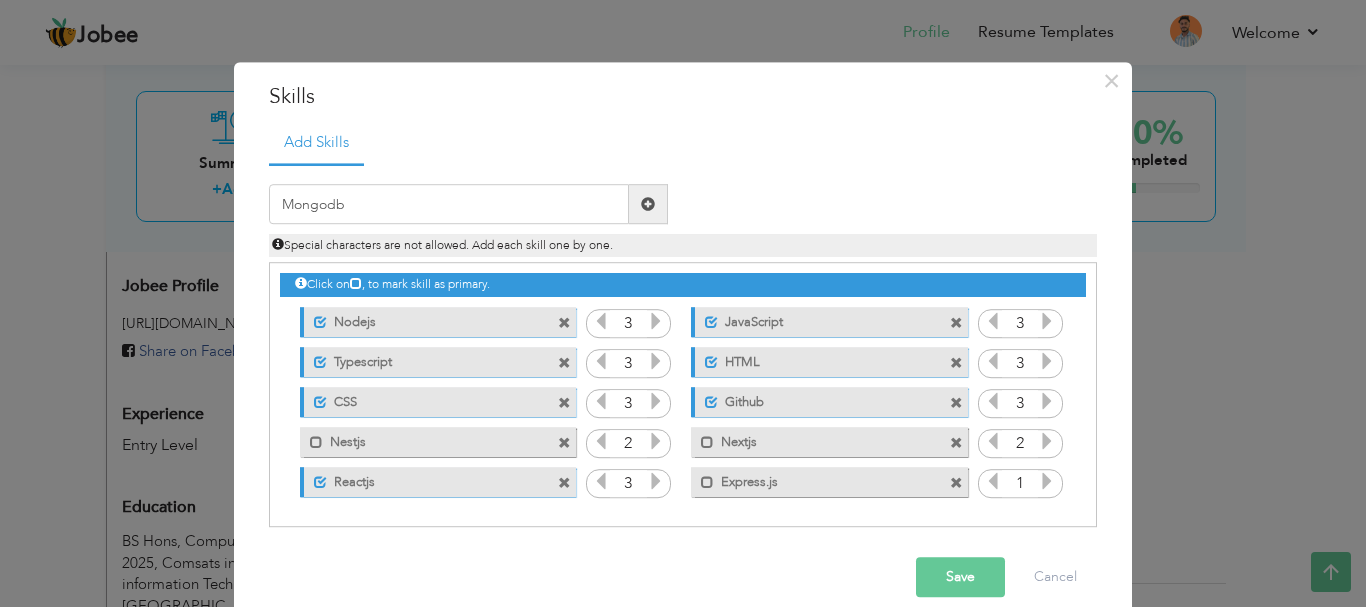 click on "Save" at bounding box center (960, 578) 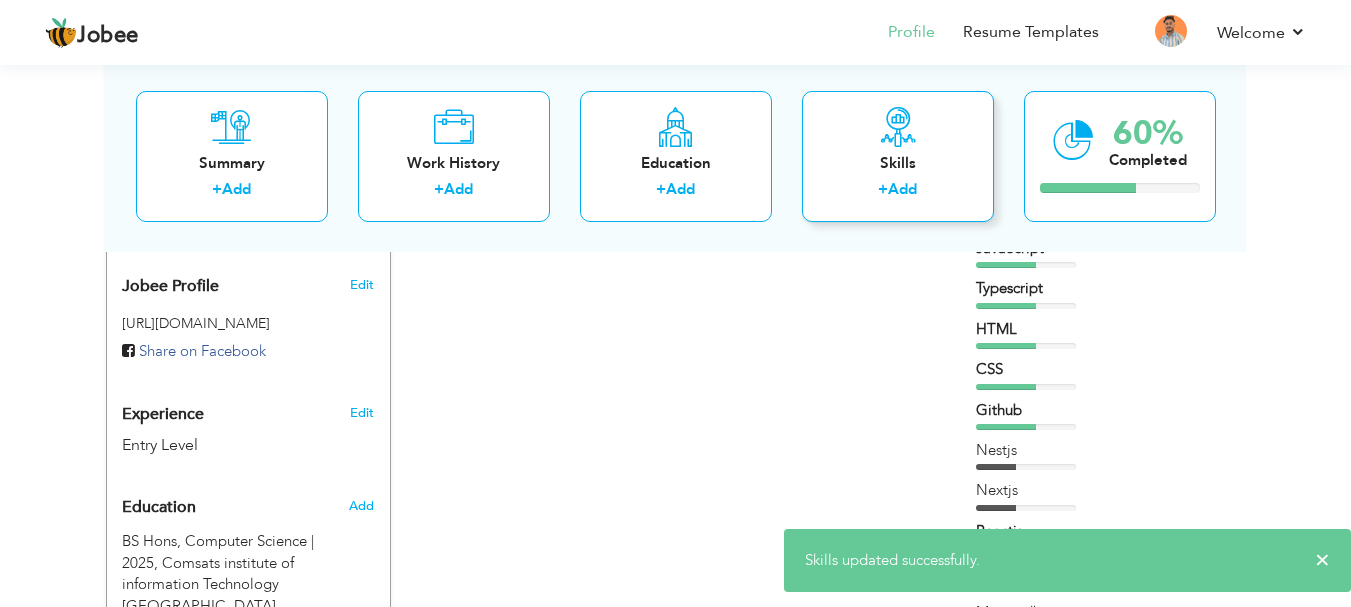 click on "Skills
+  Add" at bounding box center (898, 155) 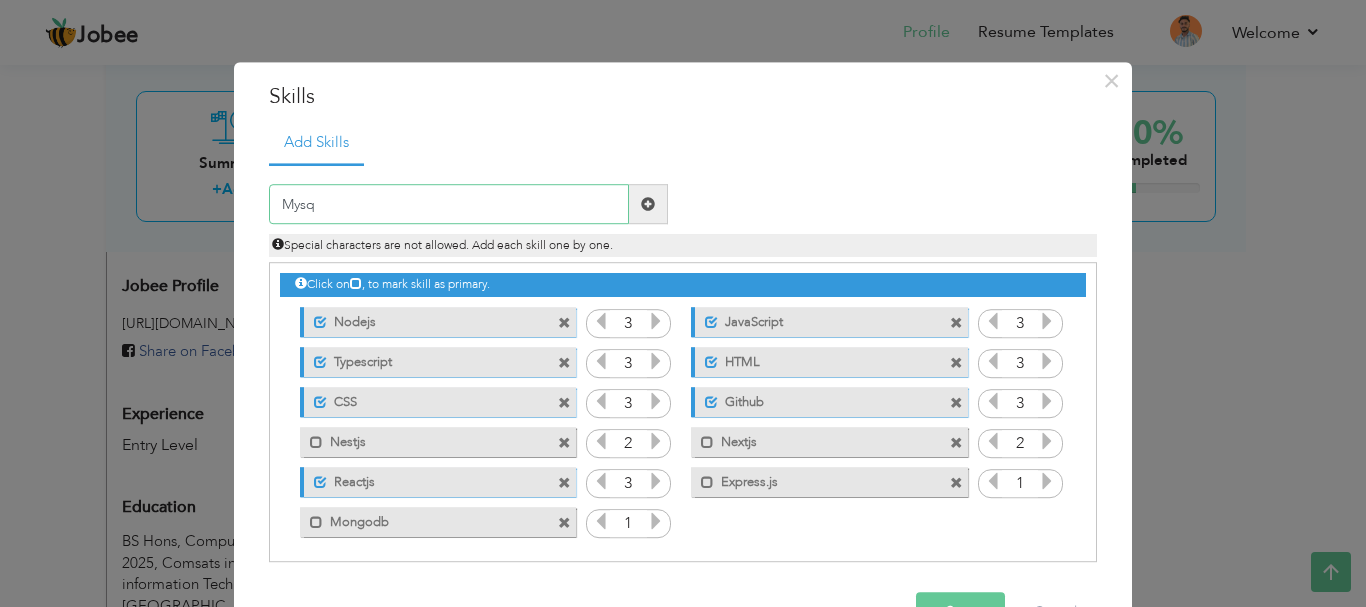 type on "Mysql" 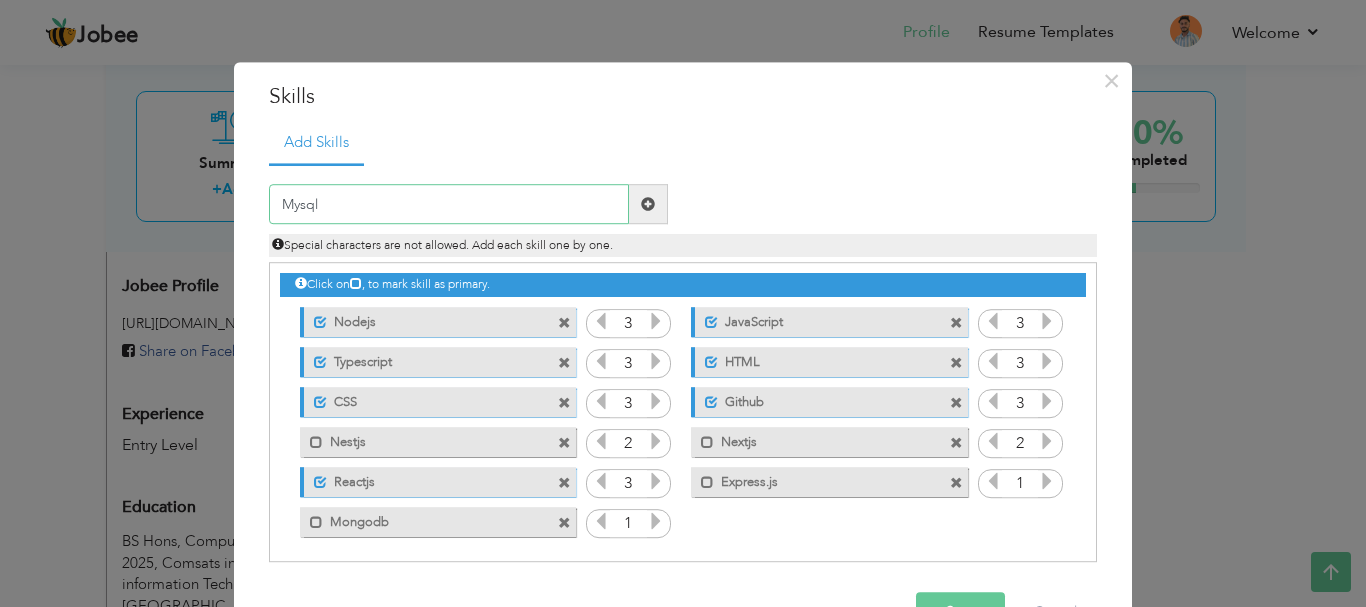 type 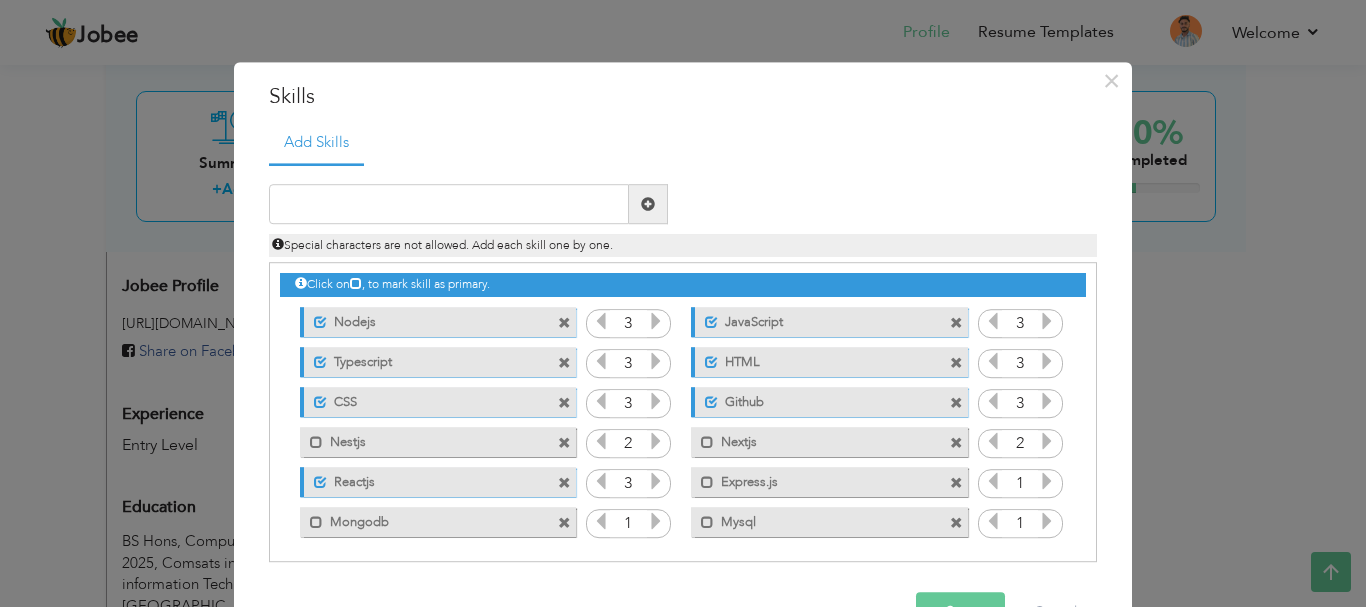 click on "Express.js" at bounding box center (815, 479) 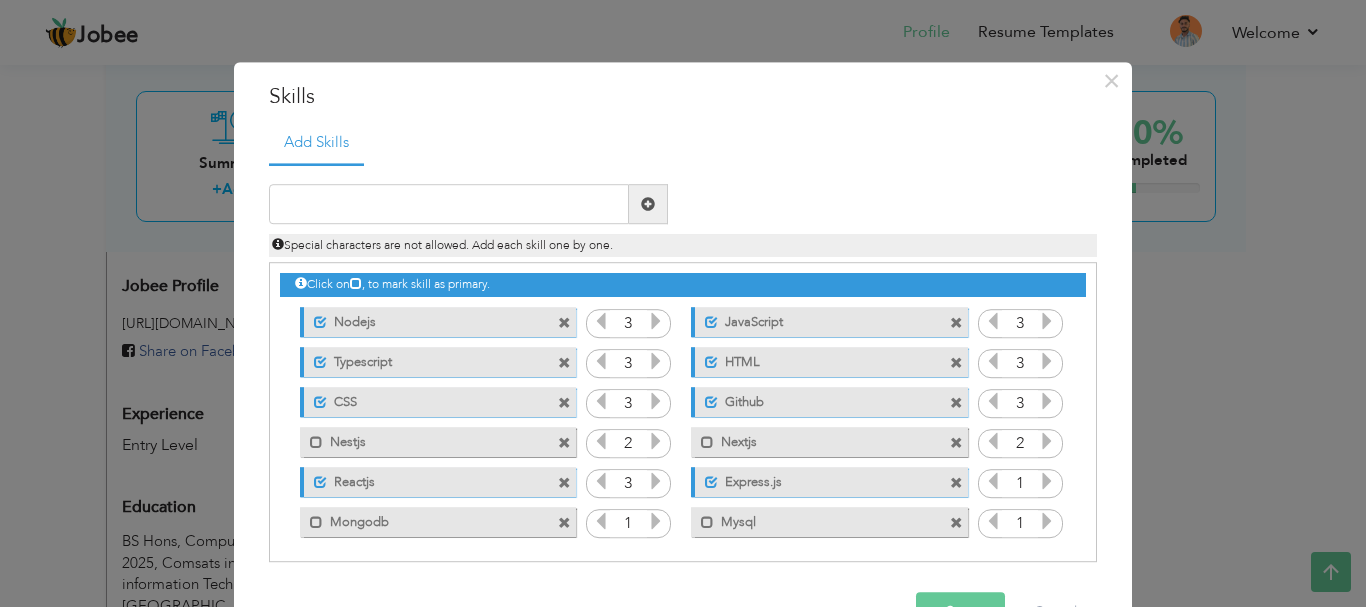 click at bounding box center (1047, 482) 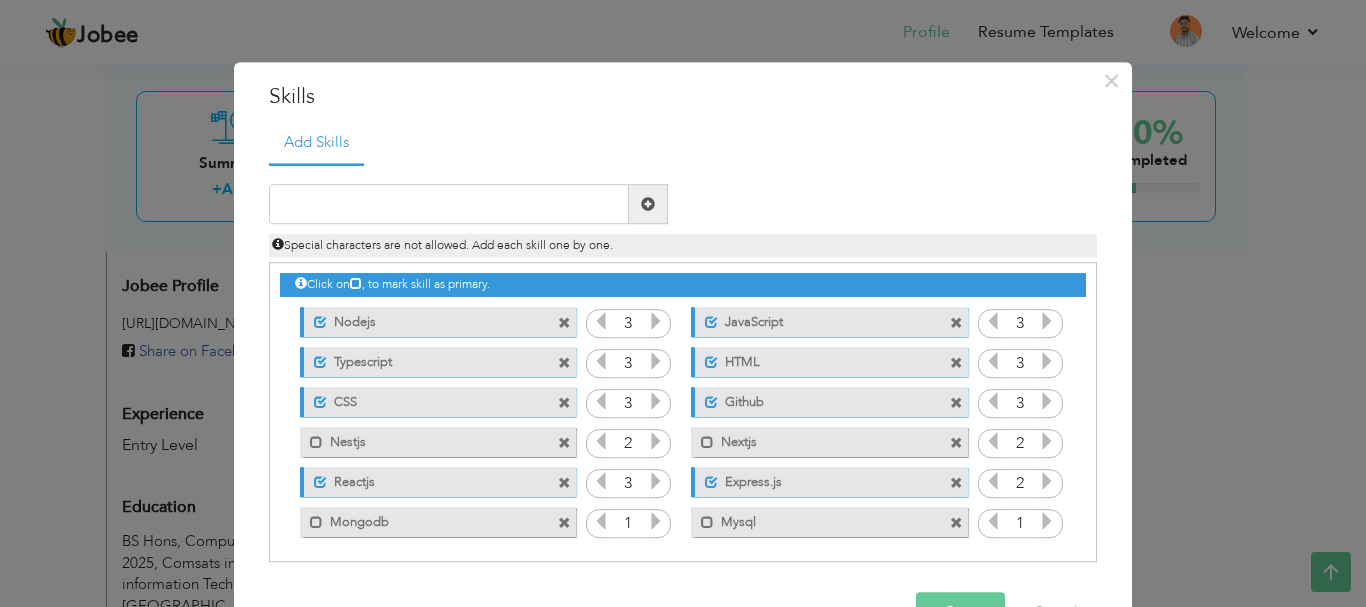 click at bounding box center (1047, 482) 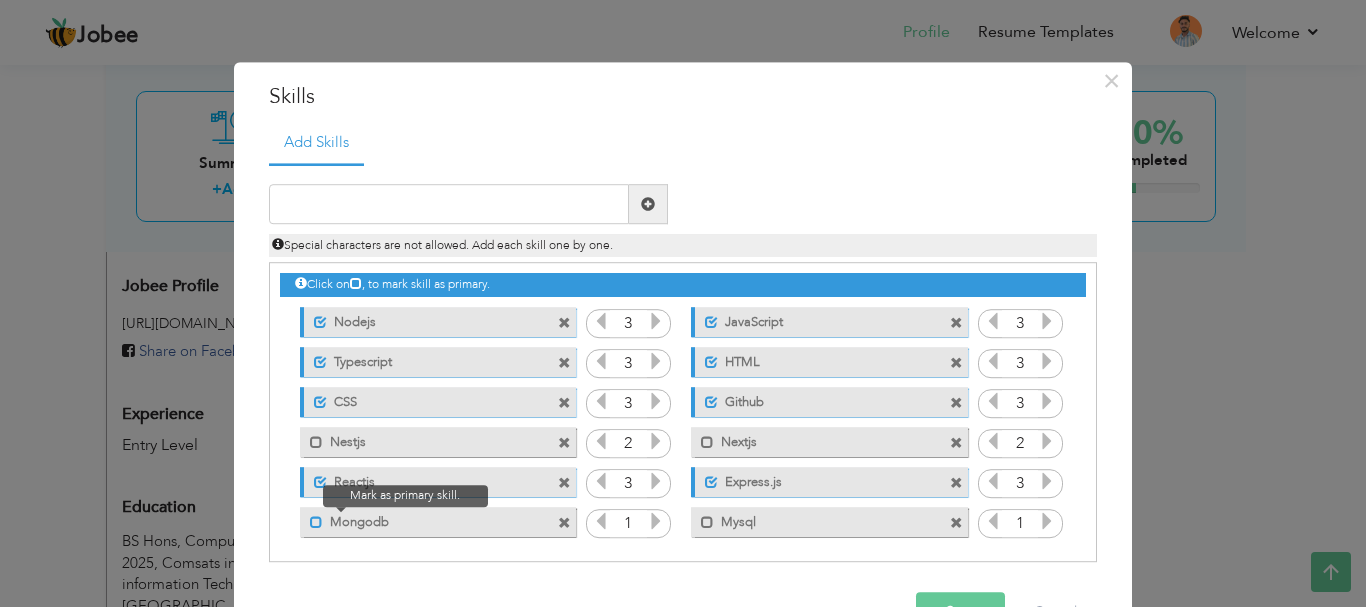 click at bounding box center [316, 522] 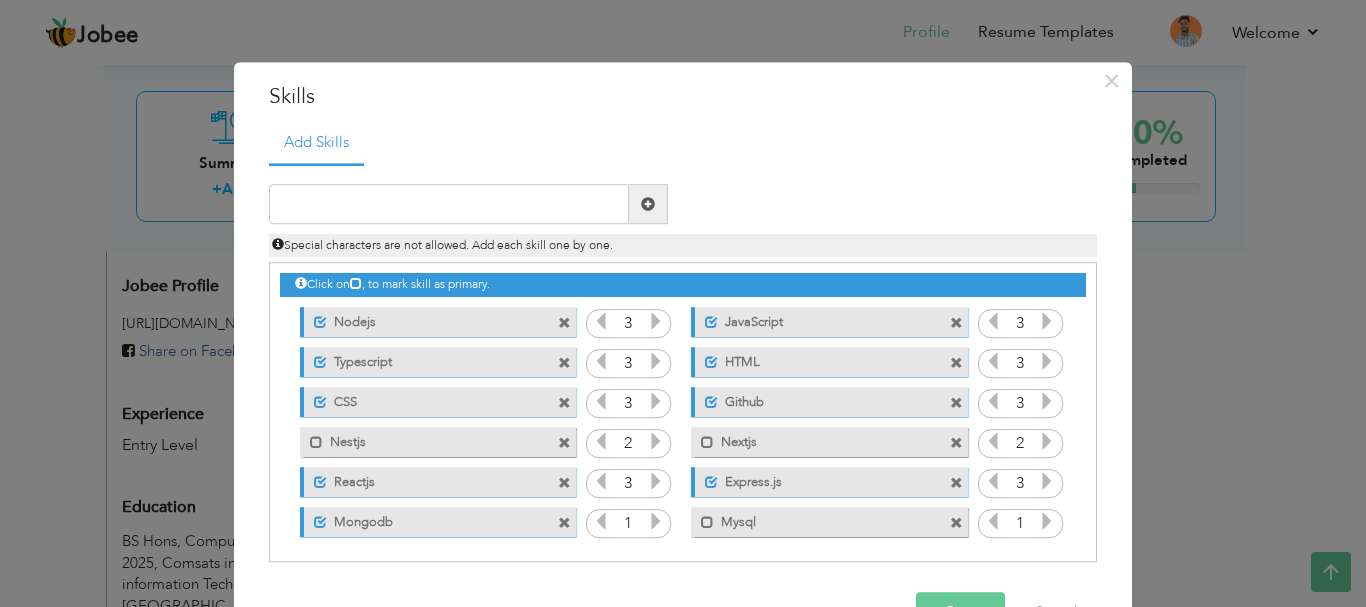 click at bounding box center [656, 522] 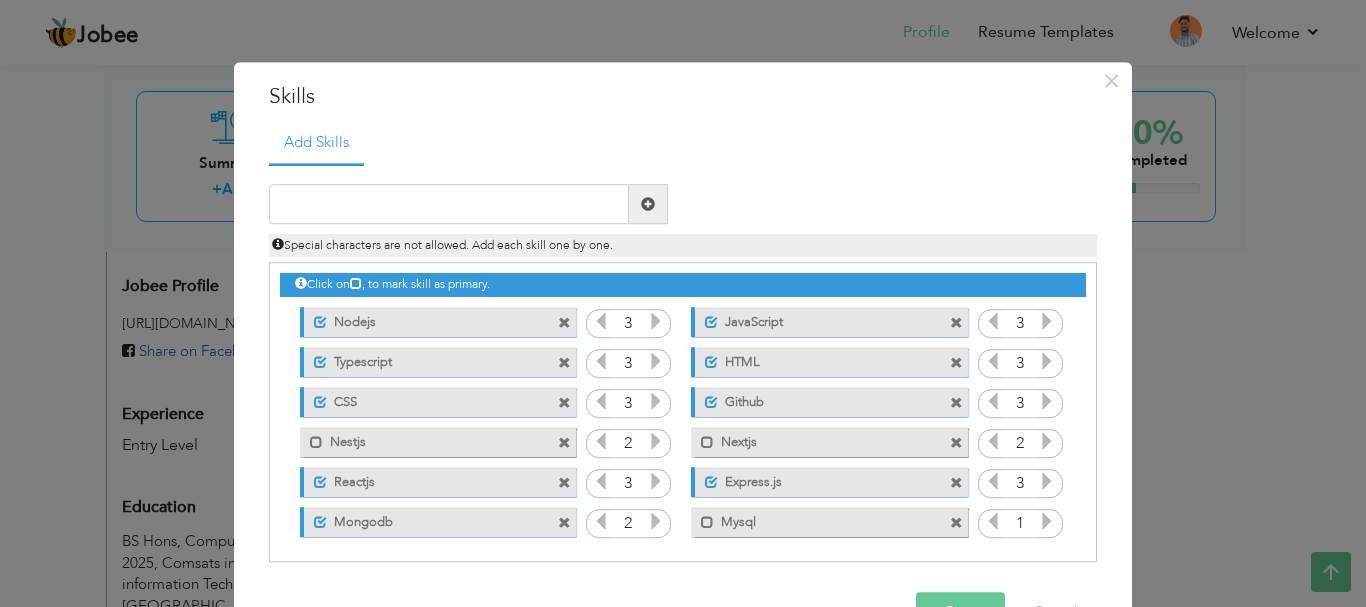 click on "Mysql" at bounding box center (815, 519) 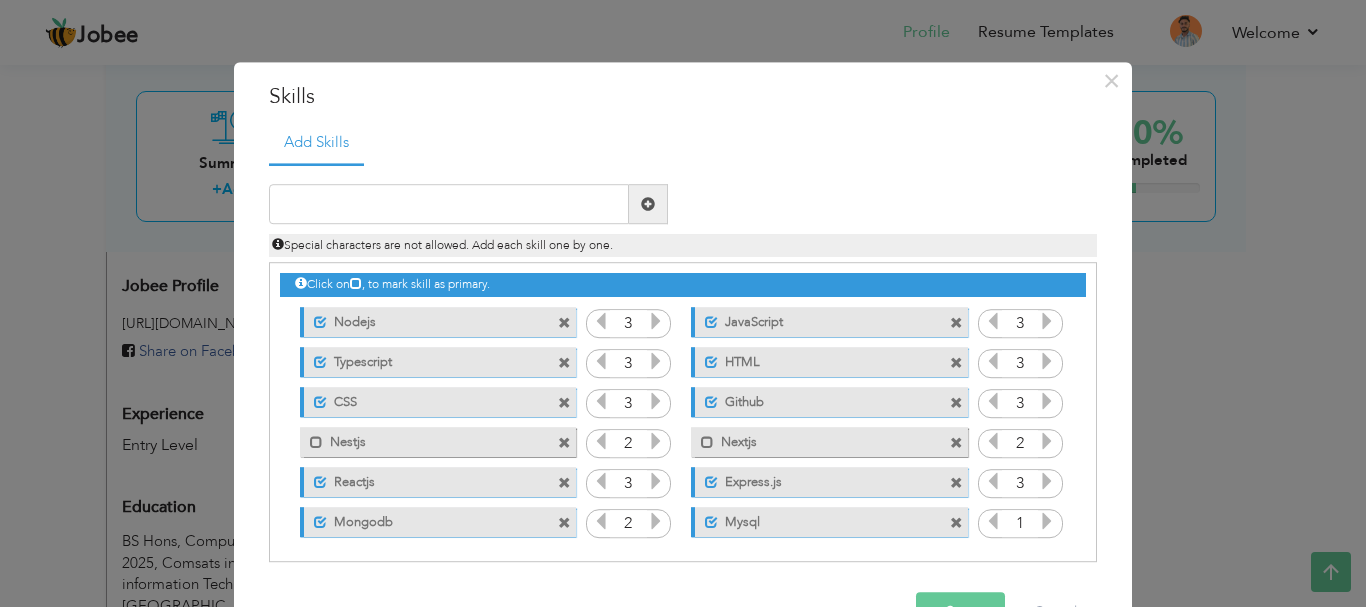 click at bounding box center (1047, 522) 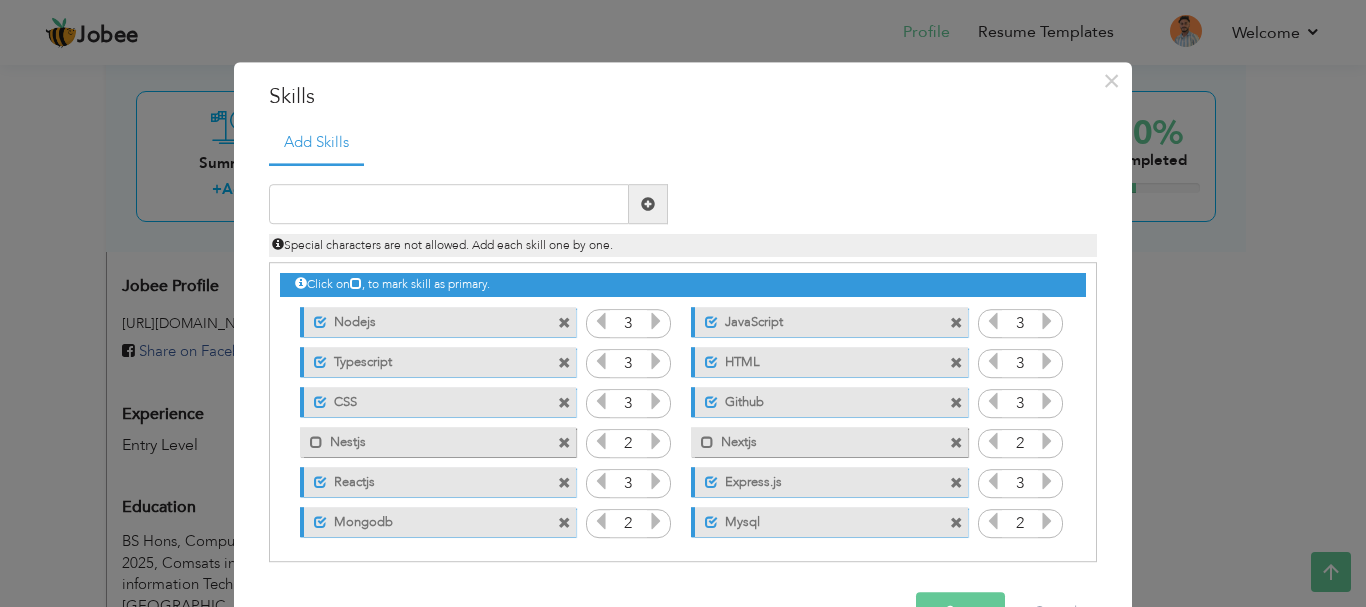 scroll, scrollTop: 61, scrollLeft: 0, axis: vertical 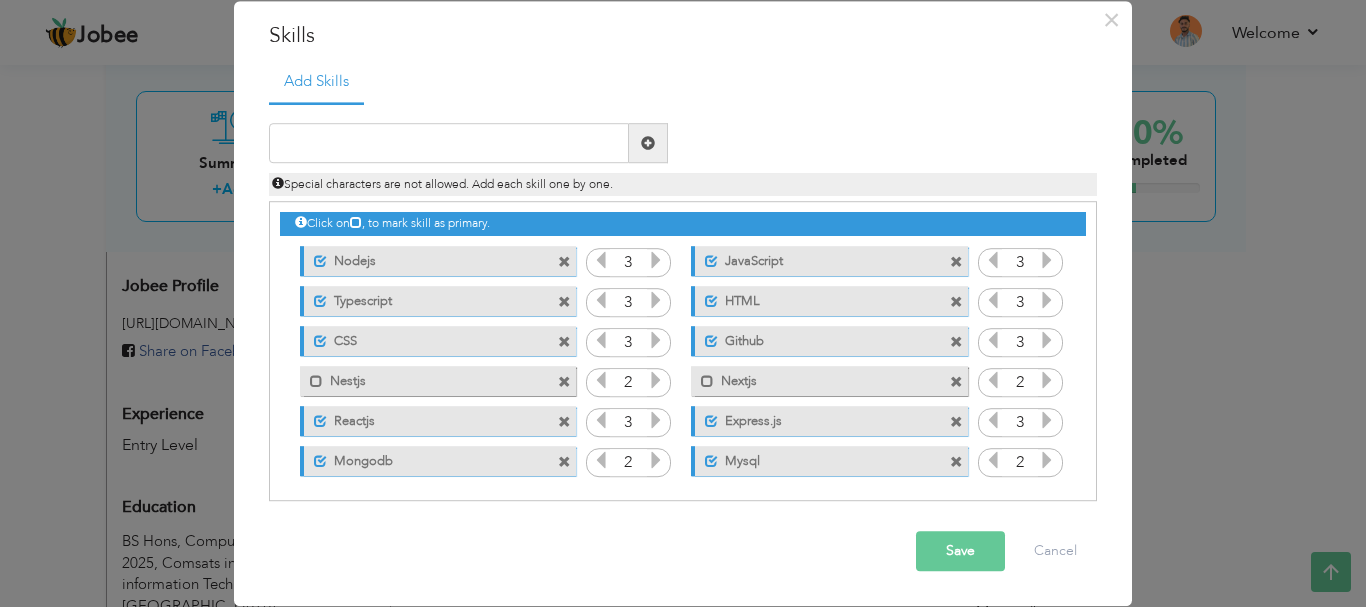 click on "Save" at bounding box center [960, 552] 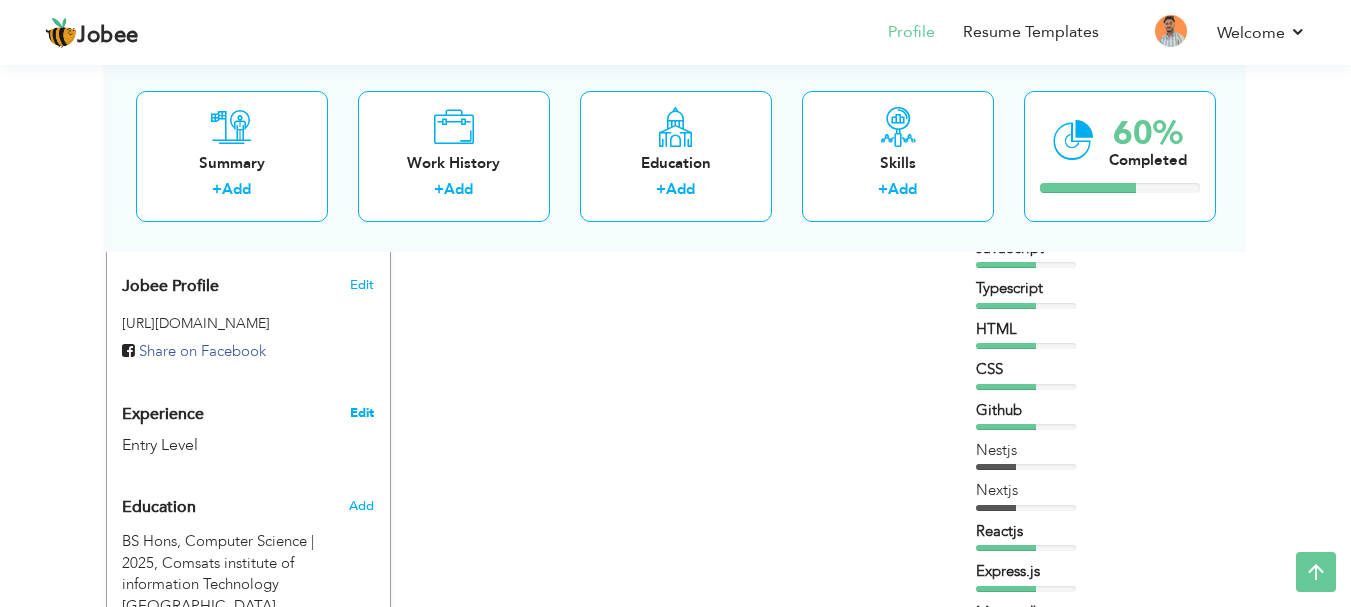 click on "Edit" at bounding box center (362, 413) 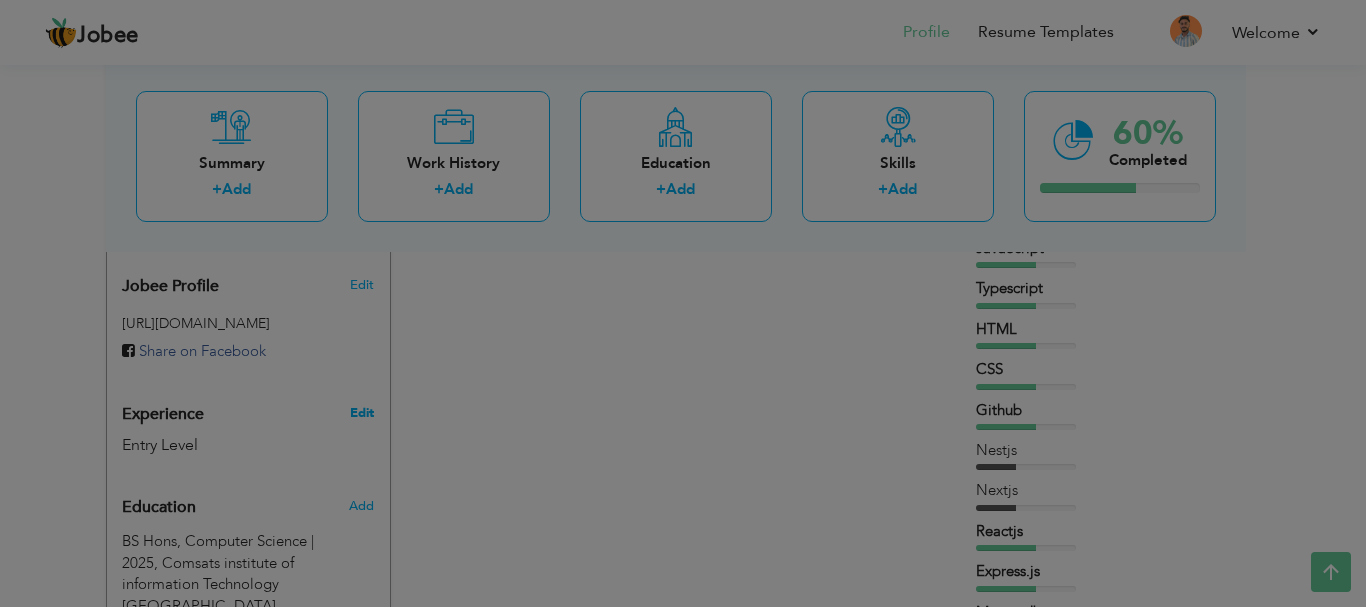 scroll, scrollTop: 0, scrollLeft: 0, axis: both 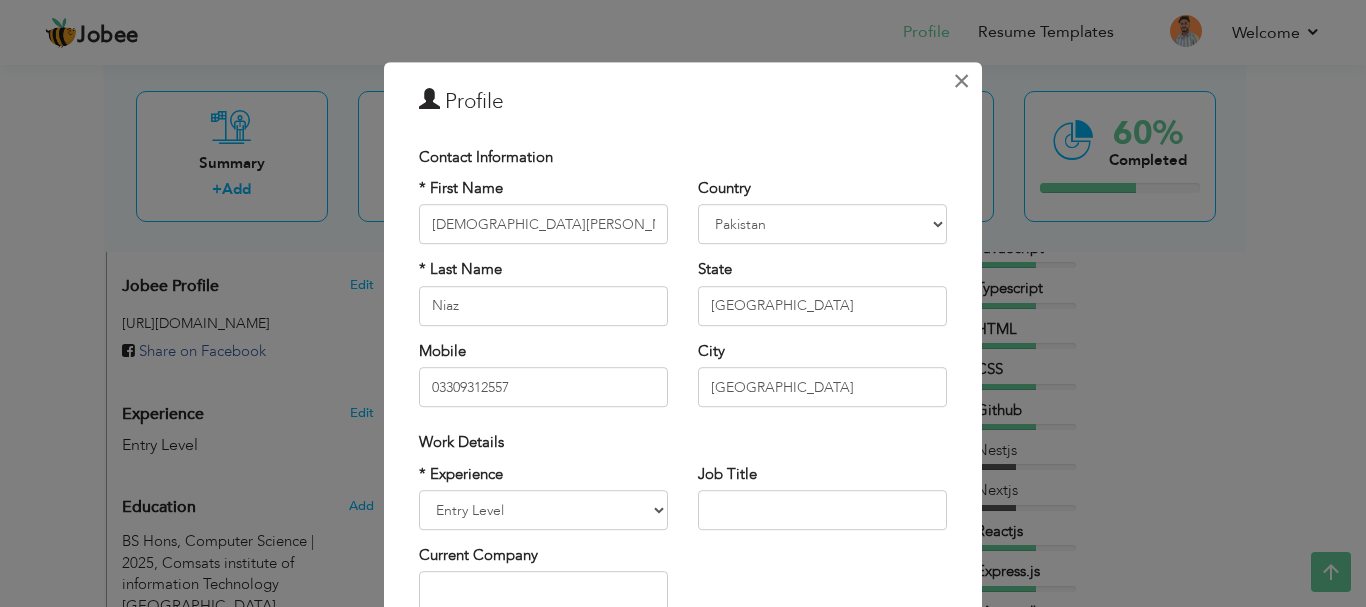click on "×" at bounding box center [961, 81] 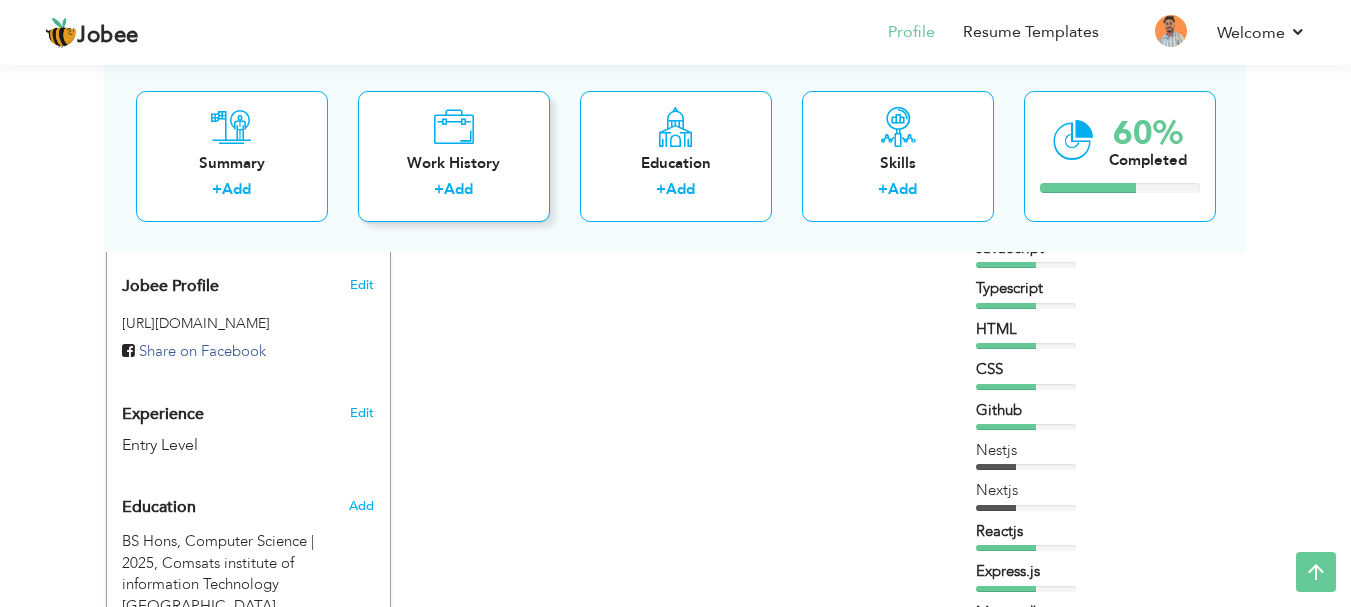 click on "Work History" at bounding box center [454, 162] 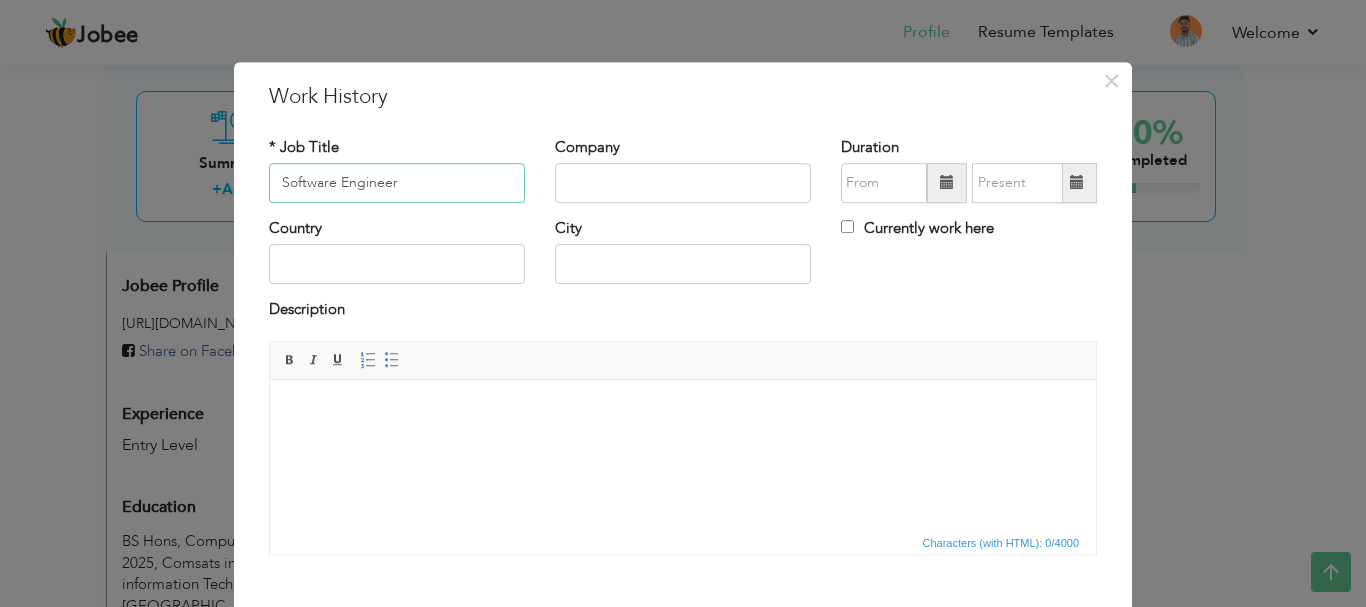 type on "Software Engineer" 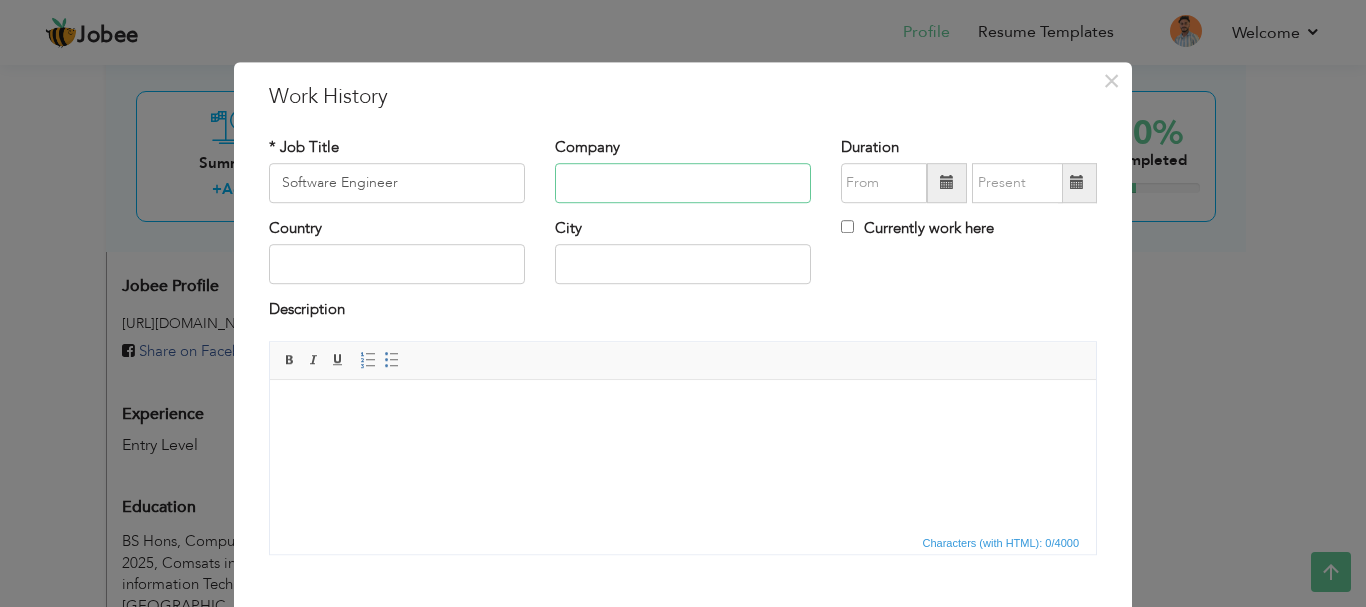 click at bounding box center [683, 183] 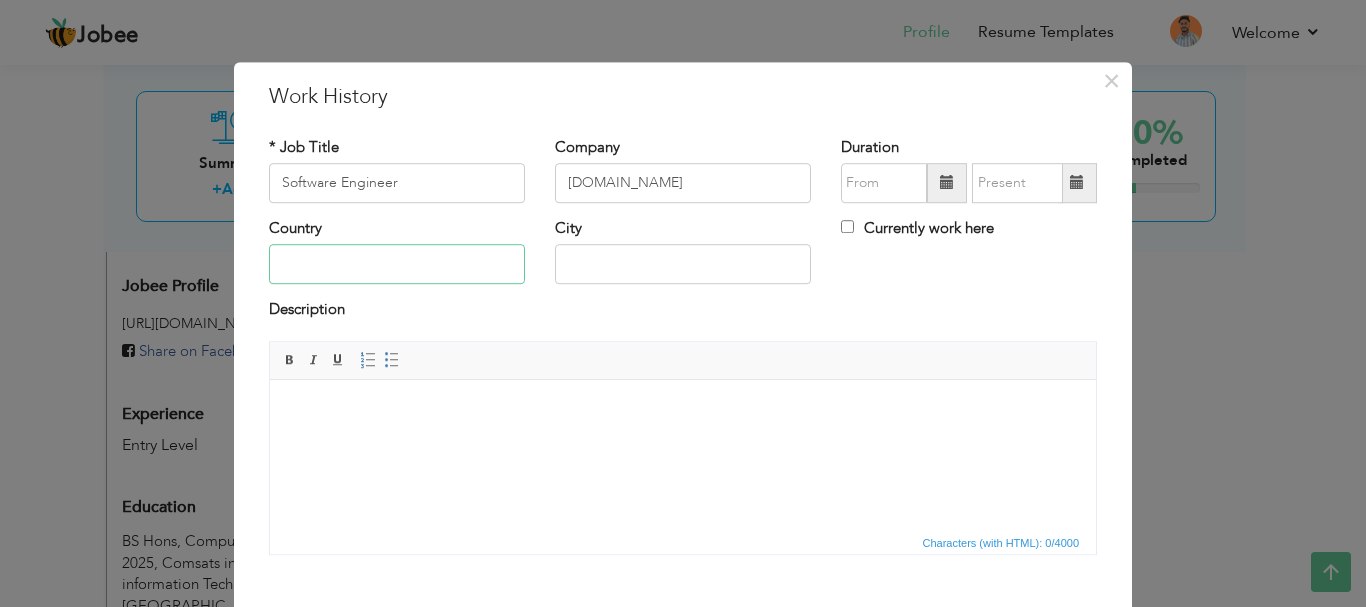 click at bounding box center (397, 265) 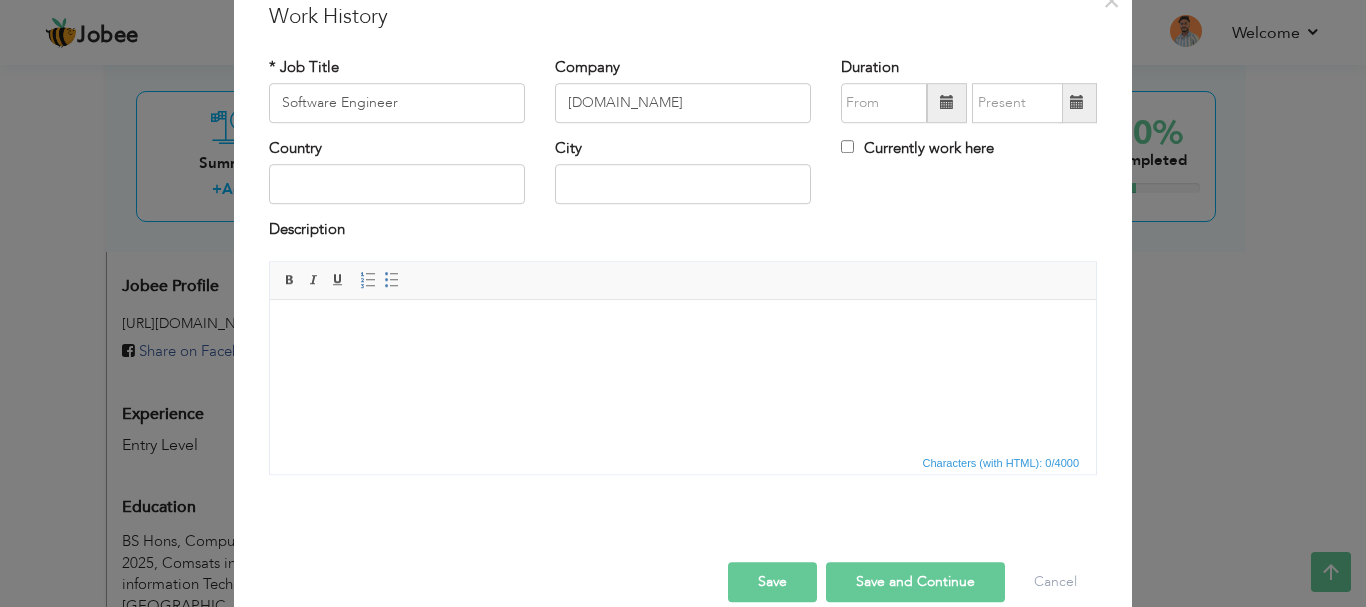scroll, scrollTop: 83, scrollLeft: 0, axis: vertical 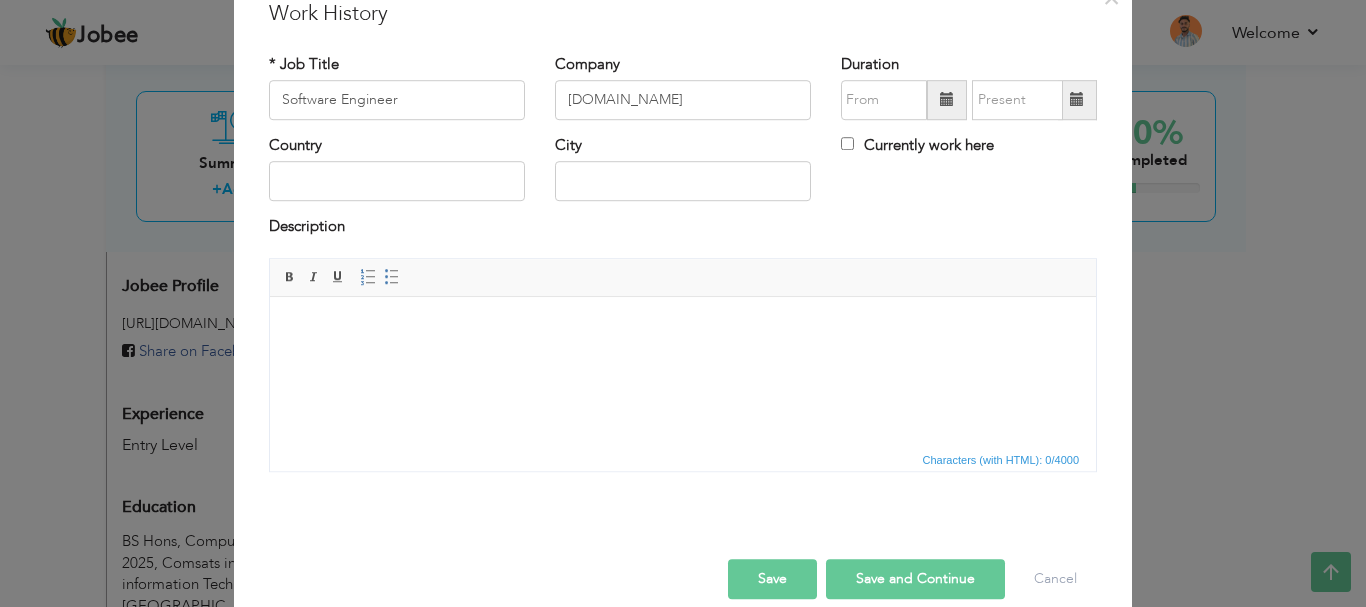 click at bounding box center (683, 326) 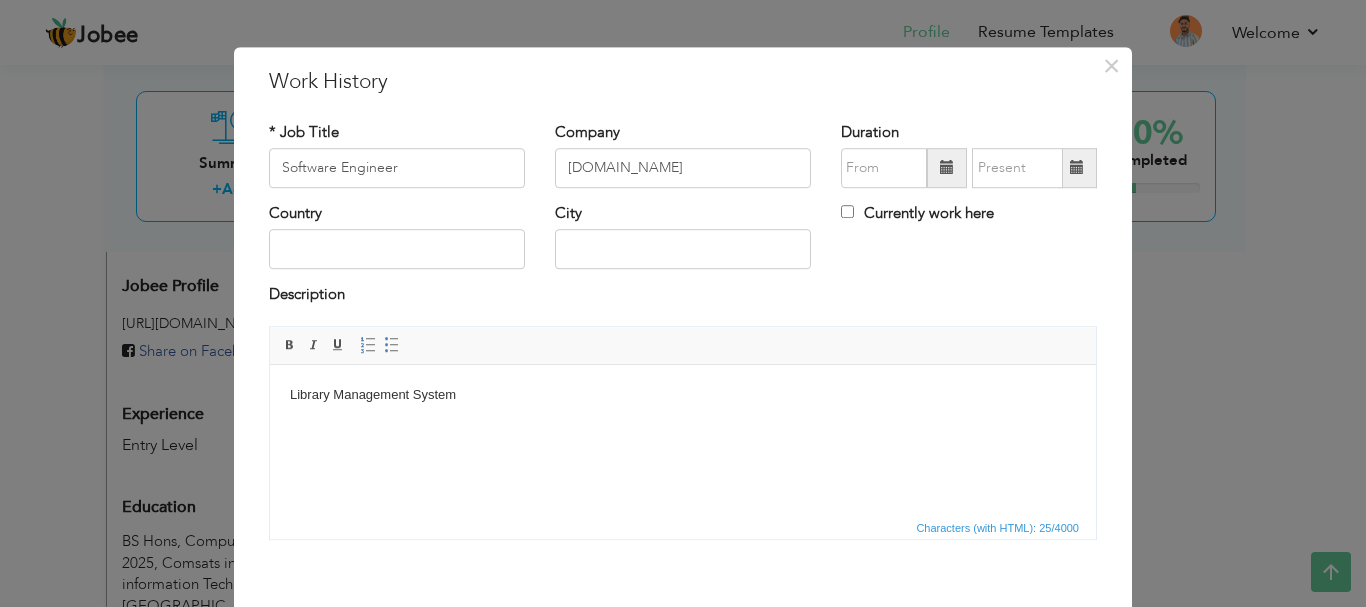 scroll, scrollTop: 14, scrollLeft: 0, axis: vertical 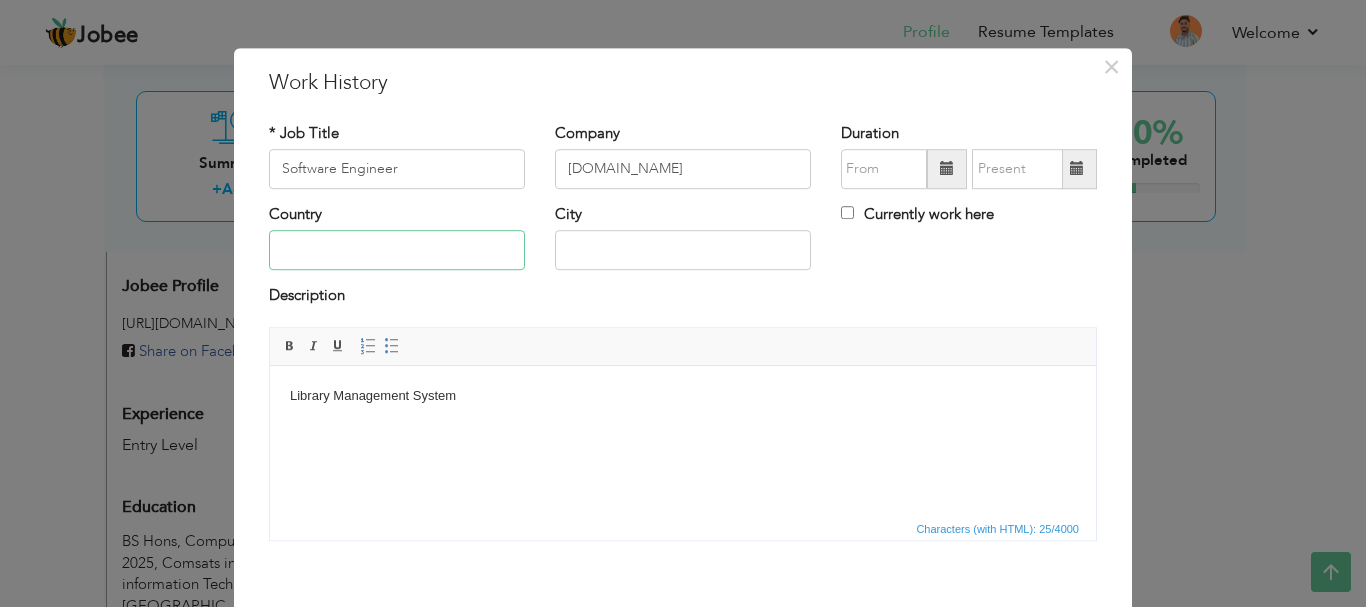 click at bounding box center [397, 251] 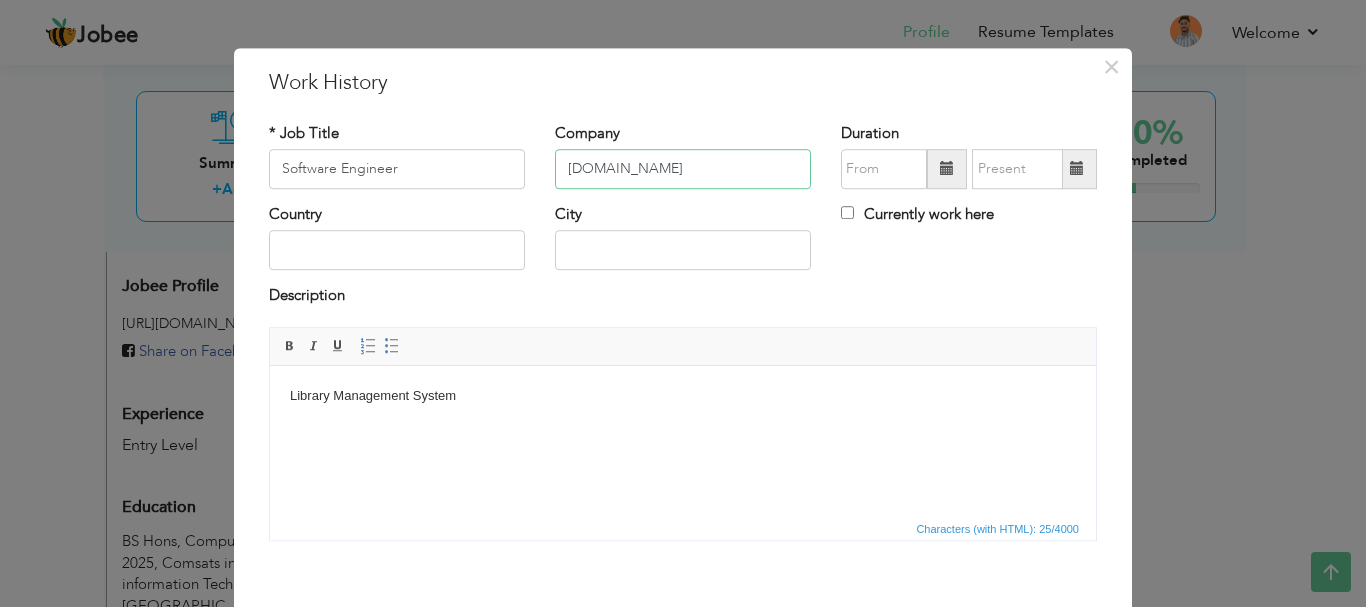 click on "Fiverr.com" at bounding box center [683, 169] 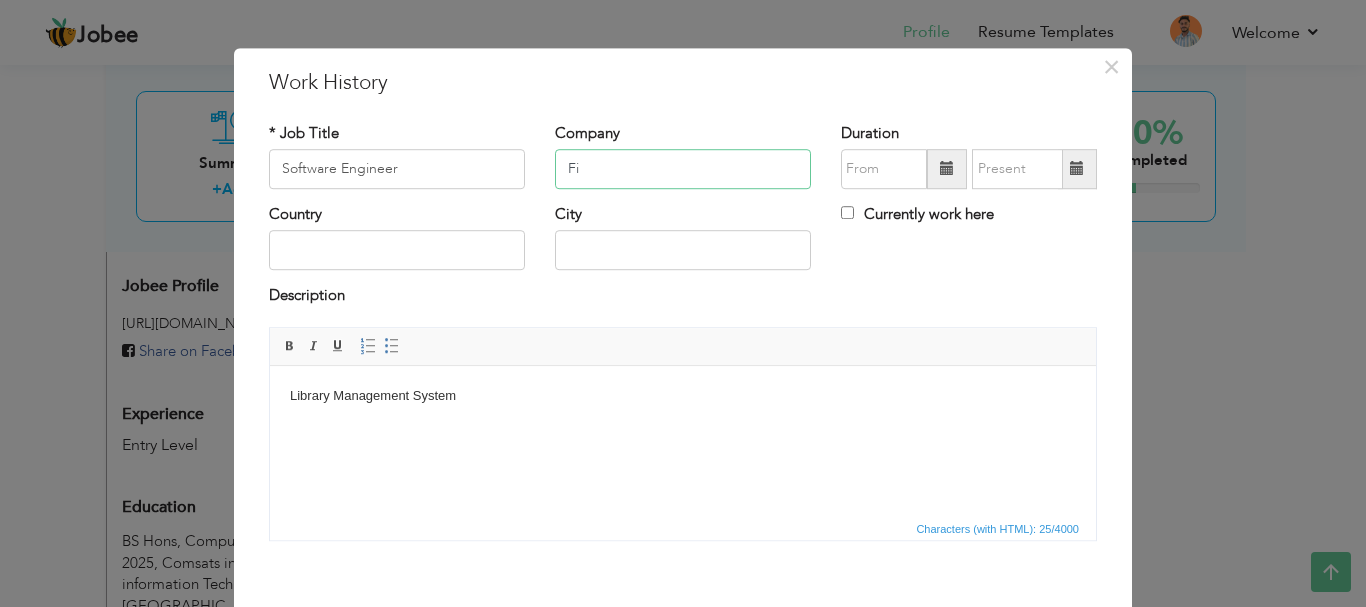 type on "F" 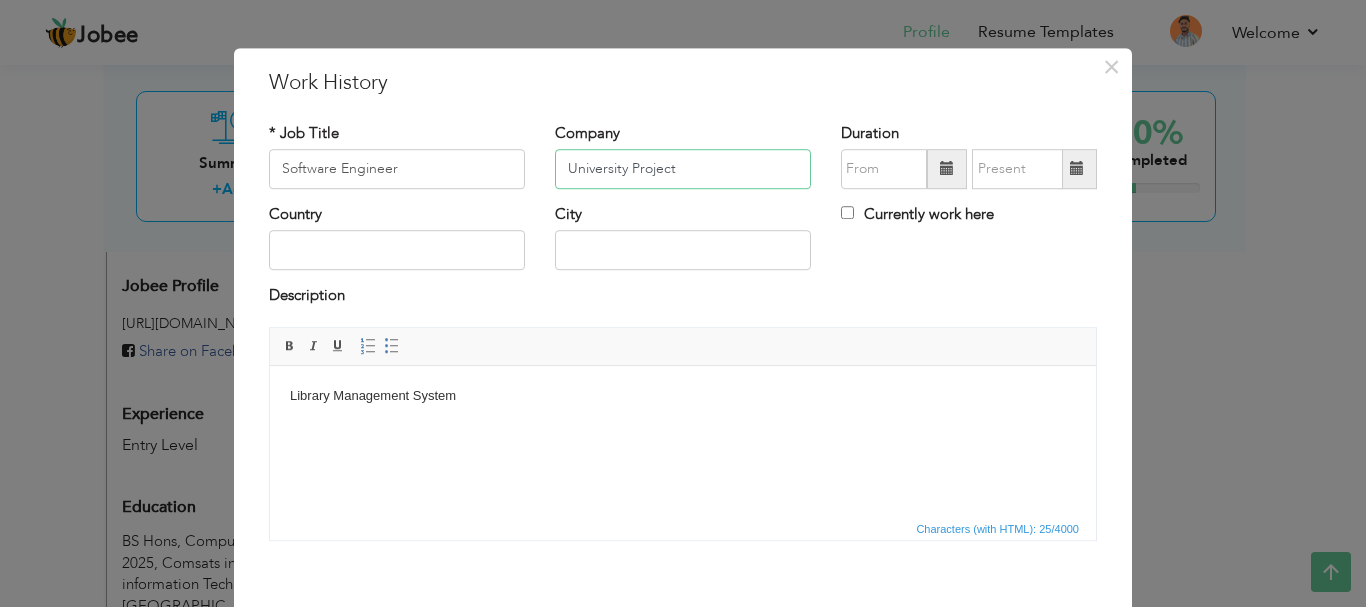 type on "University Project" 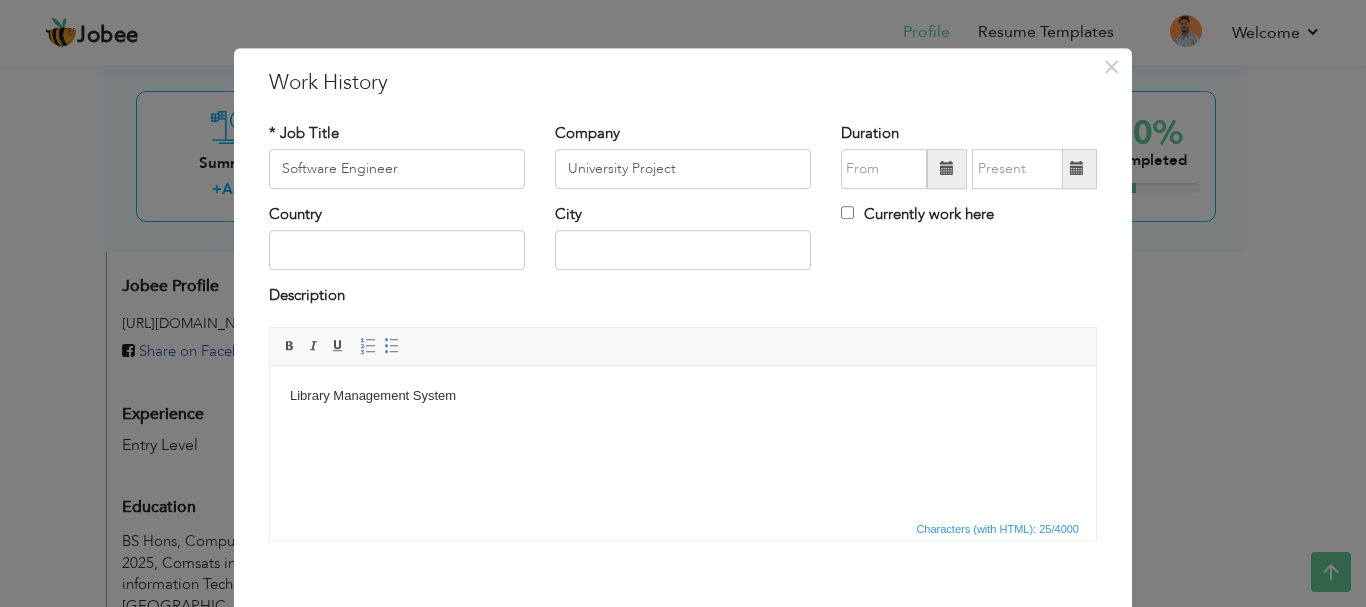 click on "Library Management System" at bounding box center (683, 395) 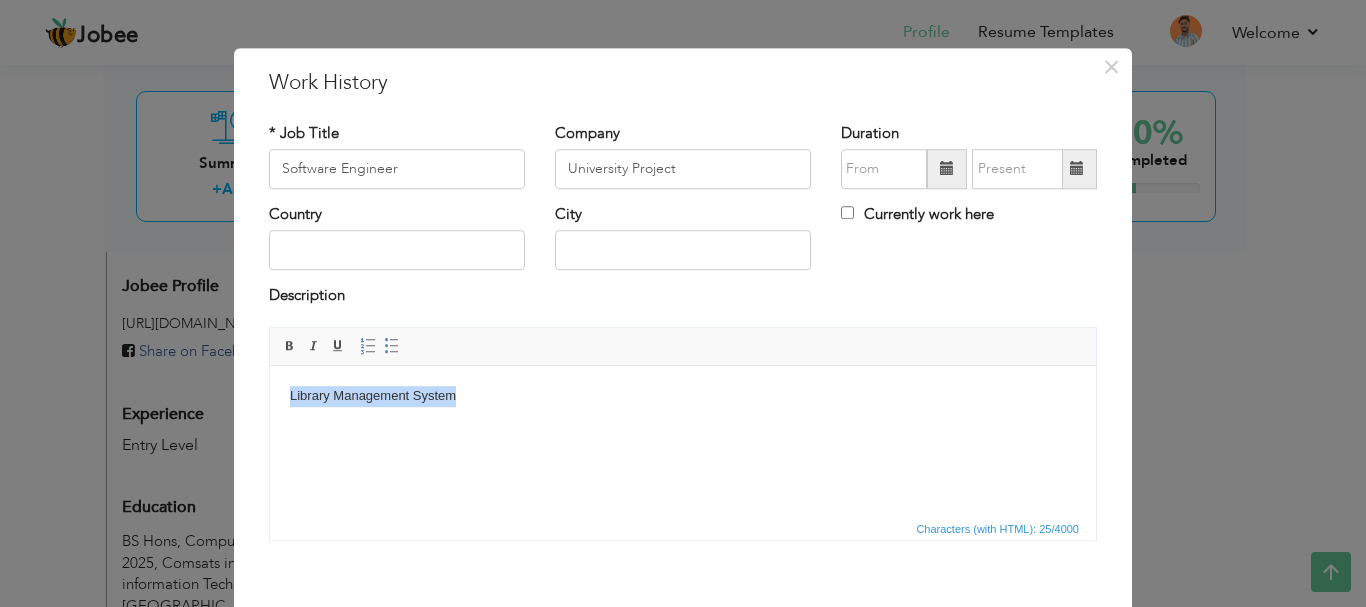 drag, startPoint x: 471, startPoint y: 389, endPoint x: 282, endPoint y: 398, distance: 189.21416 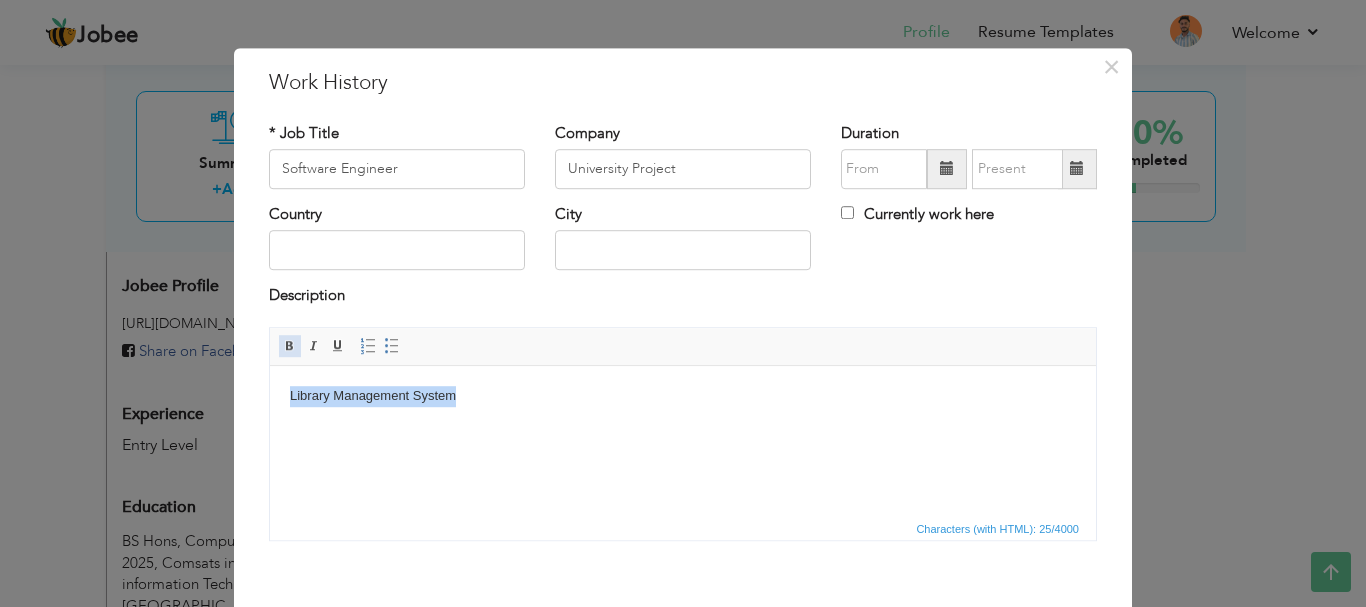 click on "Bold" at bounding box center [290, 346] 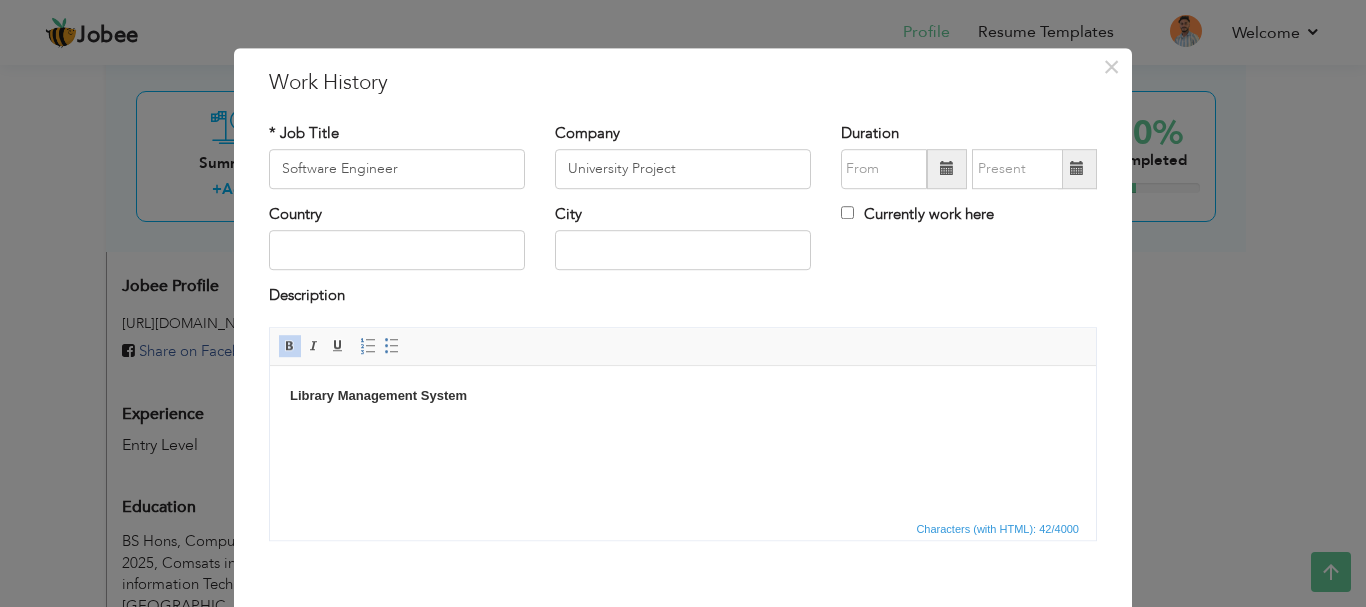 click on "Library Management System" at bounding box center [683, 395] 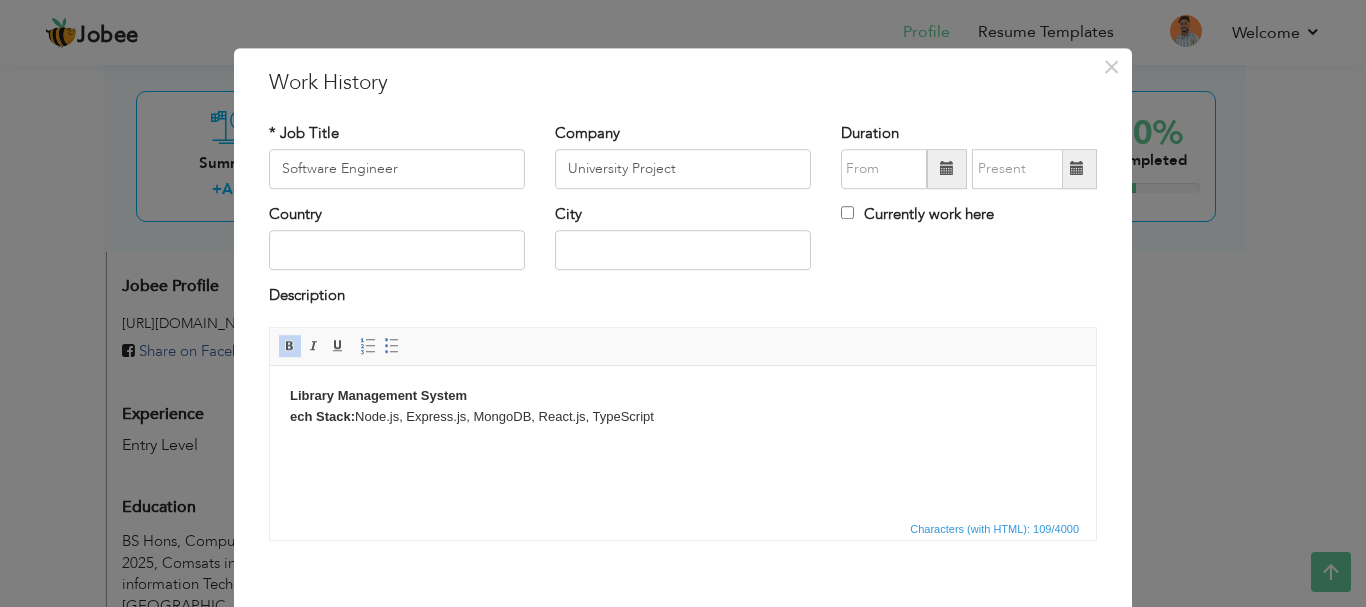 click on "Library Management System ech Stack:  Node.js, Express.js, MongoDB, React.js, TypeScript" at bounding box center (683, 406) 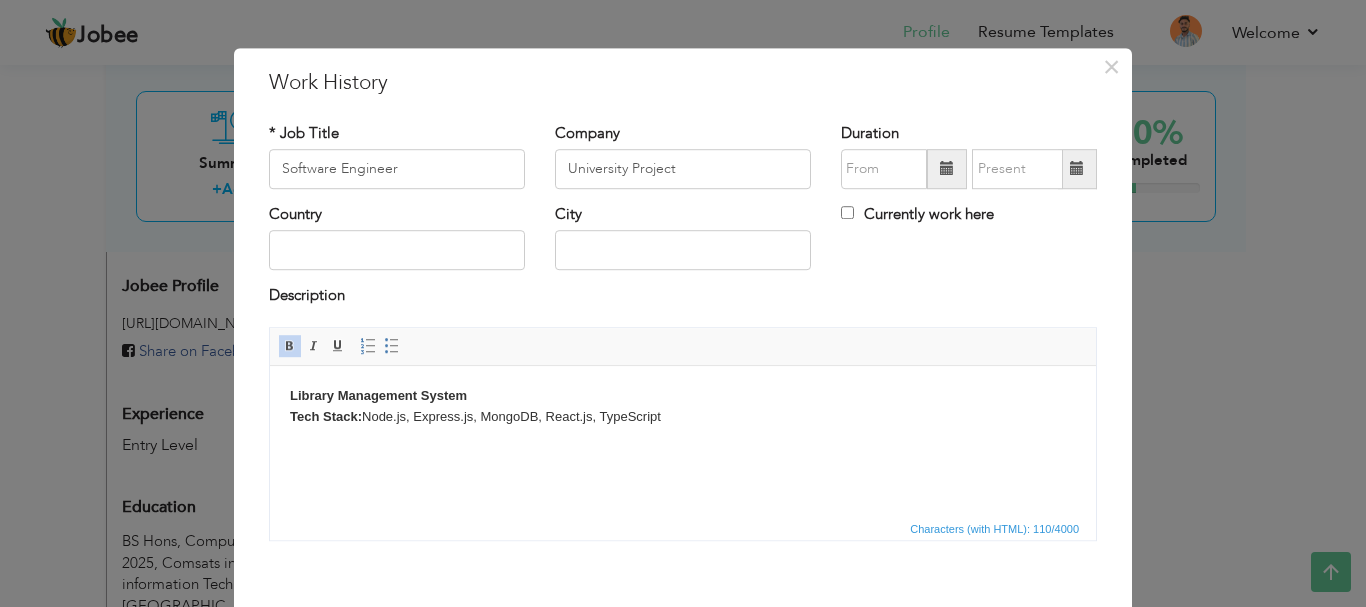 click on "Library Management System Tech Stack:  Node.js, Express.js, MongoDB, React.js, TypeScript" at bounding box center [683, 406] 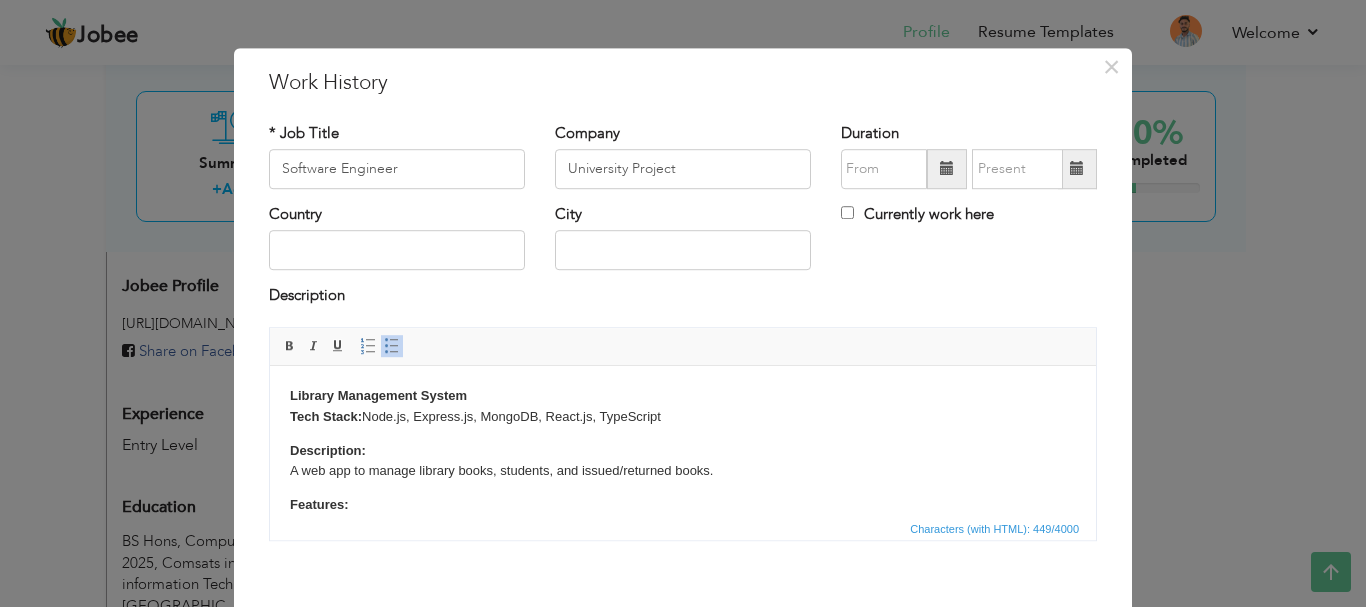 scroll, scrollTop: 165, scrollLeft: 0, axis: vertical 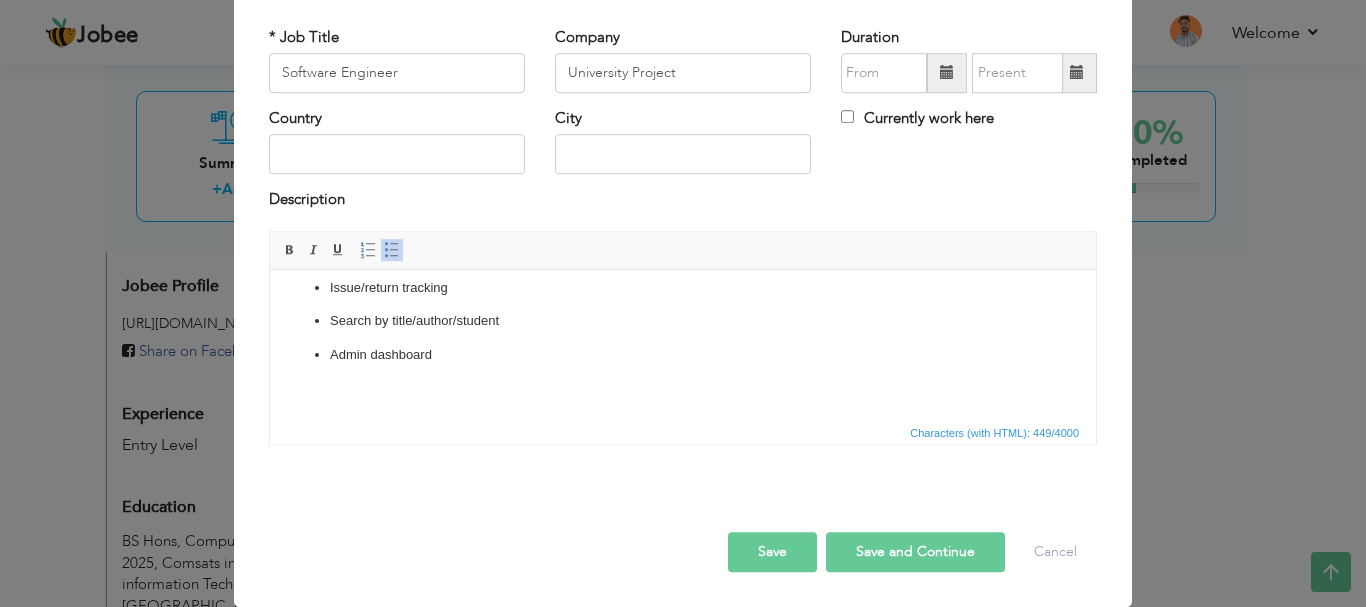 click on "Save and Continue" at bounding box center (915, 552) 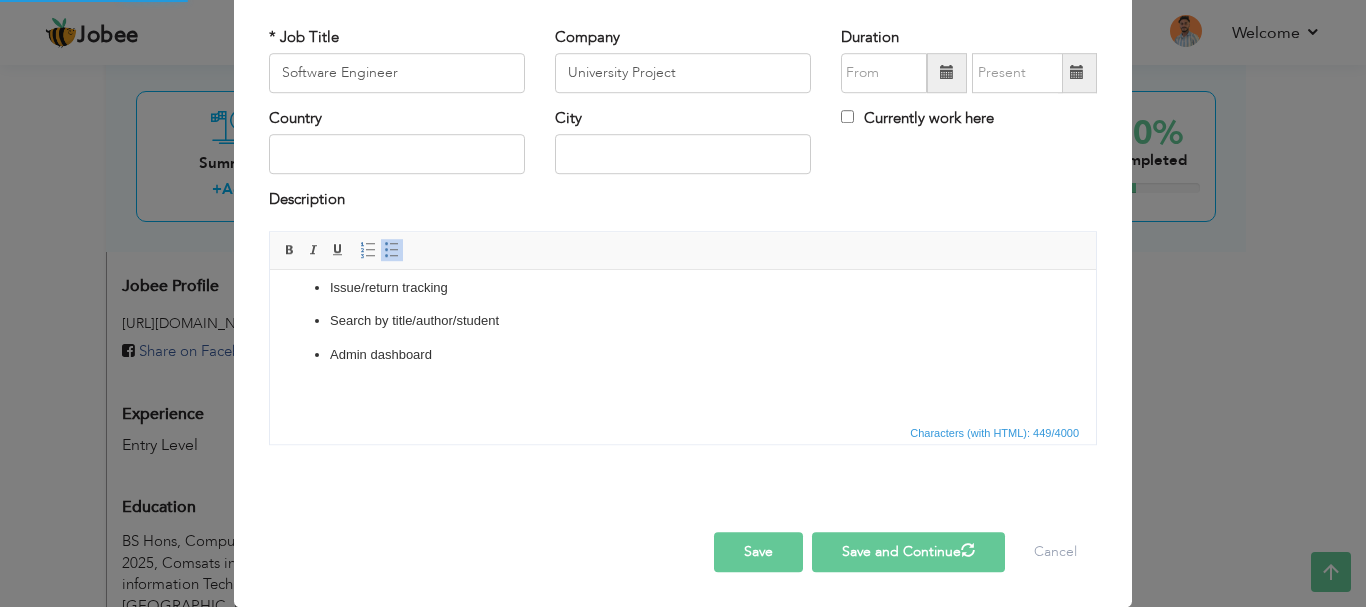 type 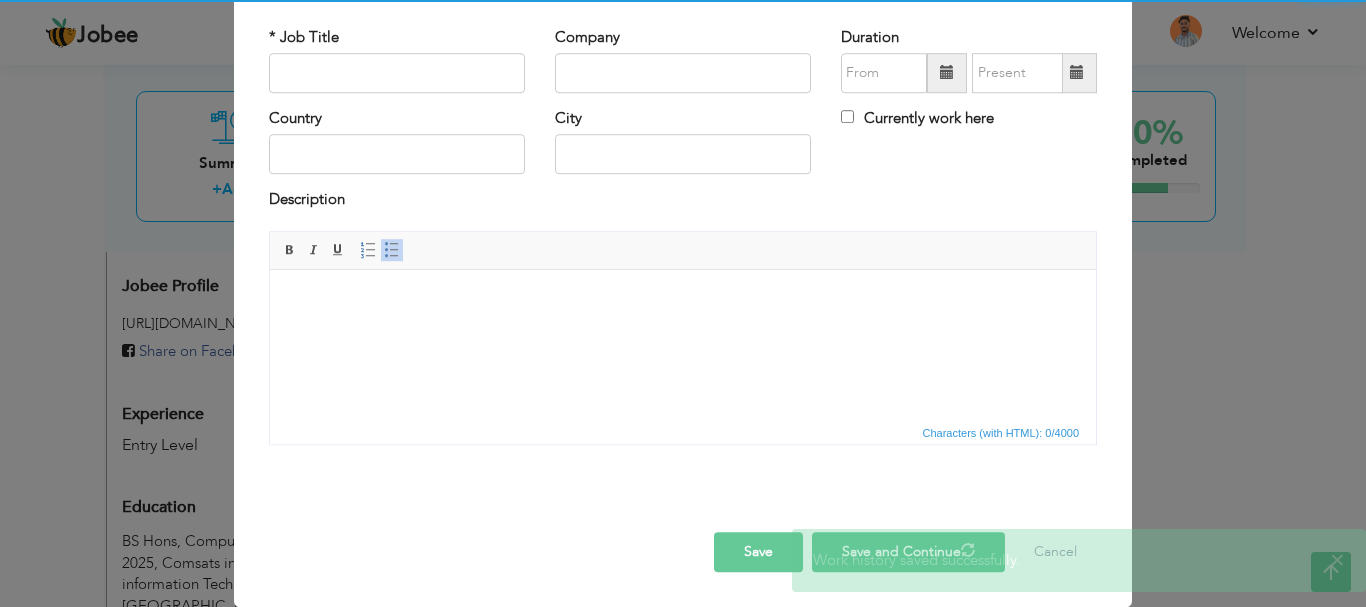 scroll, scrollTop: 0, scrollLeft: 0, axis: both 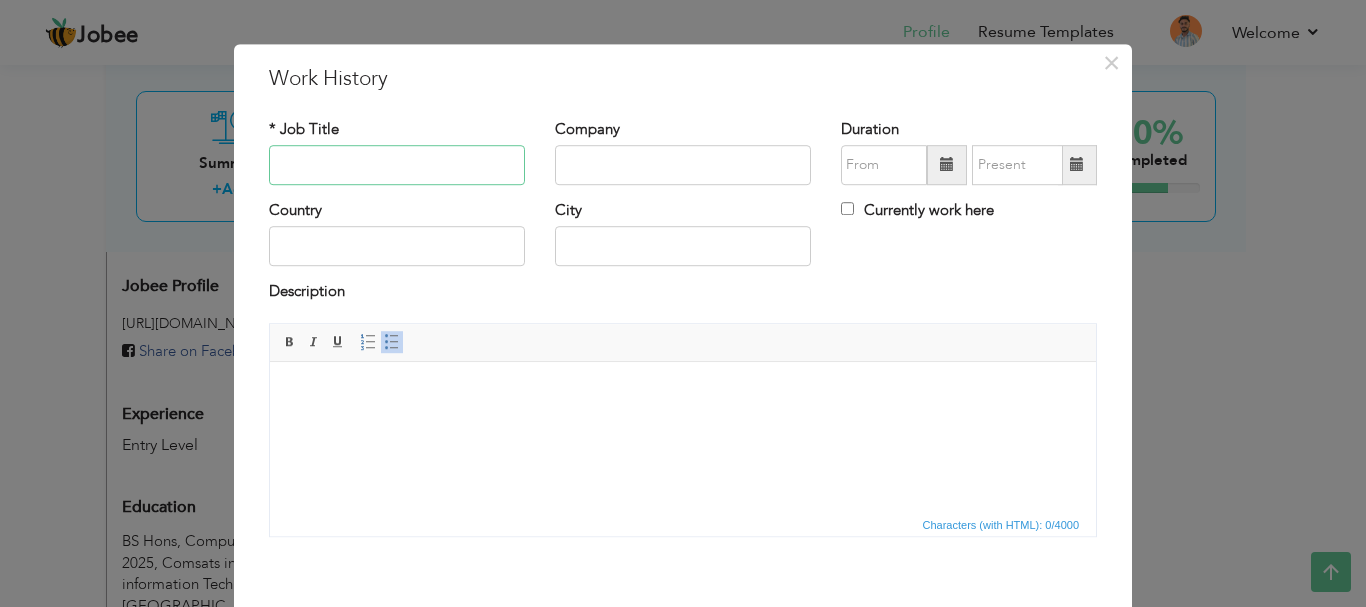 click at bounding box center (397, 165) 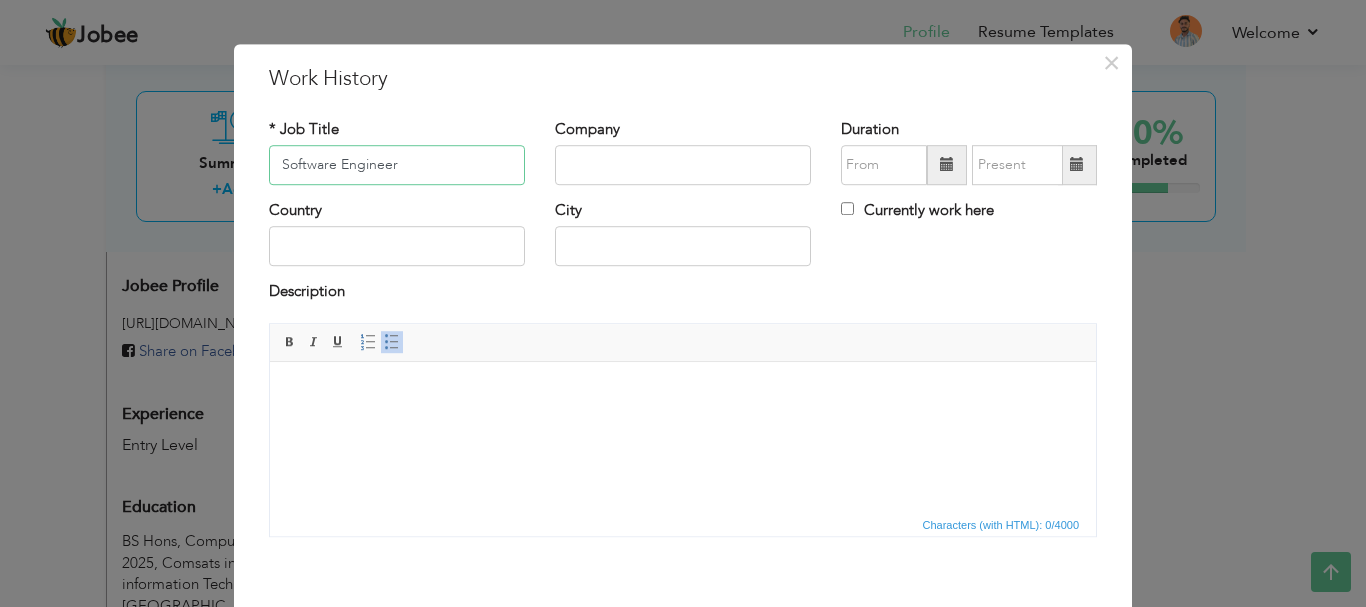 type on "Software Engineer" 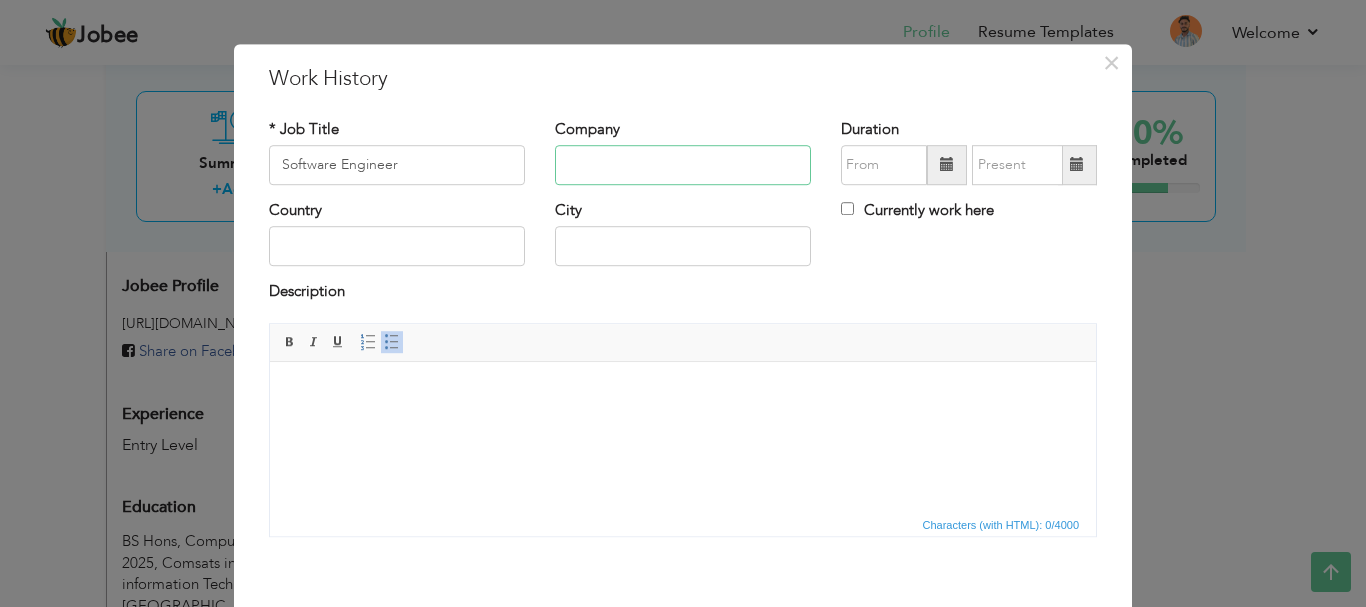 click at bounding box center [683, 165] 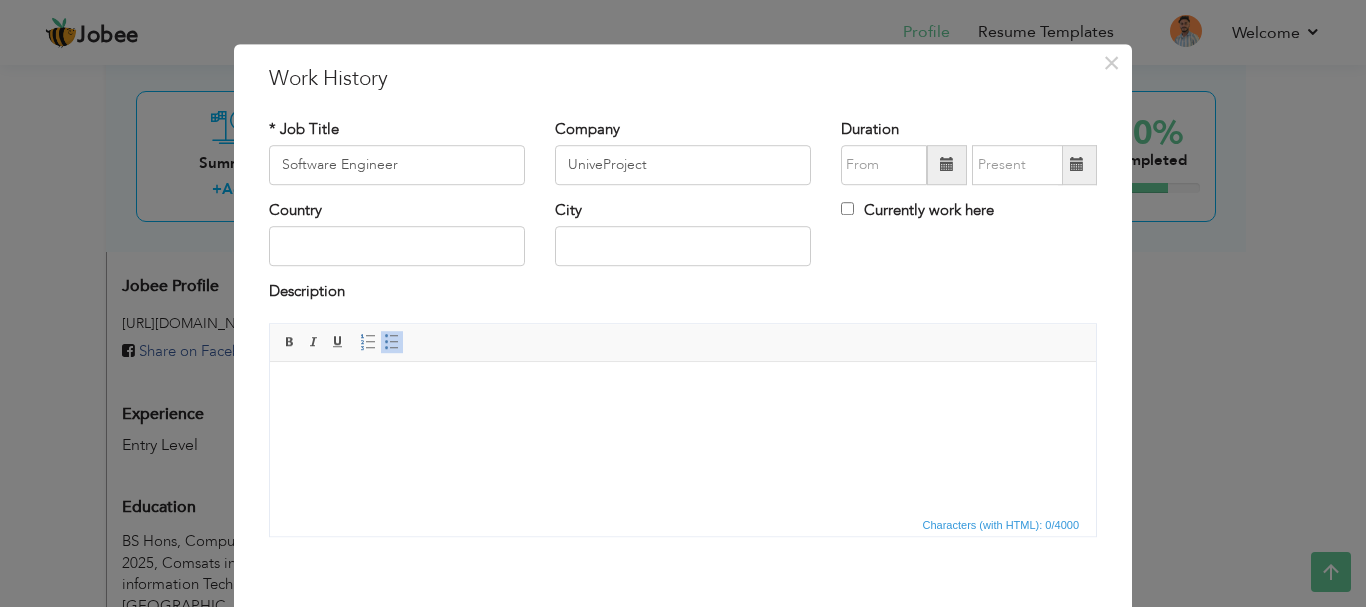 click at bounding box center [683, 391] 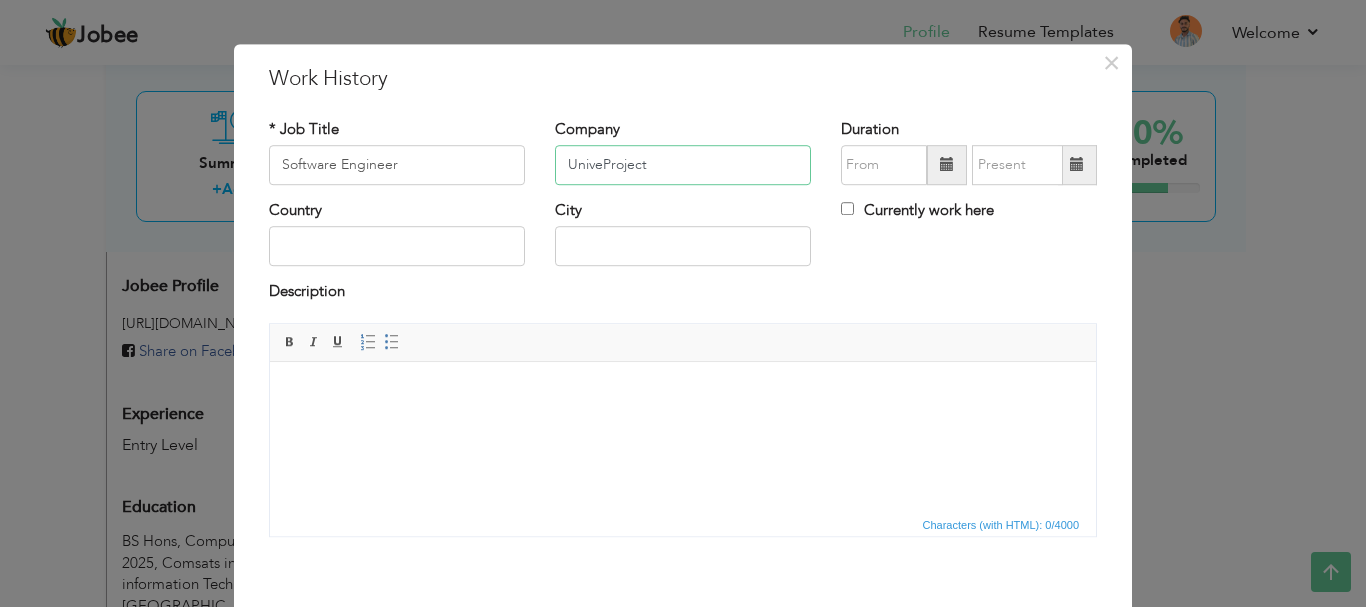 click on "UniveProject" at bounding box center [683, 165] 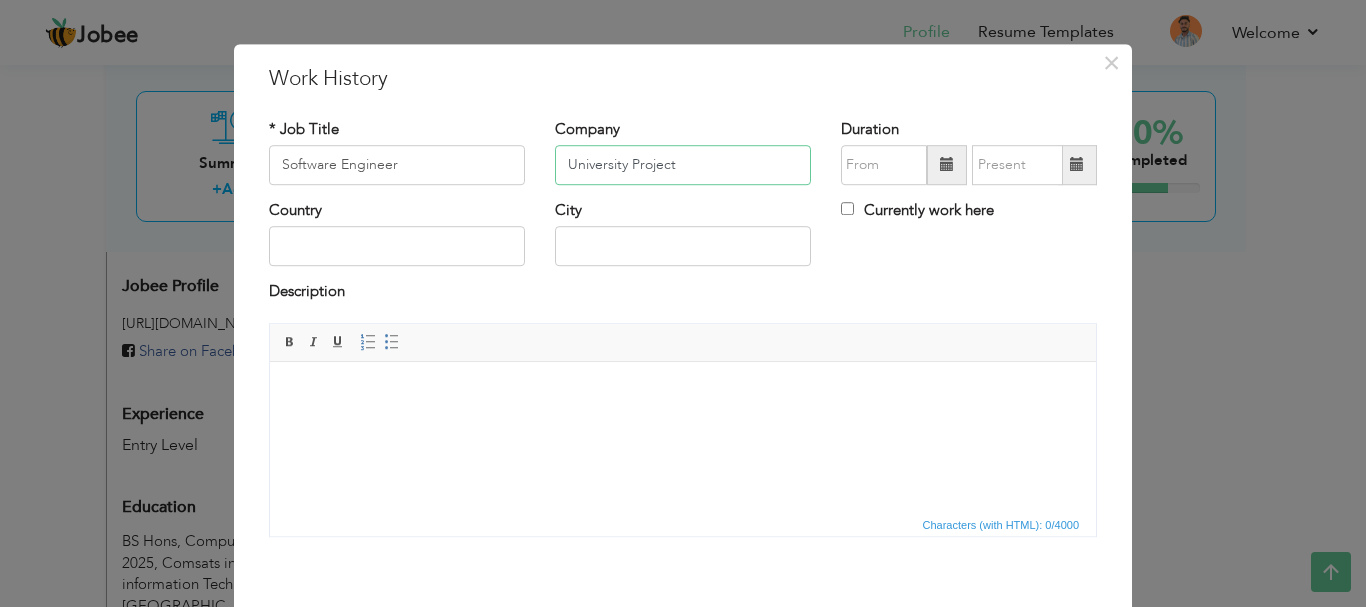 type on "University Project" 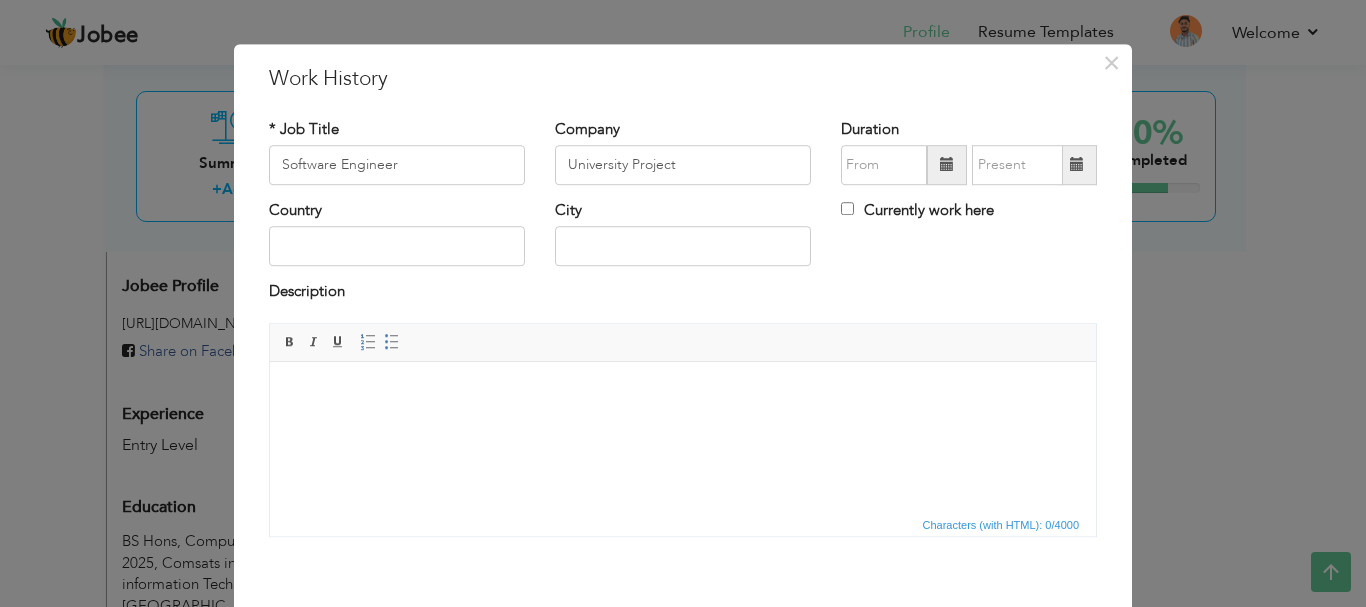 click at bounding box center [683, 391] 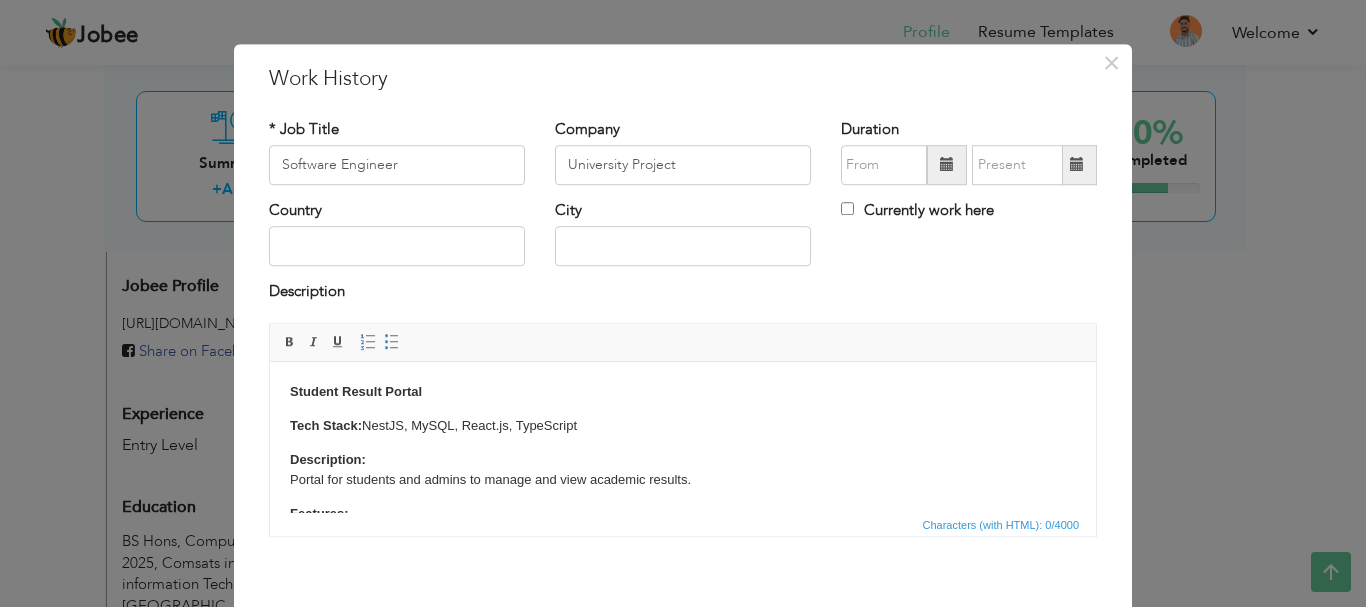 scroll, scrollTop: 144, scrollLeft: 0, axis: vertical 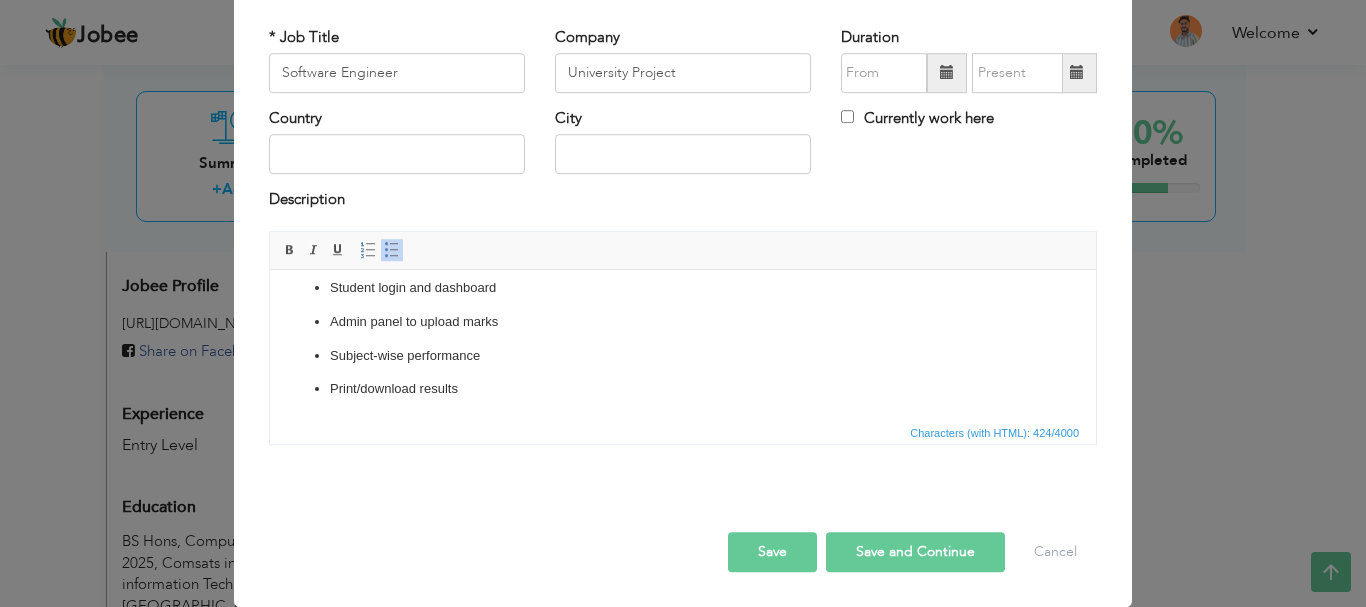 click on "Save and Continue" at bounding box center (915, 552) 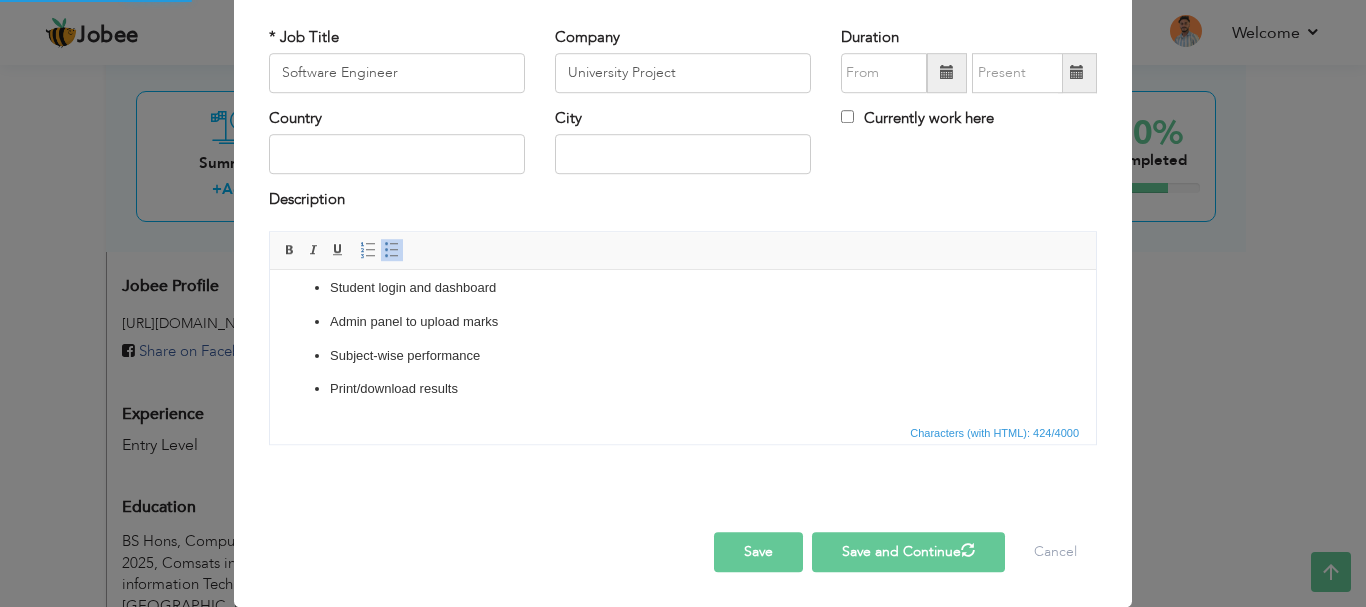 type 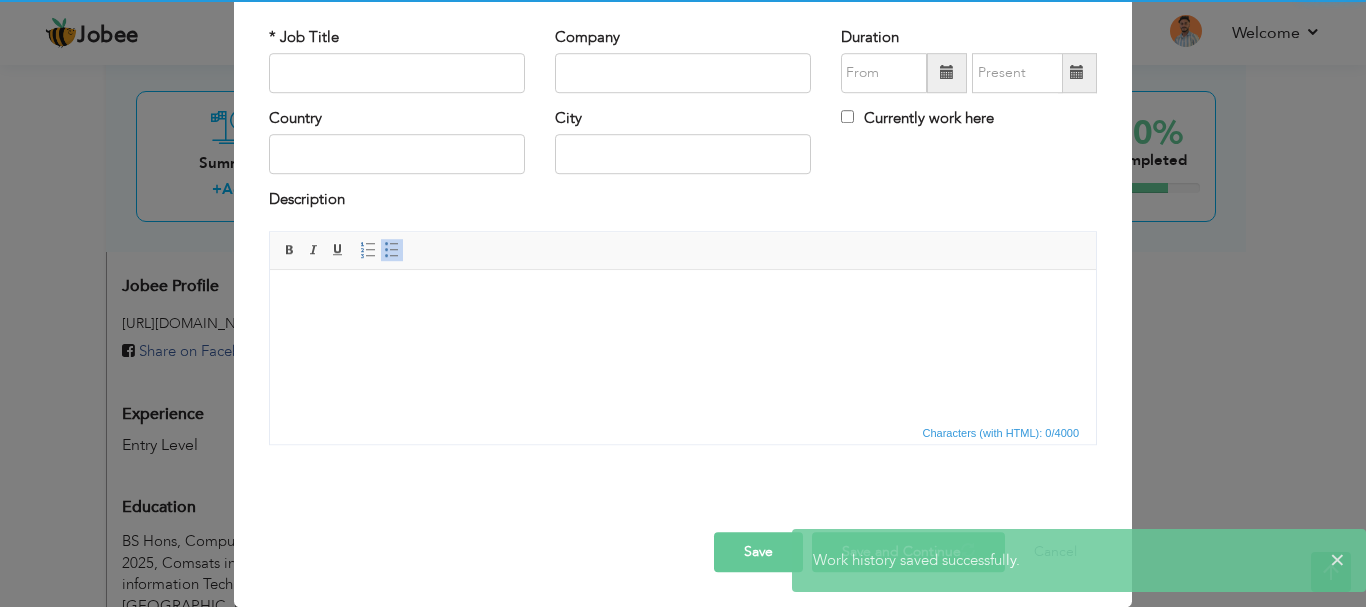 scroll, scrollTop: 0, scrollLeft: 0, axis: both 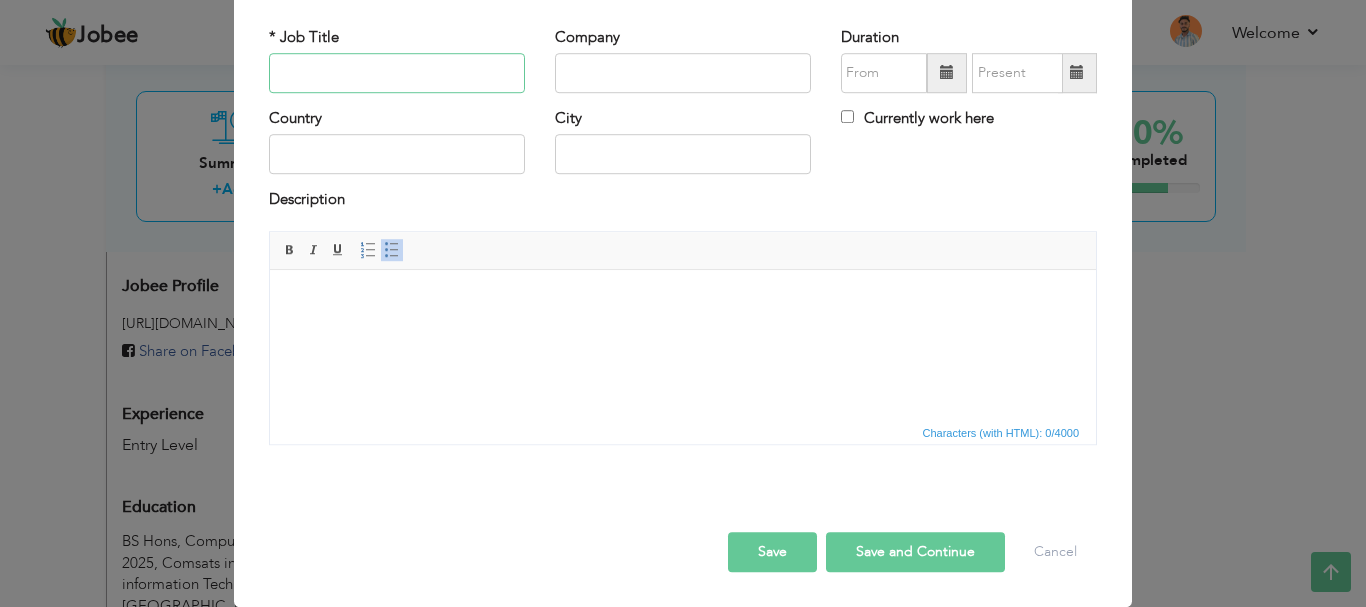 click at bounding box center [397, 73] 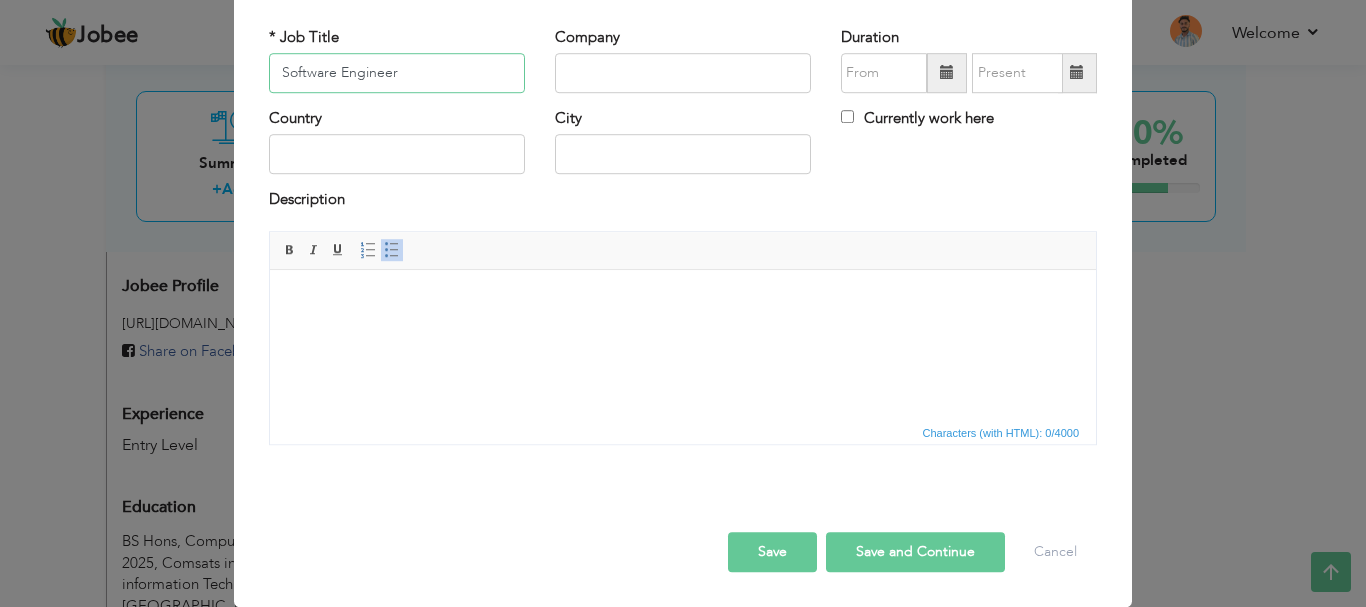 type on "Software Engineer" 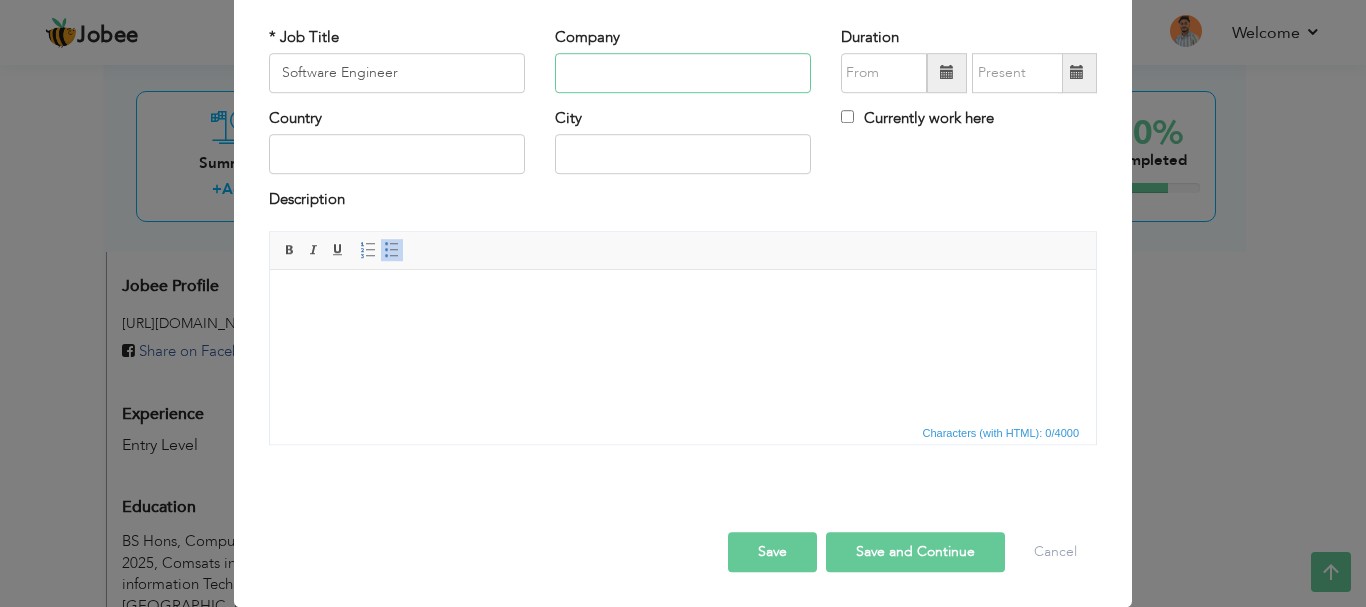 click at bounding box center (683, 73) 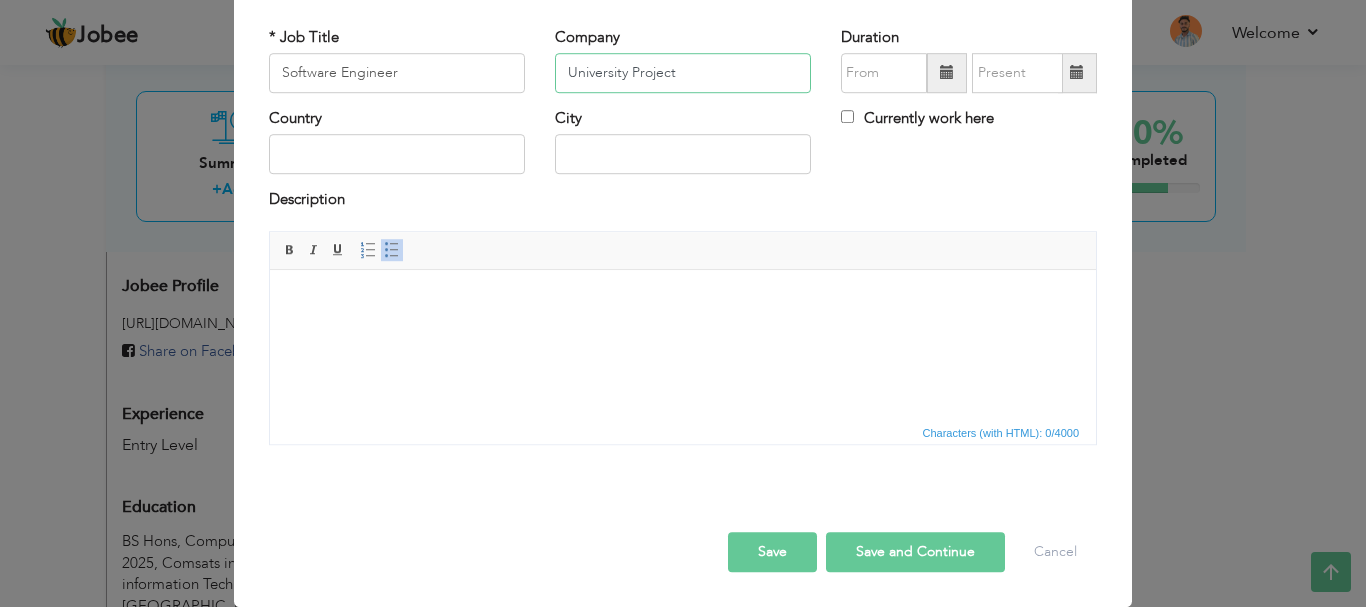 type on "University Project" 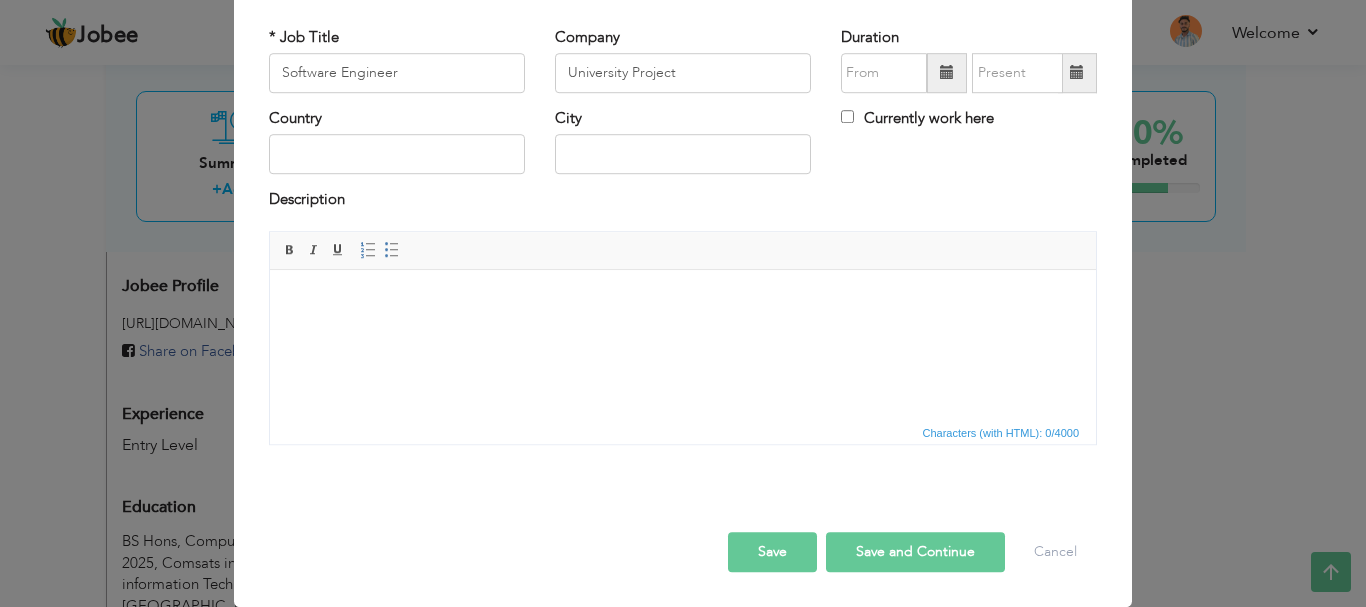 click at bounding box center [683, 299] 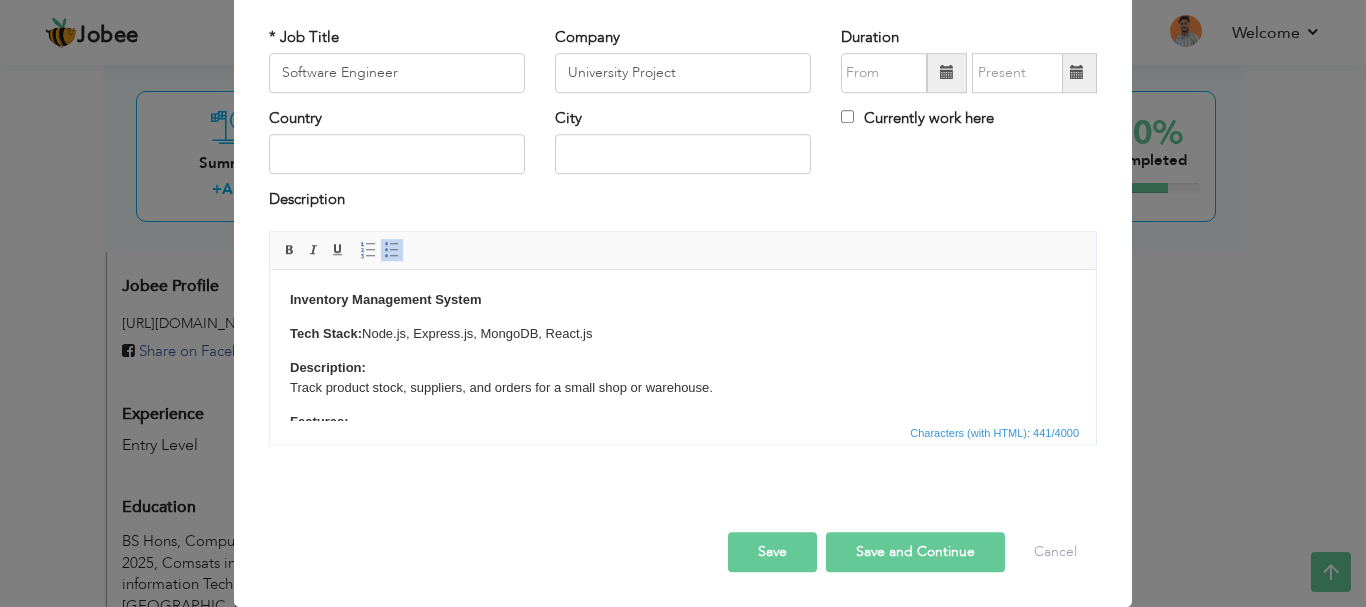 scroll, scrollTop: 144, scrollLeft: 0, axis: vertical 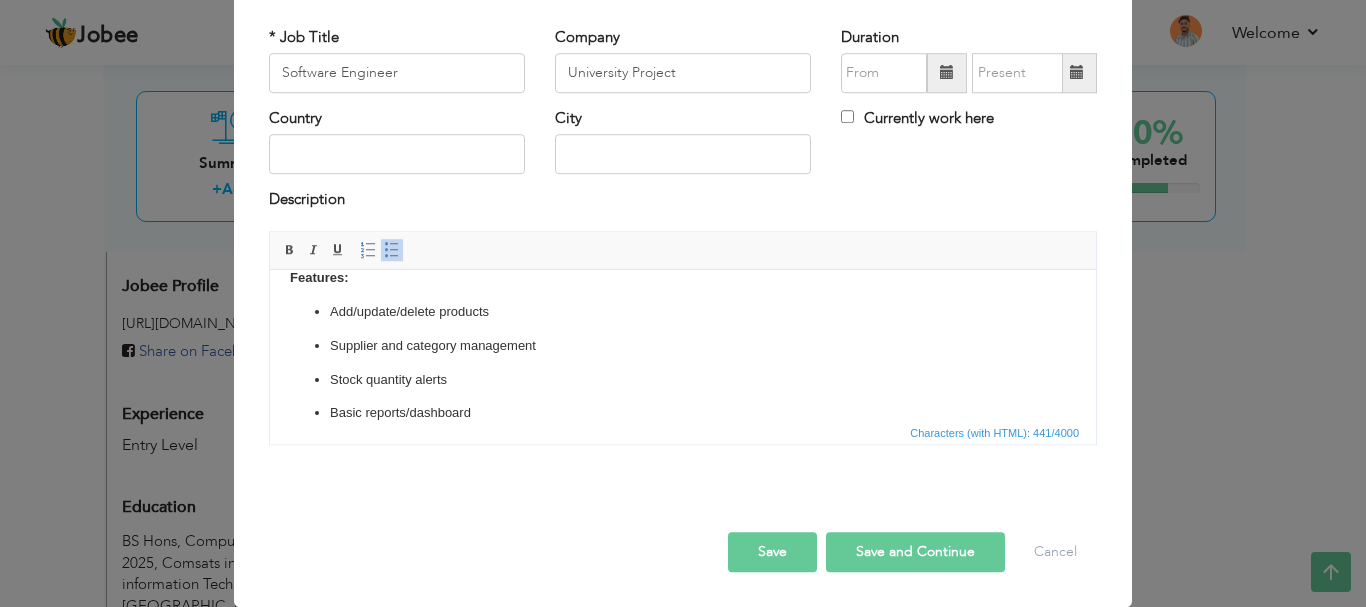 click on "Save and Continue" at bounding box center [915, 552] 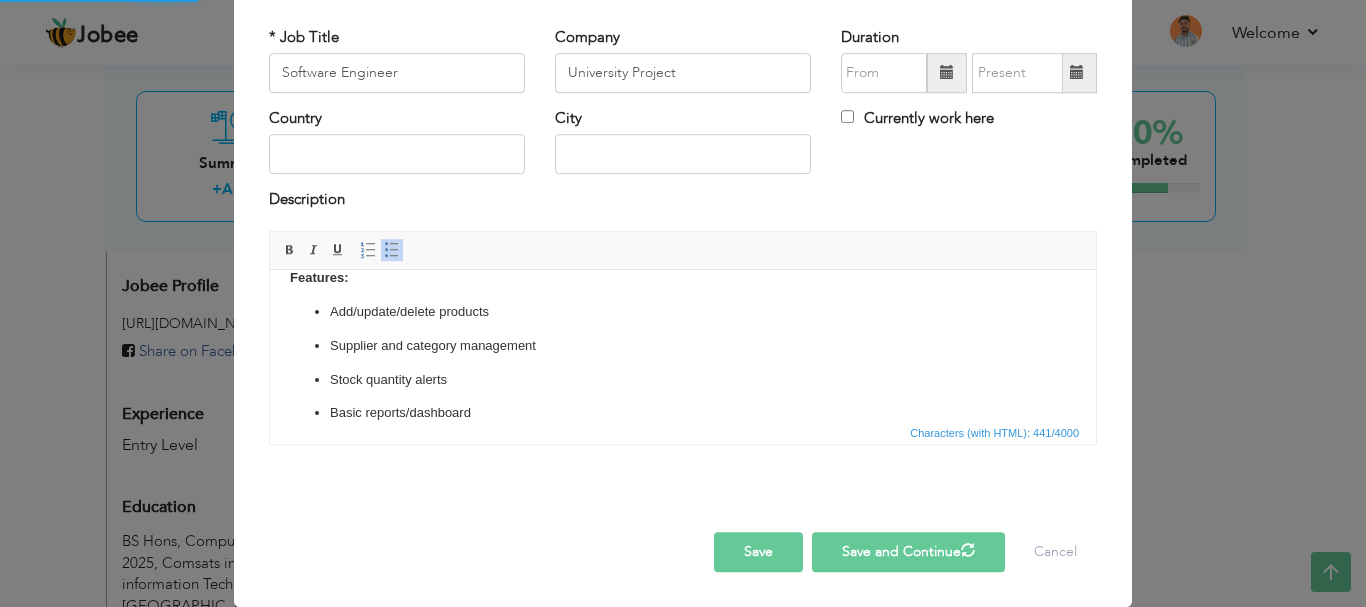 type 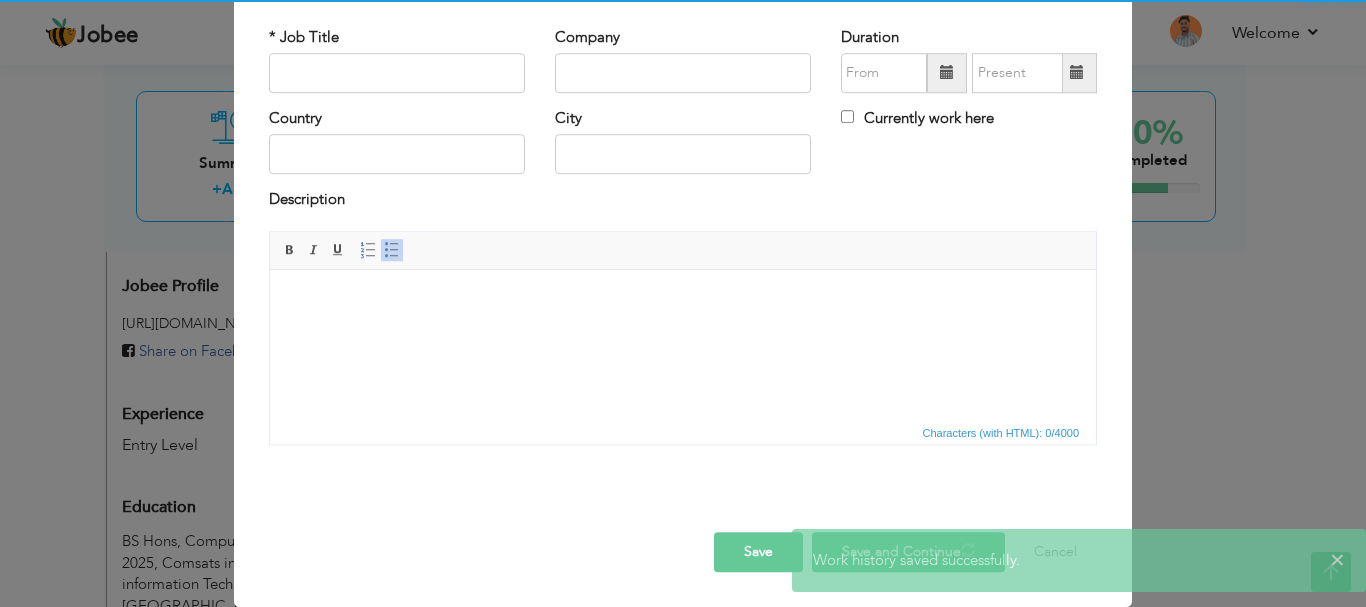 scroll, scrollTop: 0, scrollLeft: 0, axis: both 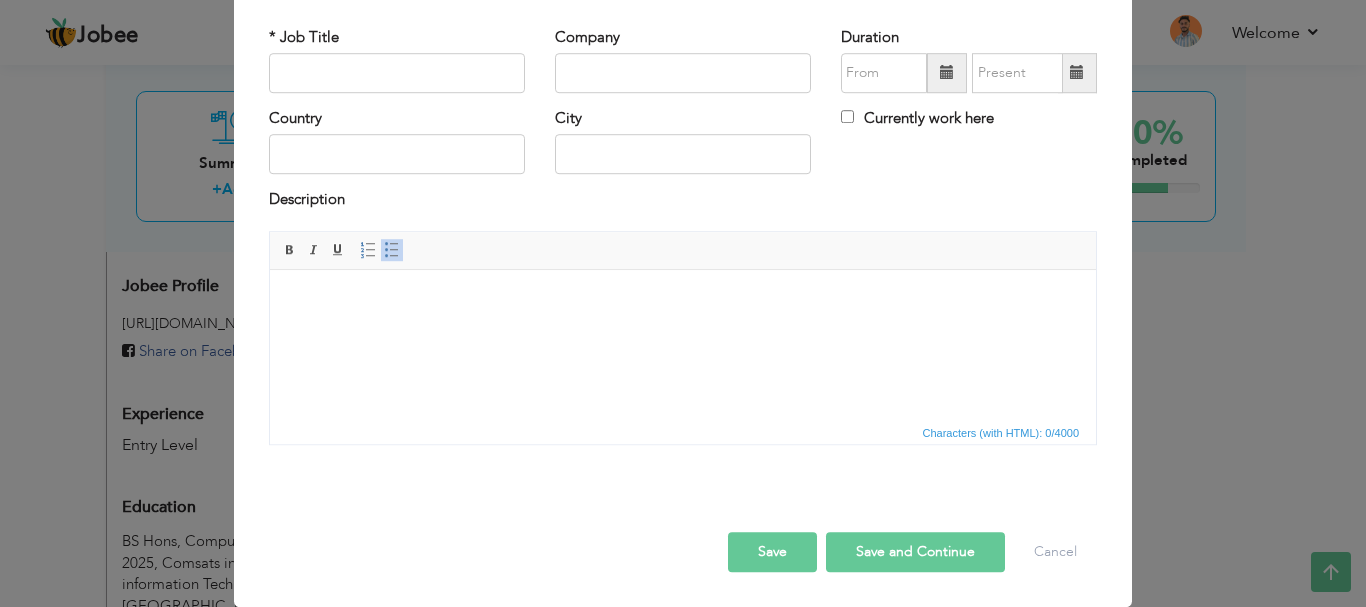 click on "Save" at bounding box center [772, 552] 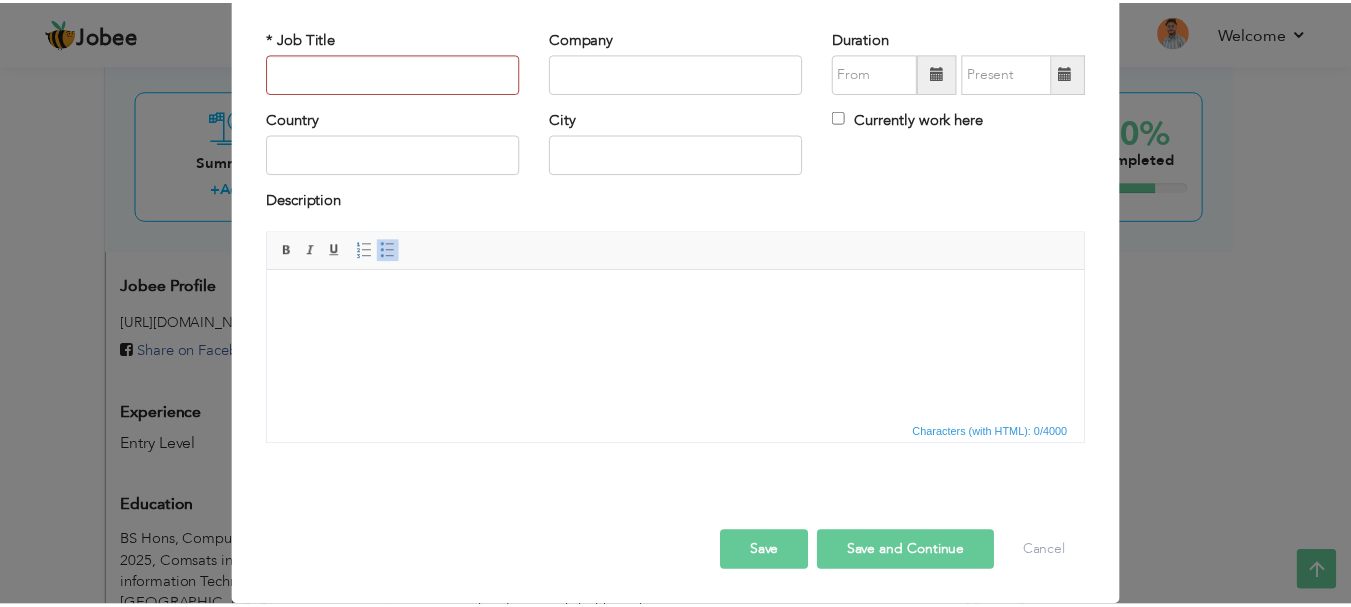 scroll, scrollTop: 0, scrollLeft: 0, axis: both 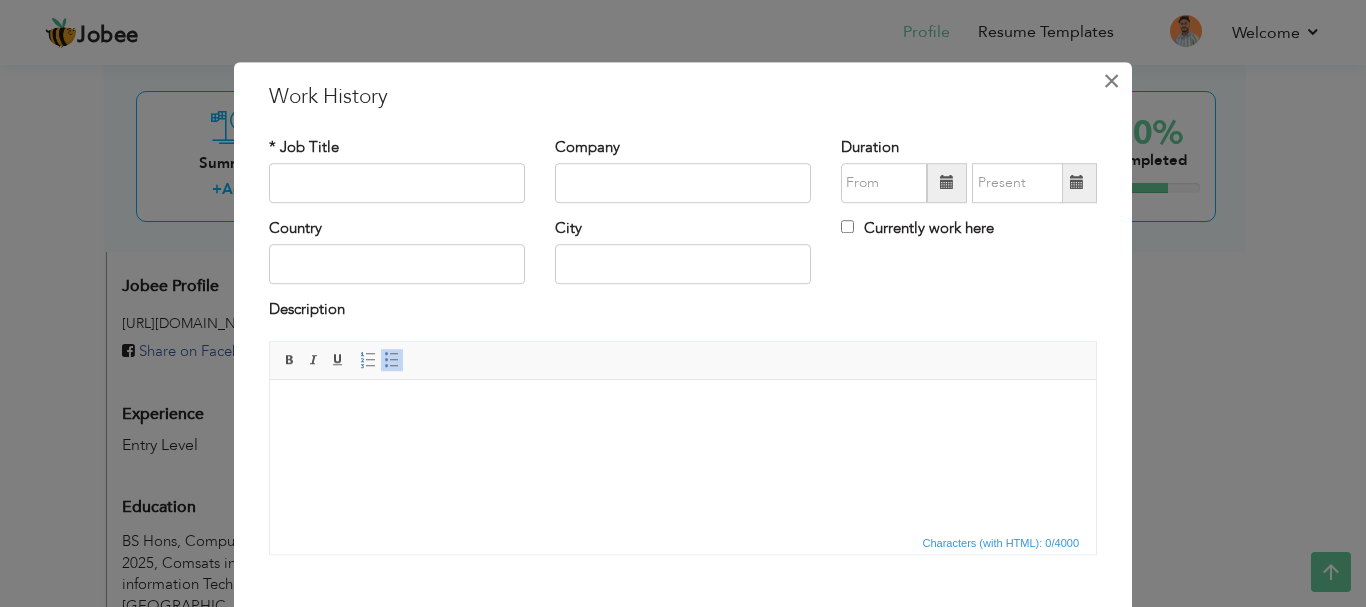 click on "×" at bounding box center [1111, 81] 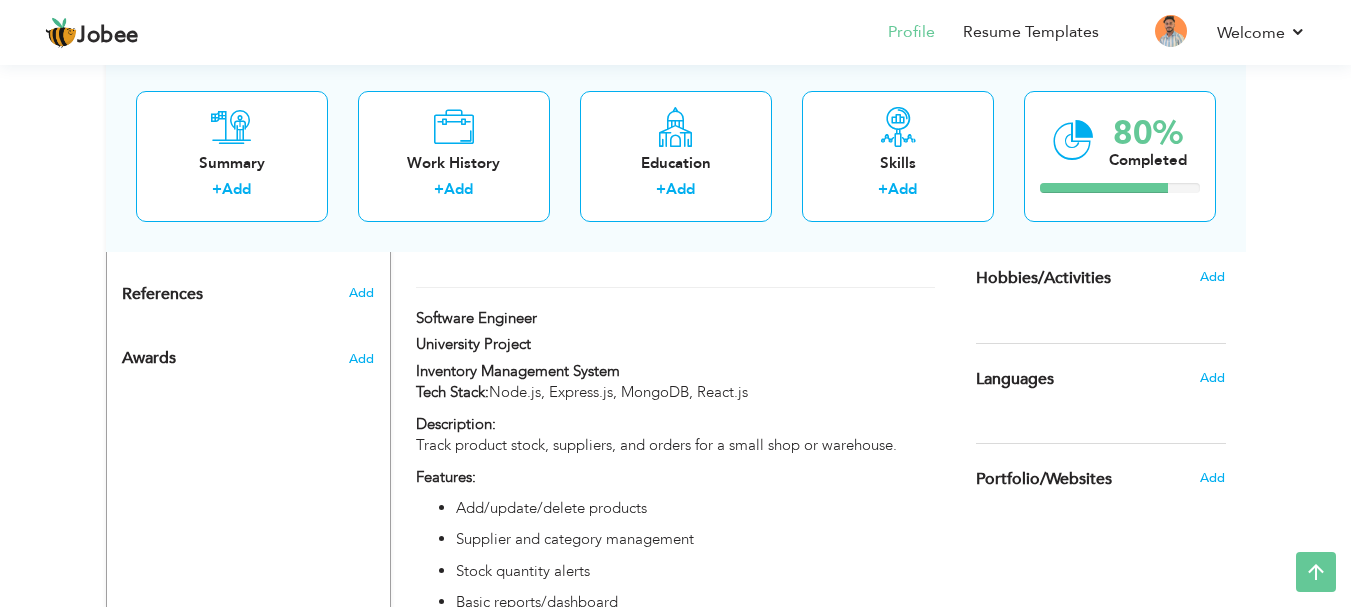 scroll, scrollTop: 1266, scrollLeft: 0, axis: vertical 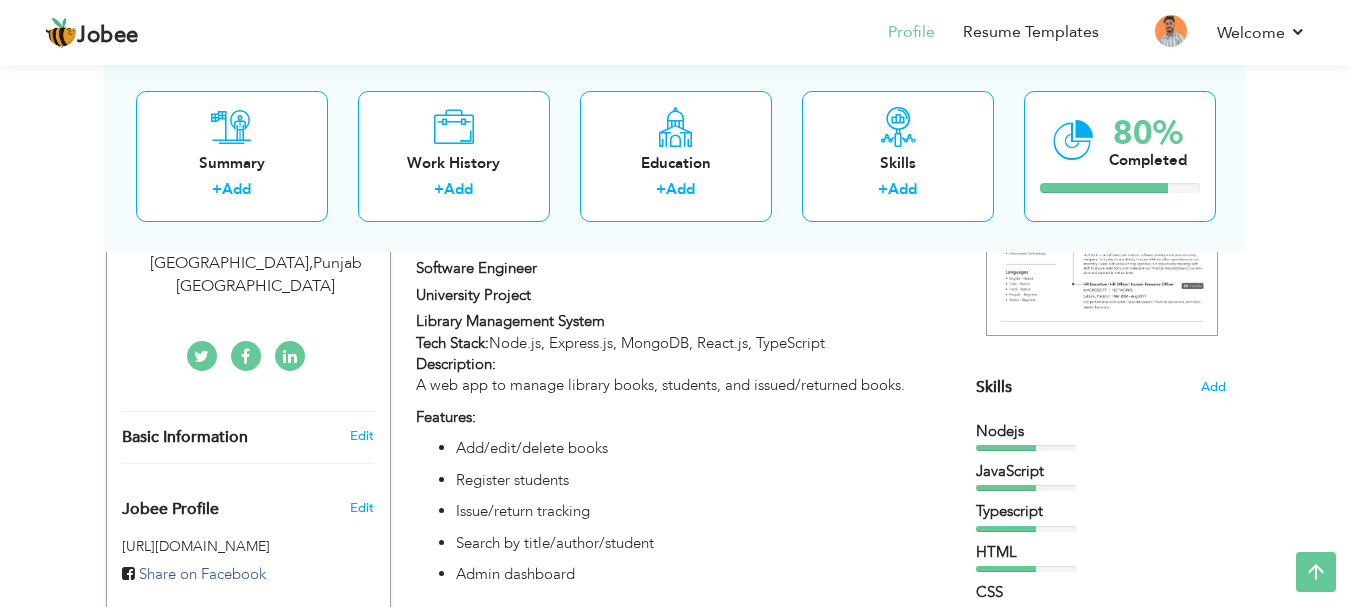 click at bounding box center [290, 356] 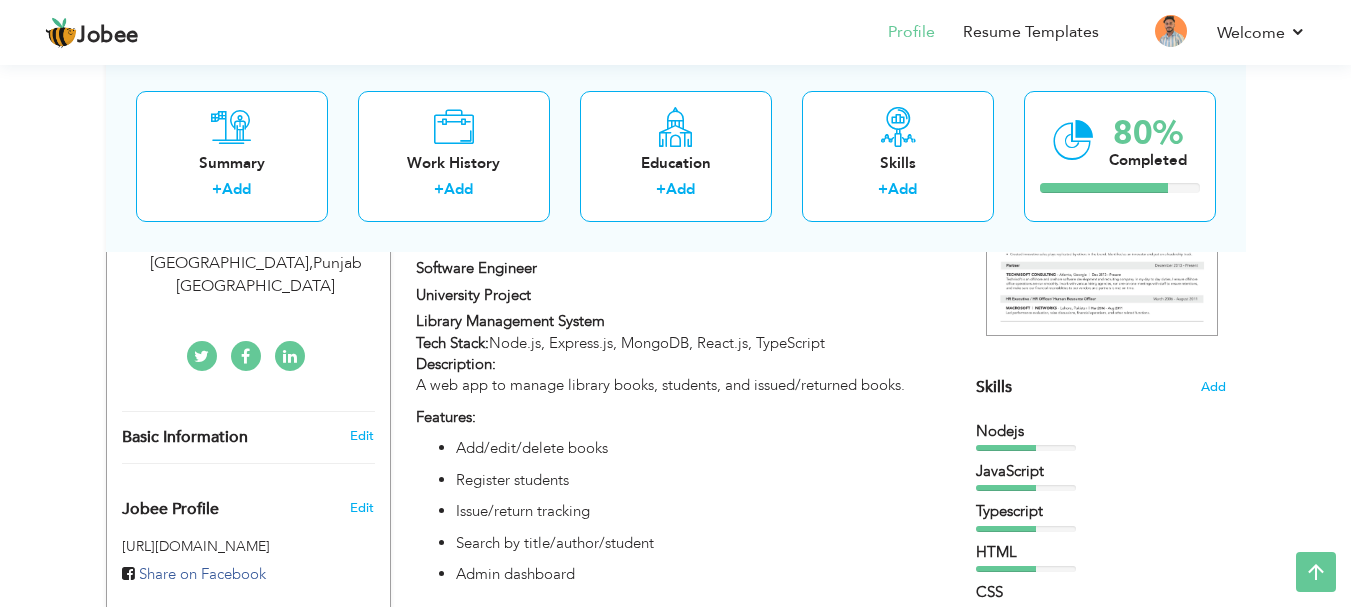 click at bounding box center (290, 357) 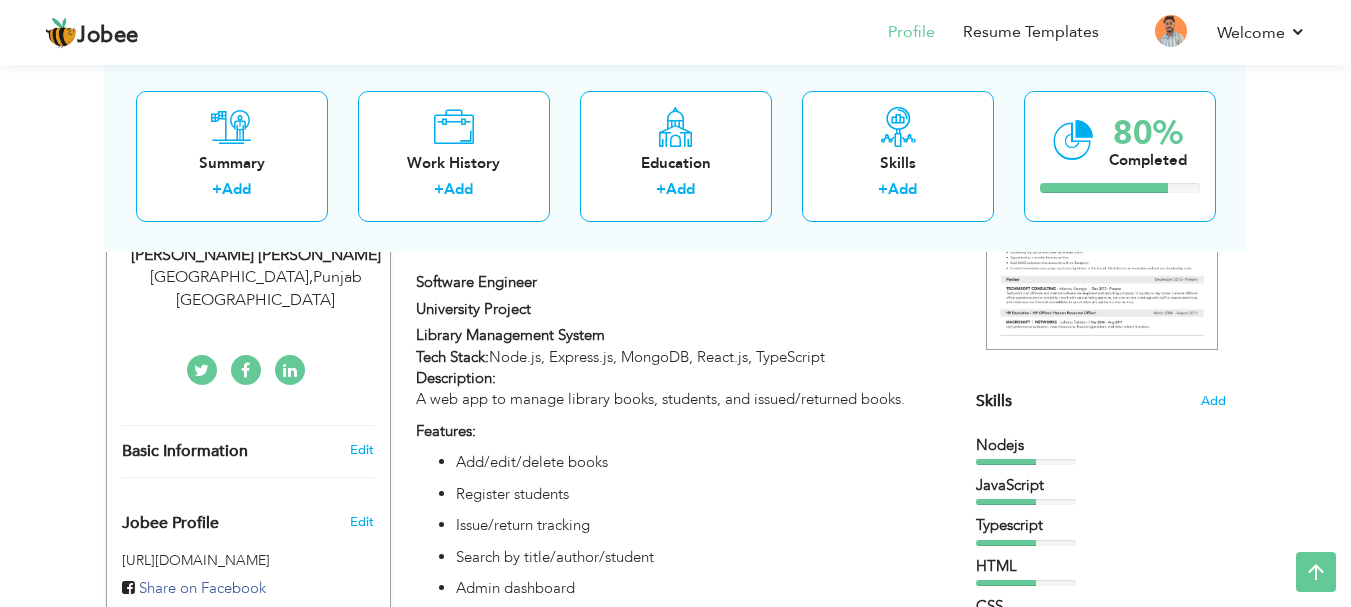 scroll, scrollTop: 373, scrollLeft: 0, axis: vertical 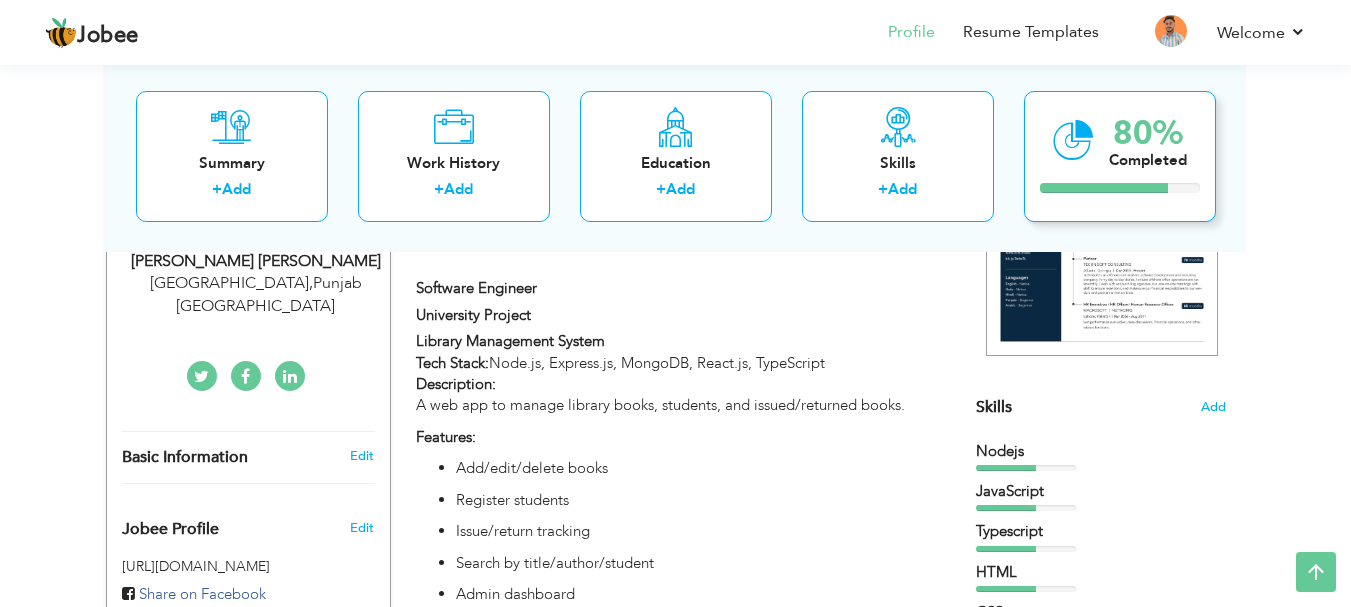 click on "Completed" at bounding box center [1148, 159] 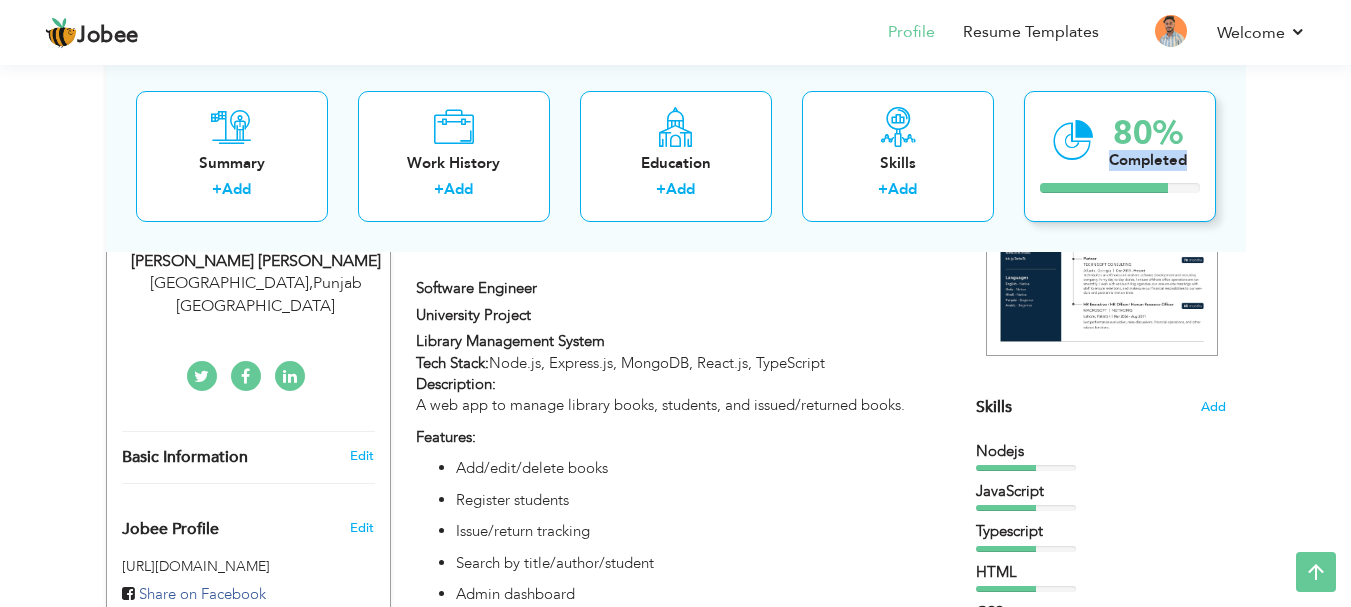 click on "Completed" at bounding box center (1148, 159) 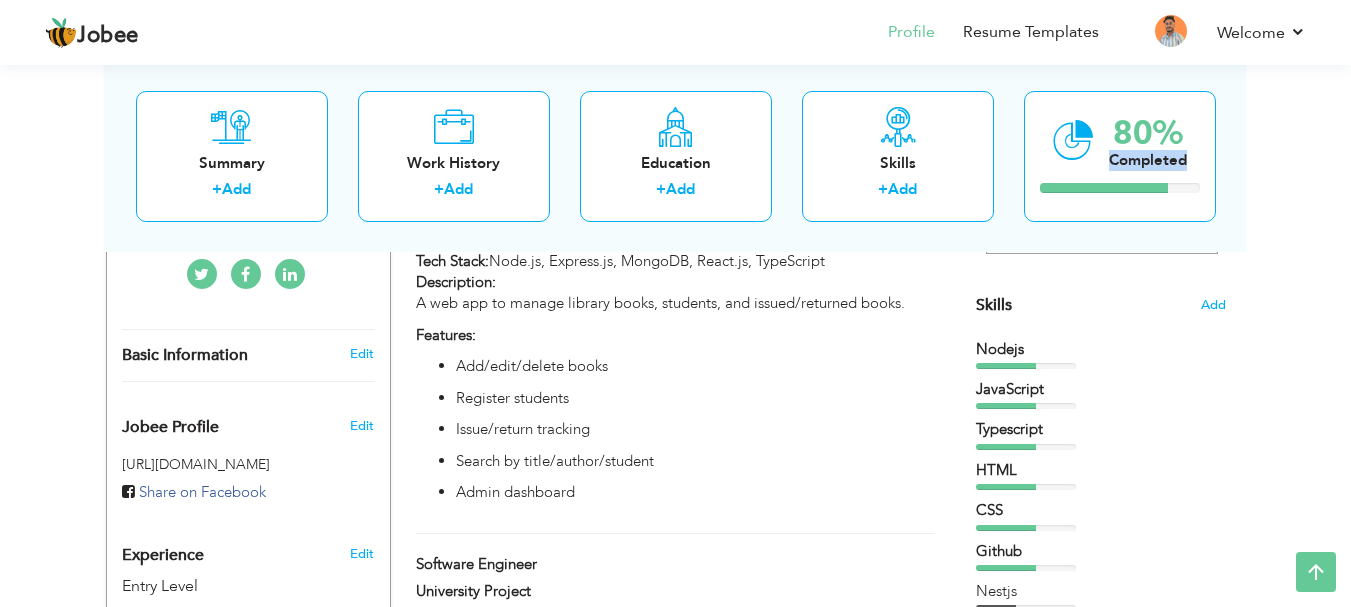 scroll, scrollTop: 481, scrollLeft: 0, axis: vertical 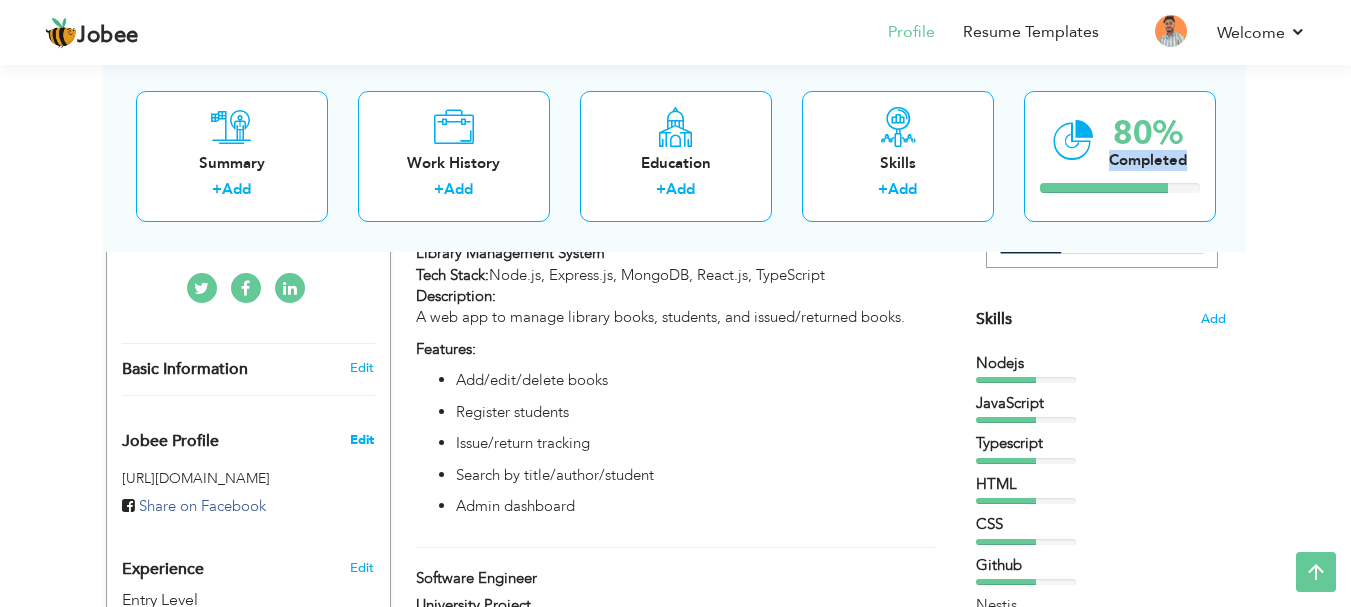 click on "Edit" at bounding box center (362, 440) 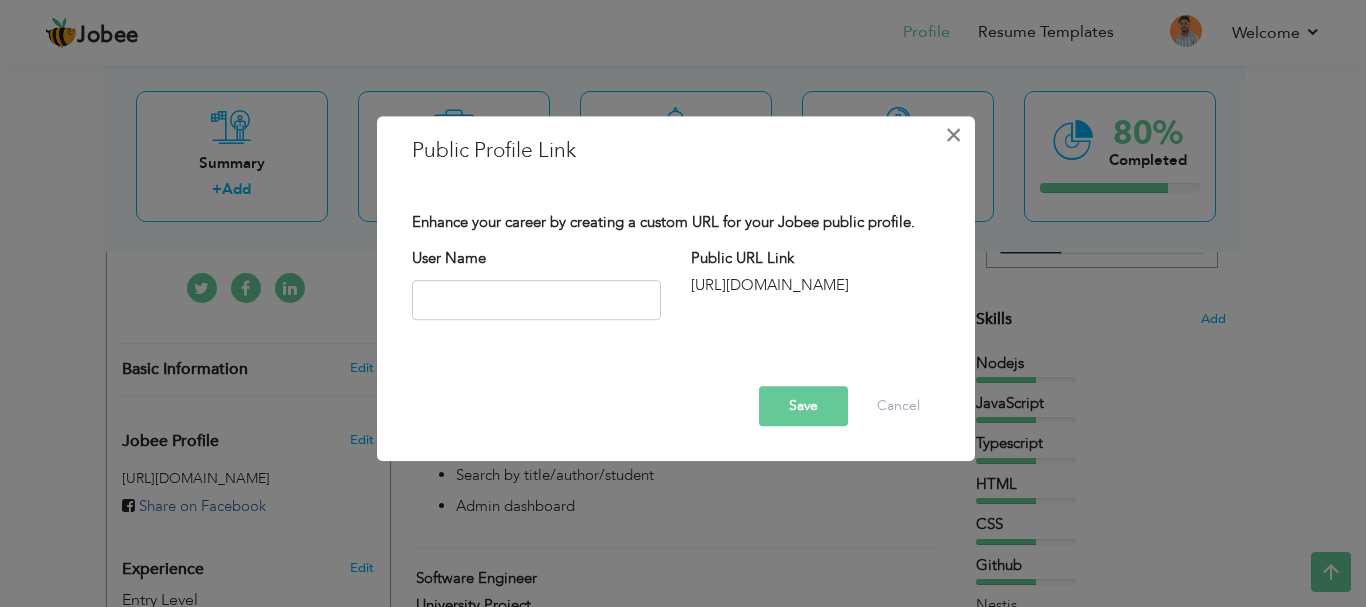 click on "×" at bounding box center (953, 135) 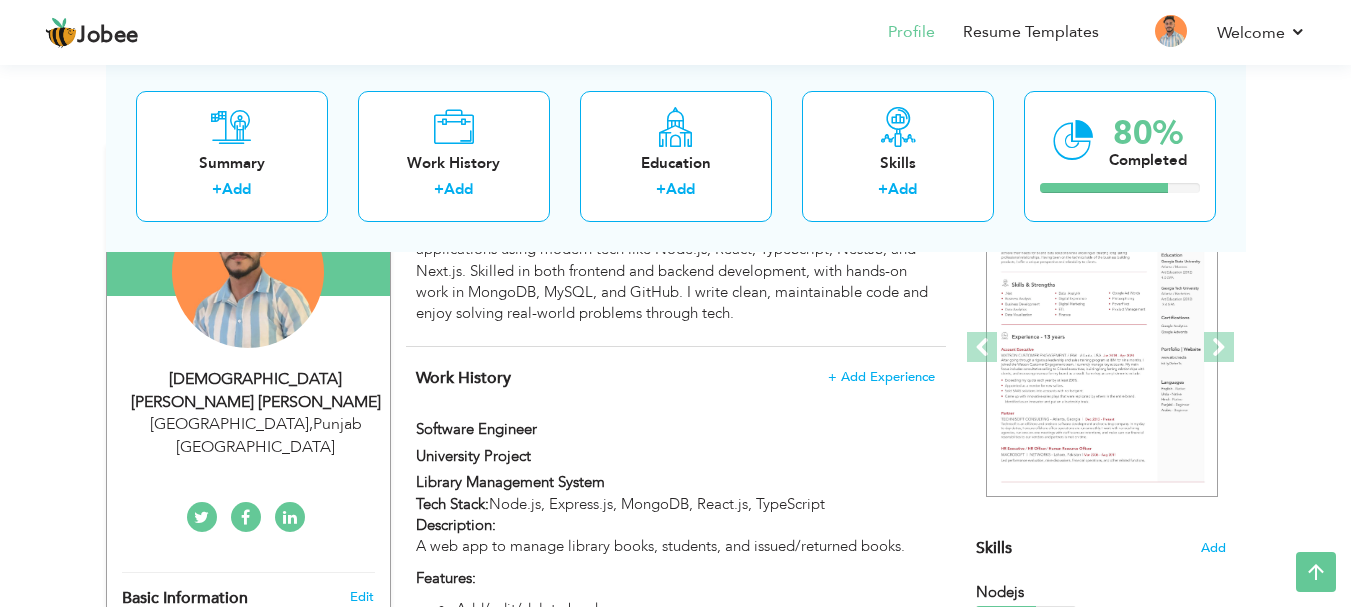 scroll, scrollTop: 206, scrollLeft: 0, axis: vertical 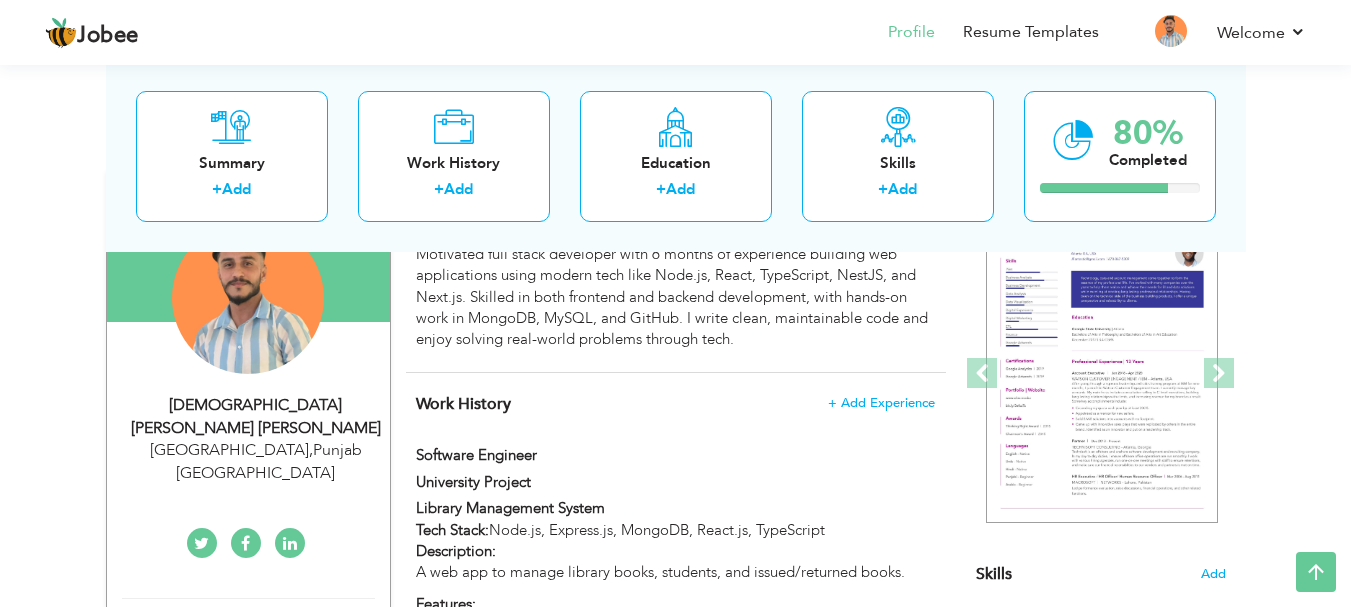 click at bounding box center (245, 544) 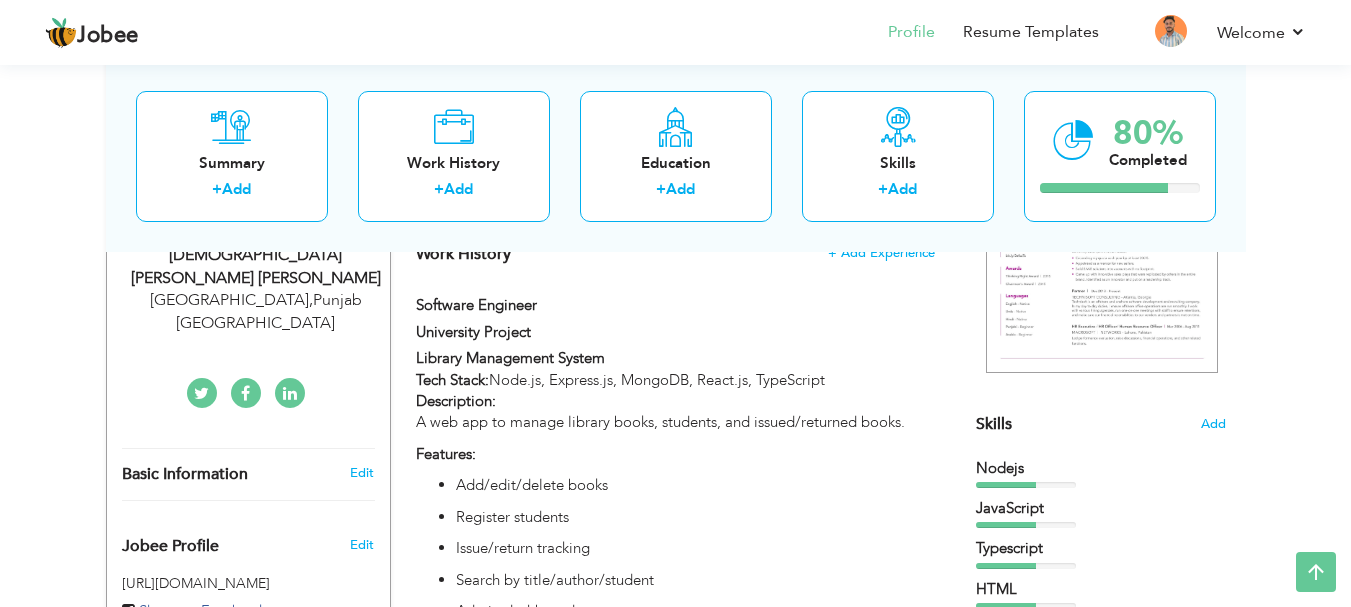 scroll, scrollTop: 425, scrollLeft: 0, axis: vertical 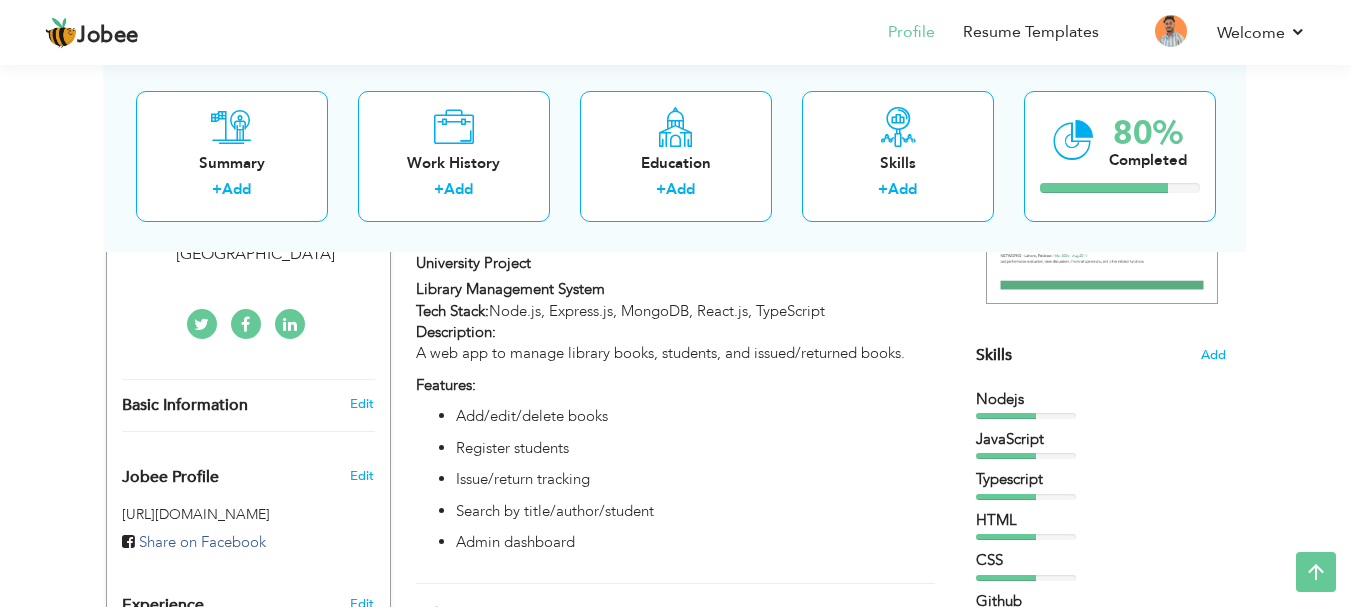 drag, startPoint x: 1346, startPoint y: 155, endPoint x: 1360, endPoint y: 279, distance: 124.78782 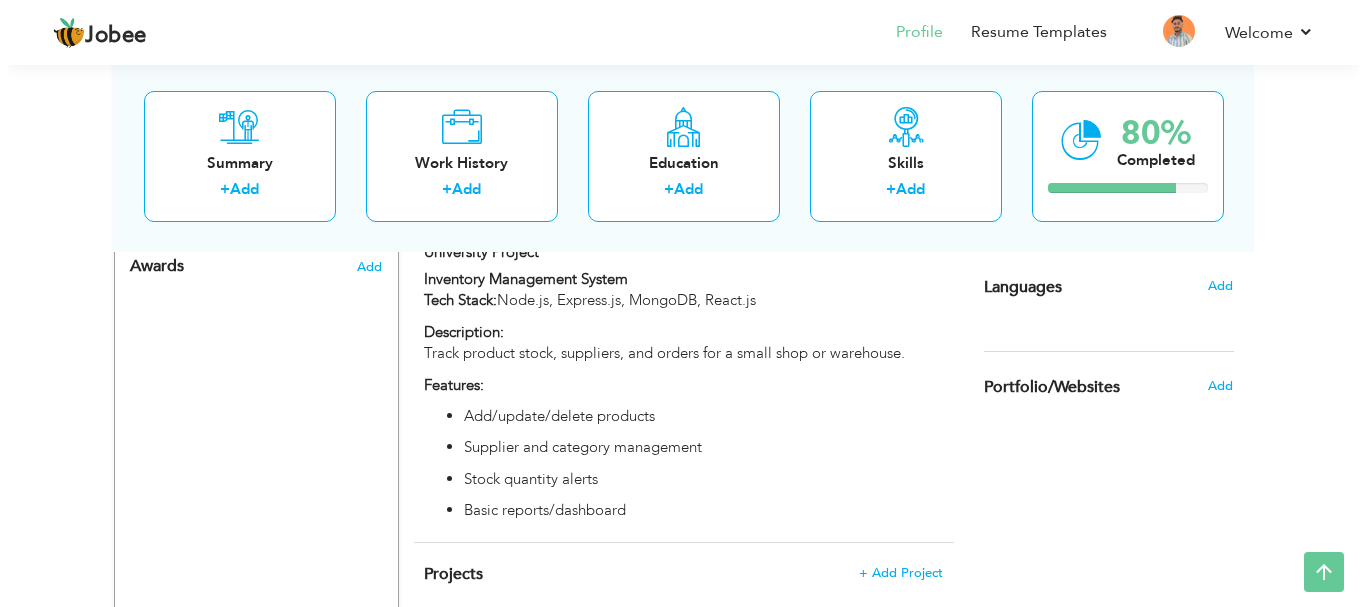 scroll, scrollTop: 1266, scrollLeft: 0, axis: vertical 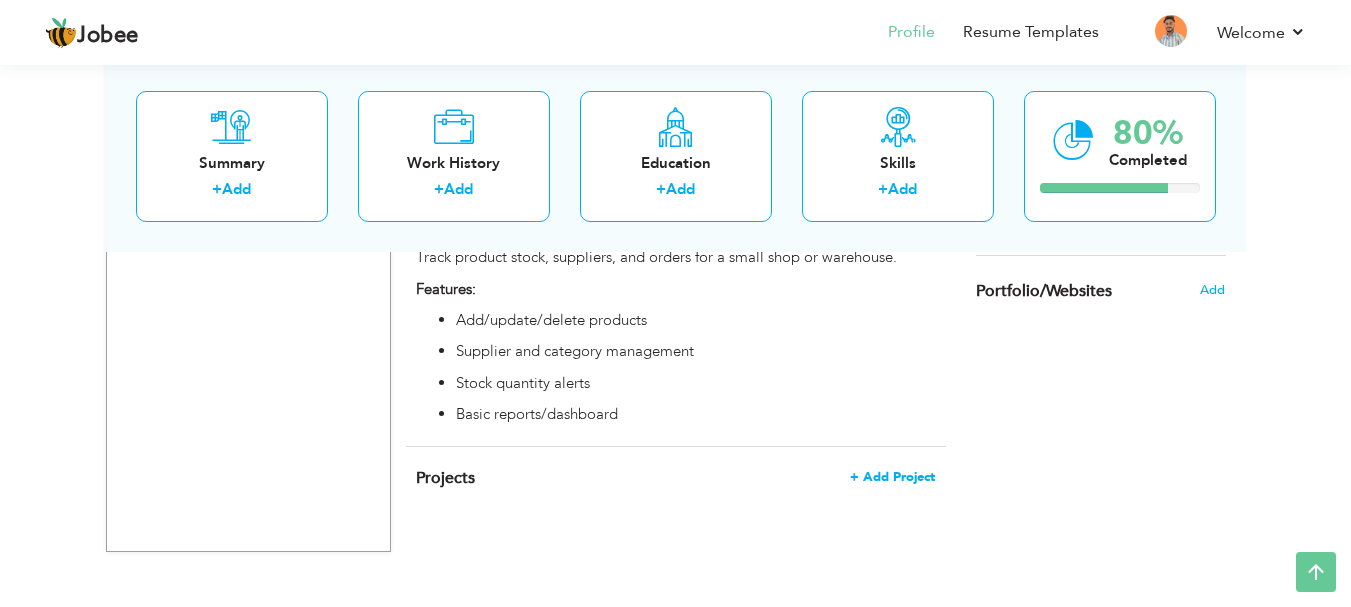 click on "+ Add Project" at bounding box center [892, 477] 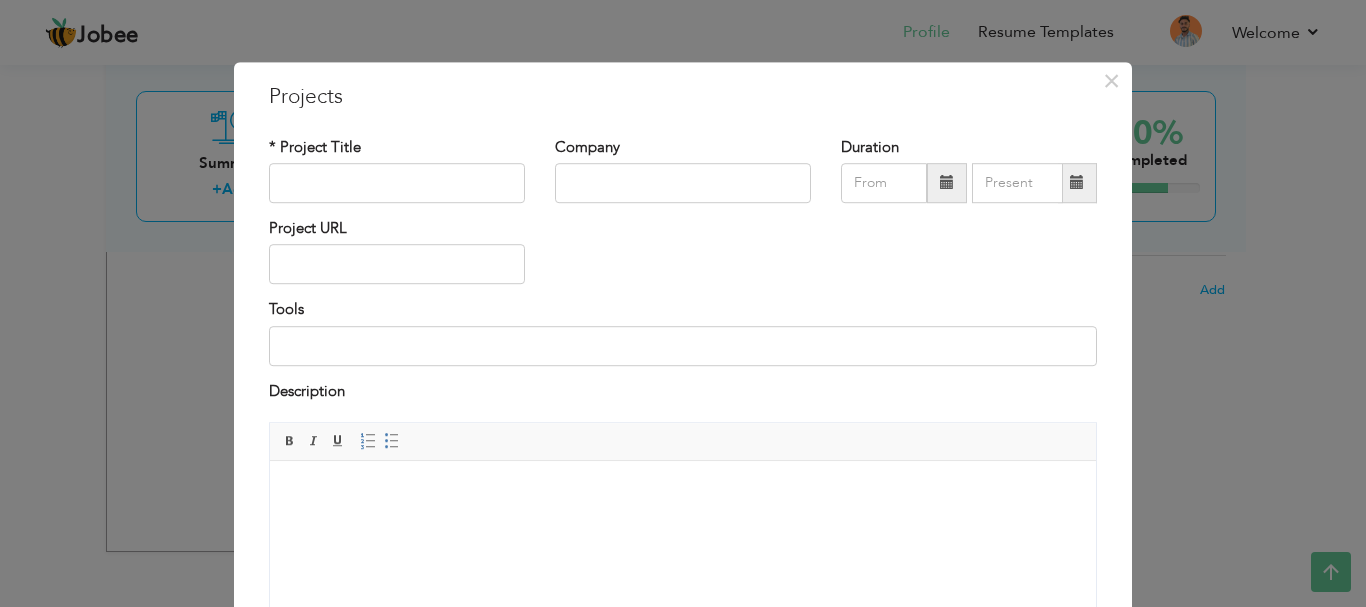 click at bounding box center [683, 491] 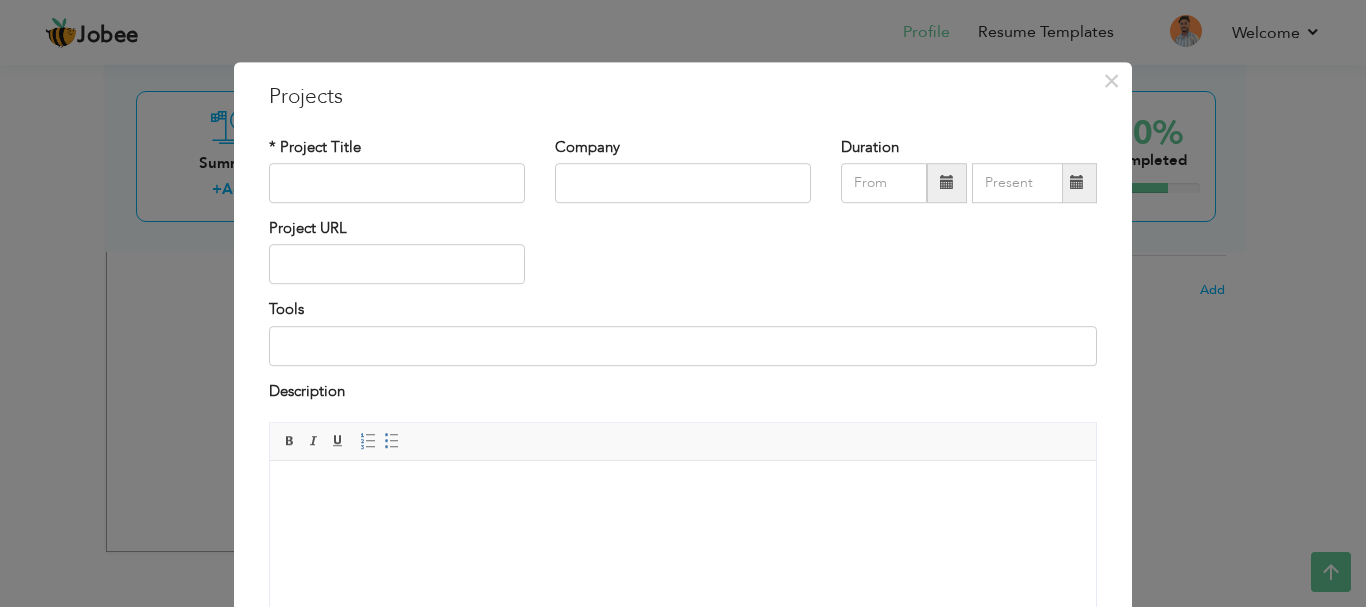 scroll, scrollTop: 165, scrollLeft: 0, axis: vertical 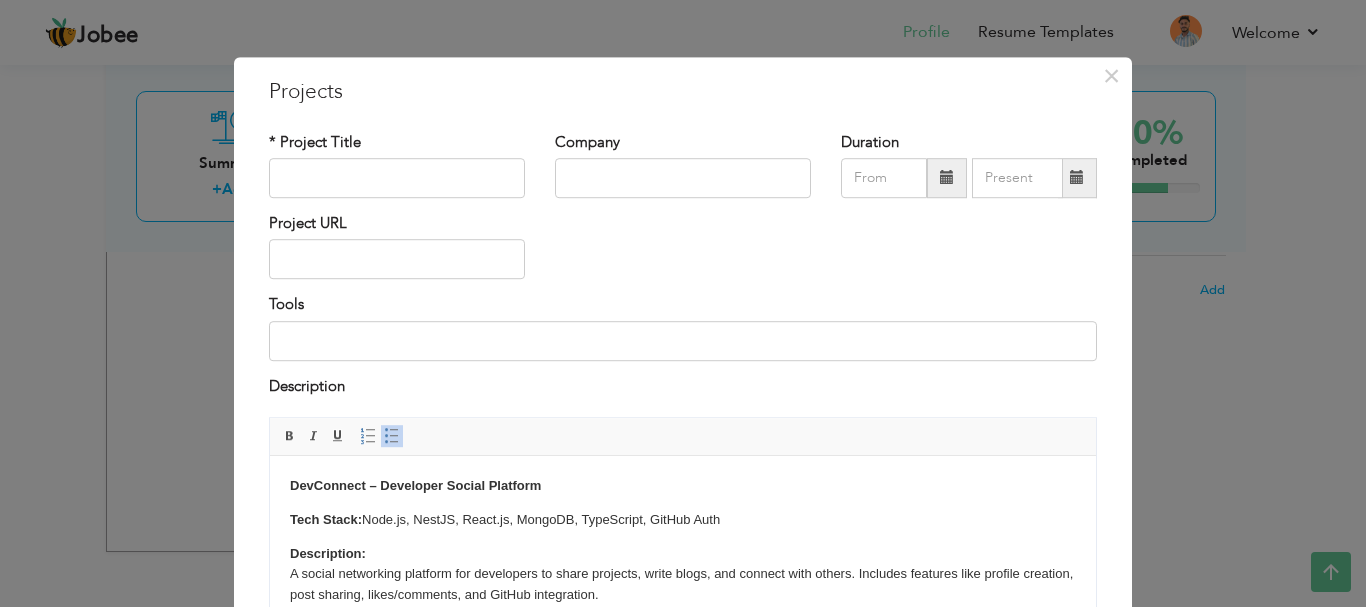 drag, startPoint x: 1092, startPoint y: 547, endPoint x: 1360, endPoint y: 916, distance: 456.0537 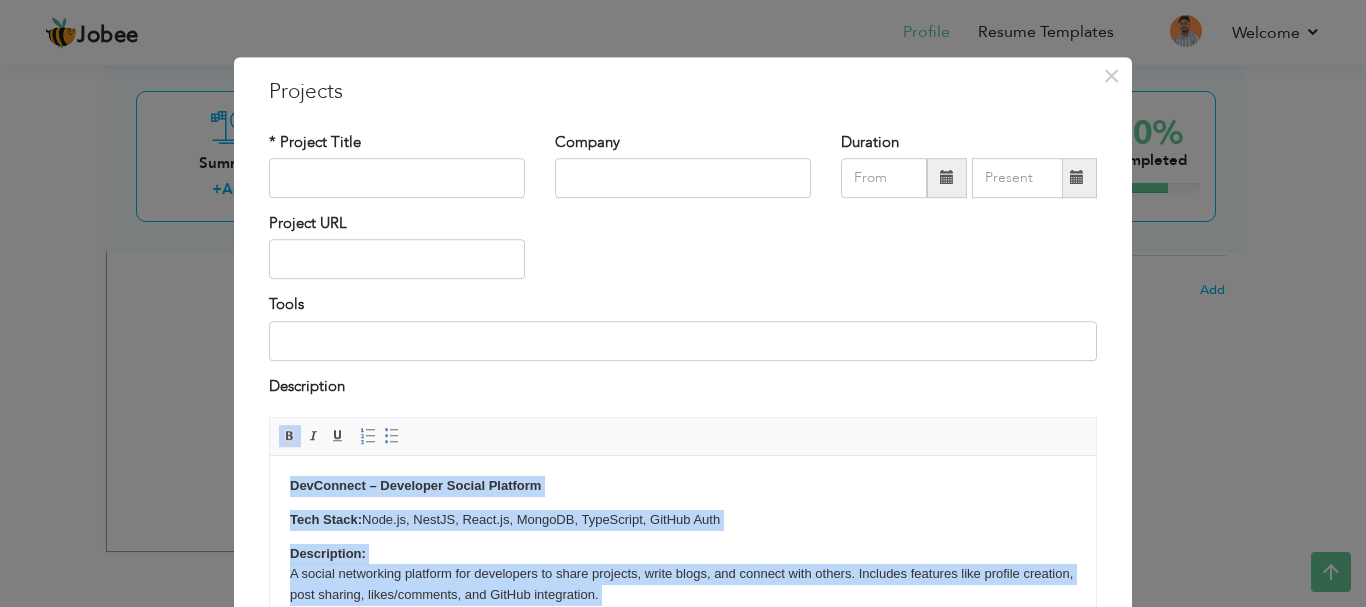 type 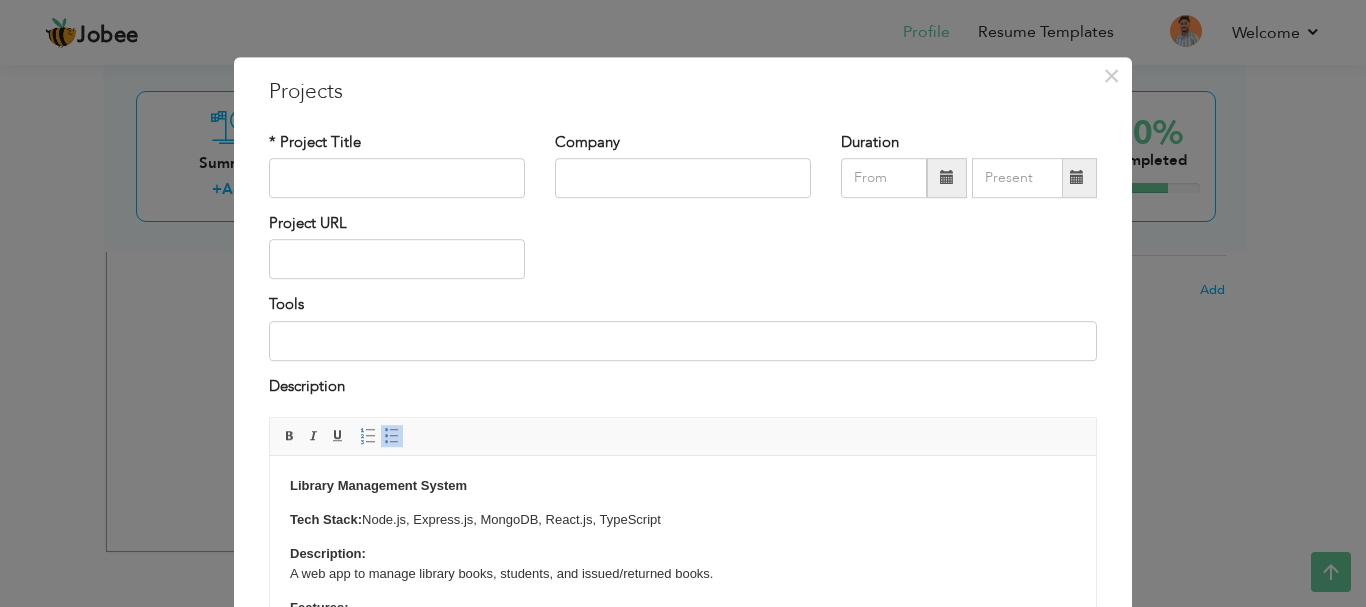 scroll, scrollTop: 178, scrollLeft: 0, axis: vertical 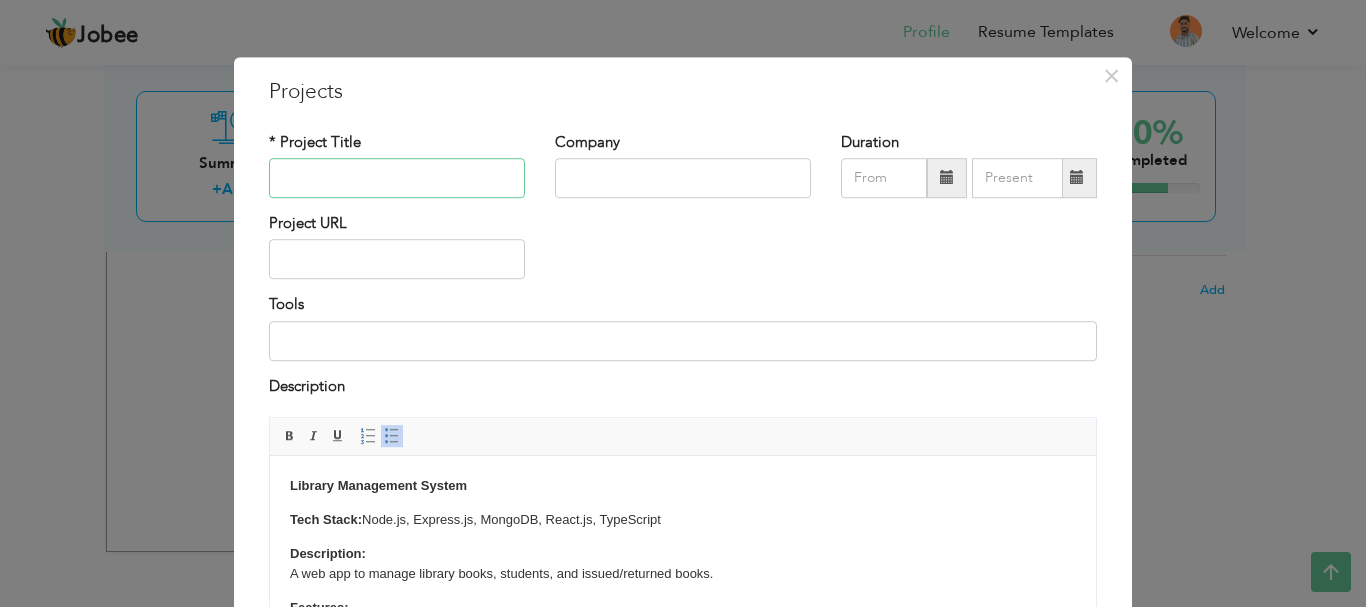 click at bounding box center (397, 178) 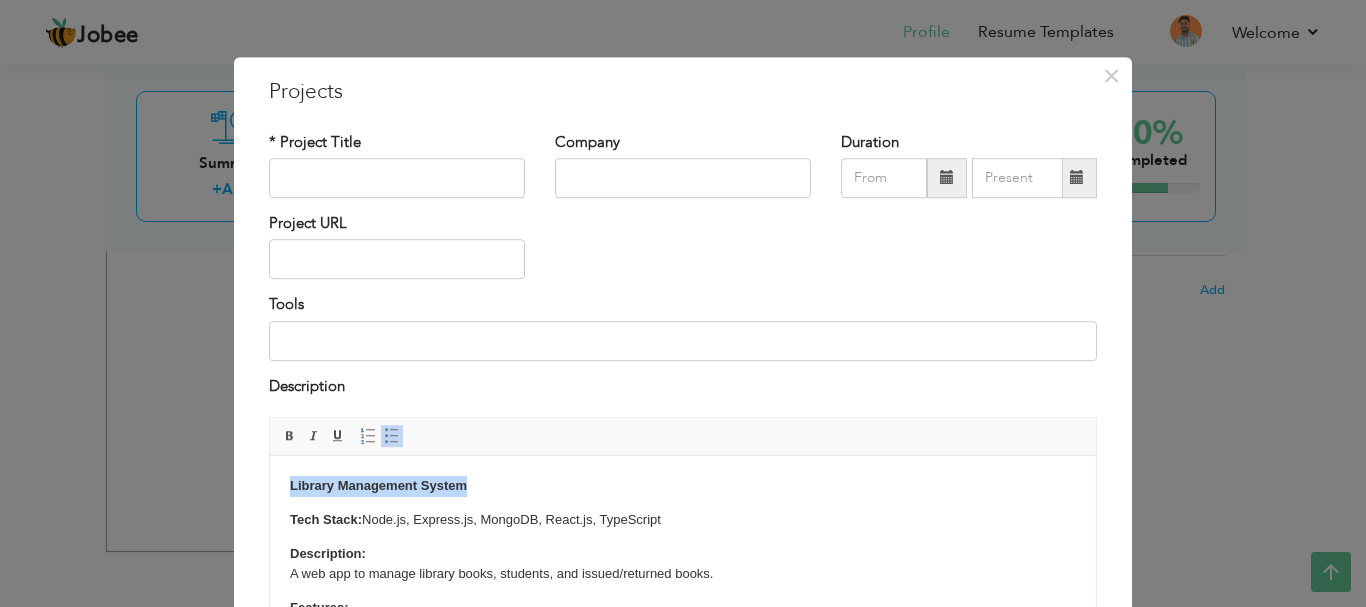 drag, startPoint x: 479, startPoint y: 480, endPoint x: 276, endPoint y: 481, distance: 203.00246 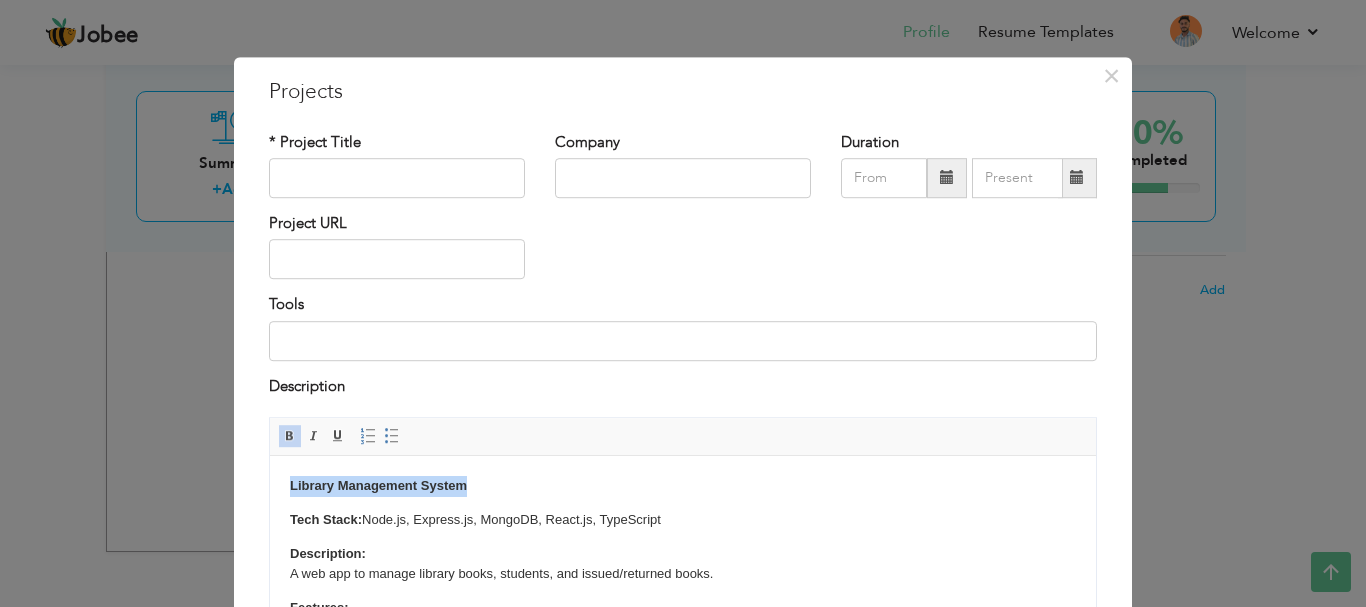 copy on "Library Management System" 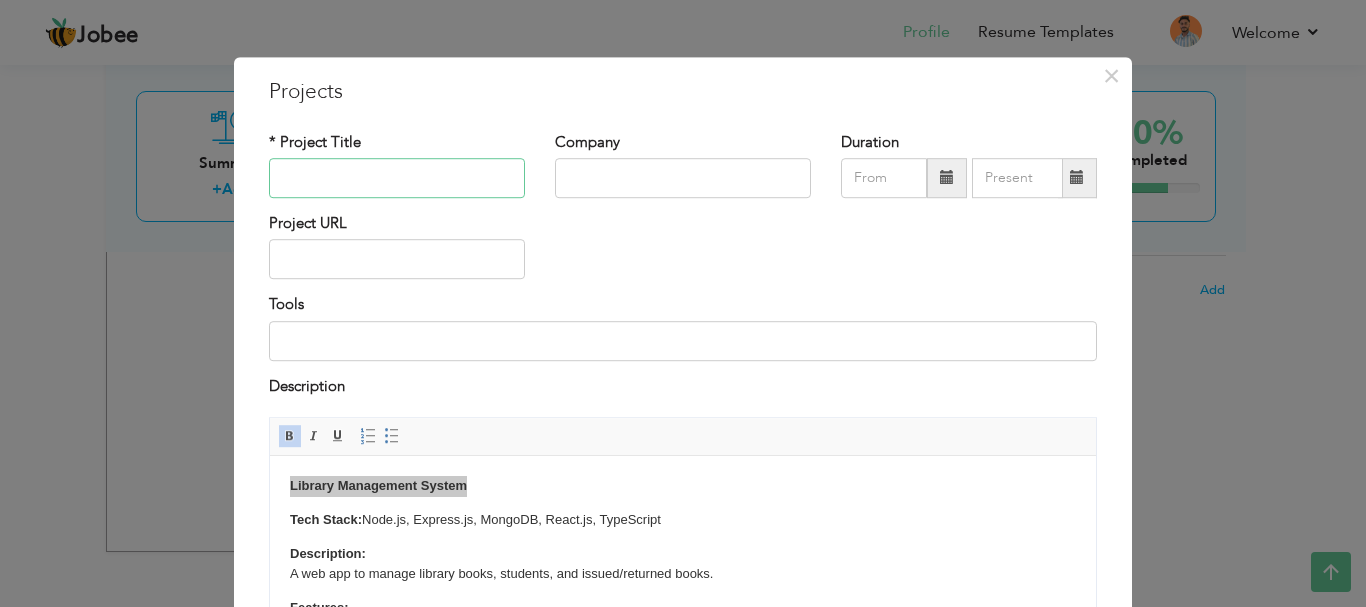 click at bounding box center [397, 178] 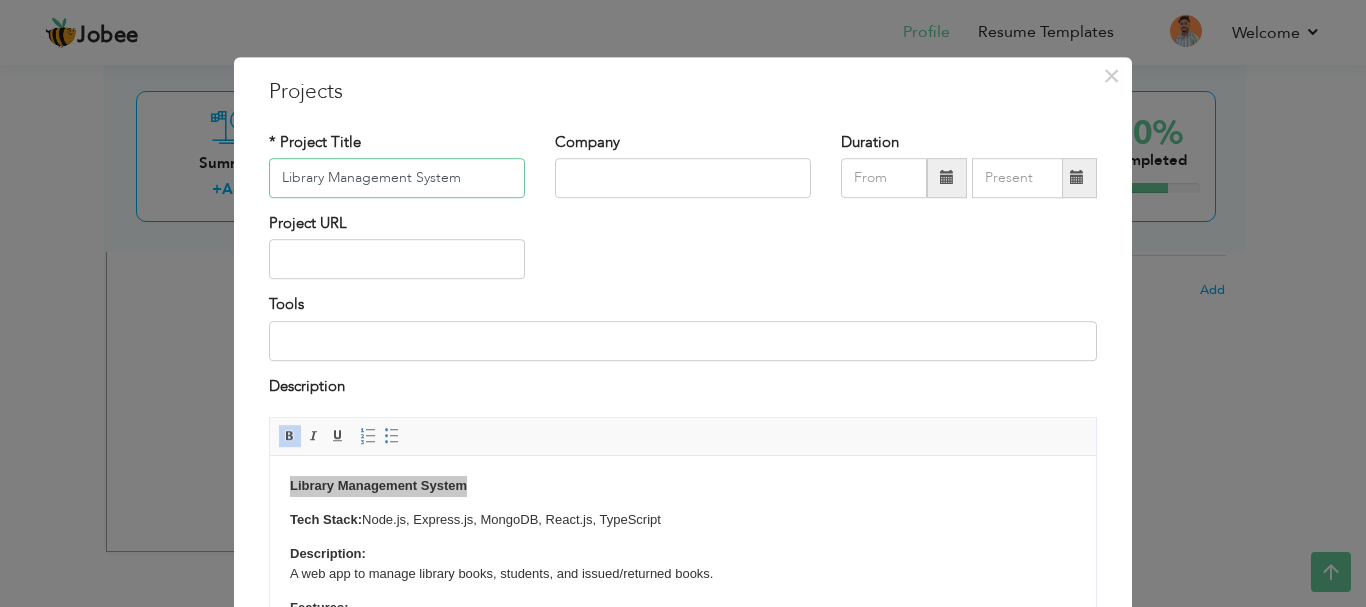 type on "Library Management System" 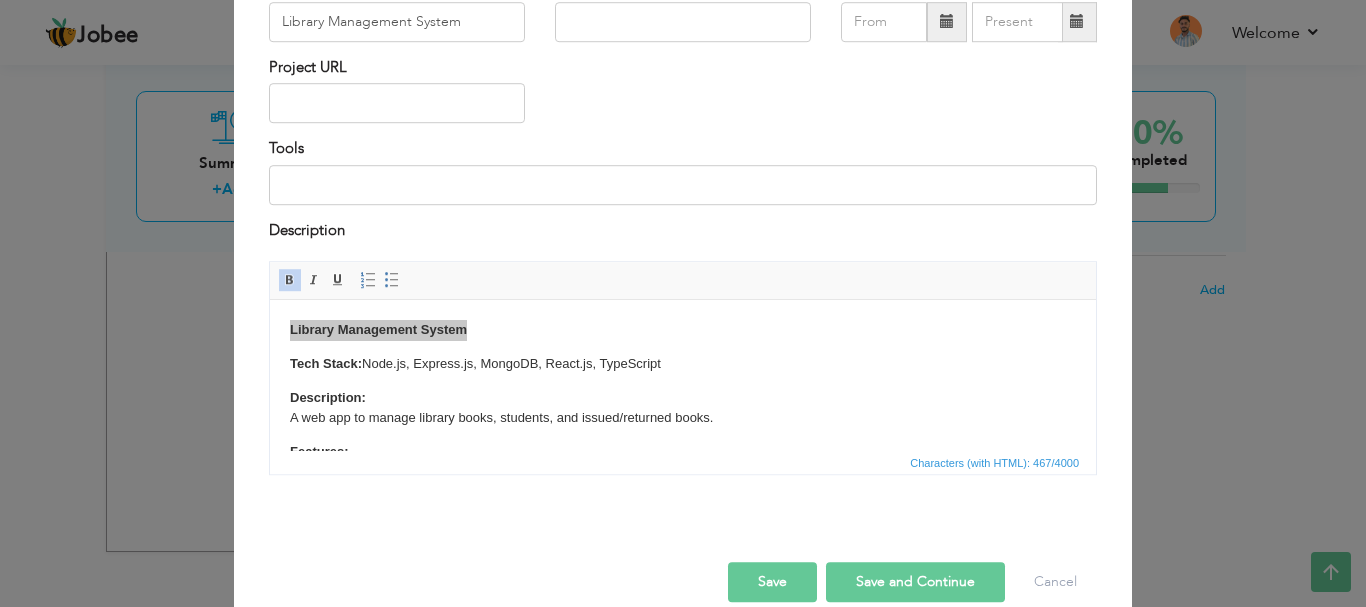 scroll, scrollTop: 191, scrollLeft: 0, axis: vertical 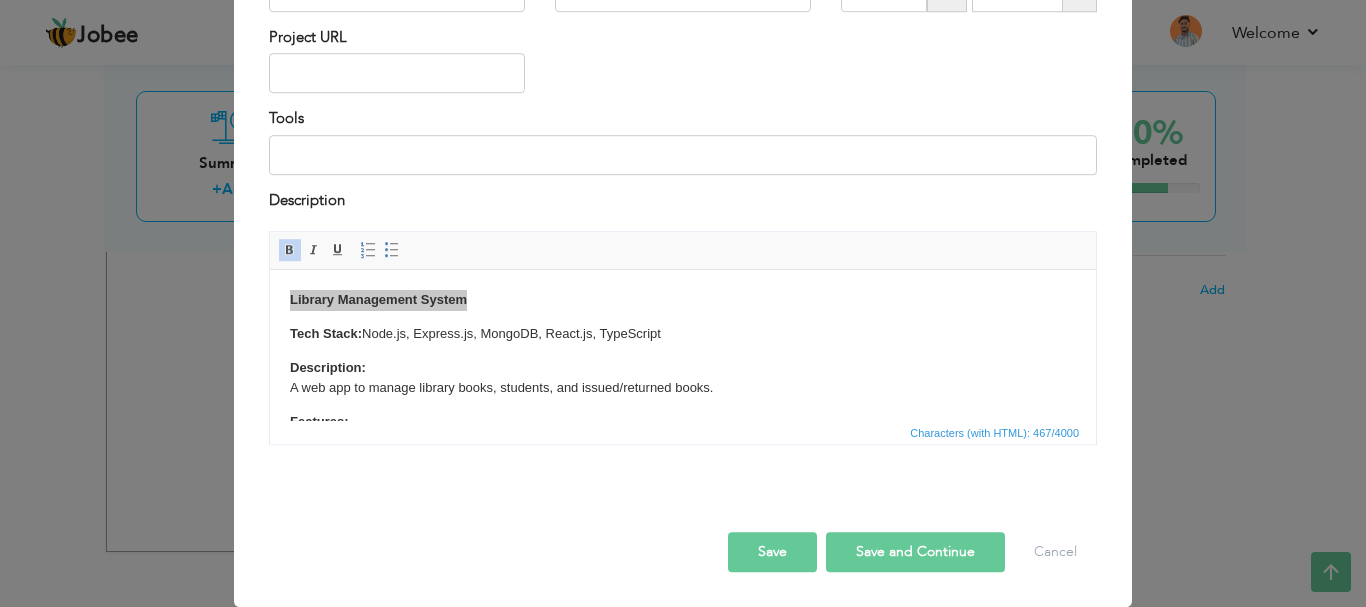 click on "Save and Continue" at bounding box center (915, 552) 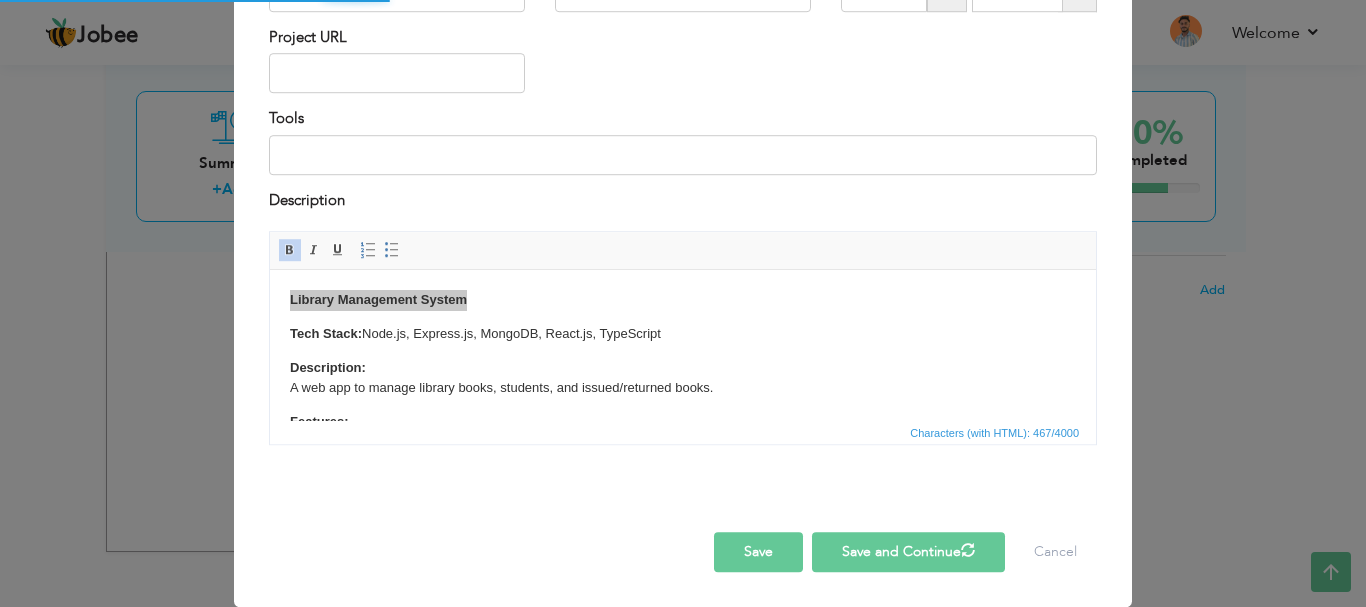 type 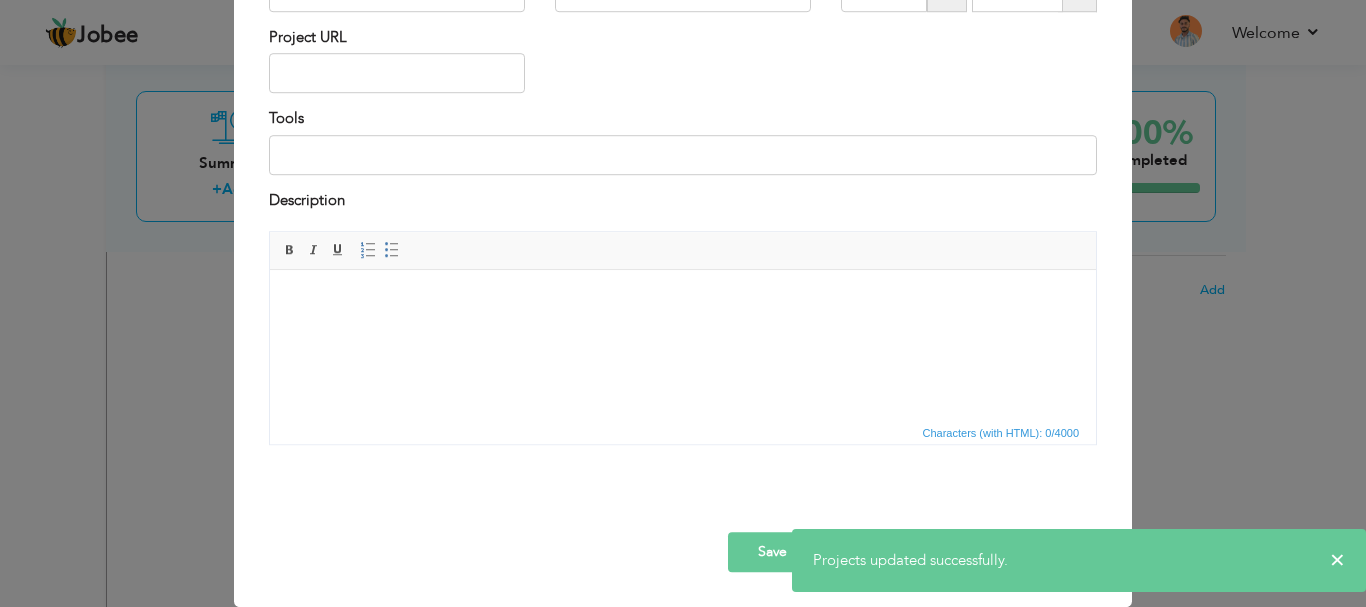 click at bounding box center [683, 300] 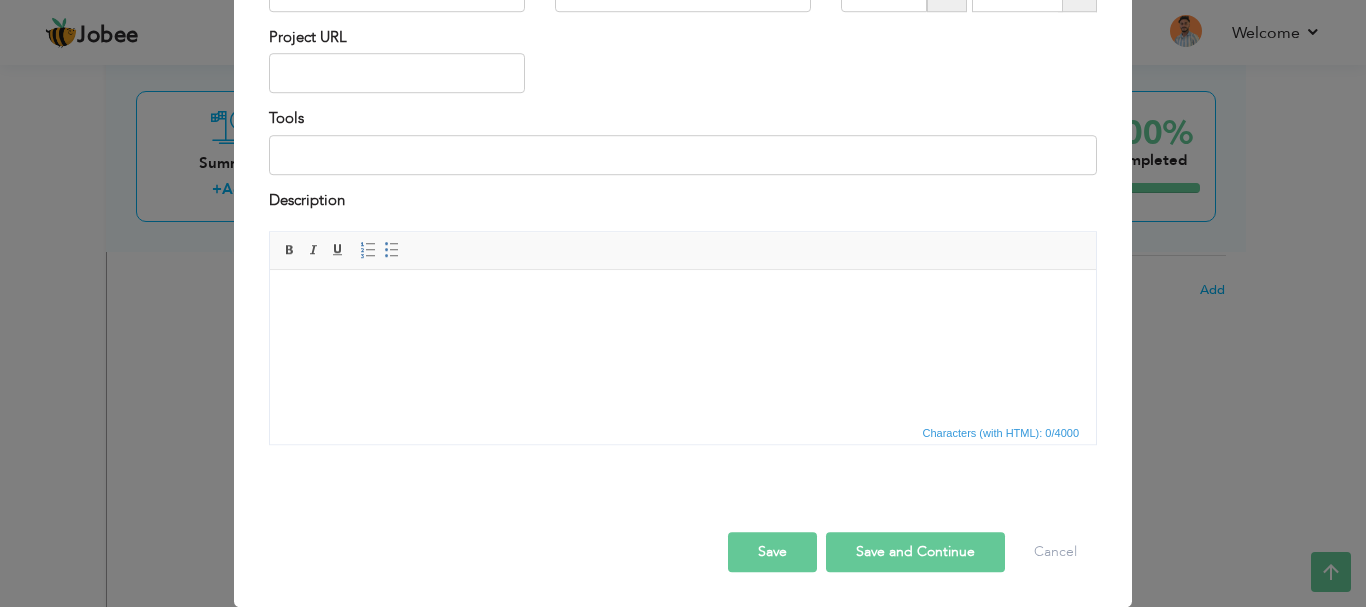 scroll, scrollTop: 144, scrollLeft: 0, axis: vertical 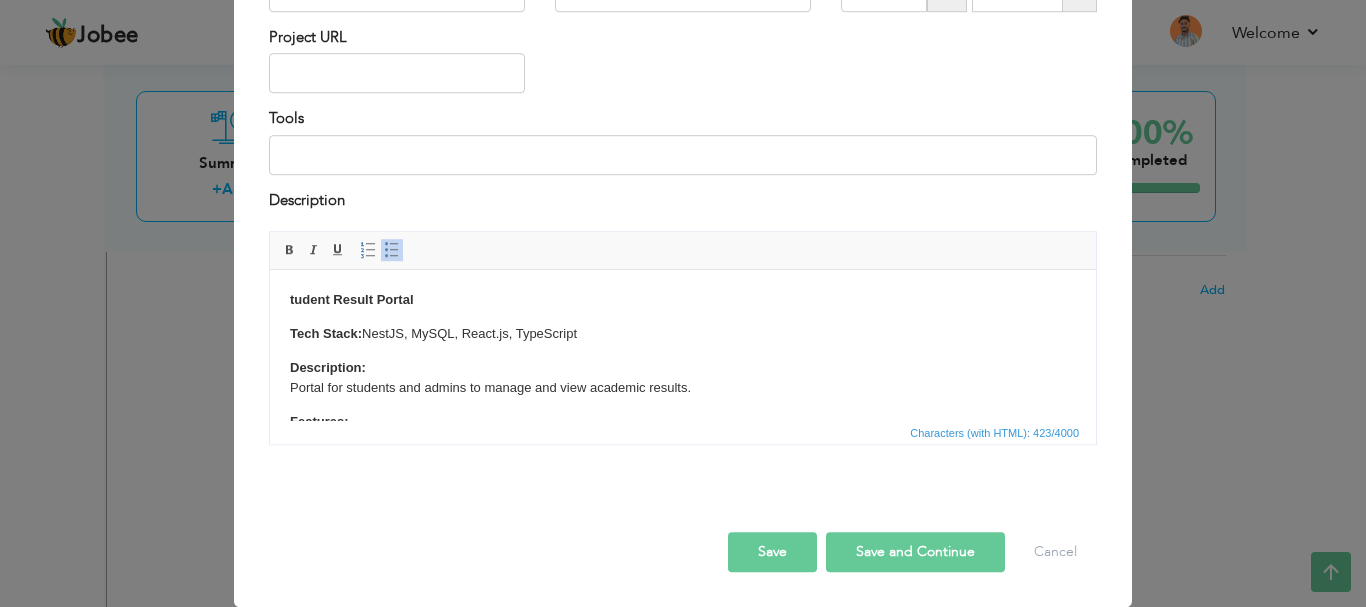 click on "tudent Result Portal" at bounding box center [352, 299] 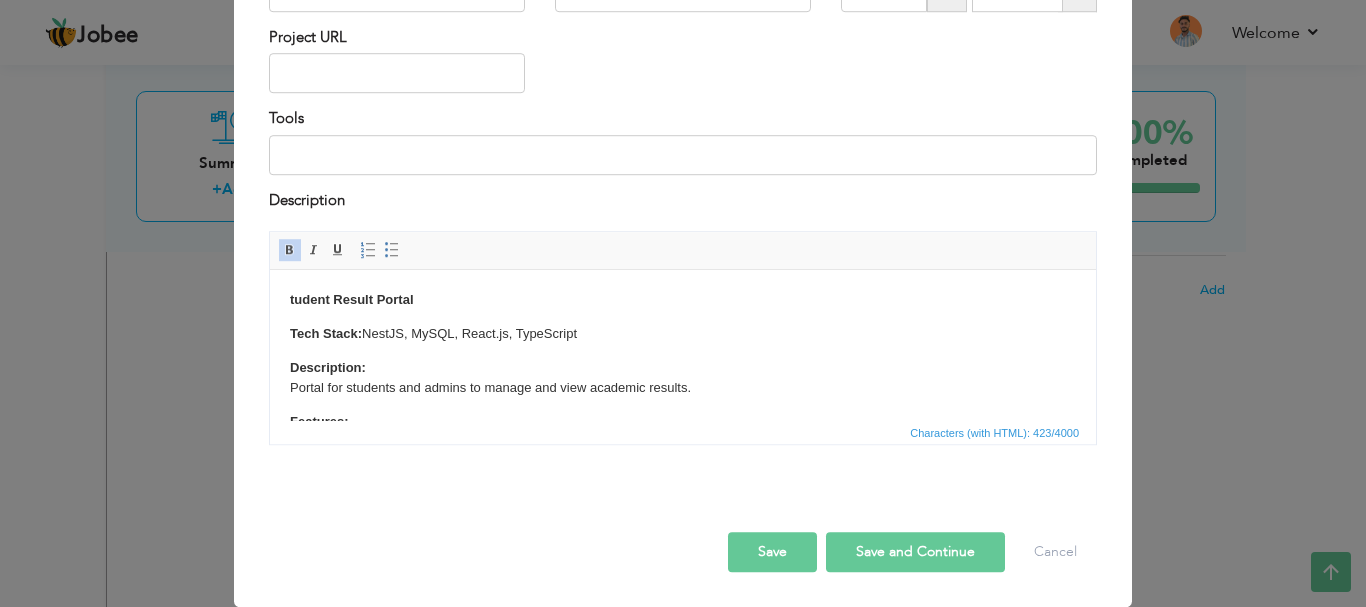 type 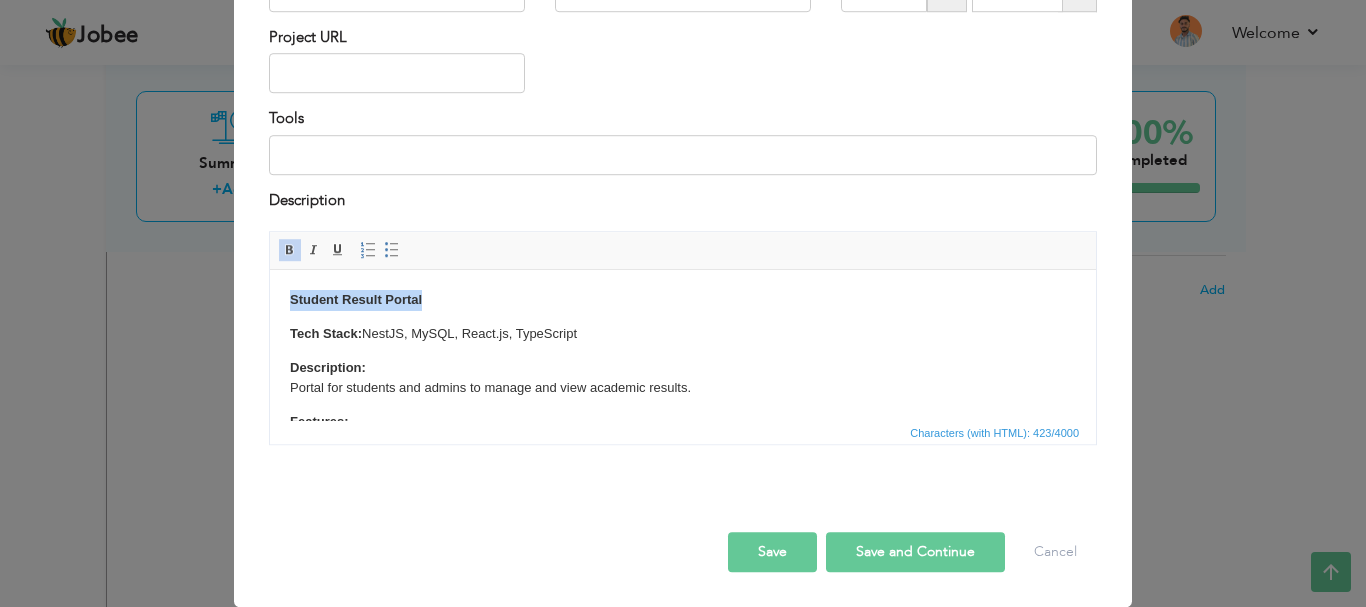 drag, startPoint x: 451, startPoint y: 301, endPoint x: 200, endPoint y: 290, distance: 251.24092 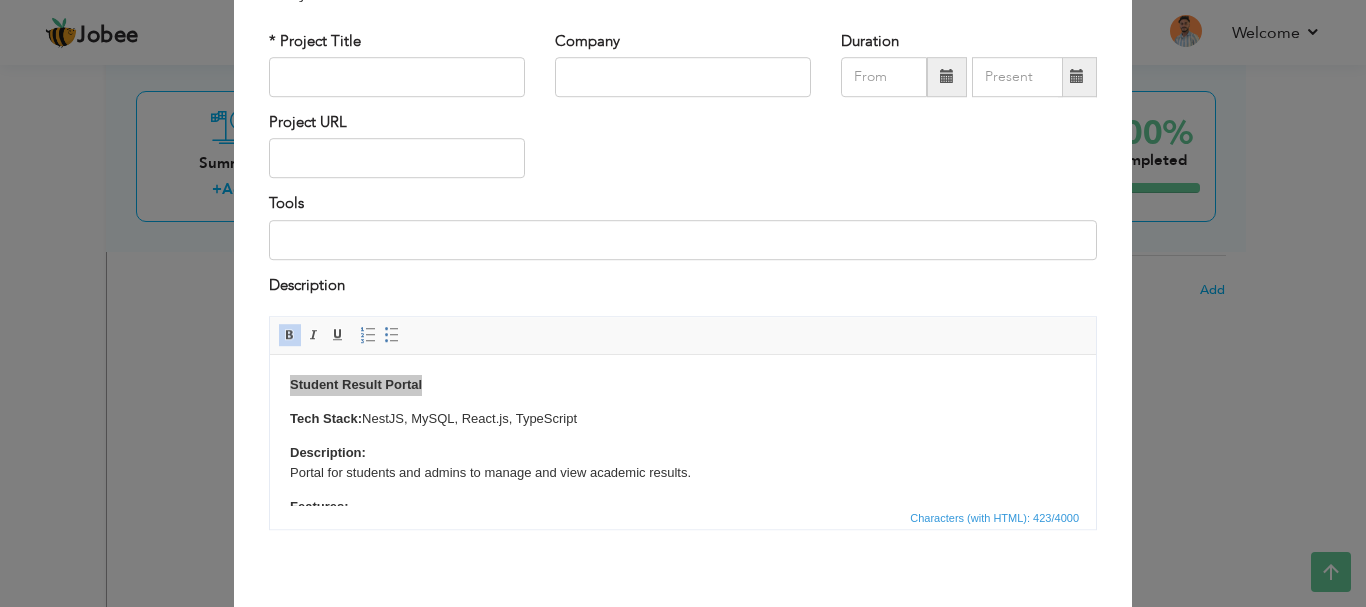 scroll, scrollTop: 88, scrollLeft: 0, axis: vertical 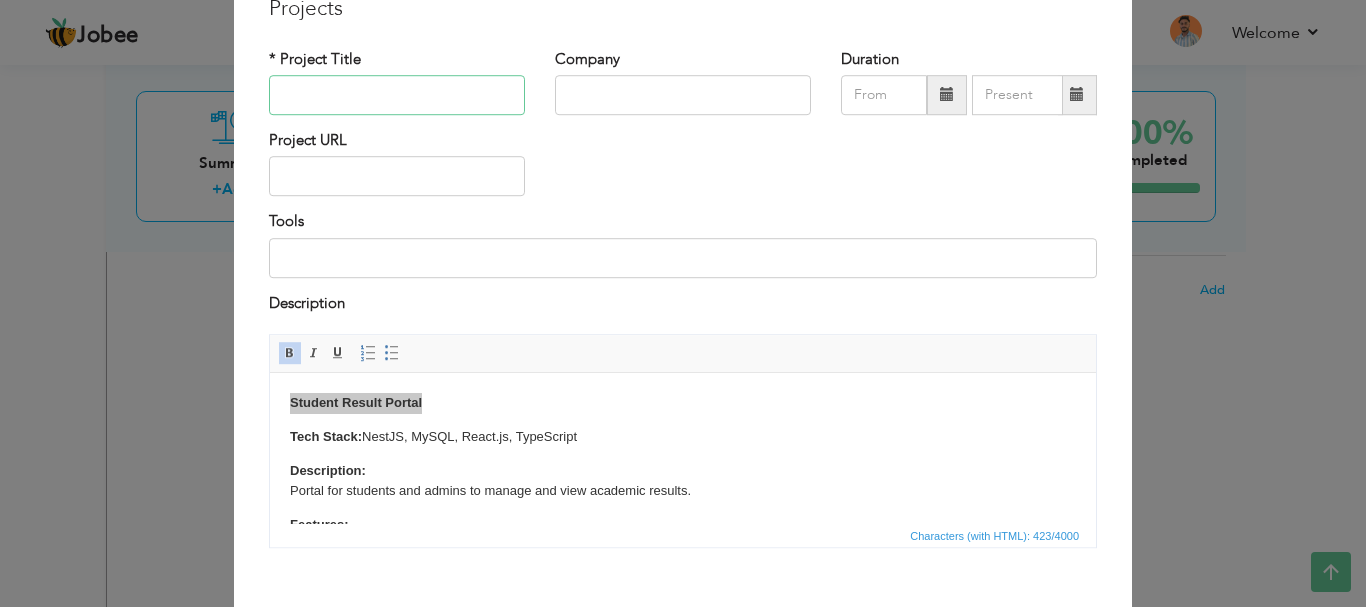 click at bounding box center (397, 95) 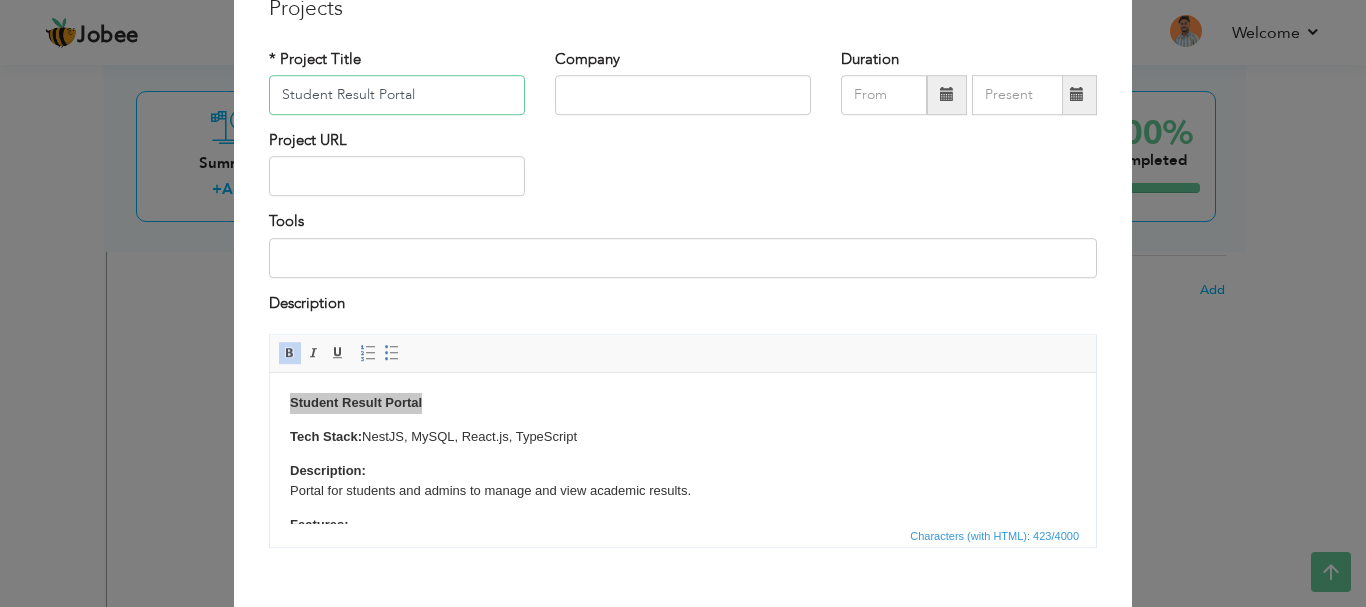 type on "Student Result Portal" 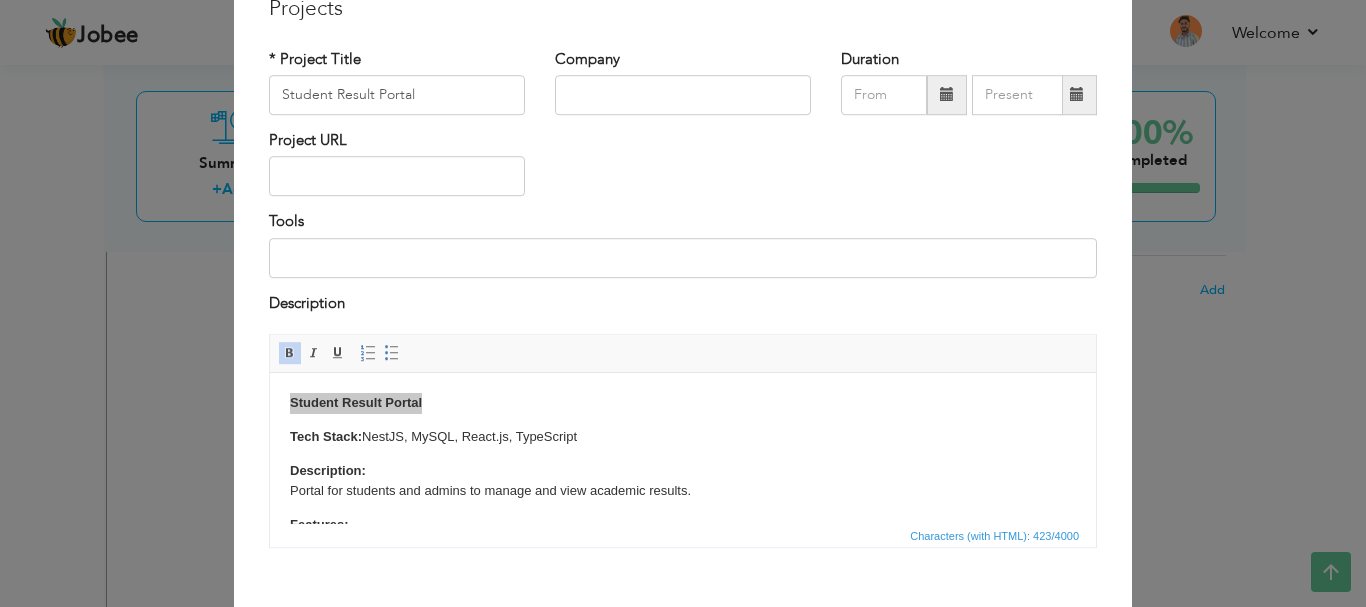 scroll, scrollTop: 191, scrollLeft: 0, axis: vertical 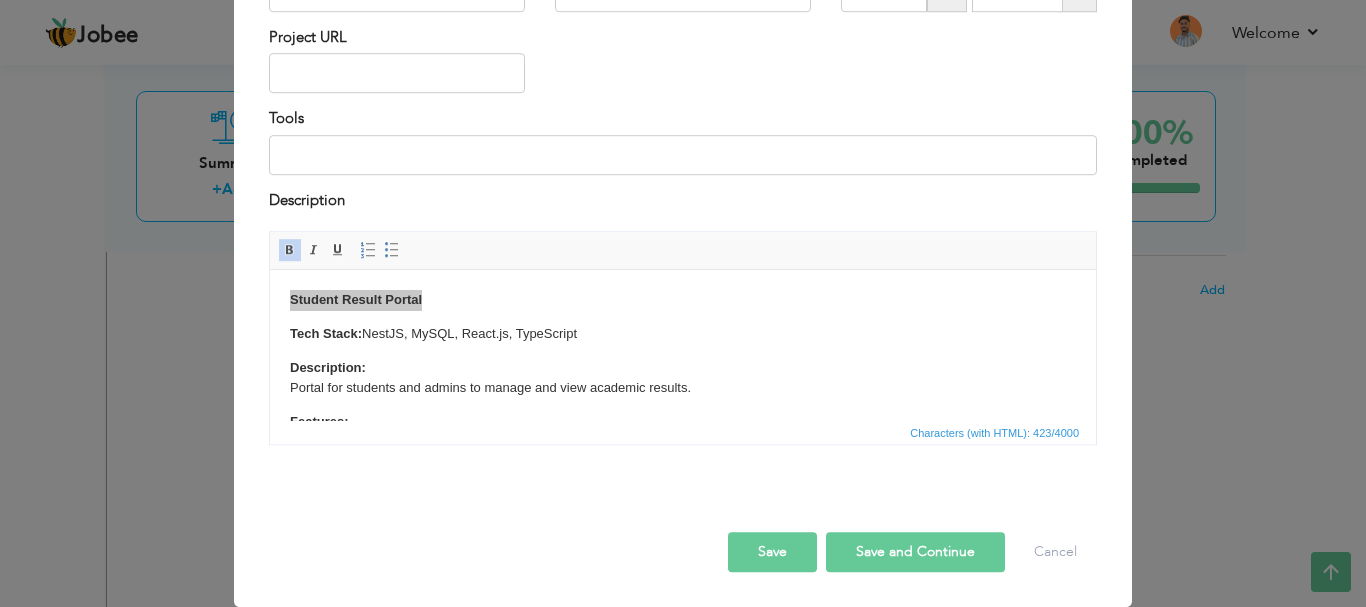 click on "Save and Continue" at bounding box center (915, 552) 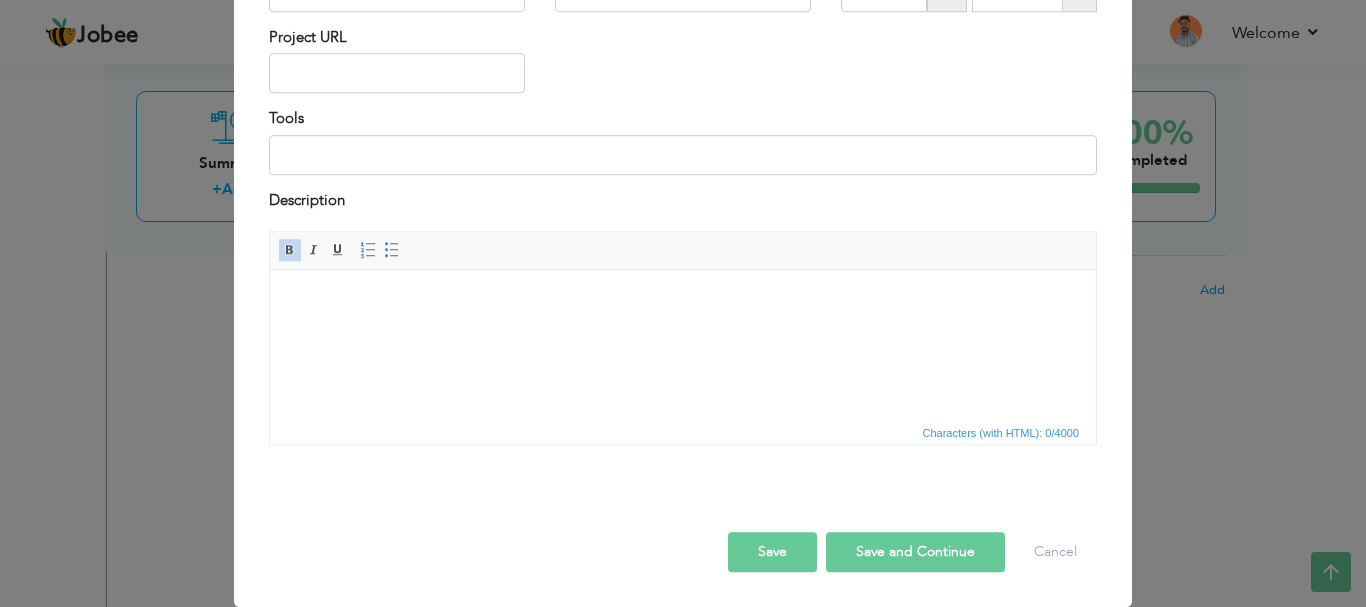 click at bounding box center (683, 300) 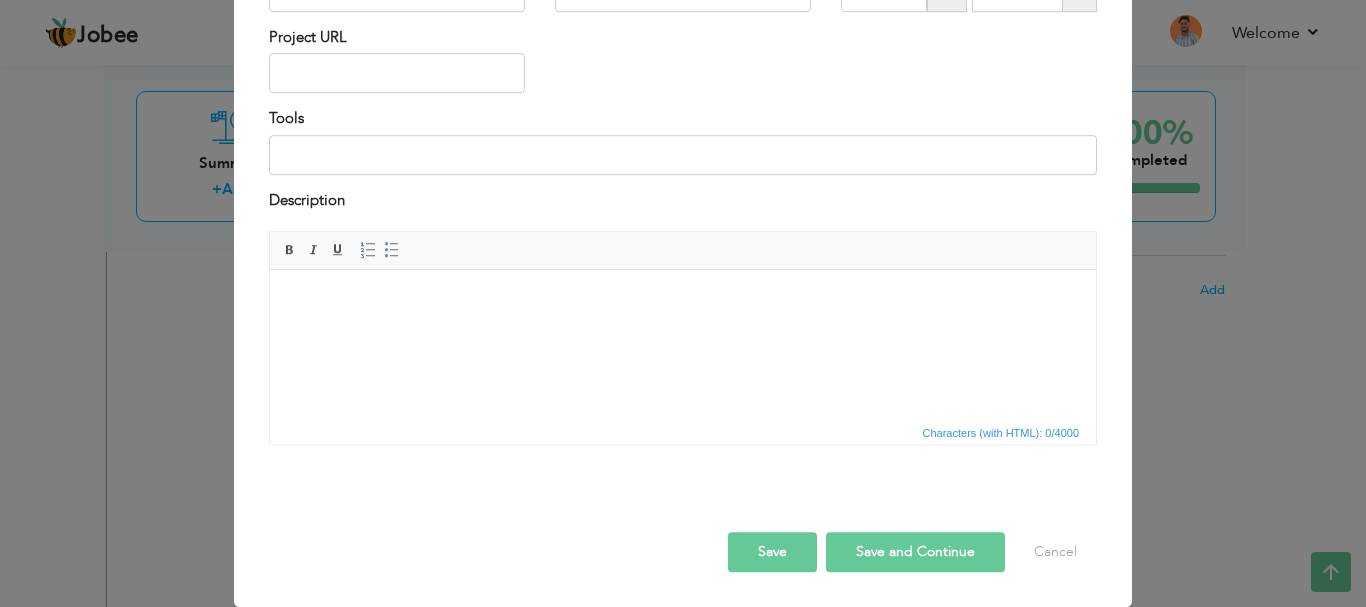 scroll, scrollTop: 144, scrollLeft: 0, axis: vertical 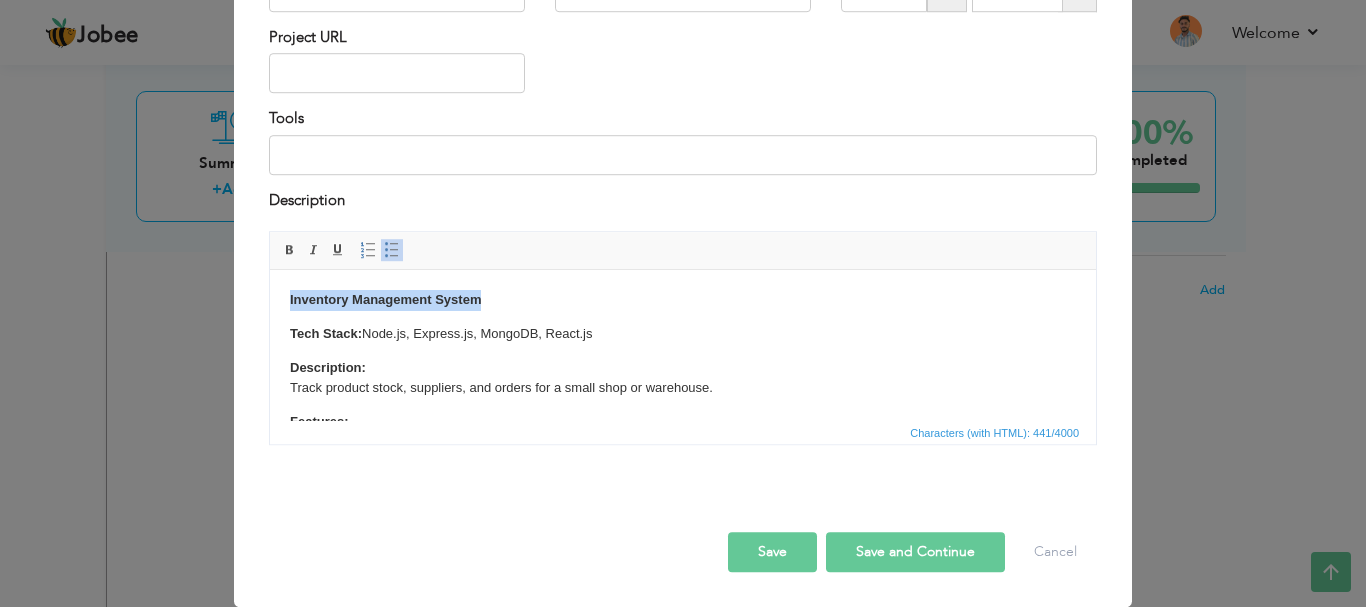 drag, startPoint x: 529, startPoint y: 292, endPoint x: 227, endPoint y: 299, distance: 302.08112 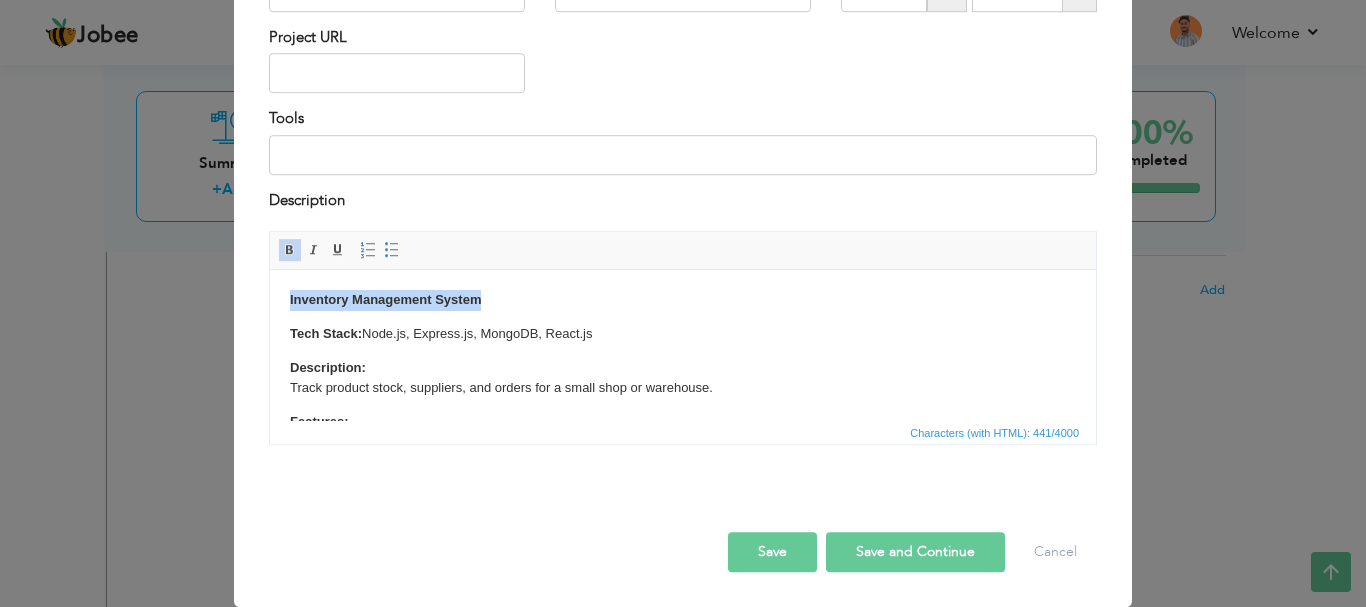 copy on "Inventory Management System" 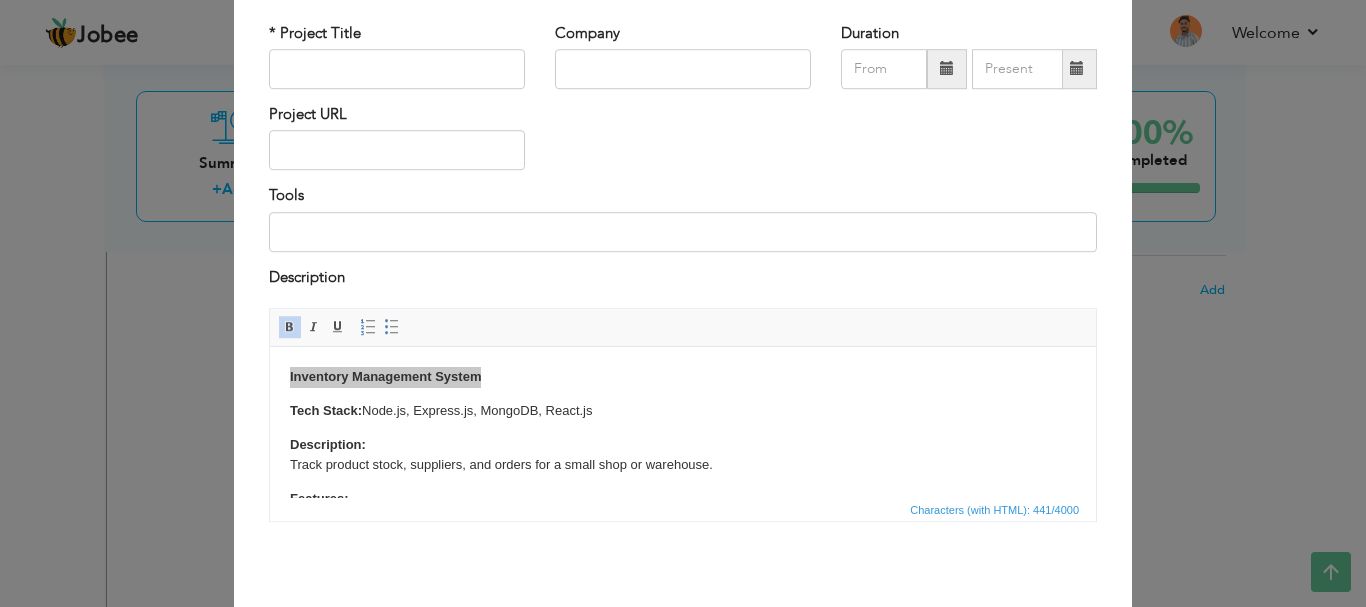scroll, scrollTop: 105, scrollLeft: 0, axis: vertical 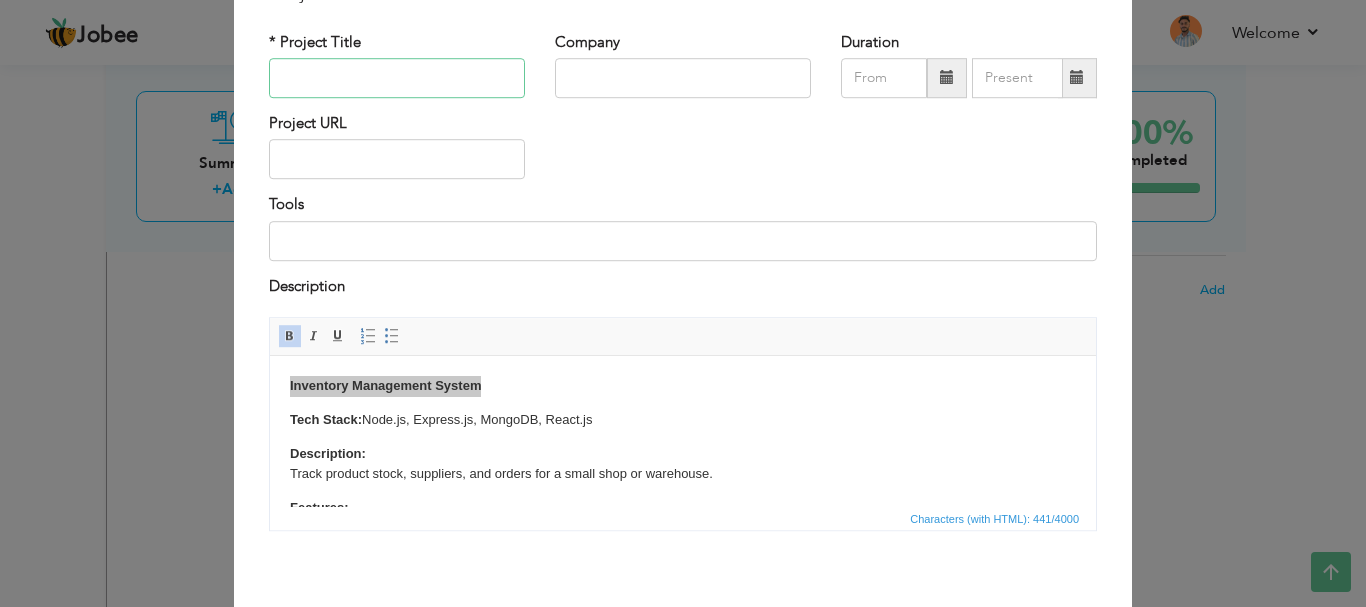 click at bounding box center [397, 78] 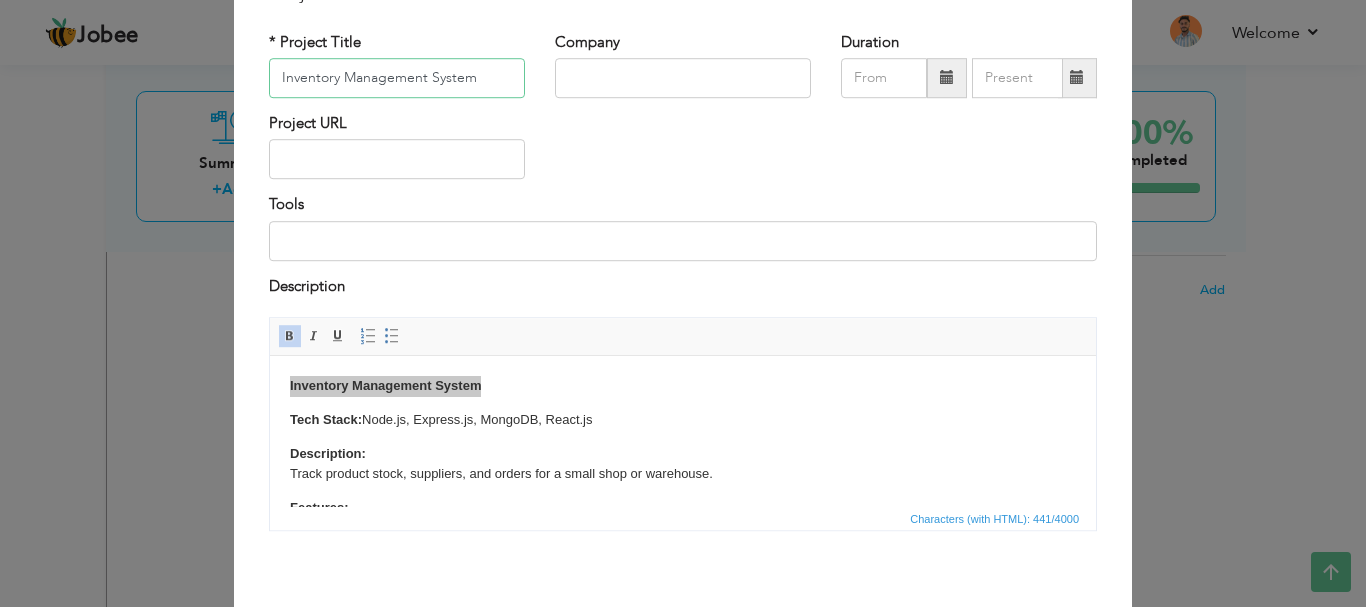type on "Inventory Management System" 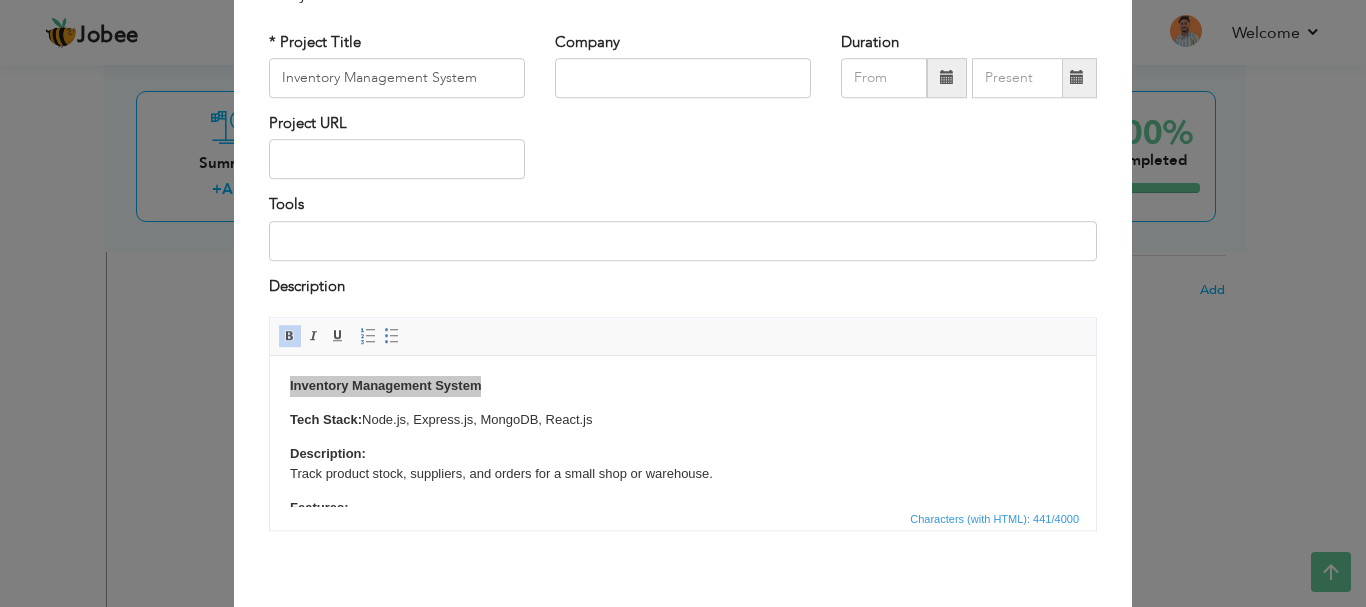 scroll, scrollTop: 191, scrollLeft: 0, axis: vertical 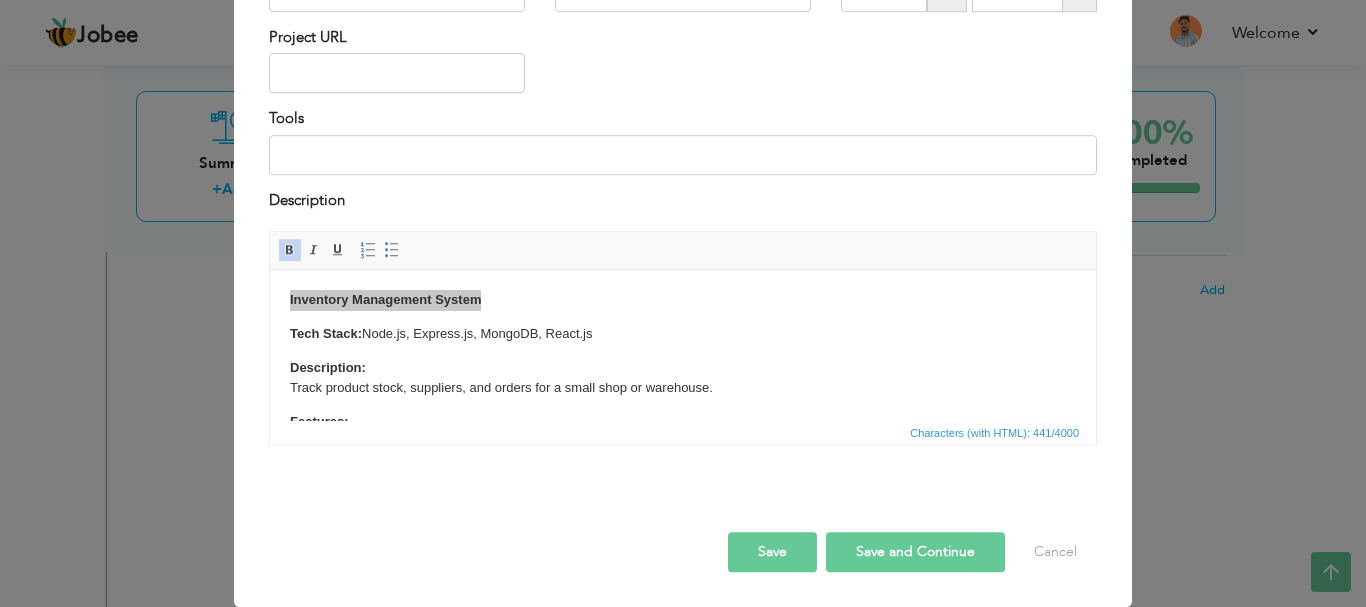 click on "Save and Continue" at bounding box center [915, 552] 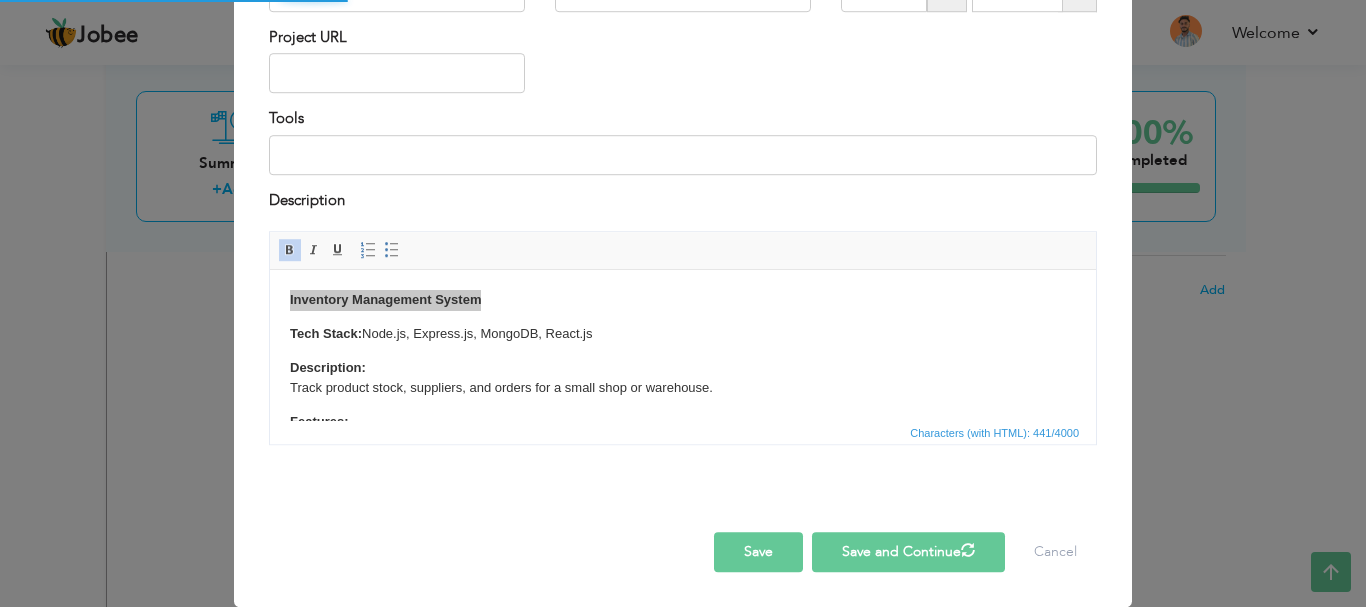 type 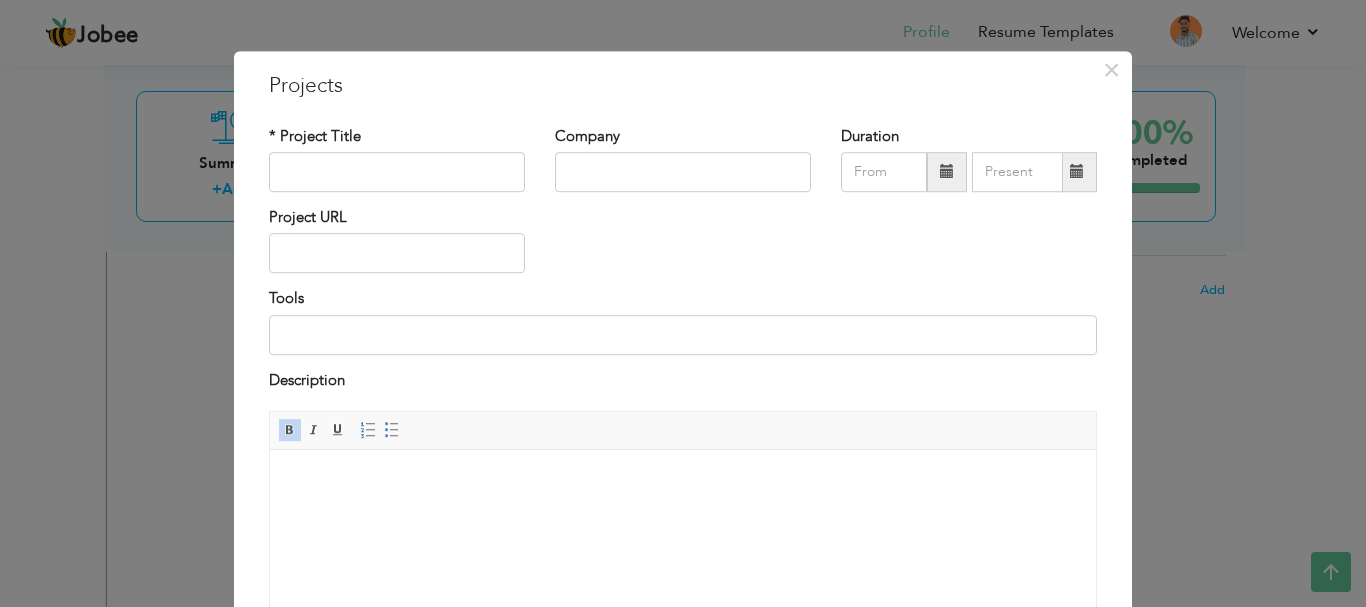 scroll, scrollTop: 3, scrollLeft: 0, axis: vertical 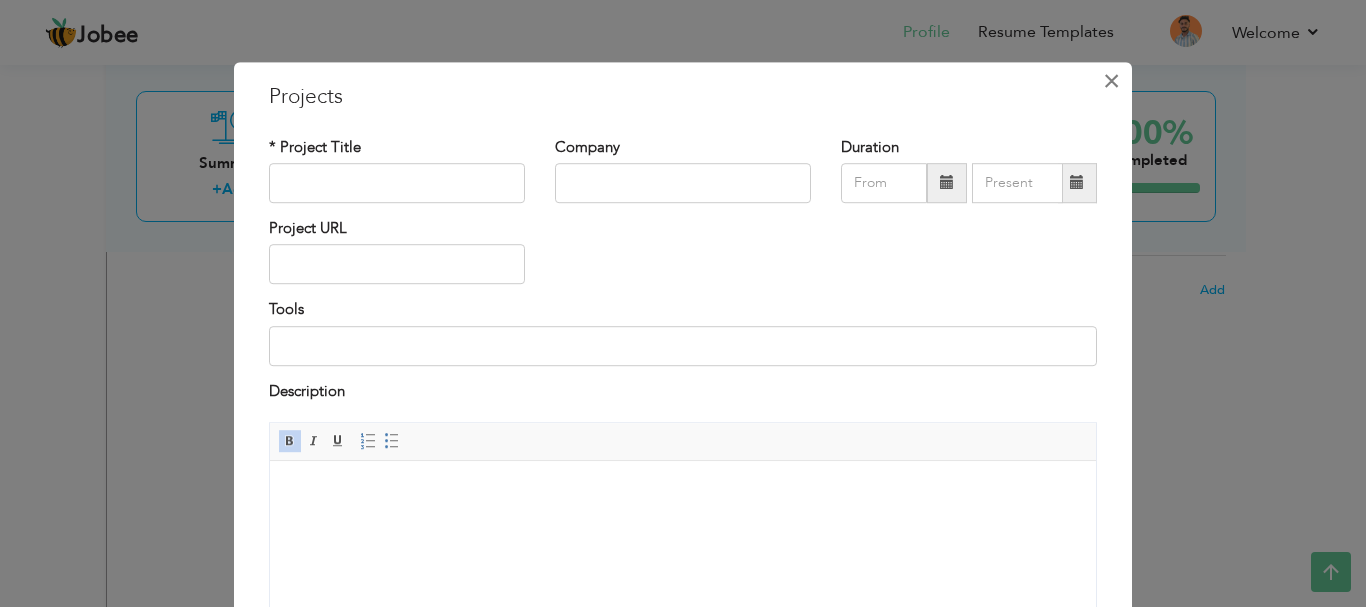 click on "×" at bounding box center [1111, 81] 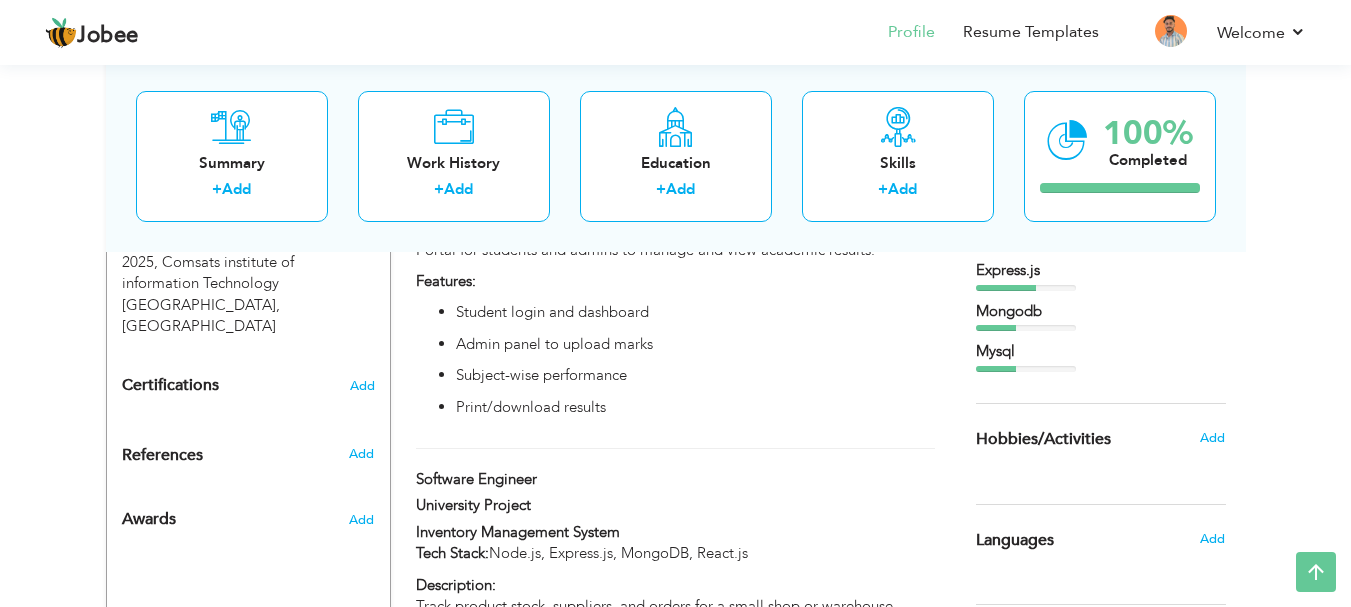 scroll, scrollTop: 902, scrollLeft: 0, axis: vertical 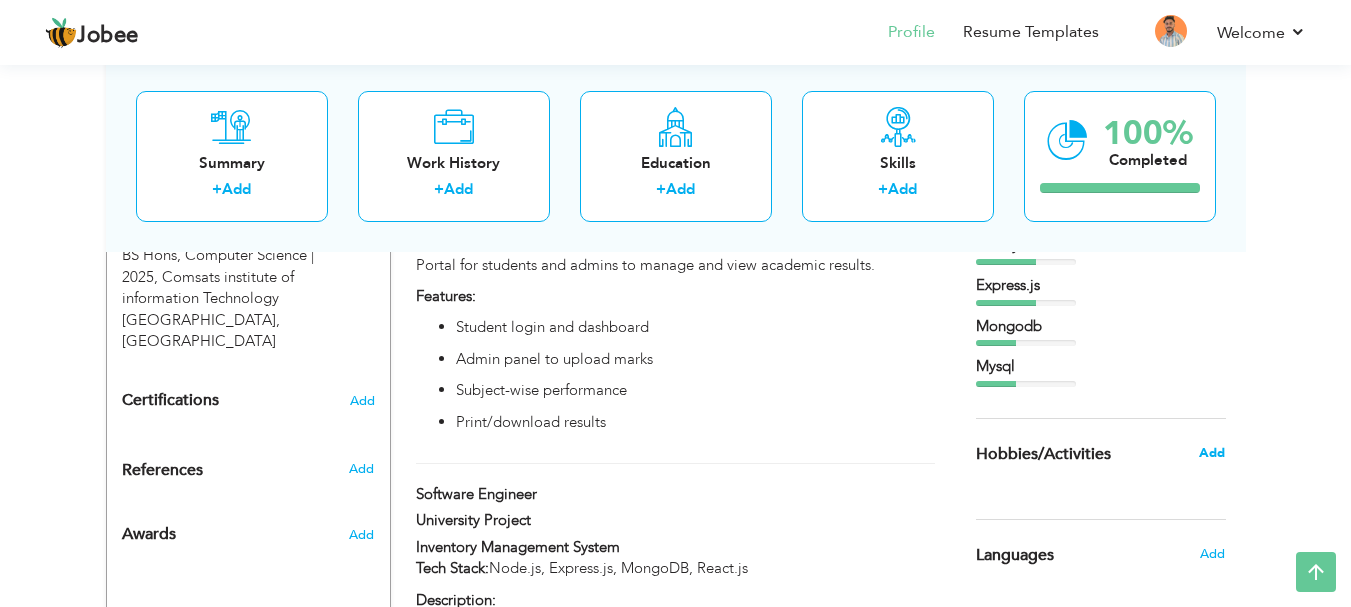 click on "Add" at bounding box center [1212, 453] 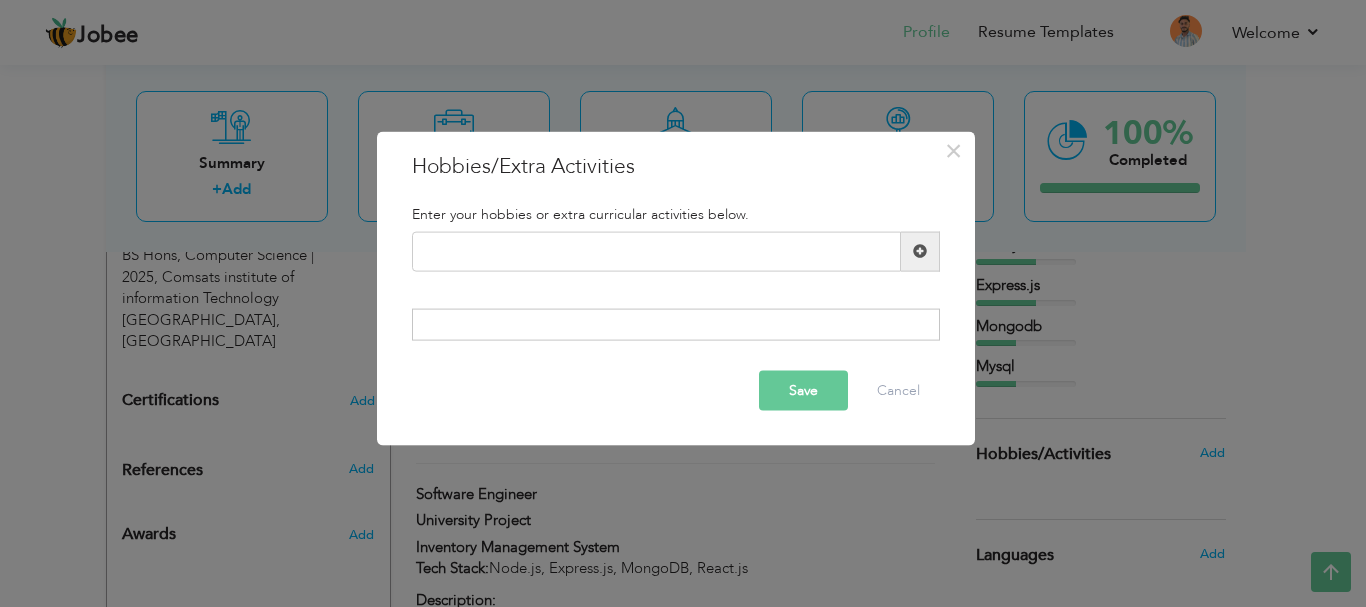 click at bounding box center (920, 251) 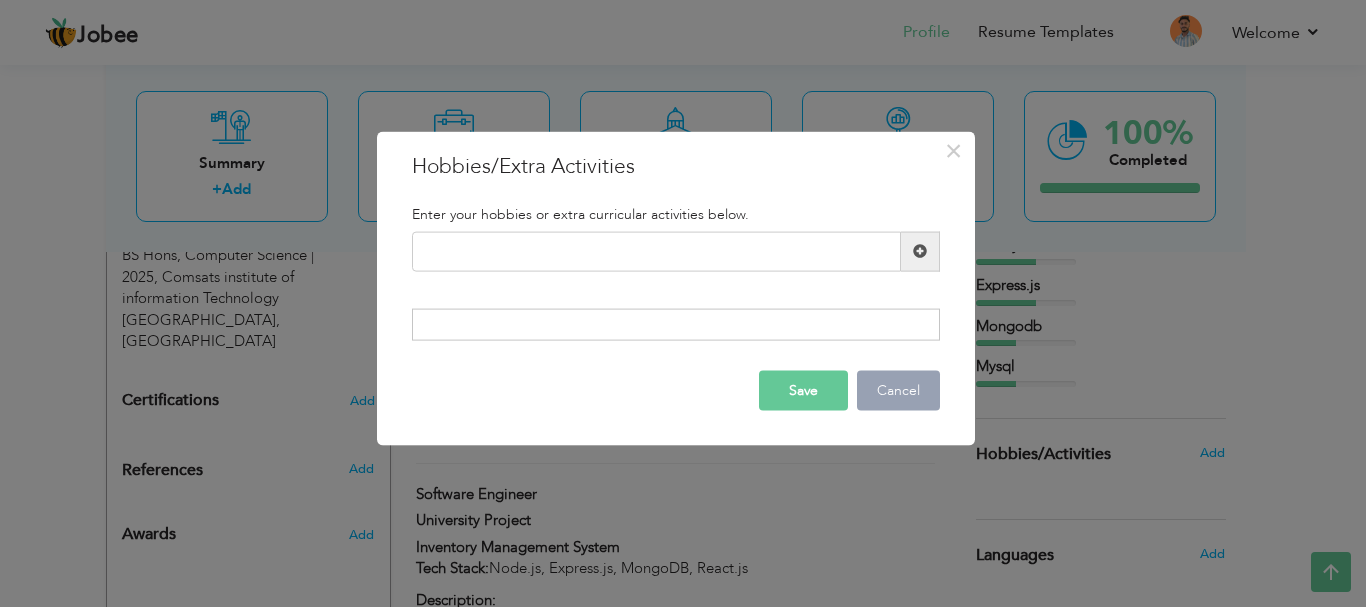 click on "Cancel" at bounding box center (898, 391) 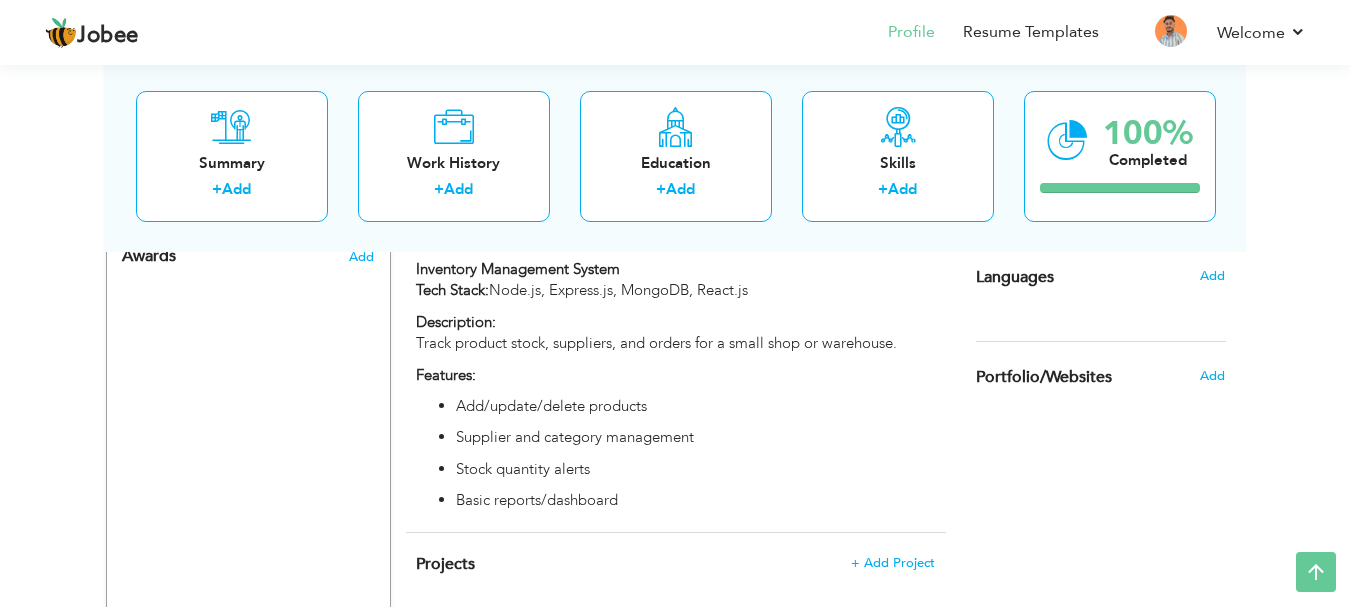 scroll, scrollTop: 1185, scrollLeft: 0, axis: vertical 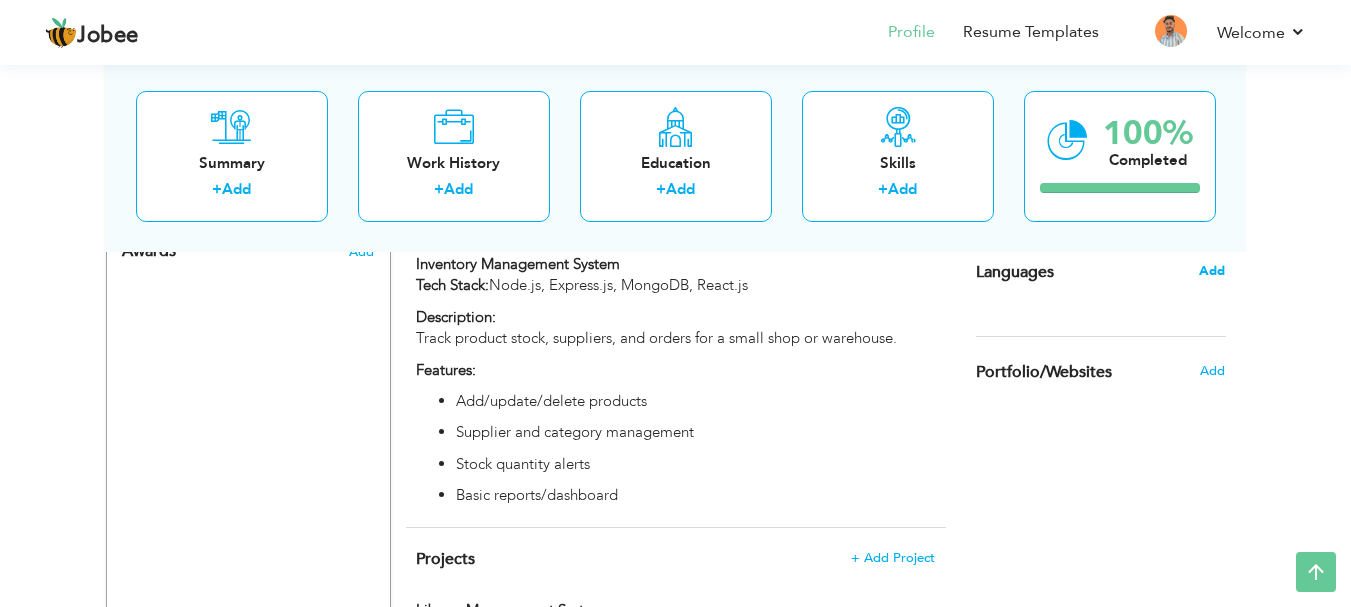 click on "Add" at bounding box center (1212, 271) 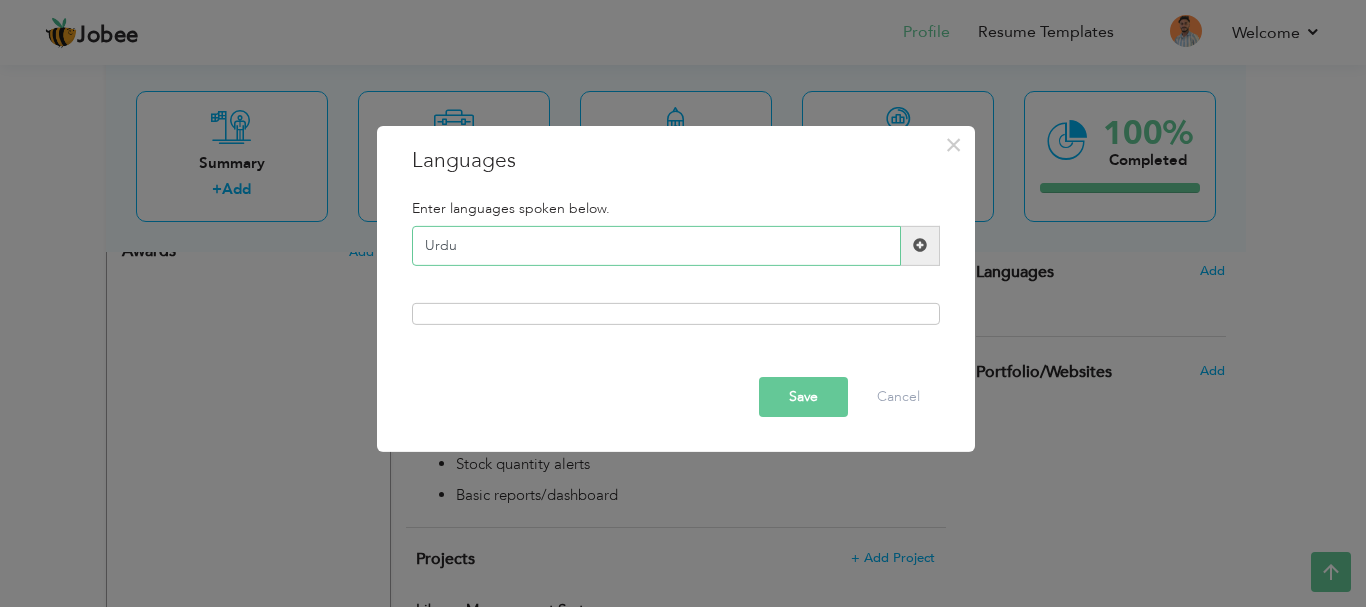 type on "Urdu" 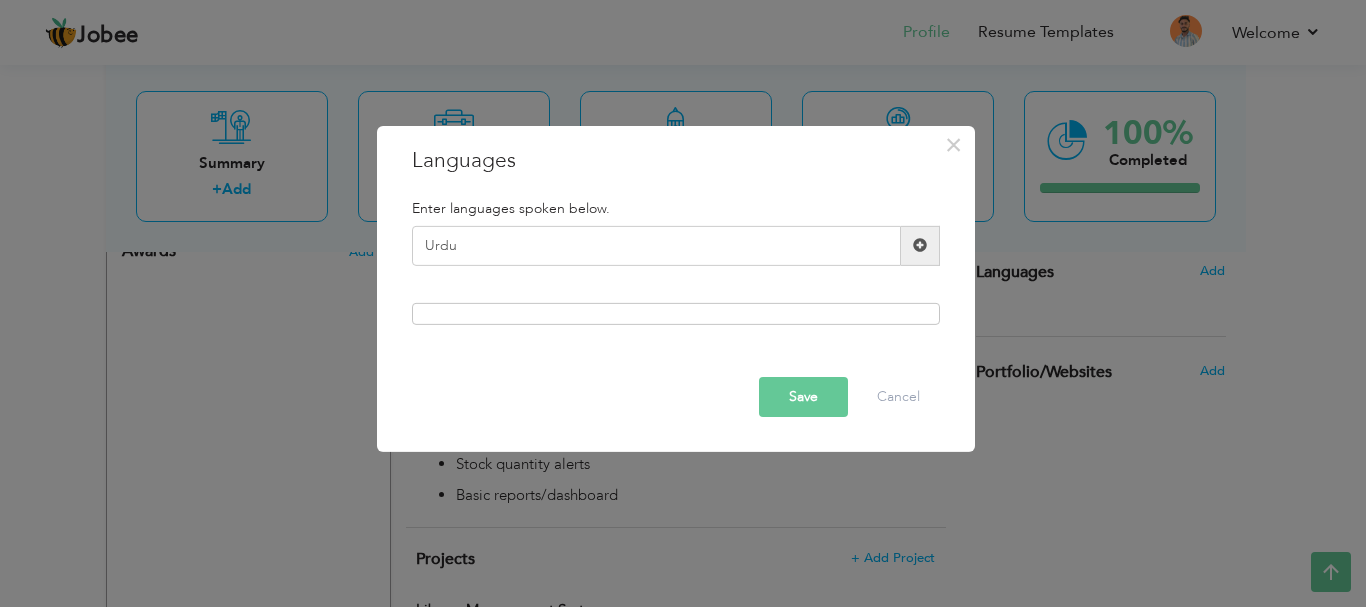 click at bounding box center (920, 246) 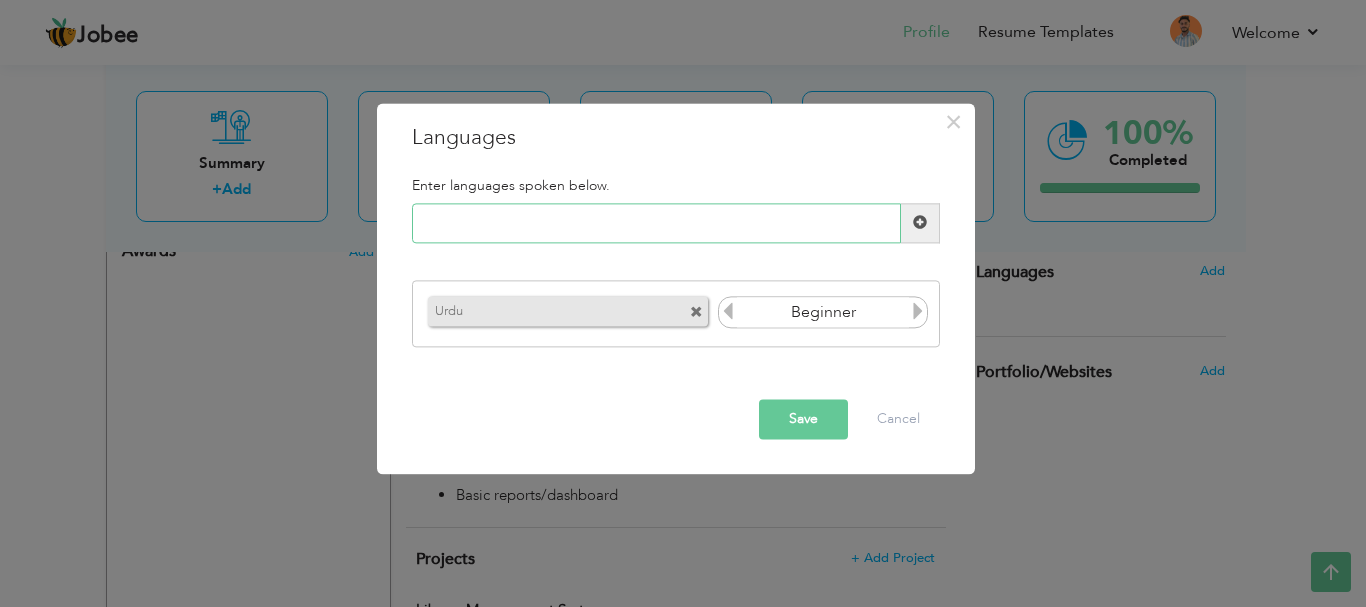 click at bounding box center (656, 223) 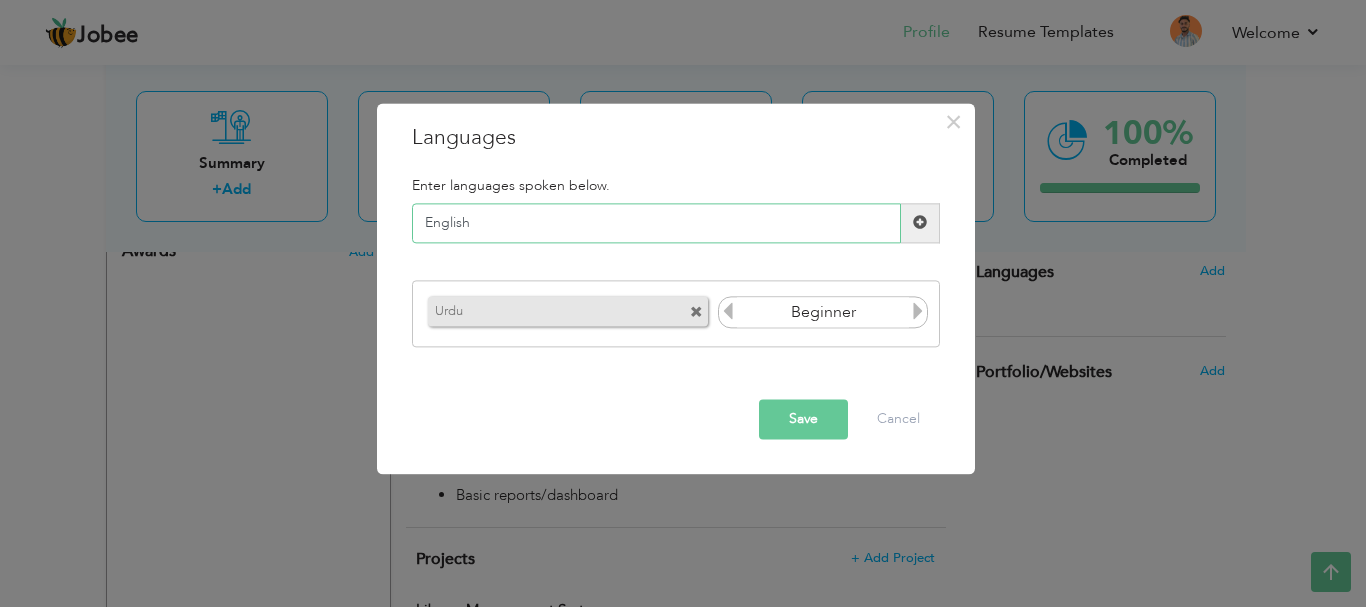type on "English" 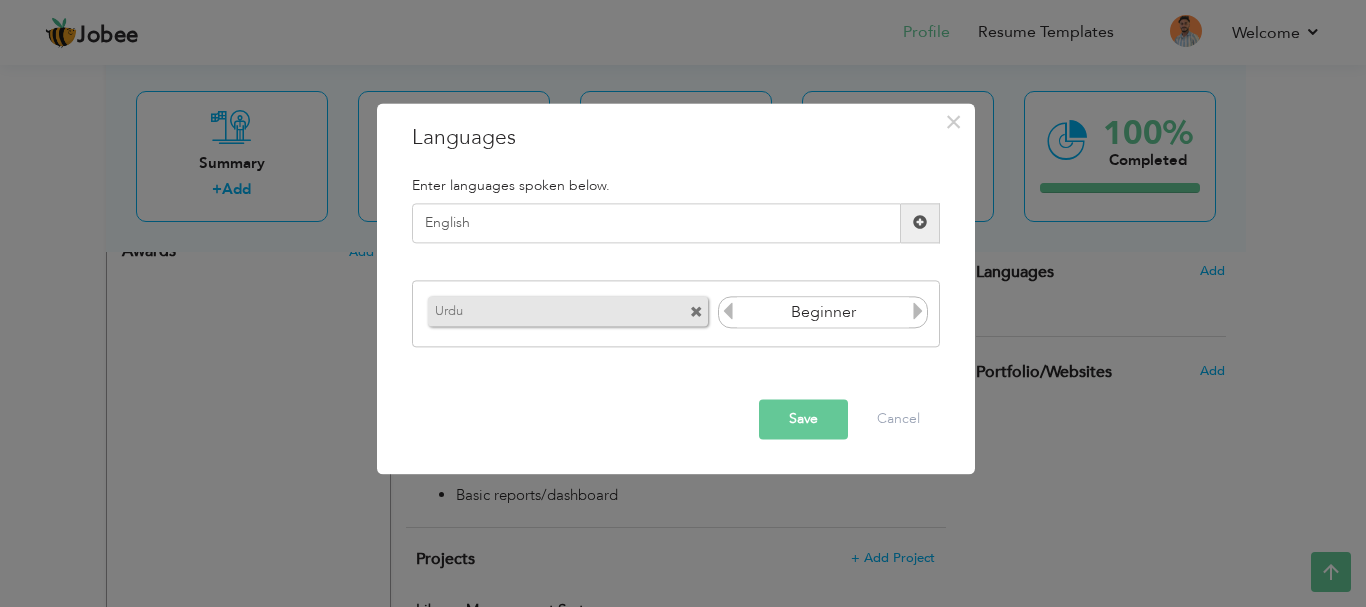 click at bounding box center [918, 312] 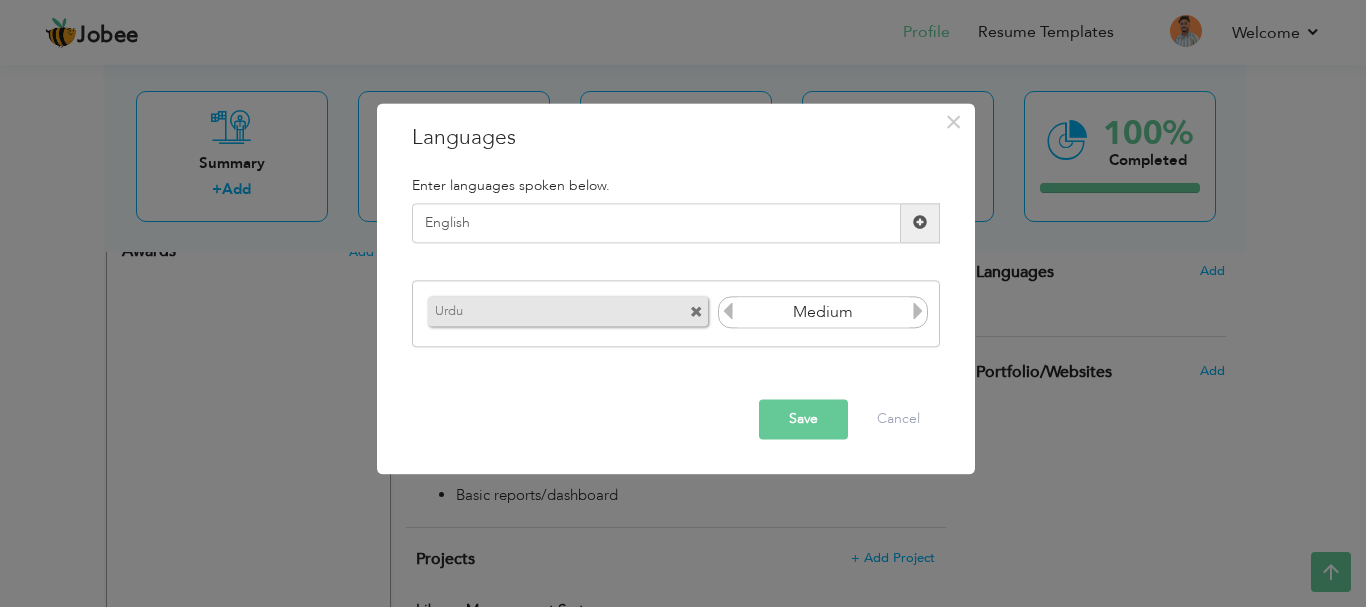 click at bounding box center [918, 312] 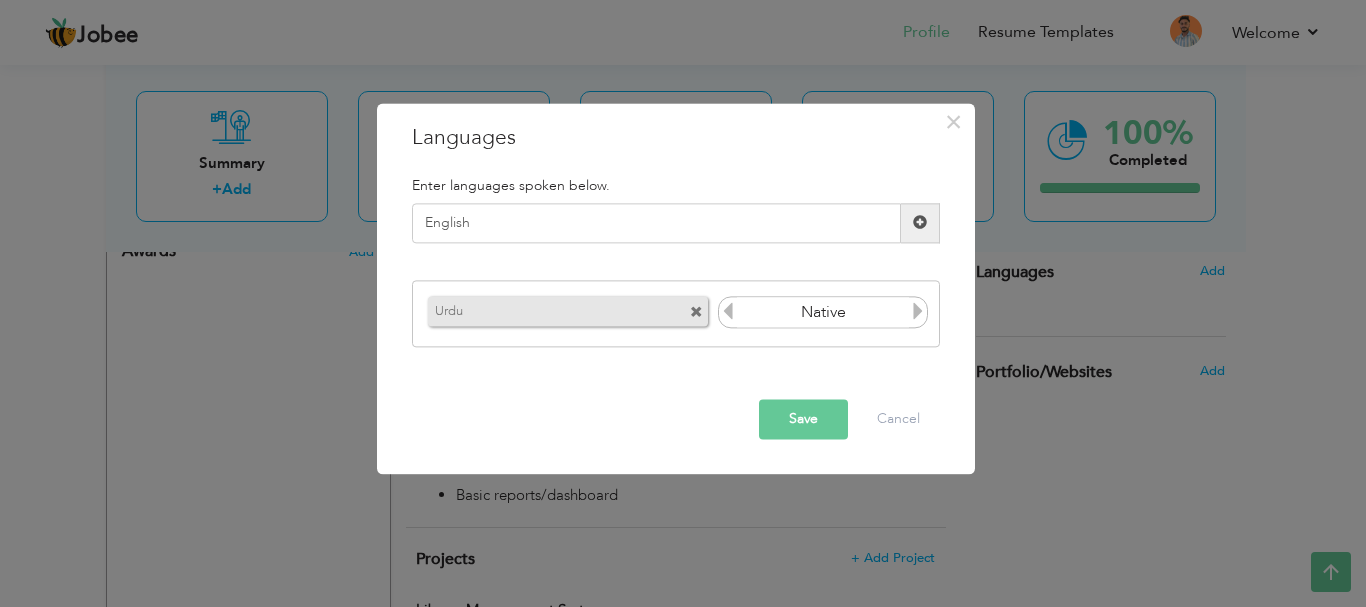 click at bounding box center (918, 312) 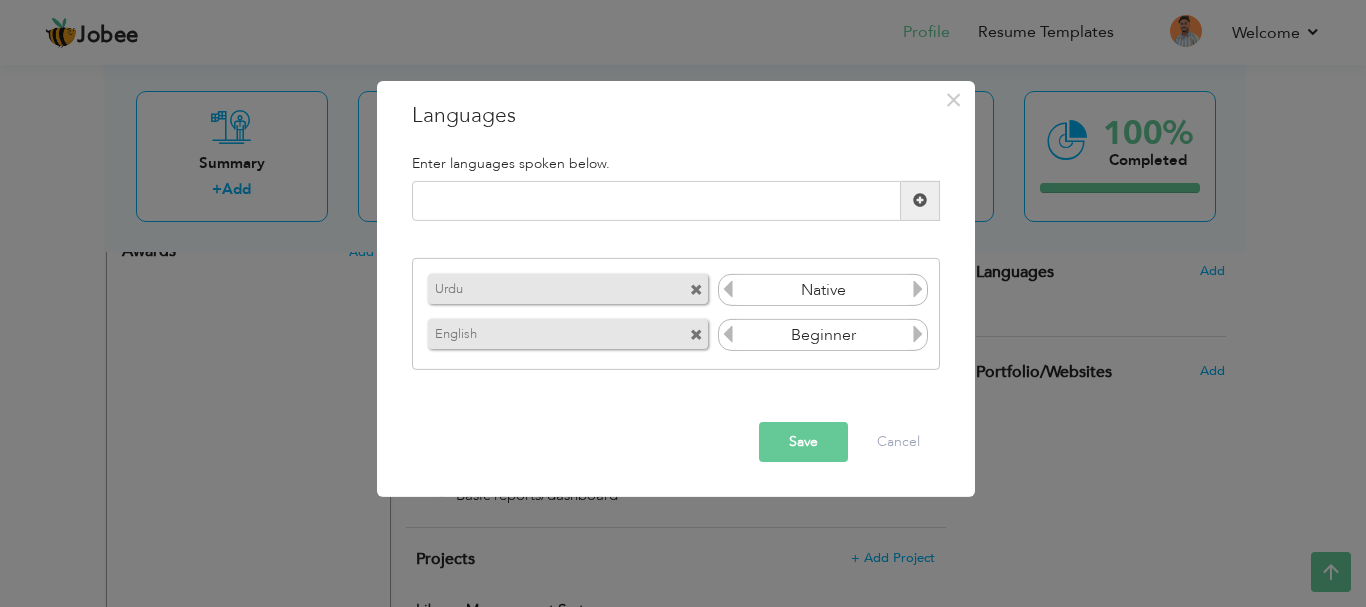 click at bounding box center (918, 334) 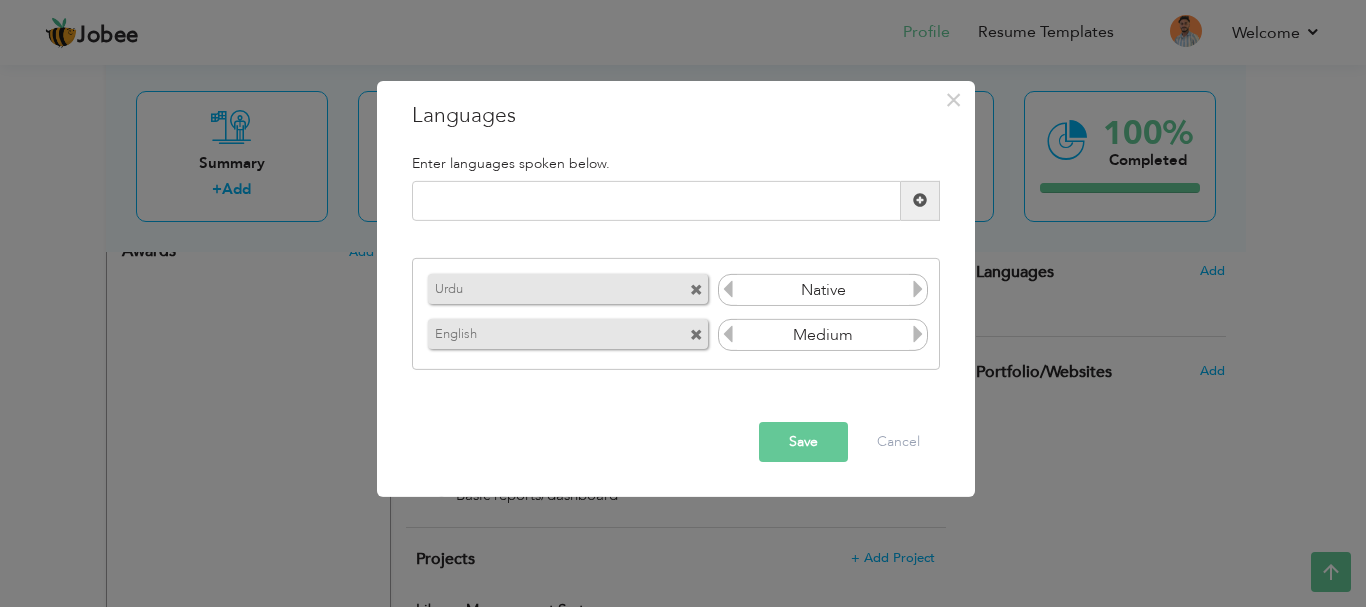 click at bounding box center [918, 334] 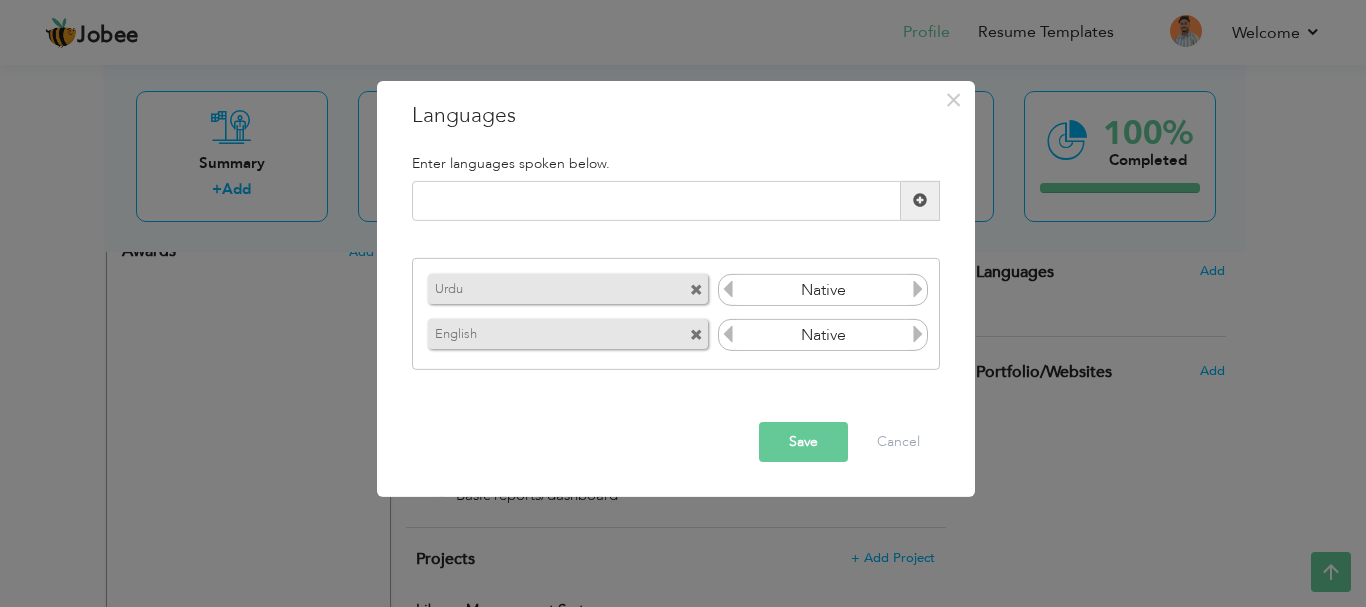 click at bounding box center (728, 334) 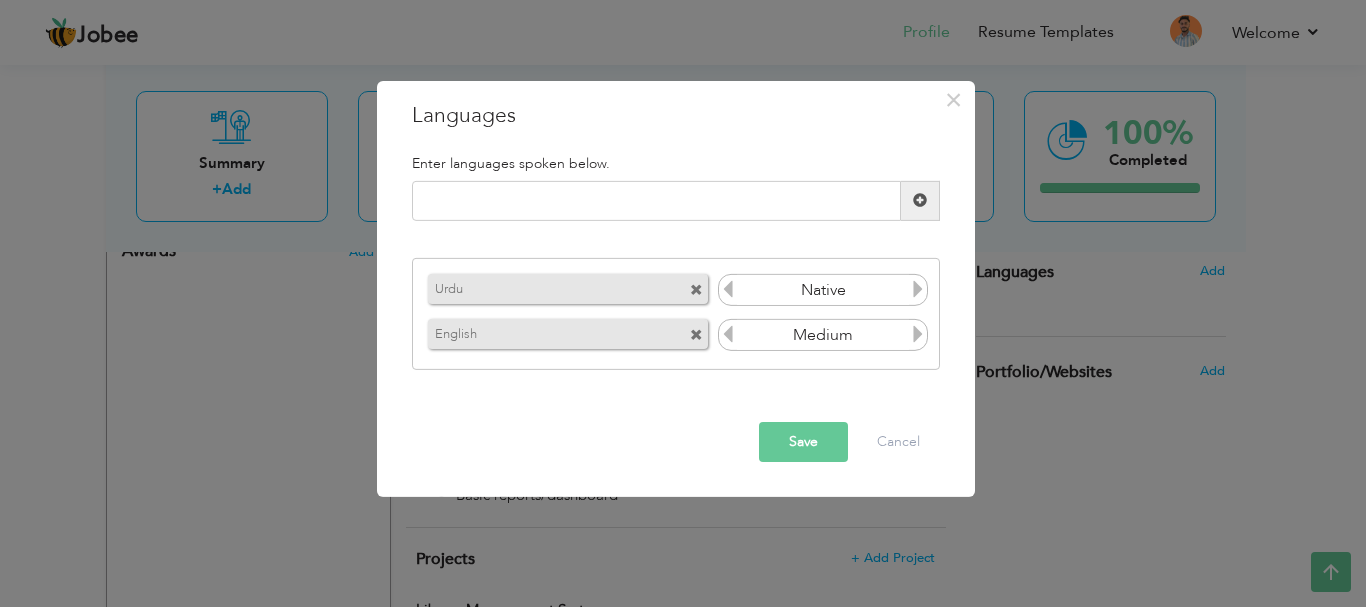 click on "Save" at bounding box center [803, 442] 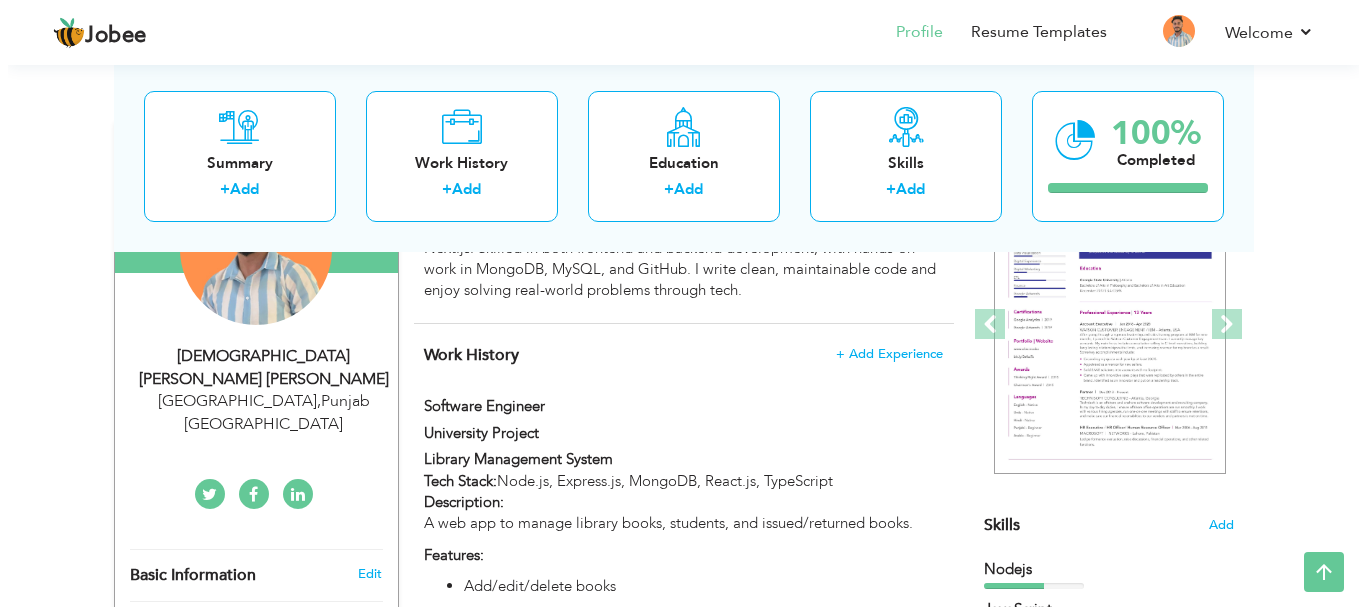 scroll, scrollTop: 260, scrollLeft: 0, axis: vertical 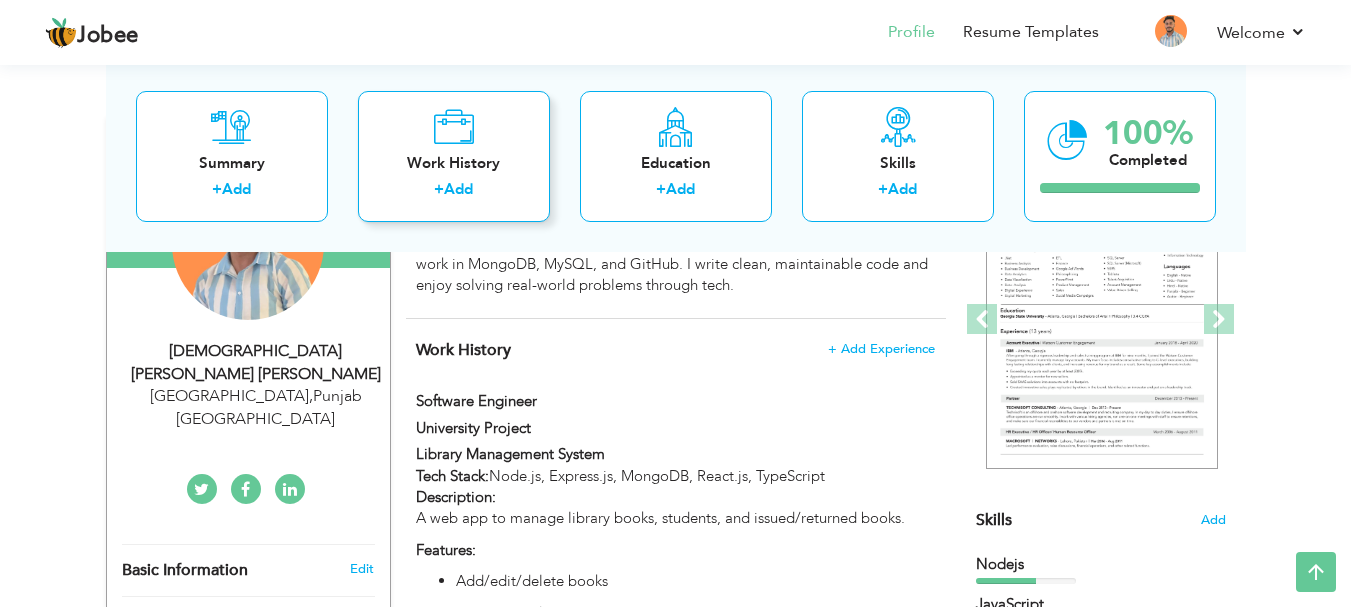 click on "+  Add" at bounding box center [454, 192] 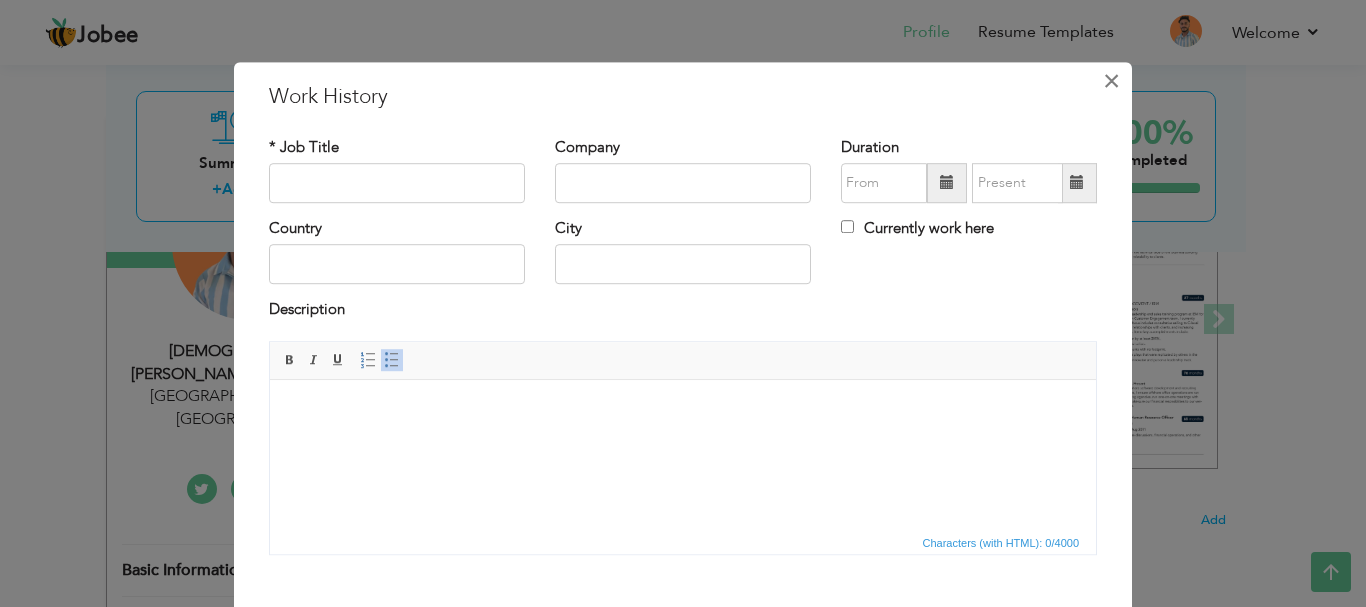 click on "×" at bounding box center (1111, 81) 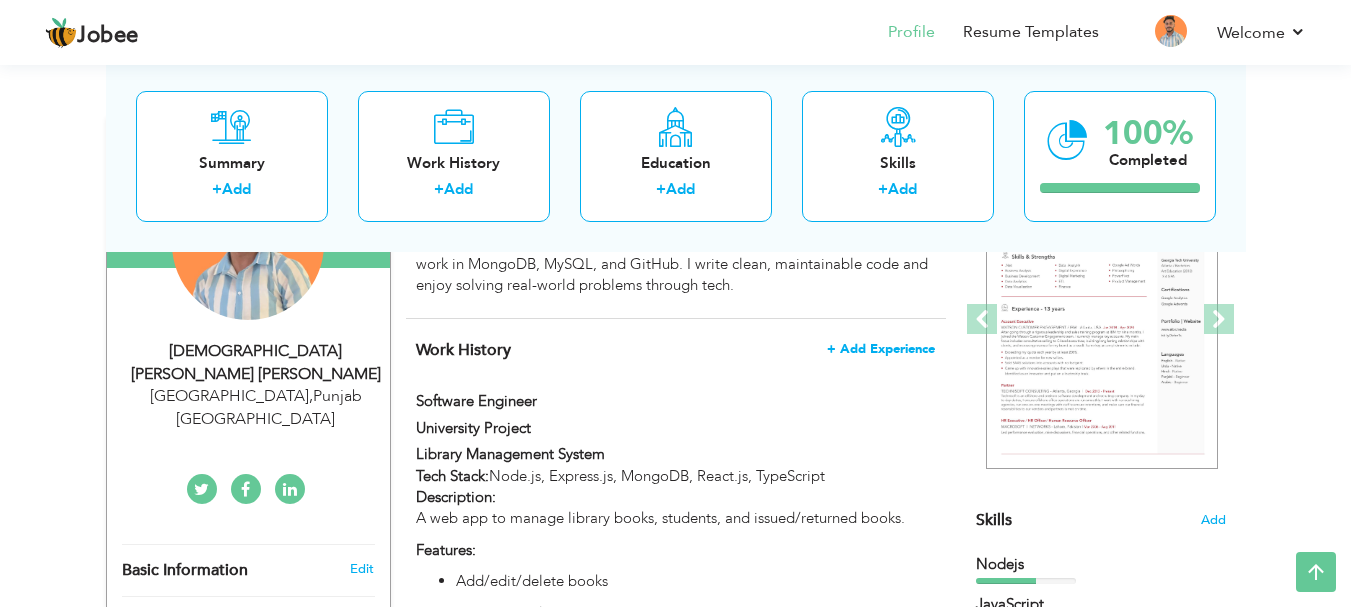 click on "+ Add Experience" at bounding box center [881, 349] 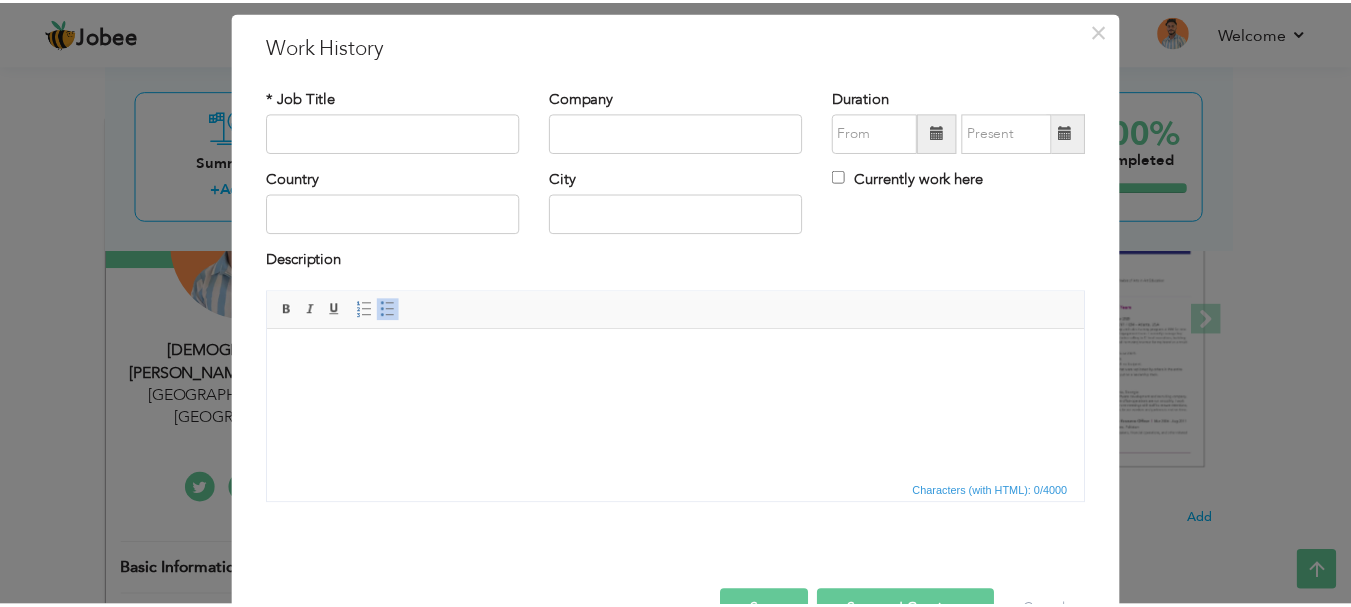 scroll, scrollTop: 20, scrollLeft: 0, axis: vertical 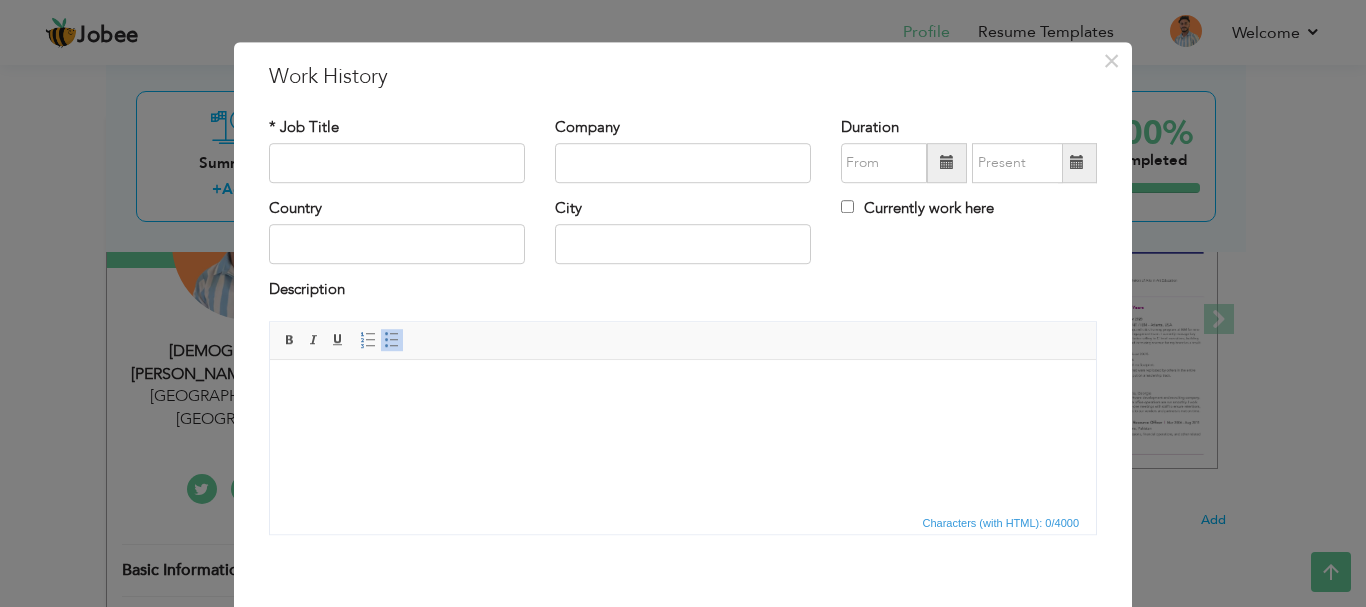click on "×
Work History
* Job Title
Company
Duration Currently work here Country" at bounding box center [683, 303] 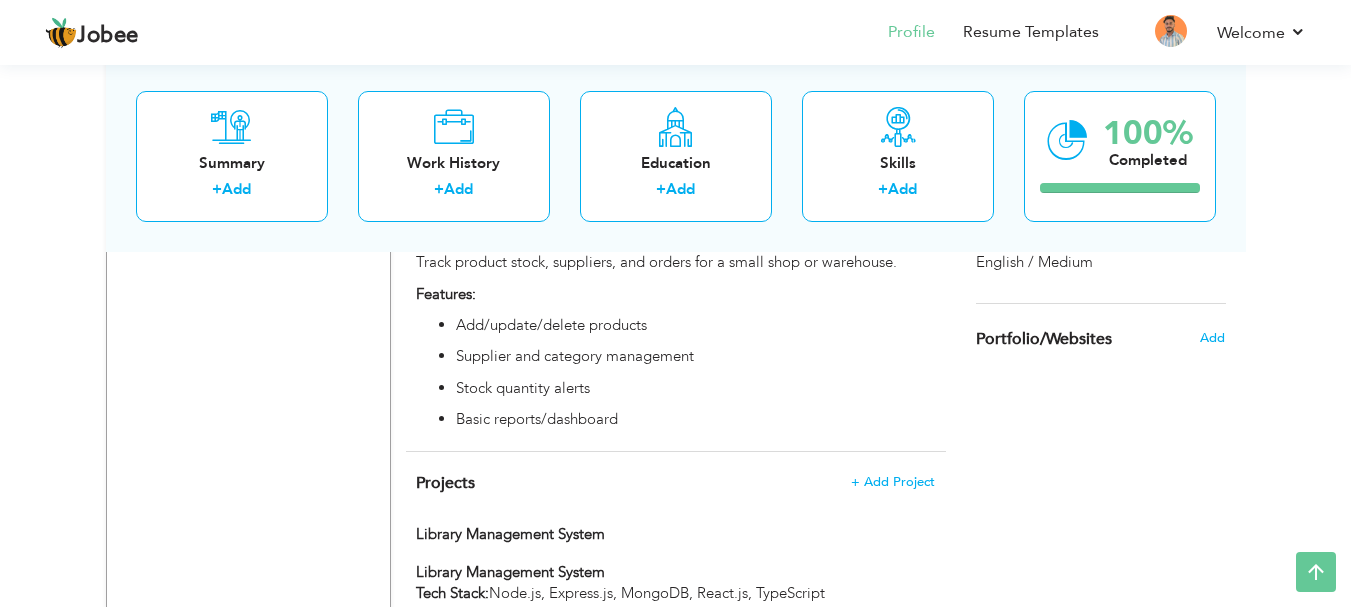 scroll, scrollTop: 1311, scrollLeft: 0, axis: vertical 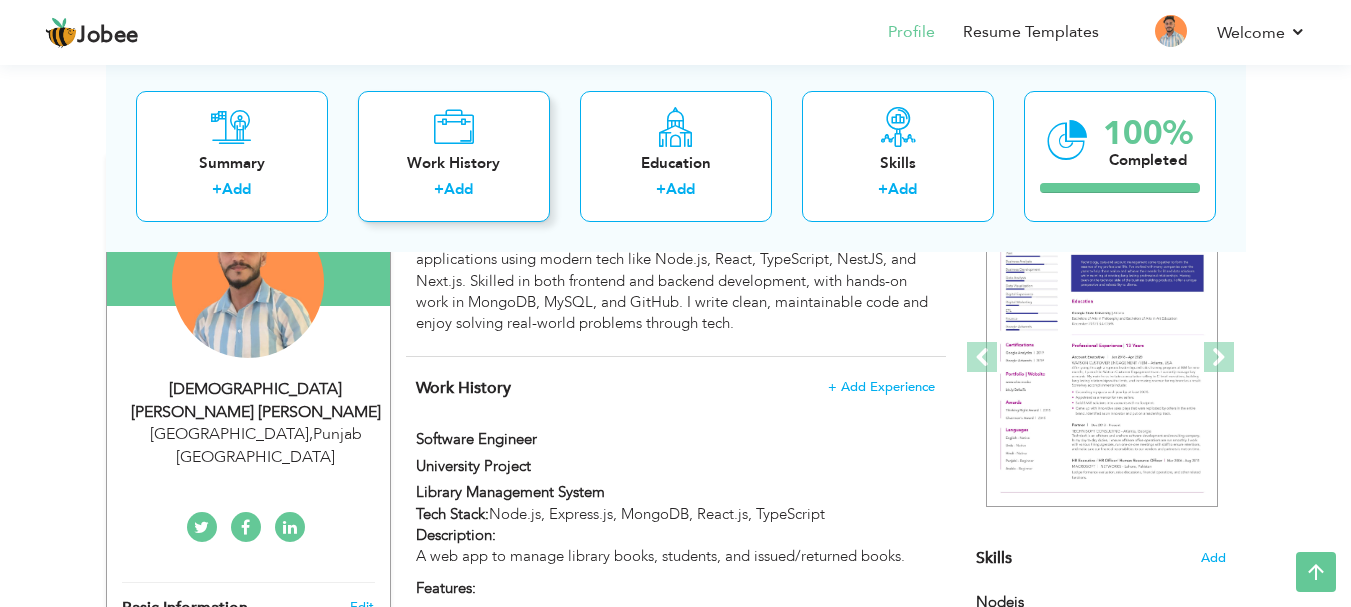 click at bounding box center [453, 126] 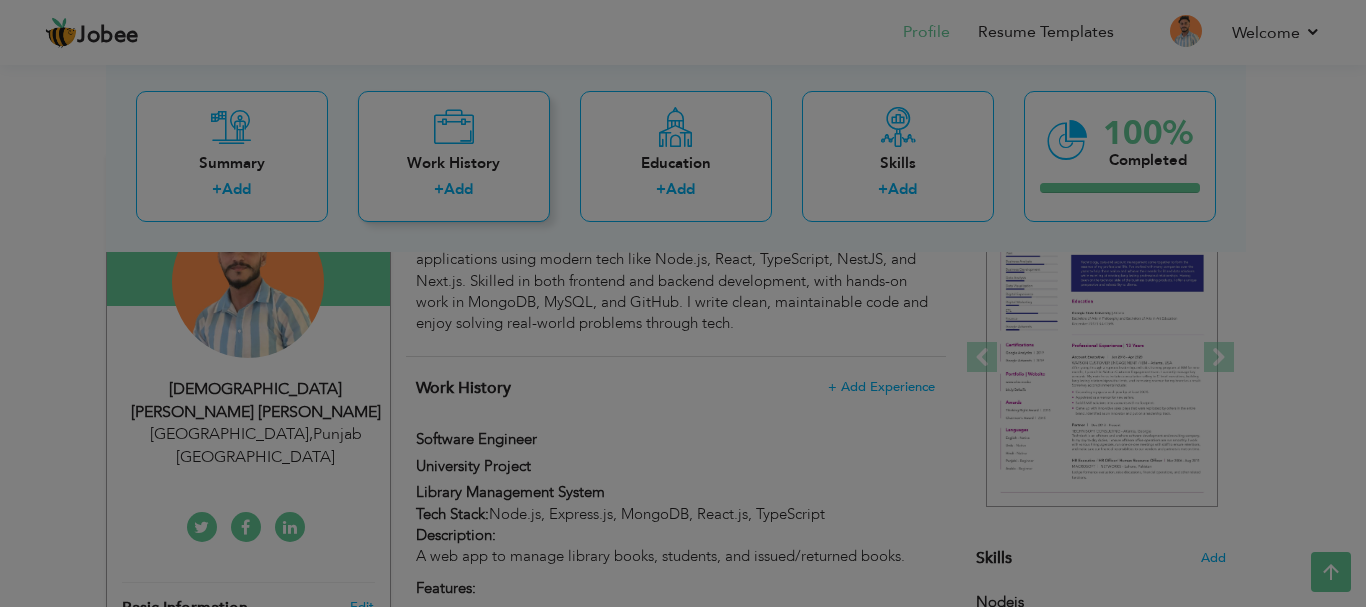 scroll, scrollTop: 0, scrollLeft: 0, axis: both 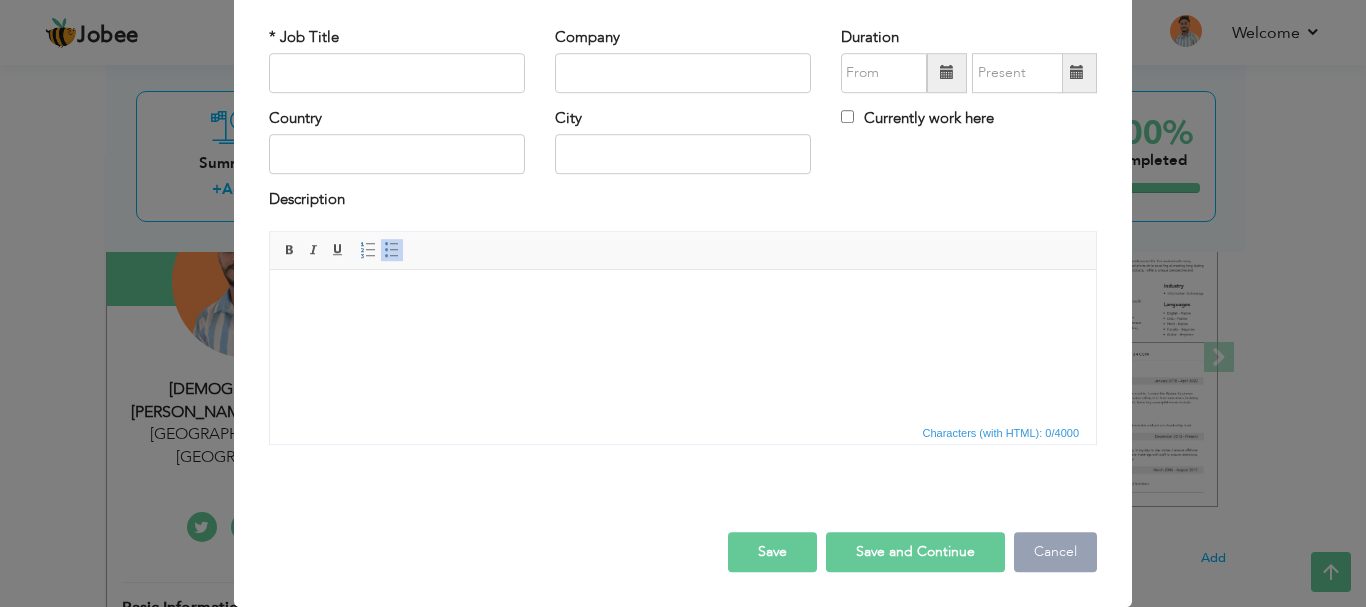 click on "Cancel" at bounding box center (1055, 552) 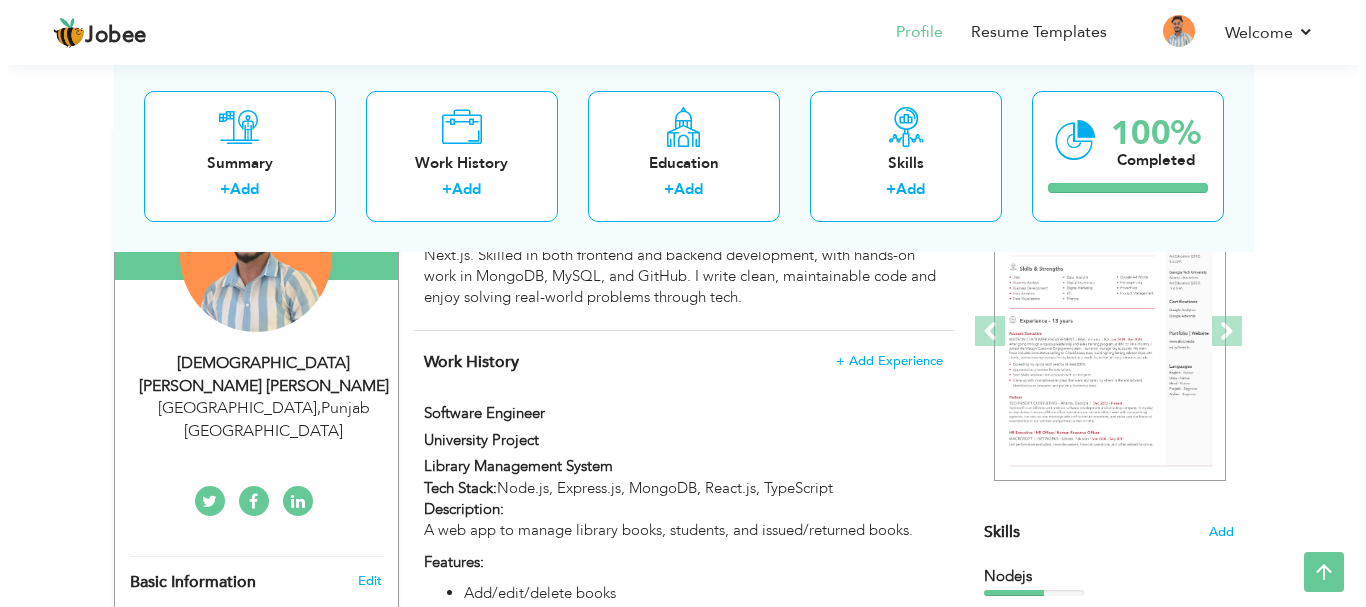 scroll, scrollTop: 243, scrollLeft: 0, axis: vertical 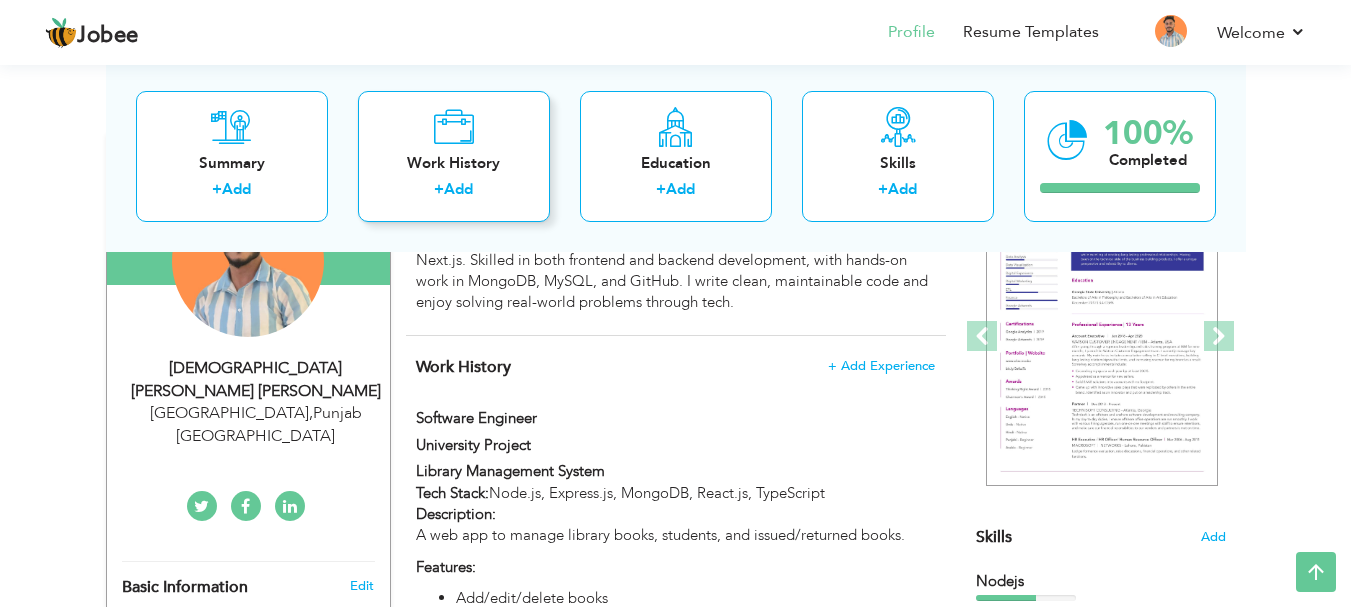 click on "Add" at bounding box center [458, 189] 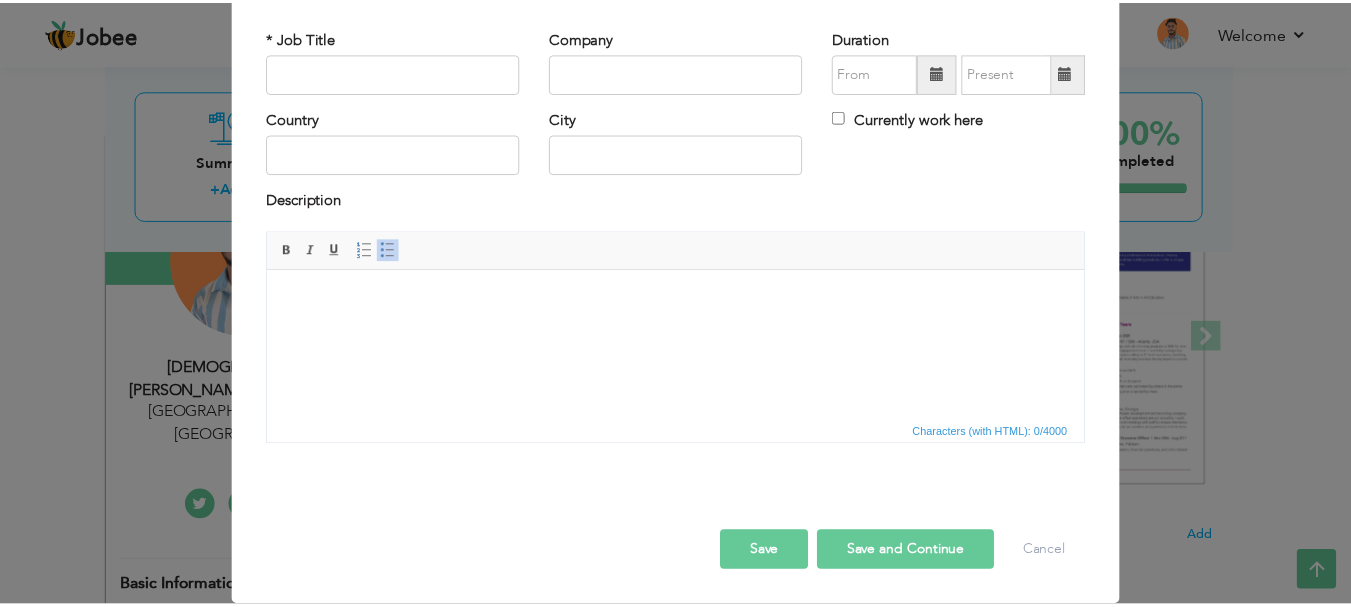 scroll, scrollTop: 0, scrollLeft: 0, axis: both 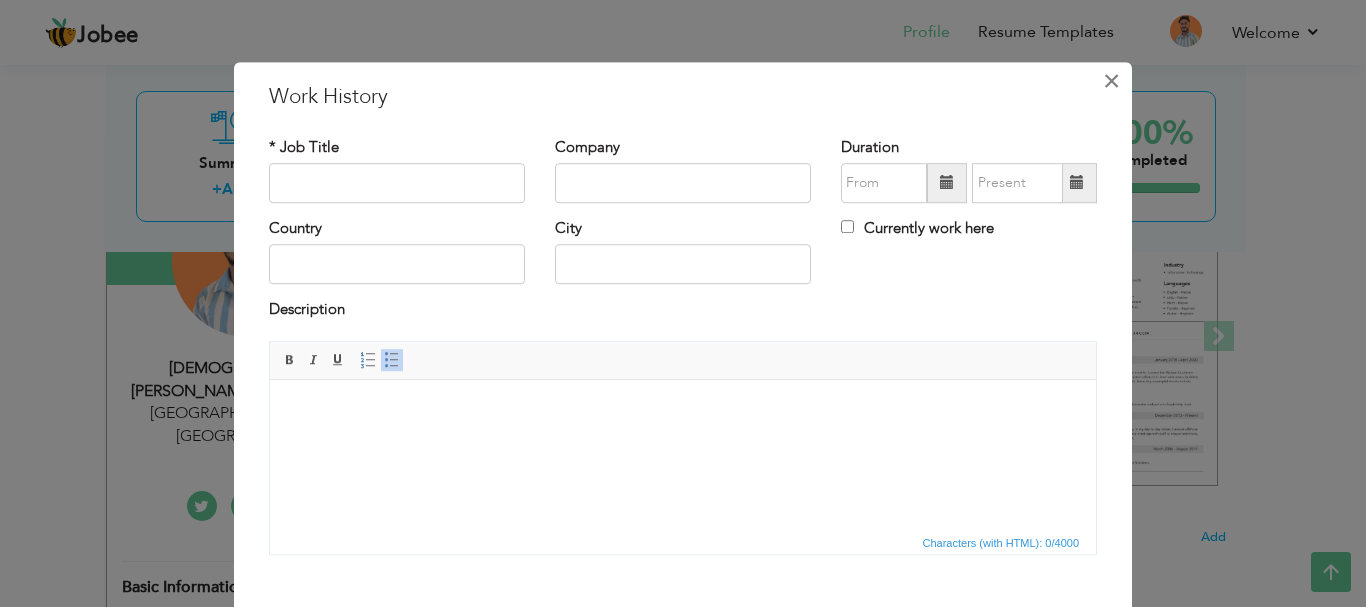 click on "×" at bounding box center [1111, 81] 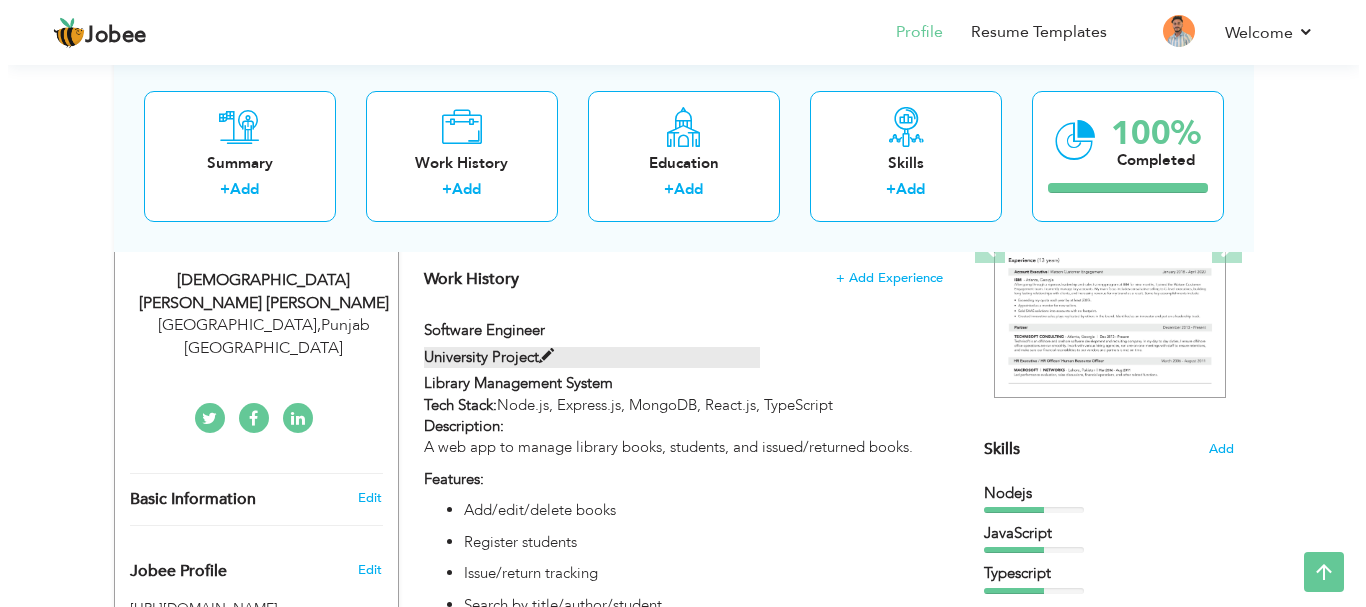 scroll, scrollTop: 334, scrollLeft: 0, axis: vertical 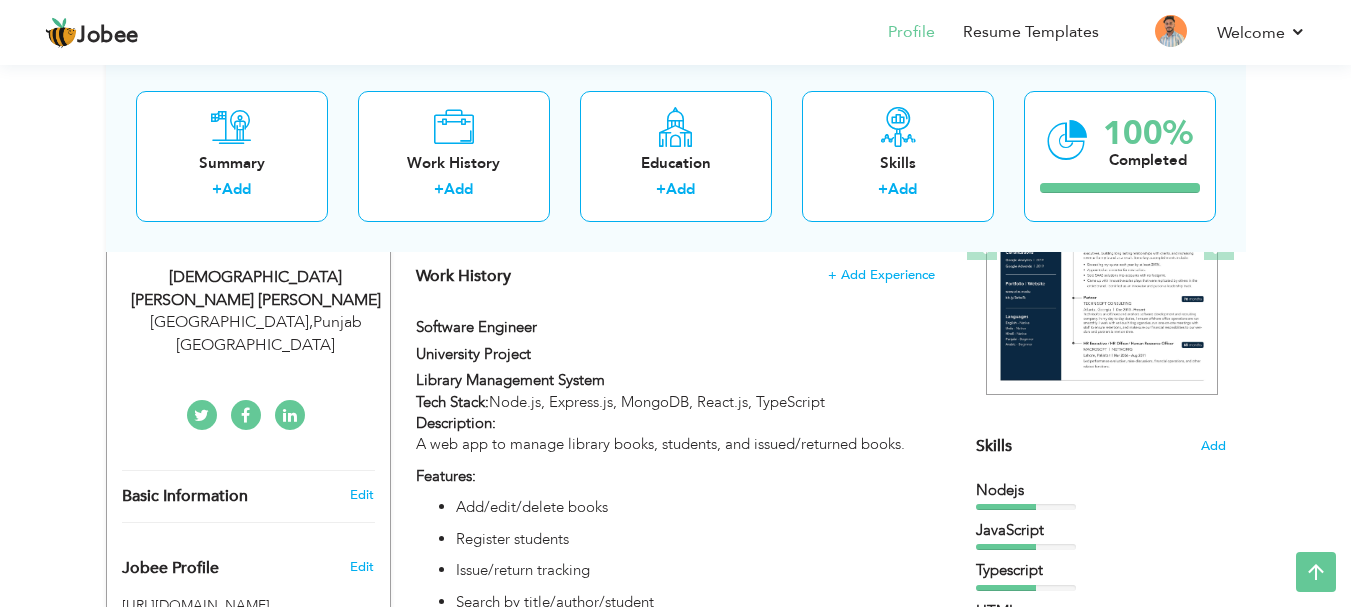 click on "Software Engineer" at bounding box center [675, 330] 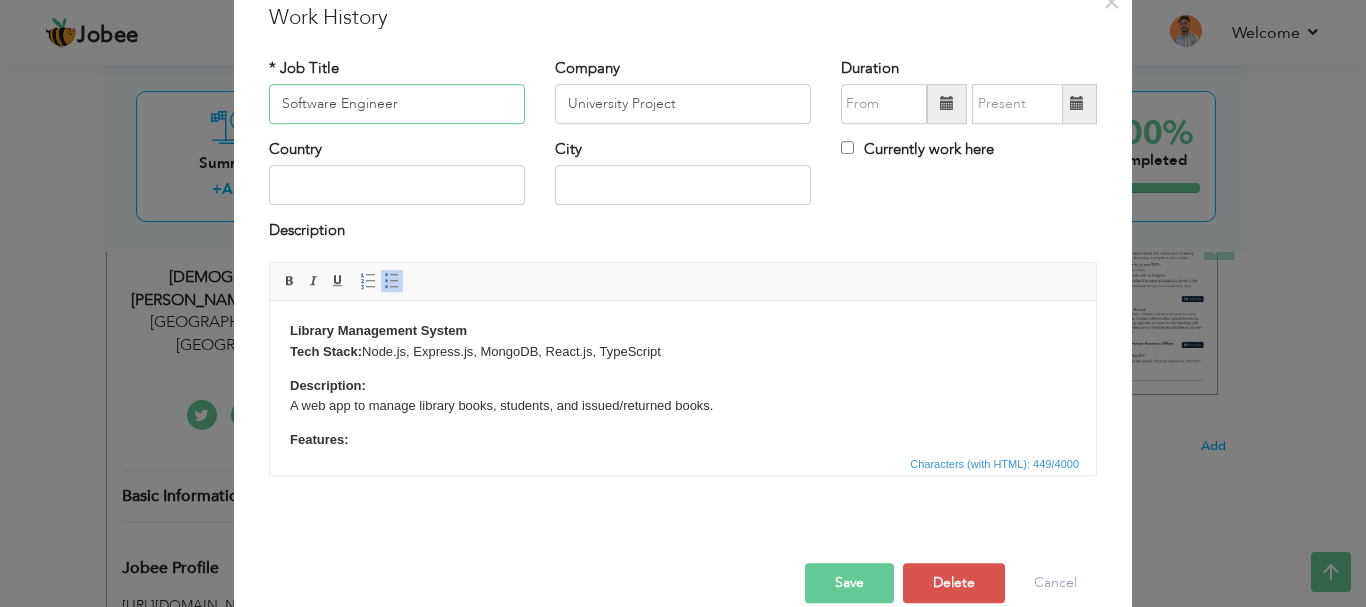 scroll, scrollTop: 110, scrollLeft: 0, axis: vertical 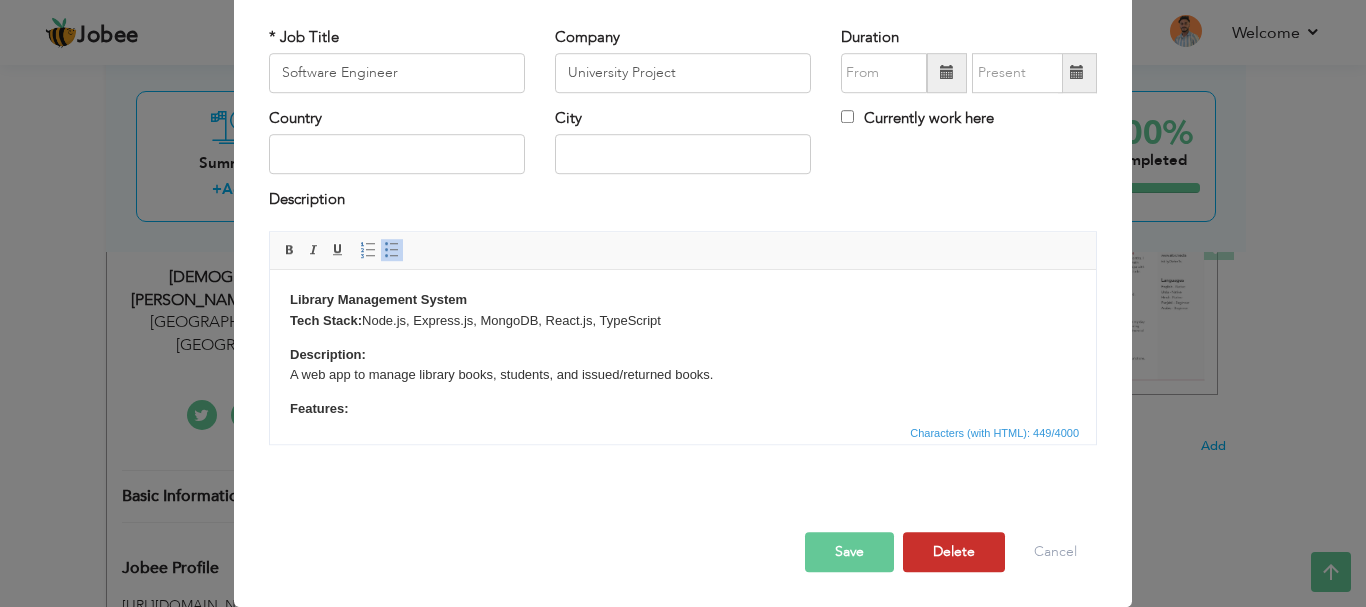 click on "Delete" at bounding box center [954, 552] 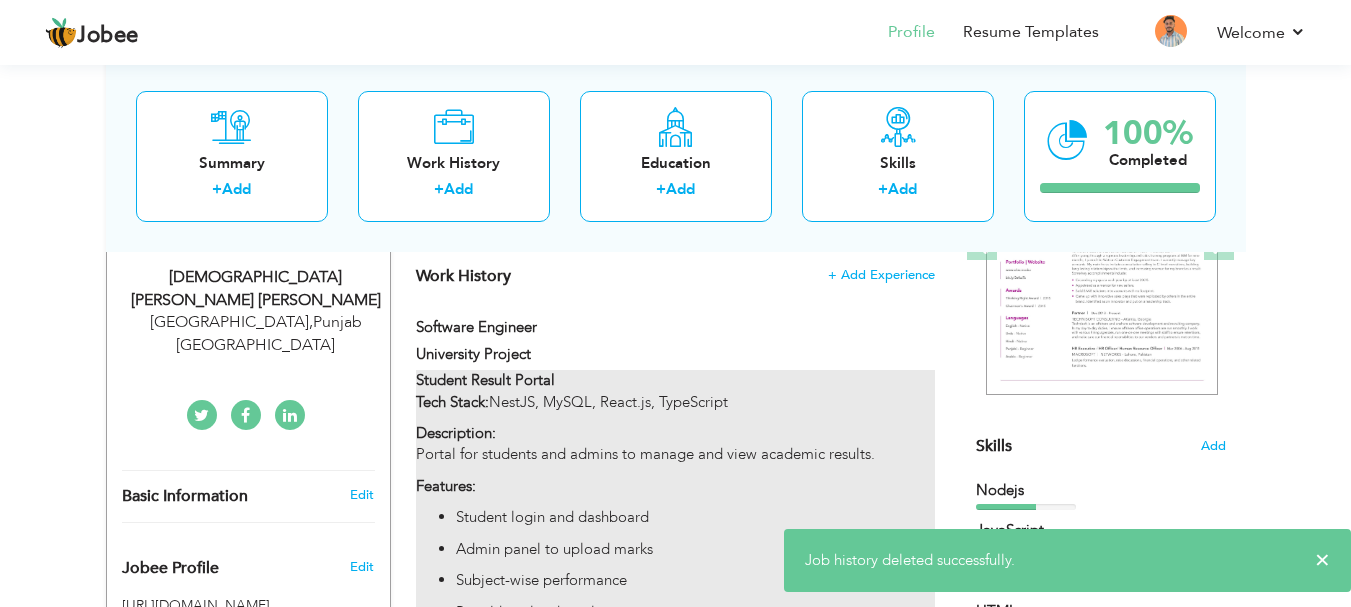 click on "Student Result Portal" at bounding box center (485, 380) 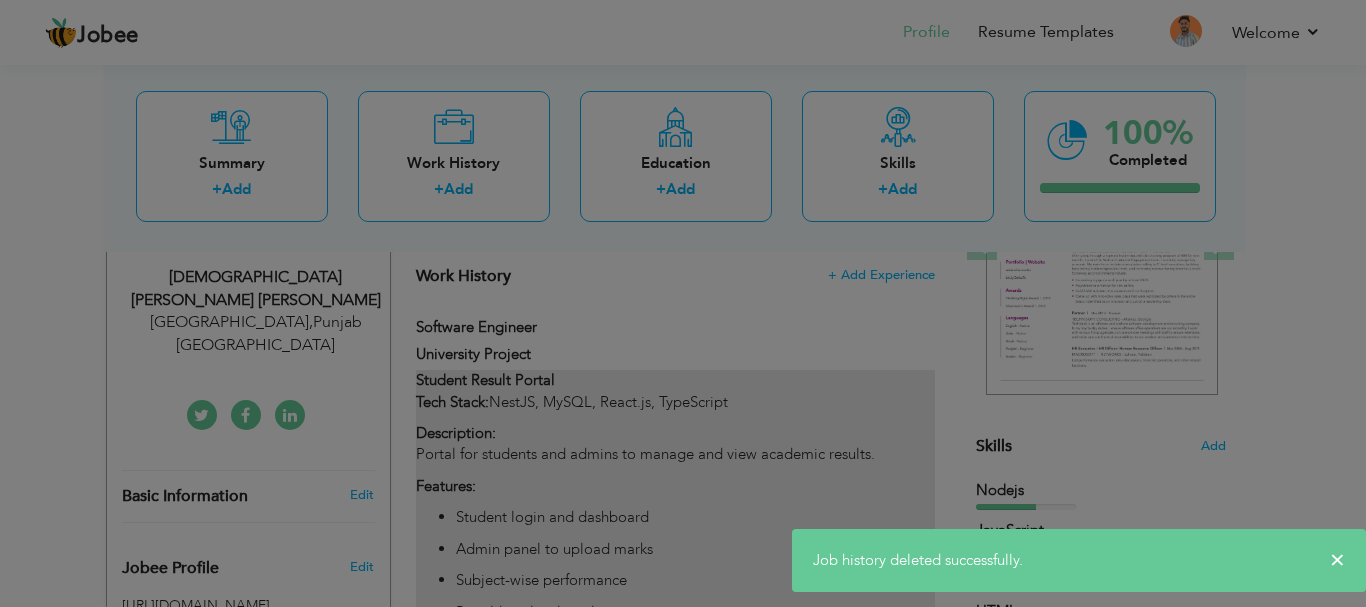 scroll, scrollTop: 0, scrollLeft: 0, axis: both 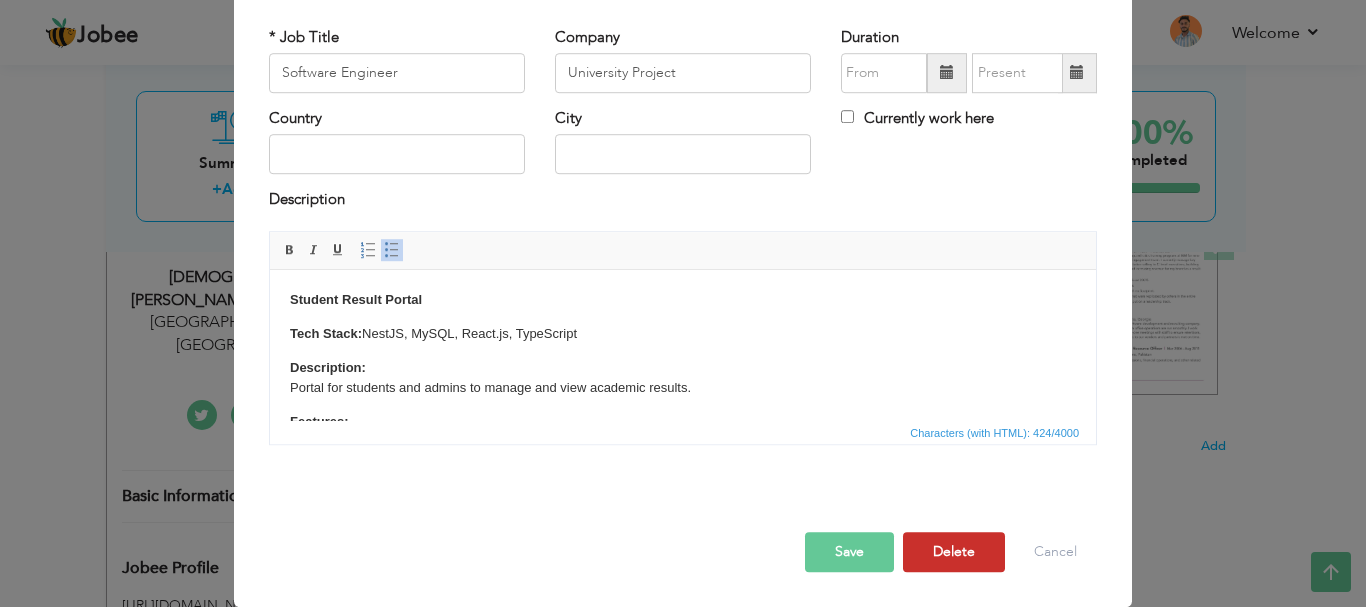 click on "Delete" at bounding box center (954, 552) 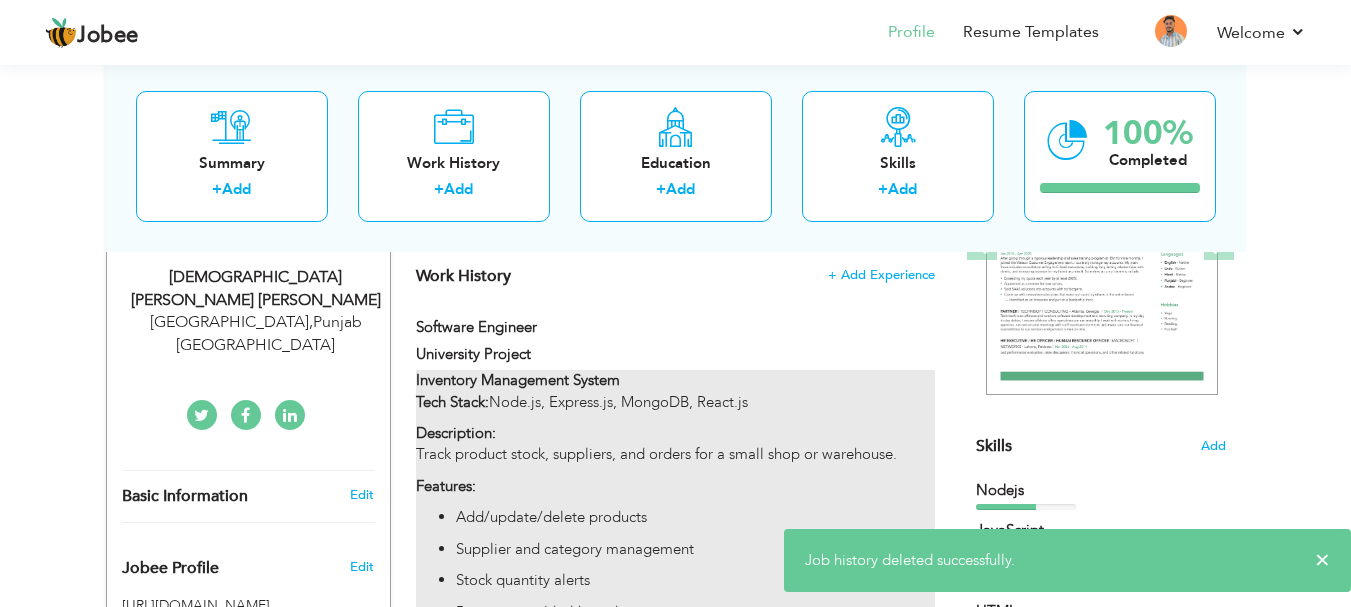 click on "Description:
Track product stock, suppliers, and orders for a small shop or warehouse." at bounding box center (675, 444) 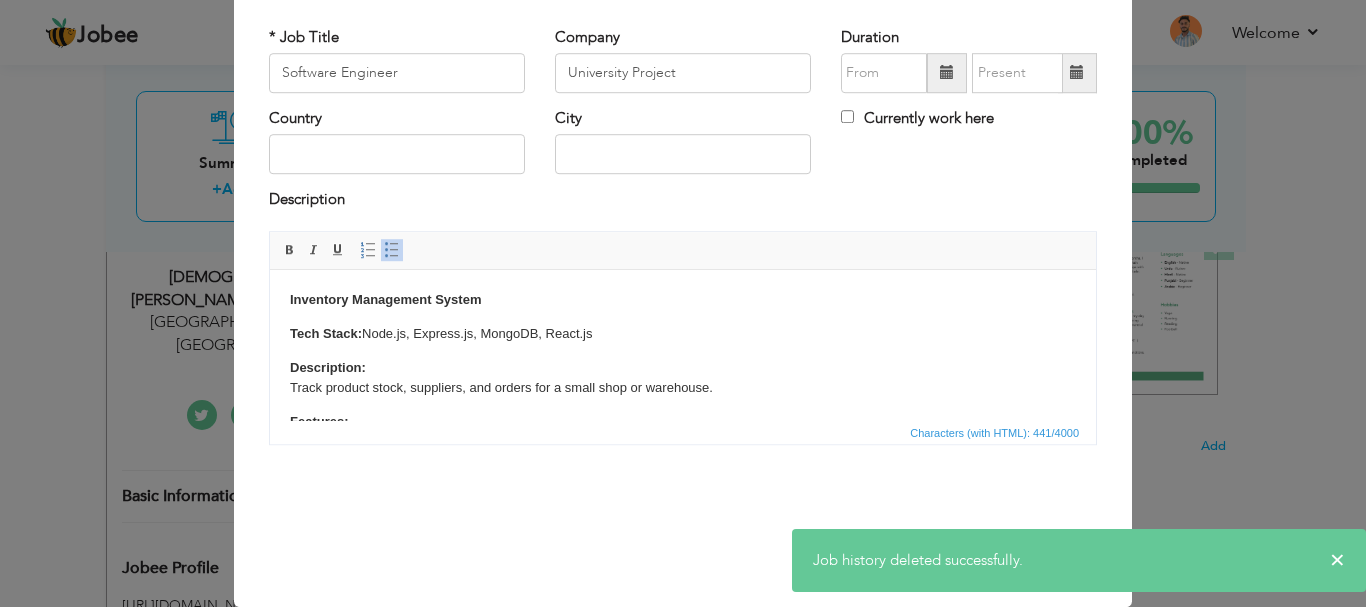 scroll, scrollTop: 0, scrollLeft: 0, axis: both 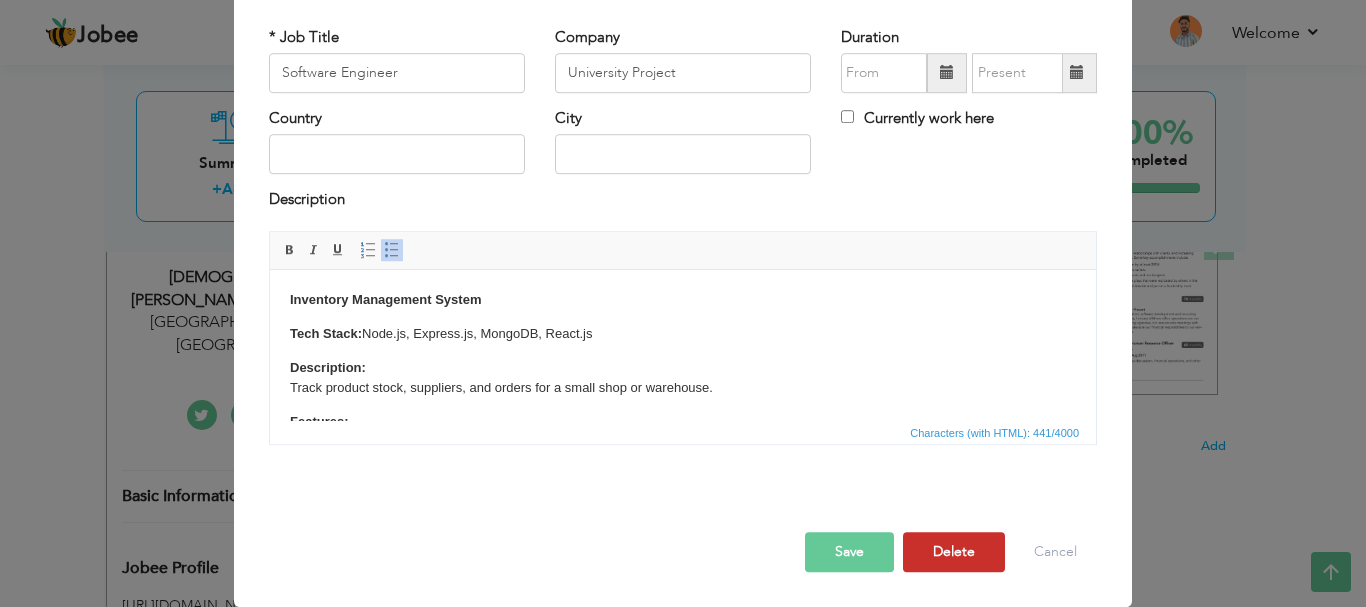 click on "Delete" at bounding box center [954, 552] 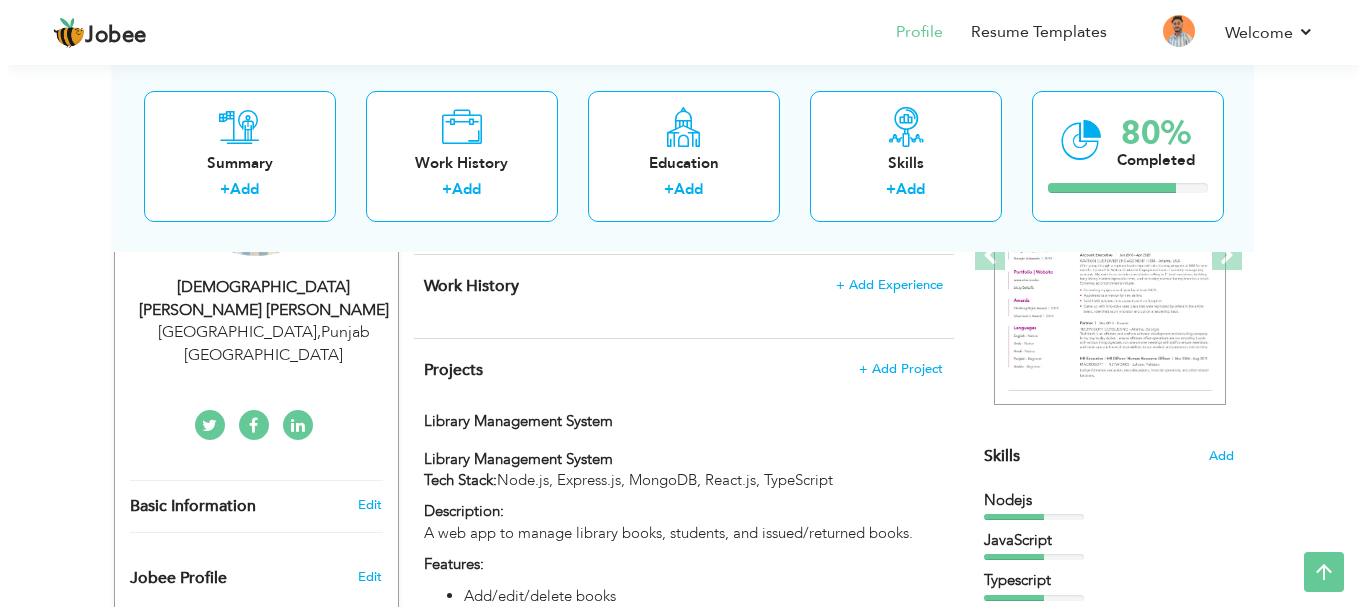 scroll, scrollTop: 304, scrollLeft: 0, axis: vertical 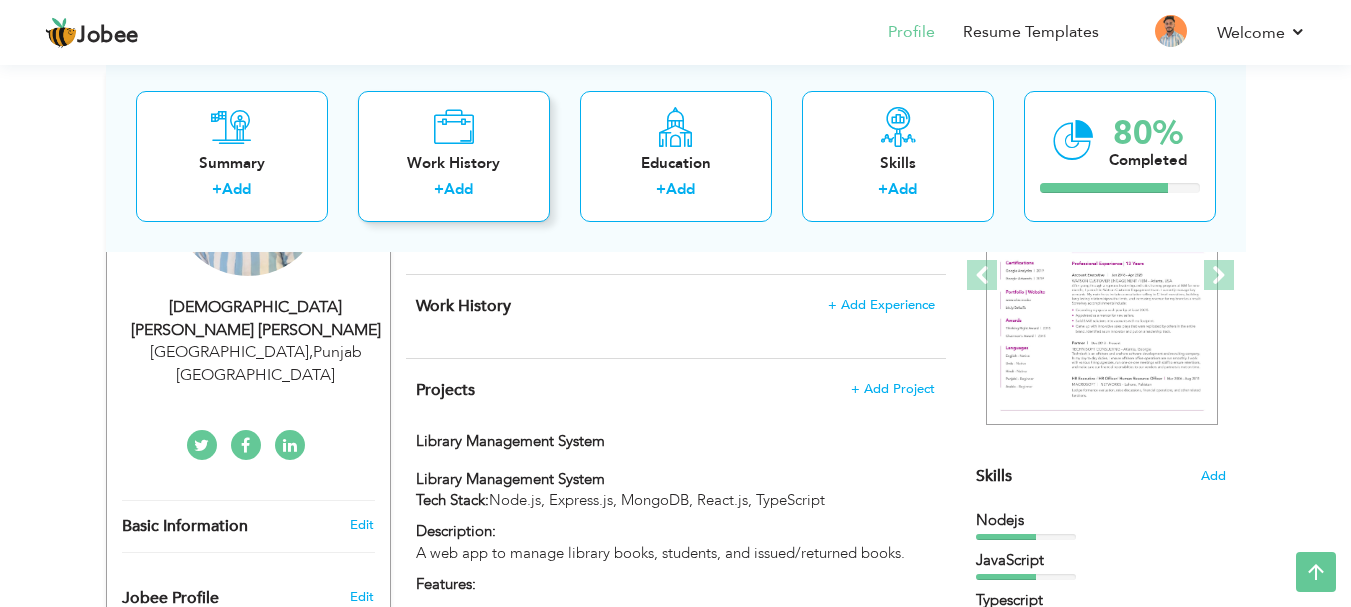click on "Work History" at bounding box center [454, 162] 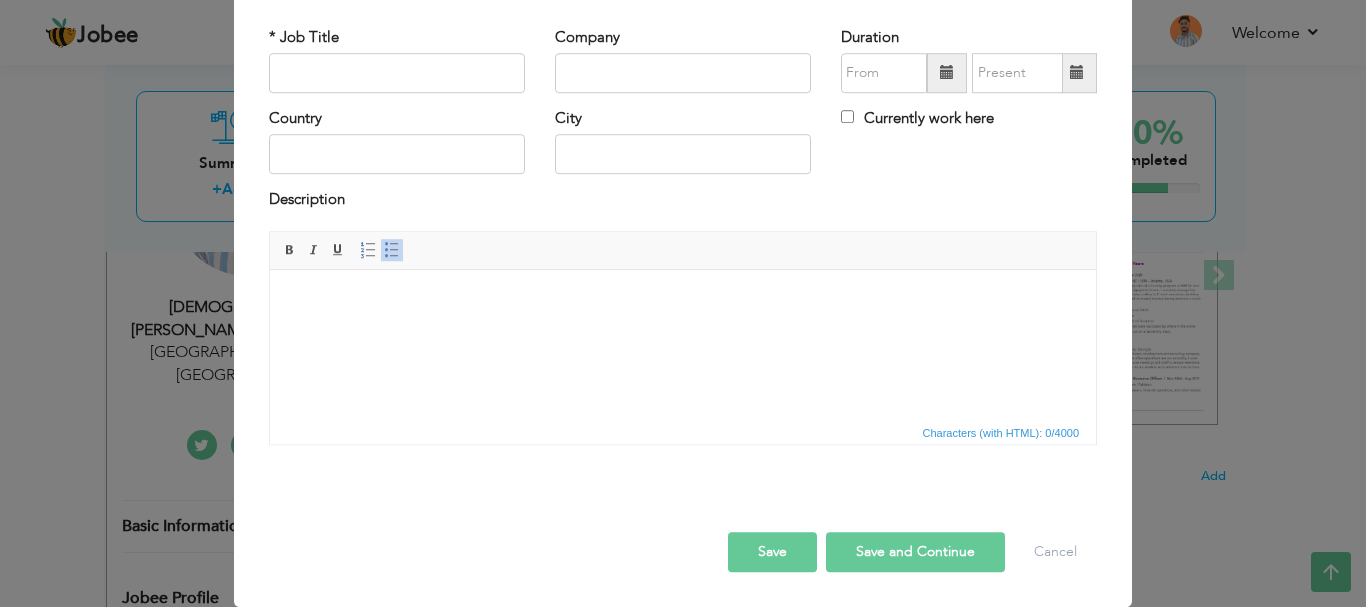 scroll, scrollTop: 0, scrollLeft: 0, axis: both 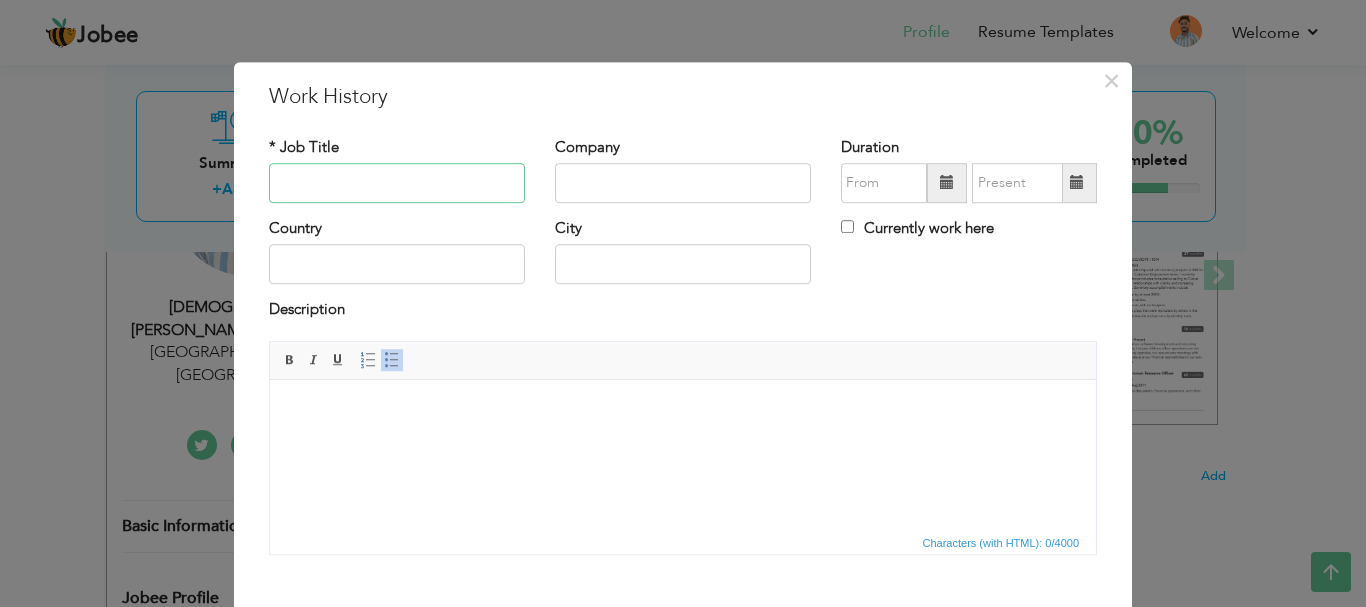 paste on "Full Stack Developer – Library Management System" 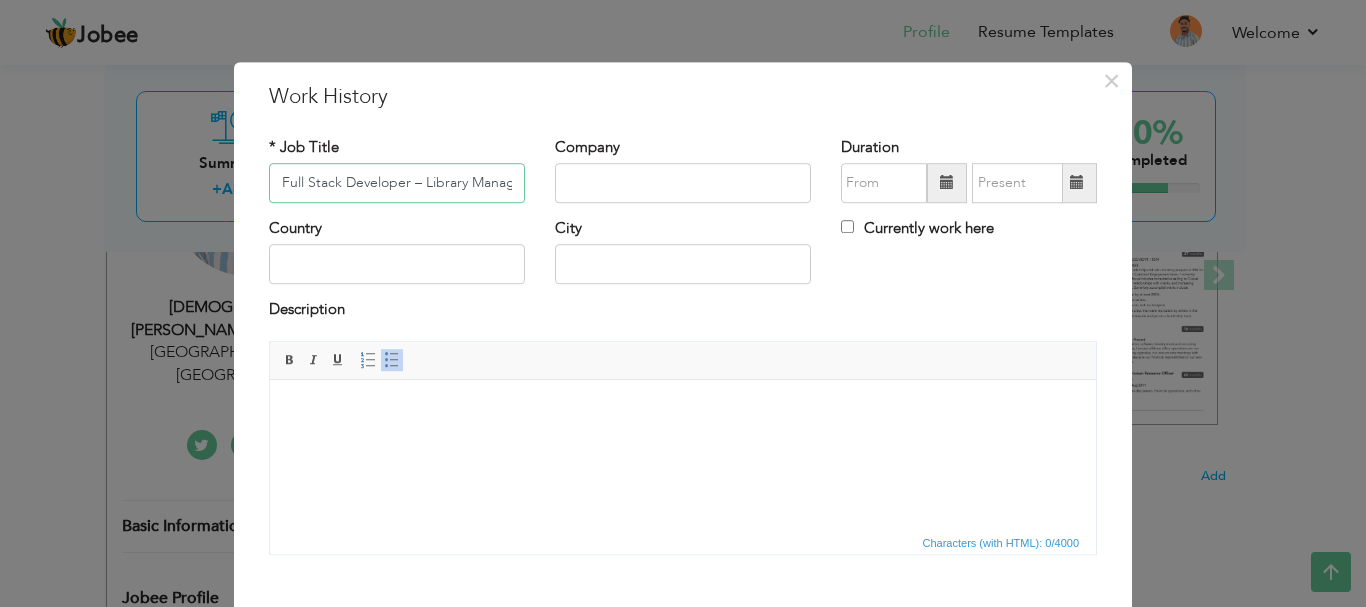 scroll, scrollTop: 0, scrollLeft: 89, axis: horizontal 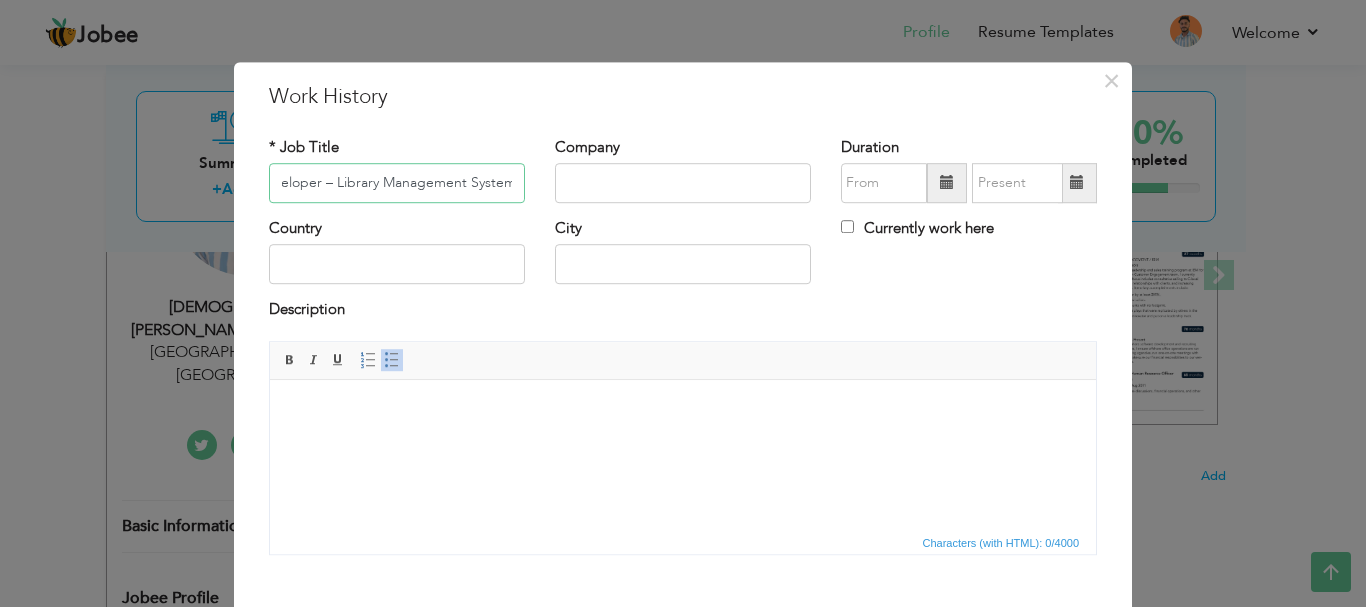 drag, startPoint x: 513, startPoint y: 181, endPoint x: 328, endPoint y: 185, distance: 185.04324 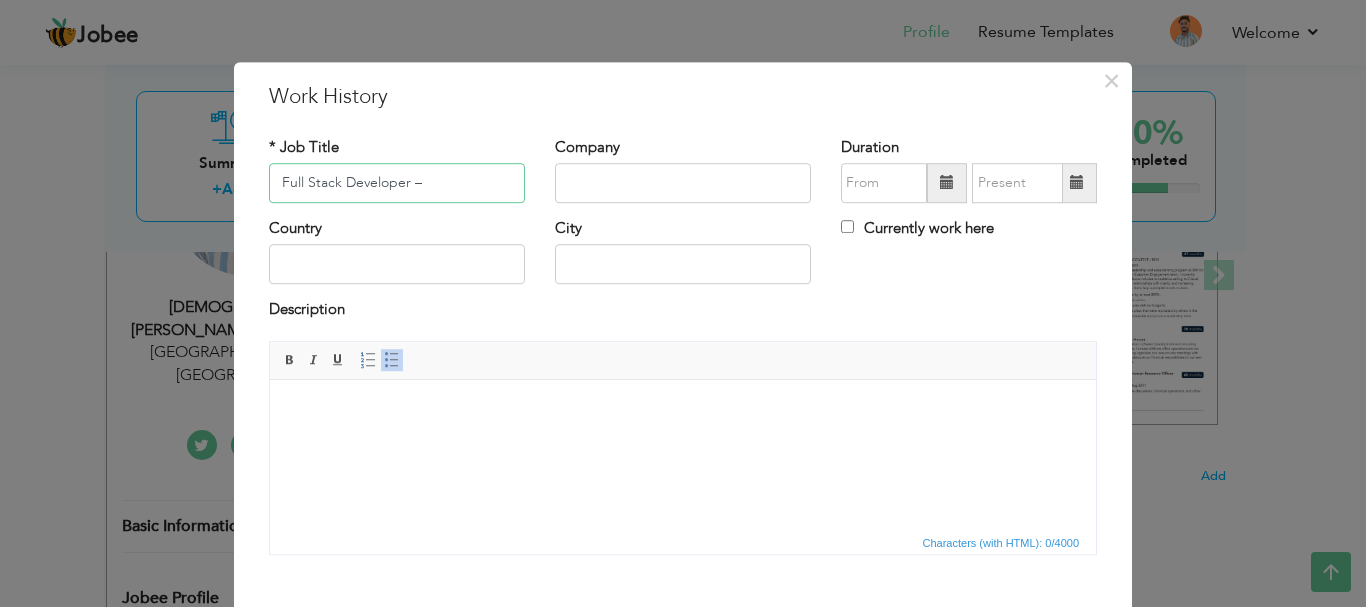 scroll, scrollTop: 0, scrollLeft: 0, axis: both 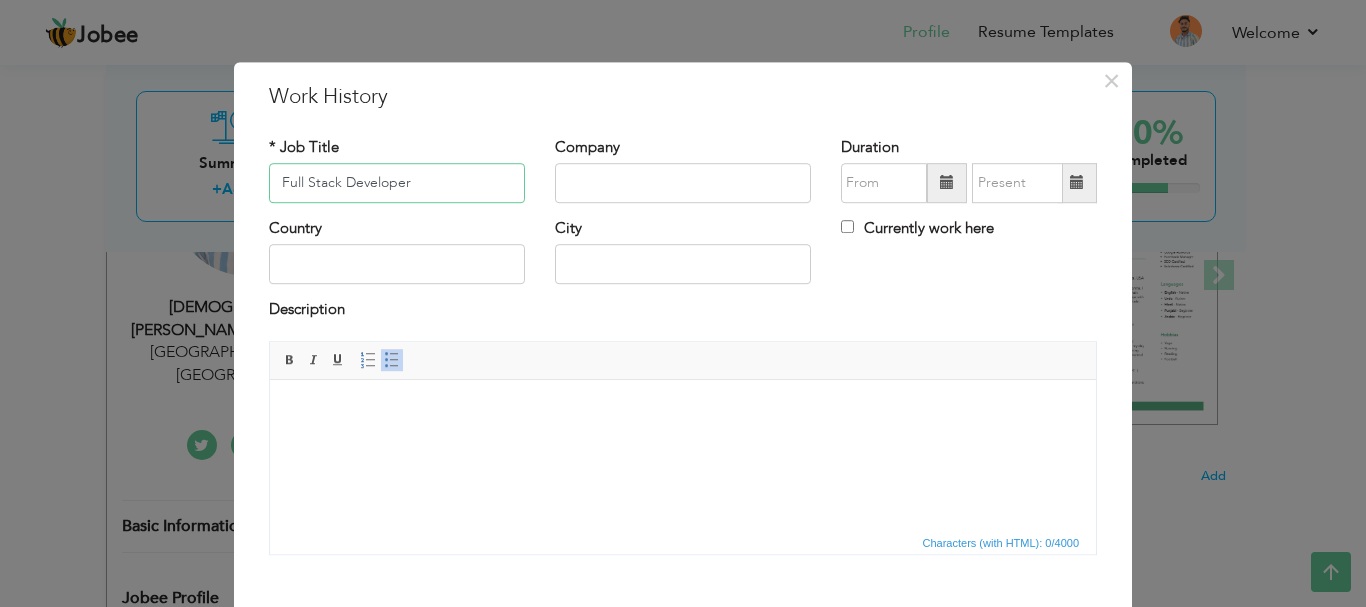 type on "Full Stack Developer" 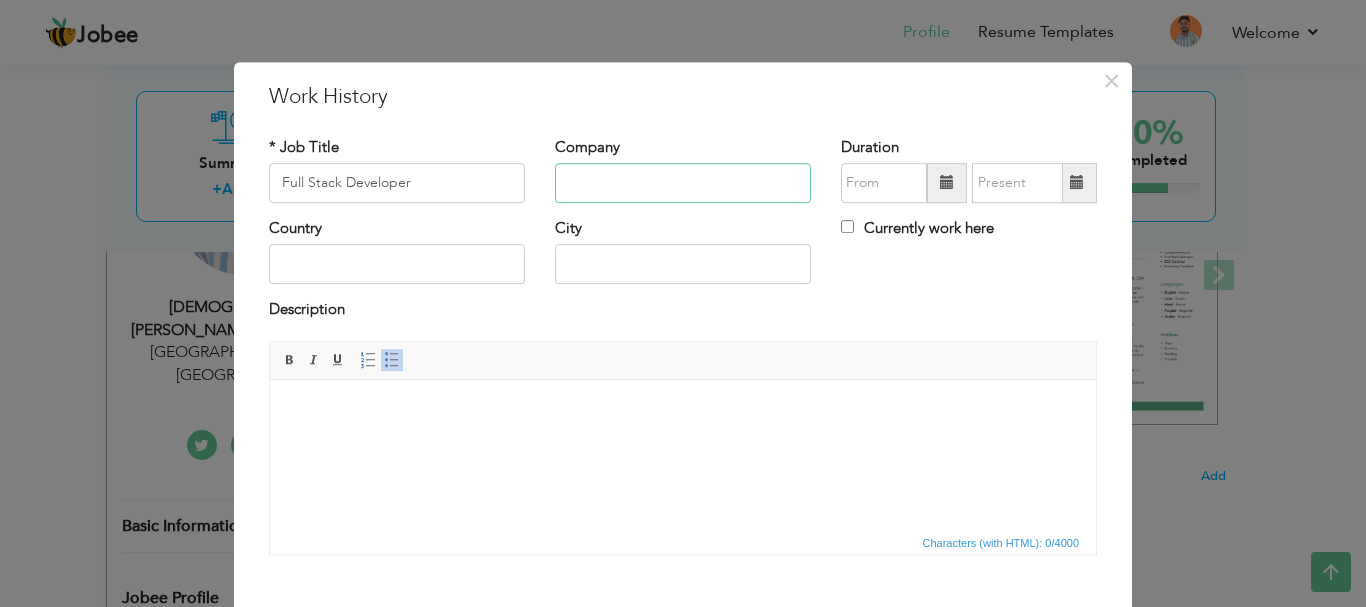 click at bounding box center (683, 183) 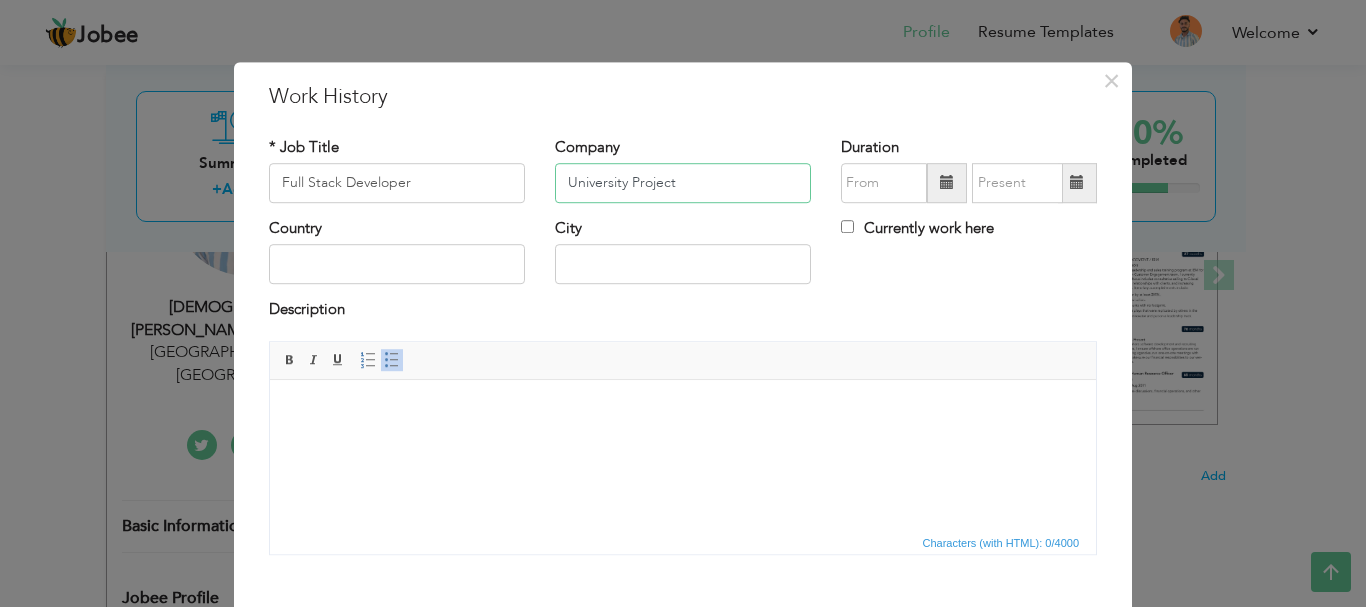 type on "University Project" 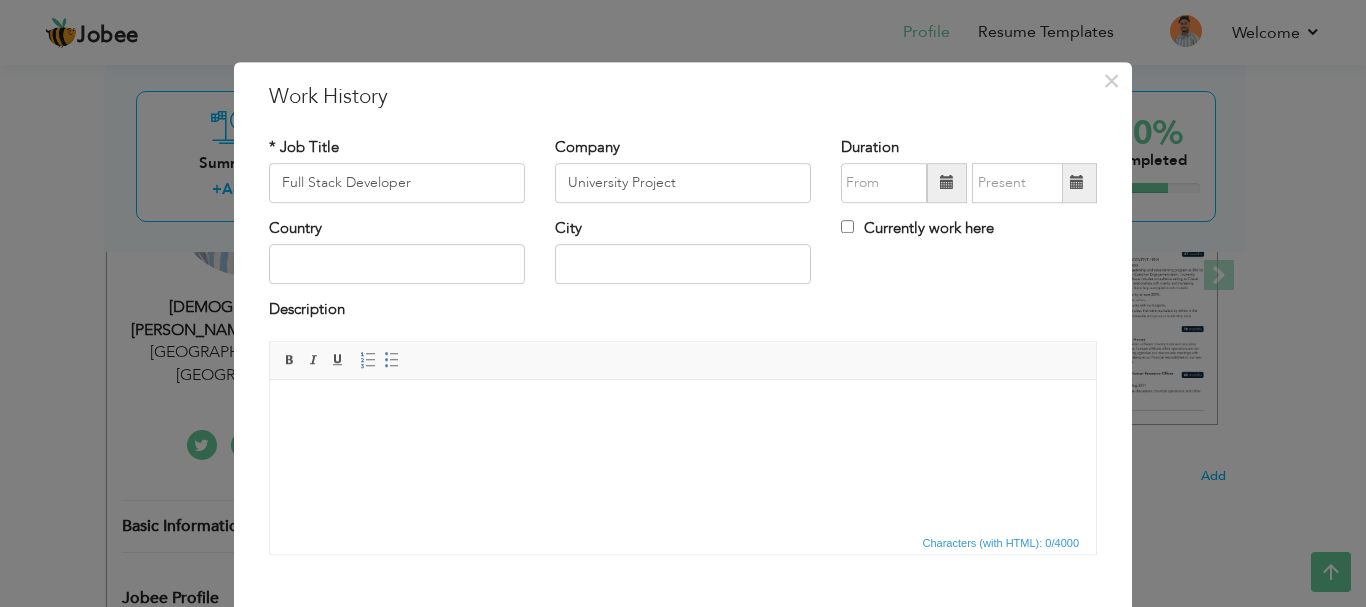click at bounding box center (683, 409) 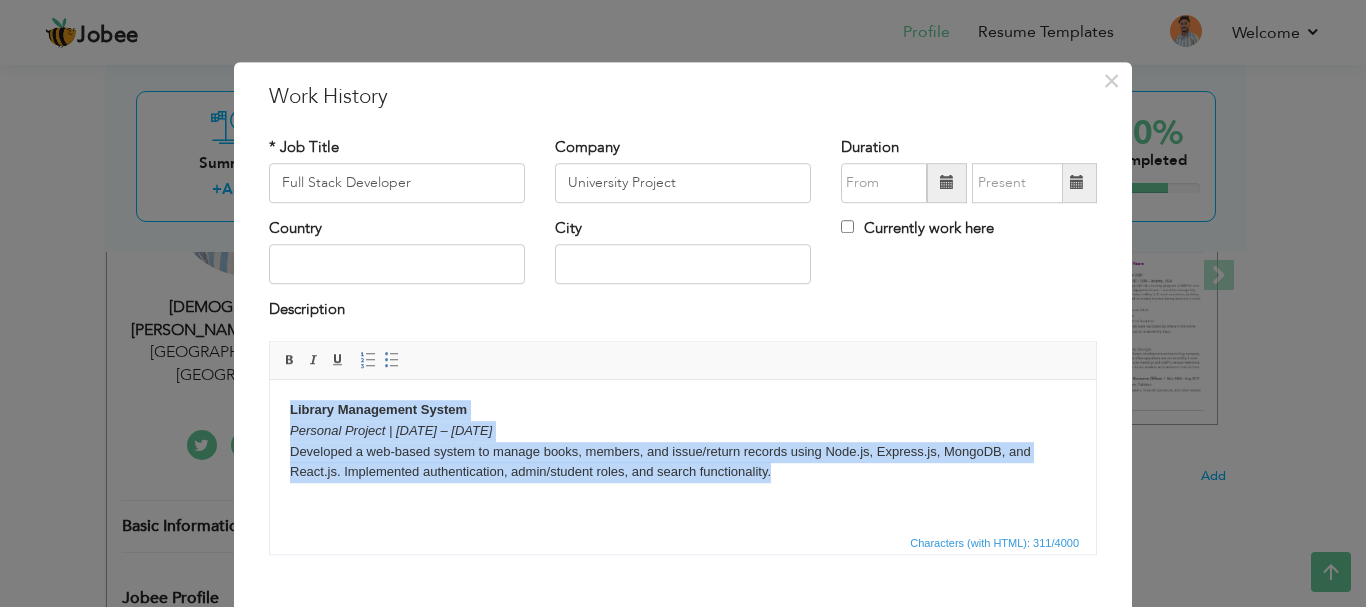 drag, startPoint x: 289, startPoint y: 406, endPoint x: 886, endPoint y: 502, distance: 604.6693 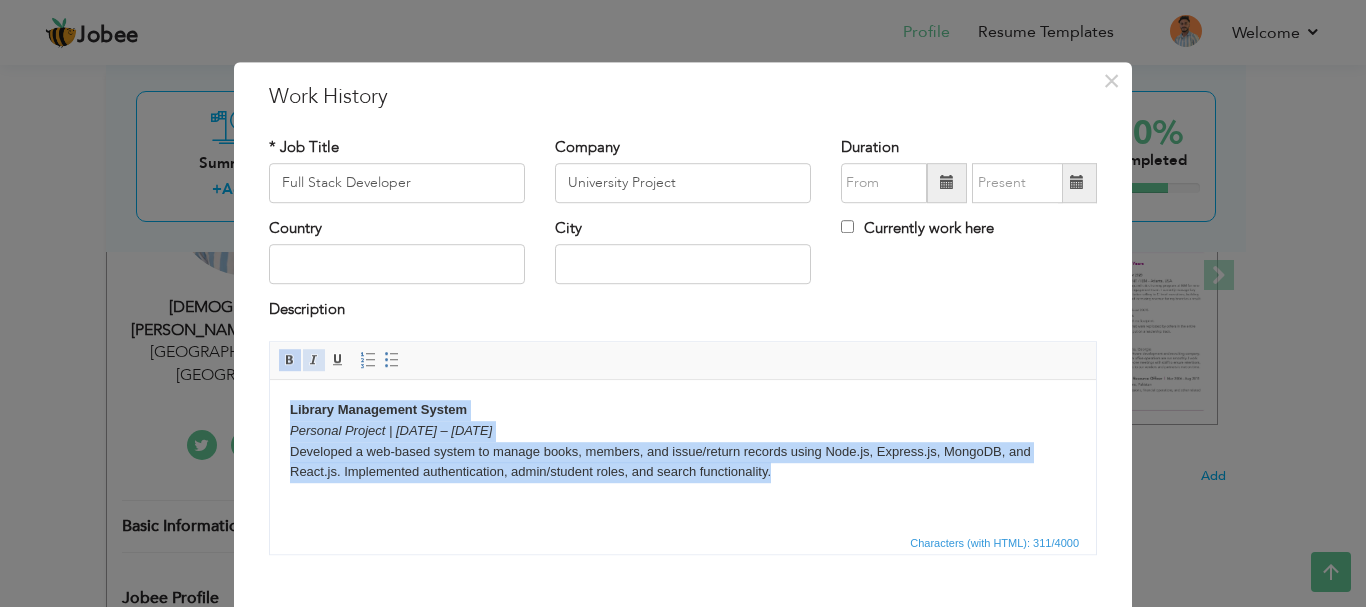 click at bounding box center (314, 360) 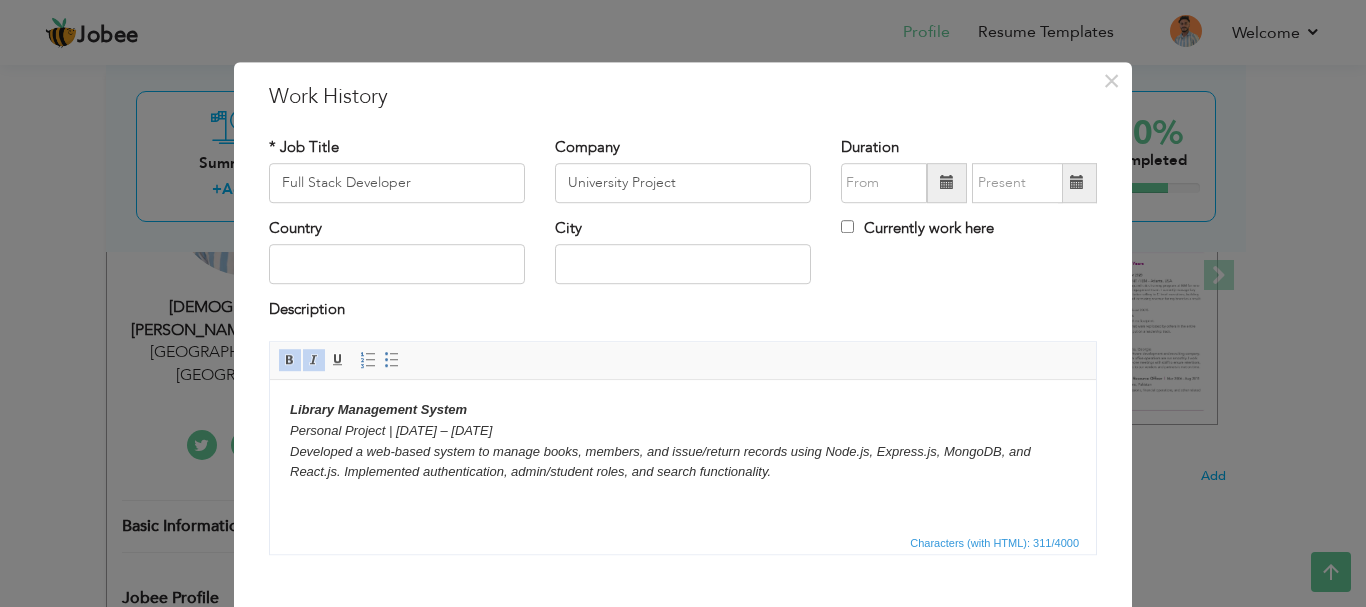 click at bounding box center [314, 360] 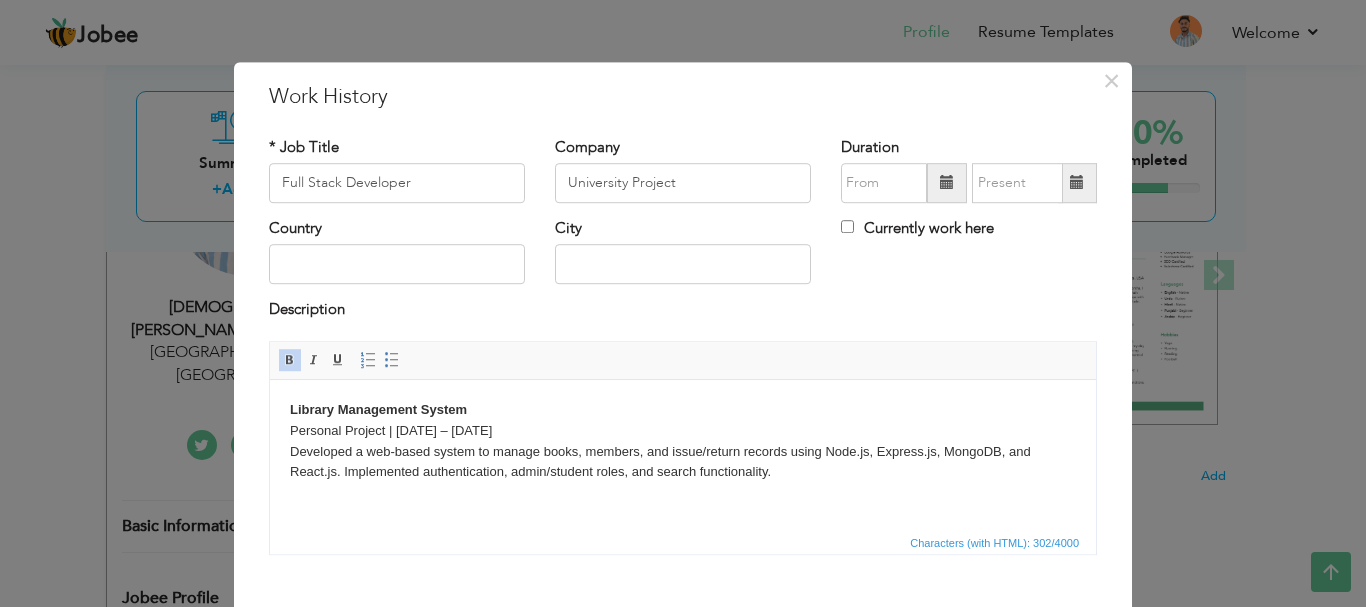 click on "Library Management System Personal Project | Mar 2024 – Apr 2024 Developed a web-based system to manage books, members, and issue/return records using Node.js, Express.js, MongoDB, and React.js. Implemented authentication, admin/student roles, and search functionality." at bounding box center (683, 440) 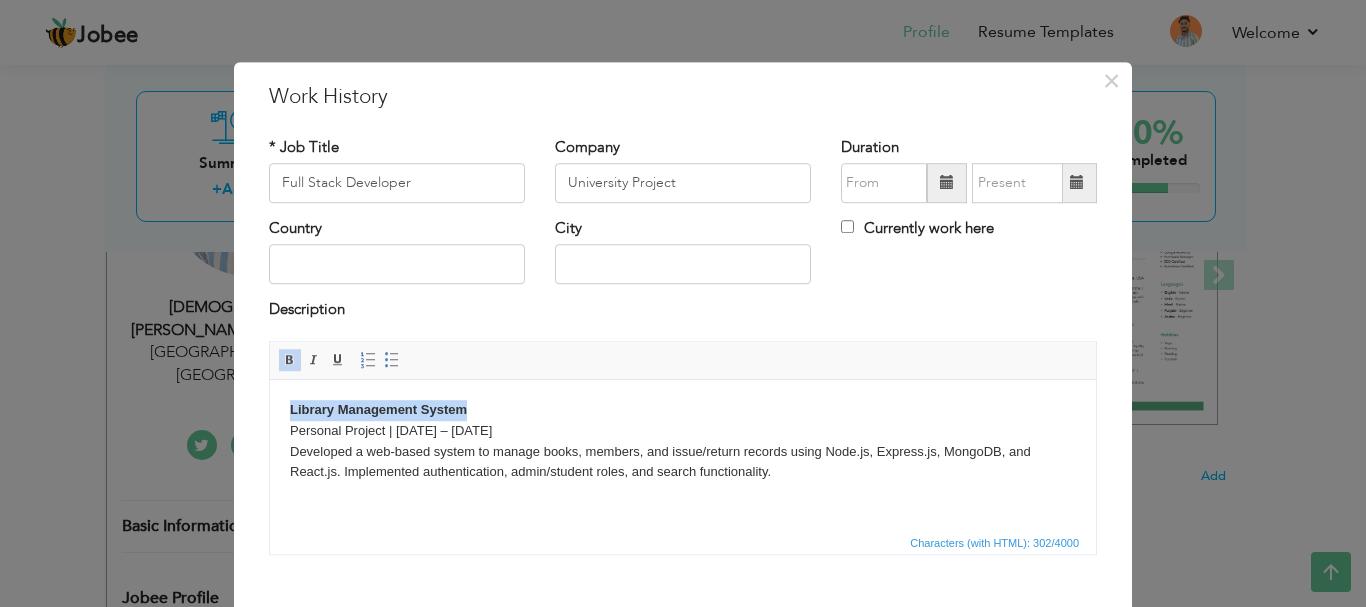 drag, startPoint x: 480, startPoint y: 409, endPoint x: 279, endPoint y: 407, distance: 201.00995 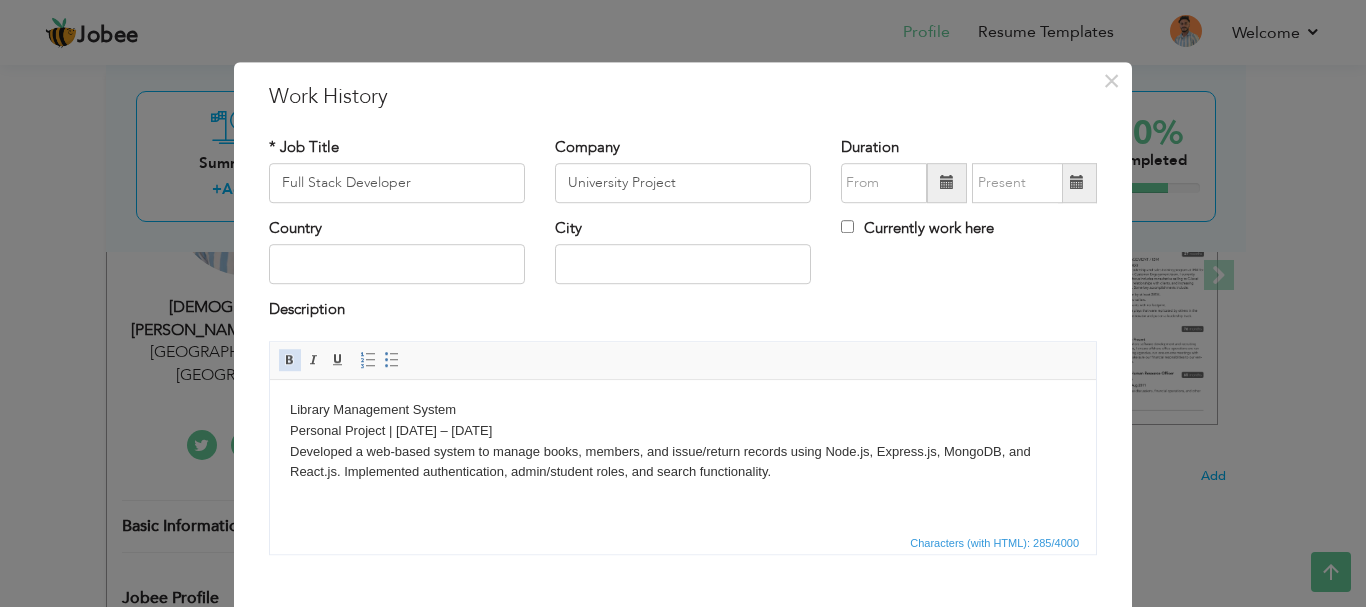 click at bounding box center (290, 360) 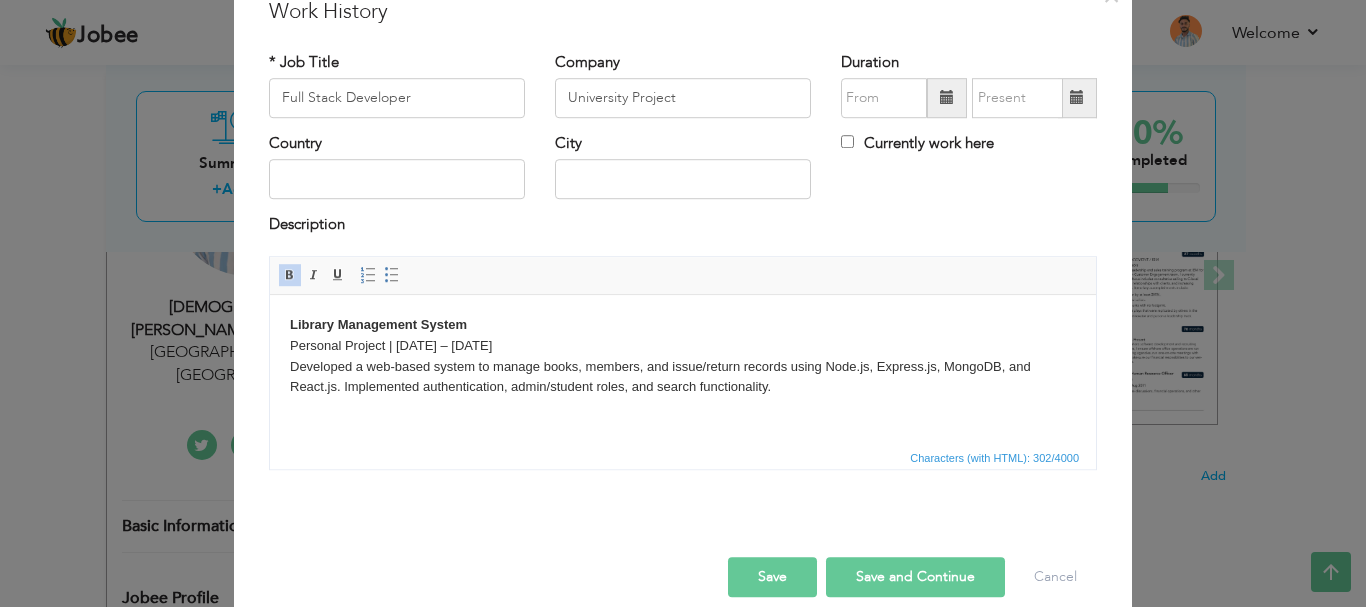 scroll, scrollTop: 110, scrollLeft: 0, axis: vertical 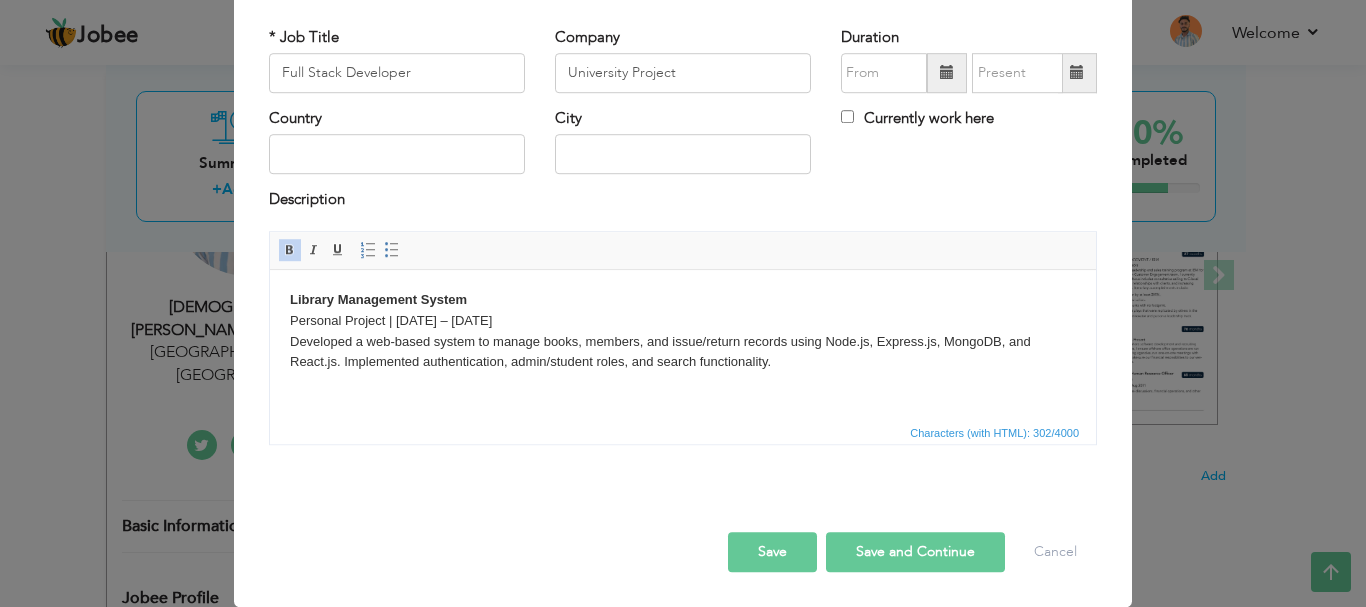 click on "Save and Continue" at bounding box center (915, 552) 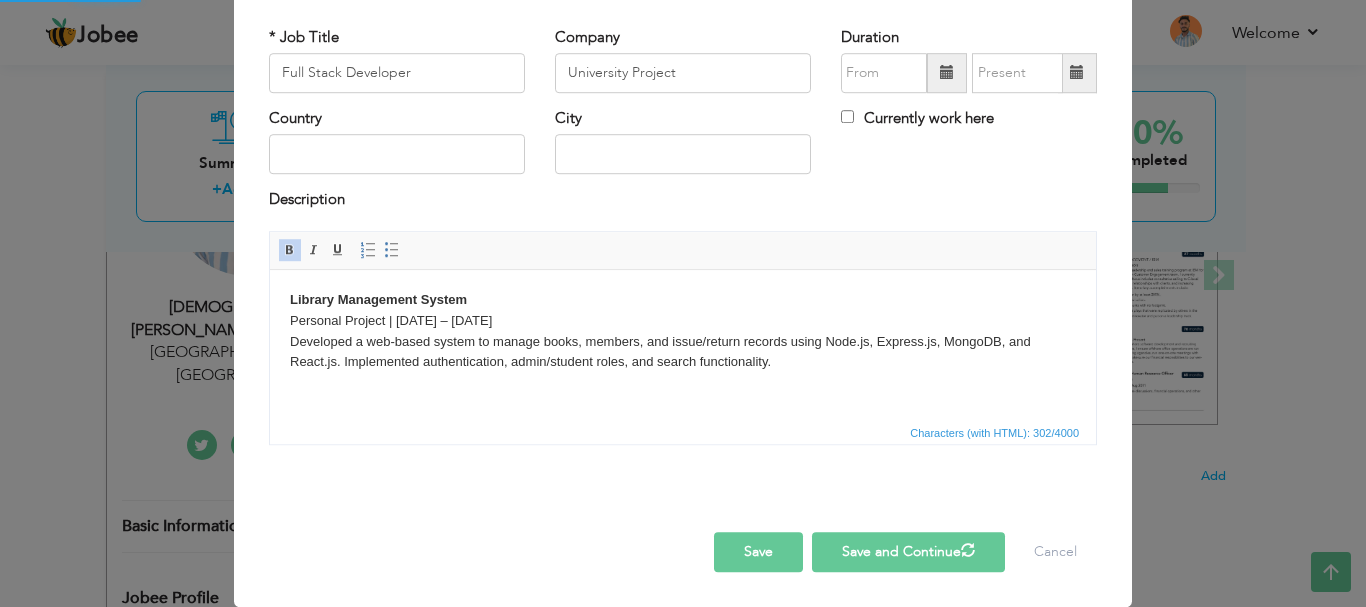 type 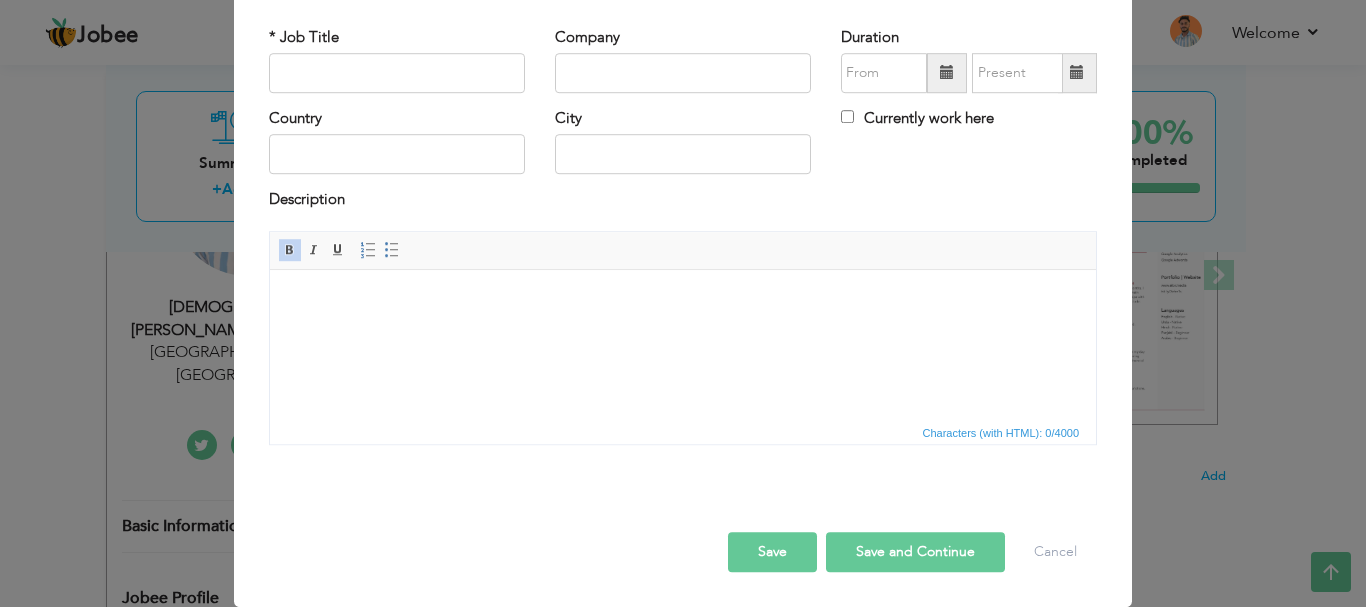 click at bounding box center (683, 299) 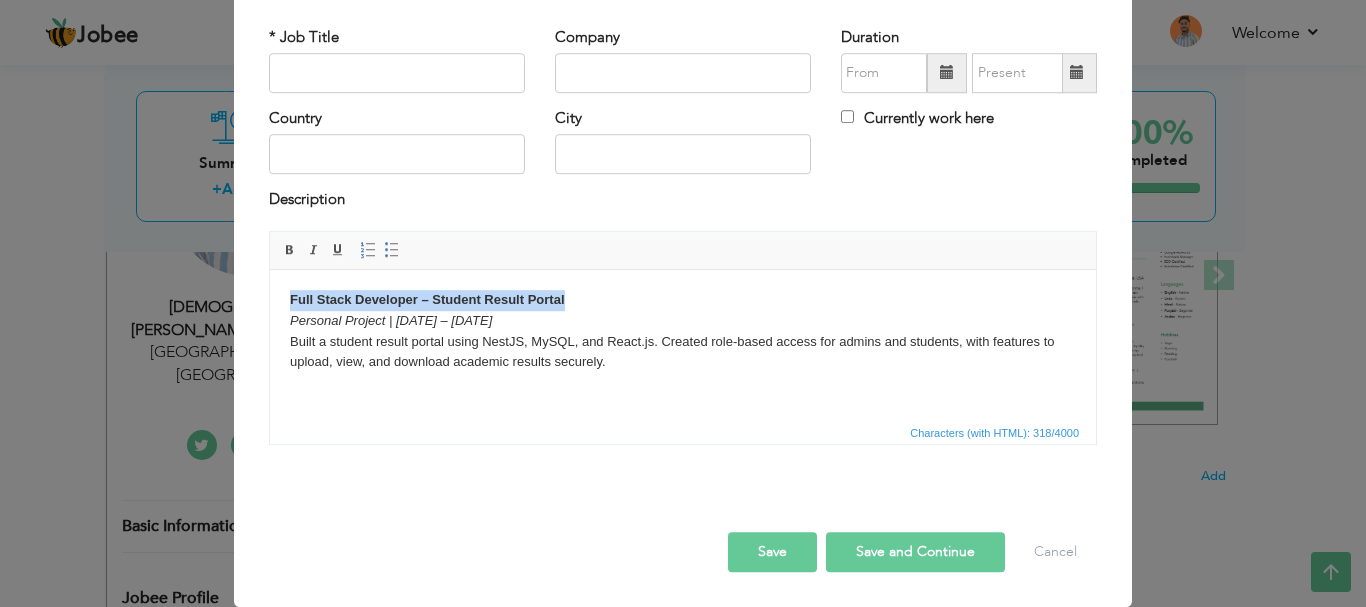 drag, startPoint x: 291, startPoint y: 295, endPoint x: 579, endPoint y: 293, distance: 288.00696 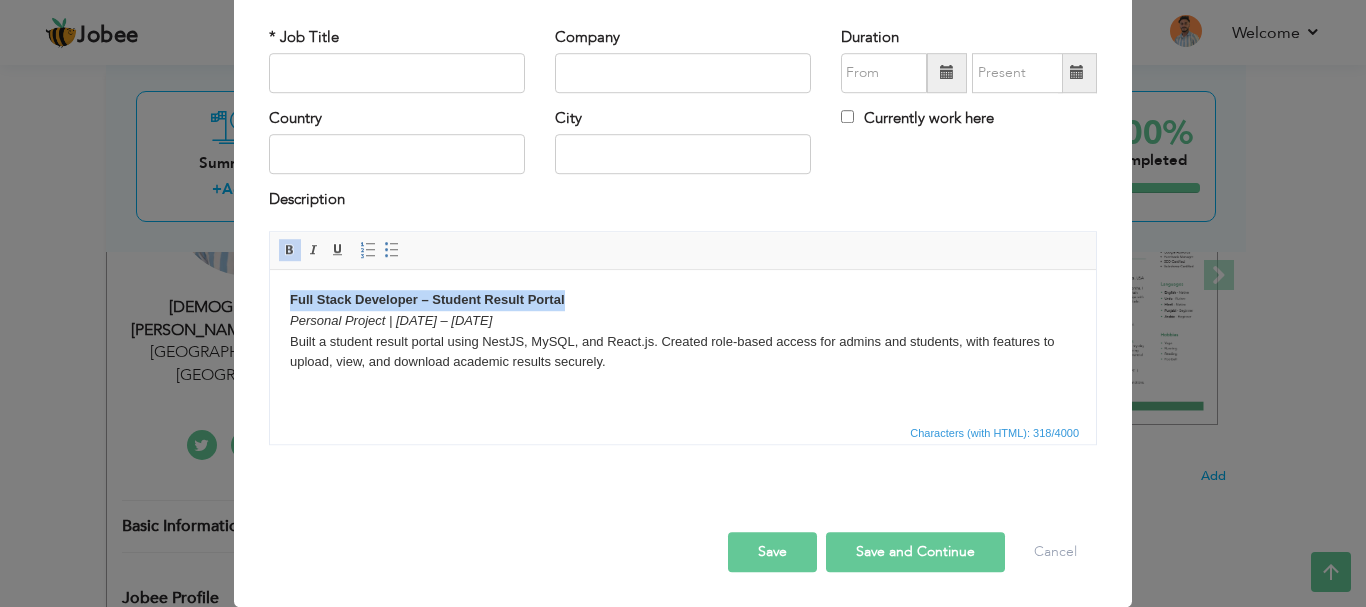 copy on "Full Stack Developer – Student Result Portal" 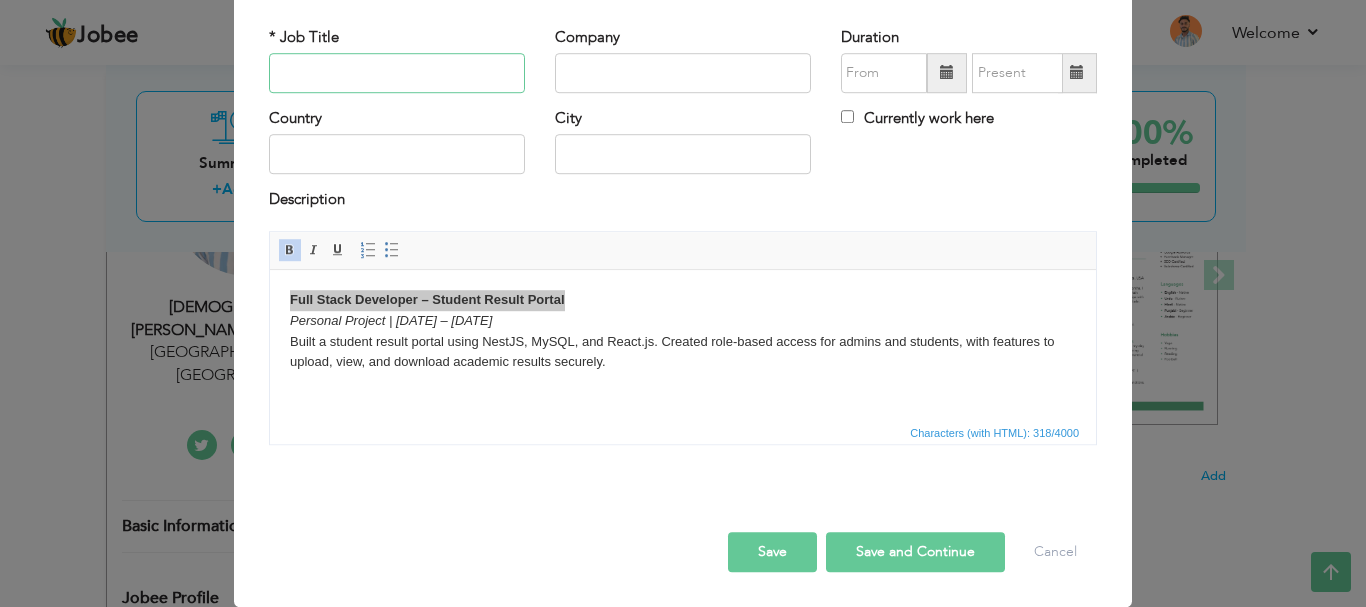 click at bounding box center (397, 73) 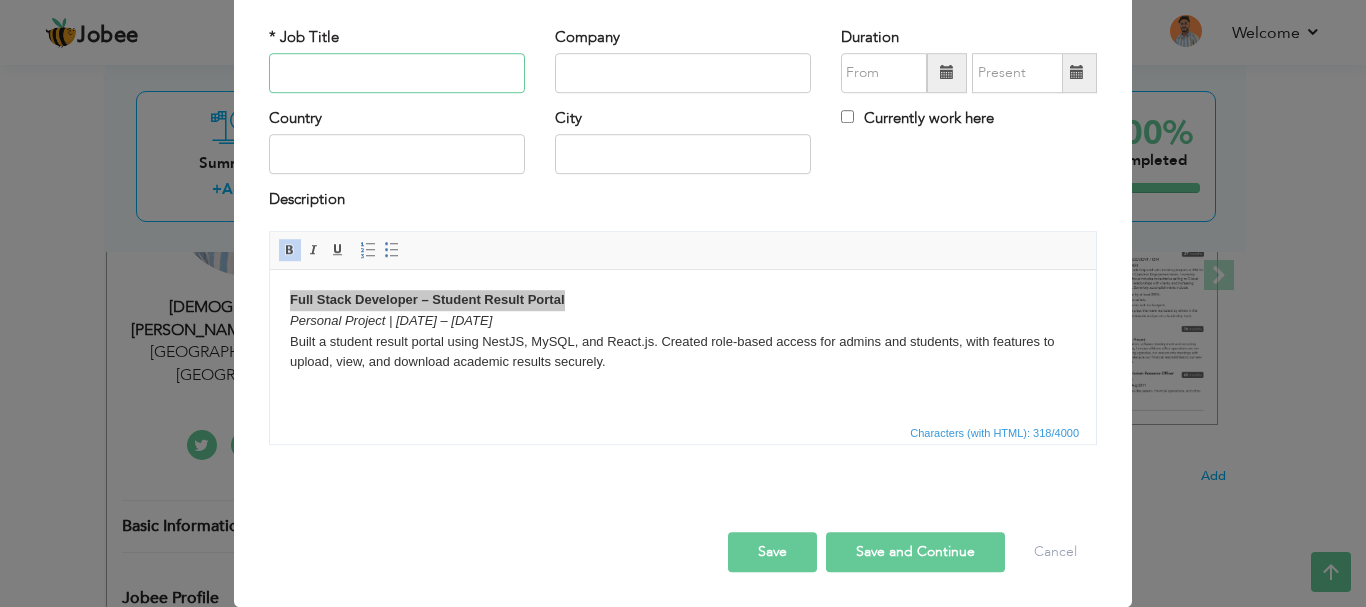 paste on "Full Stack Developer – Student Result Portal" 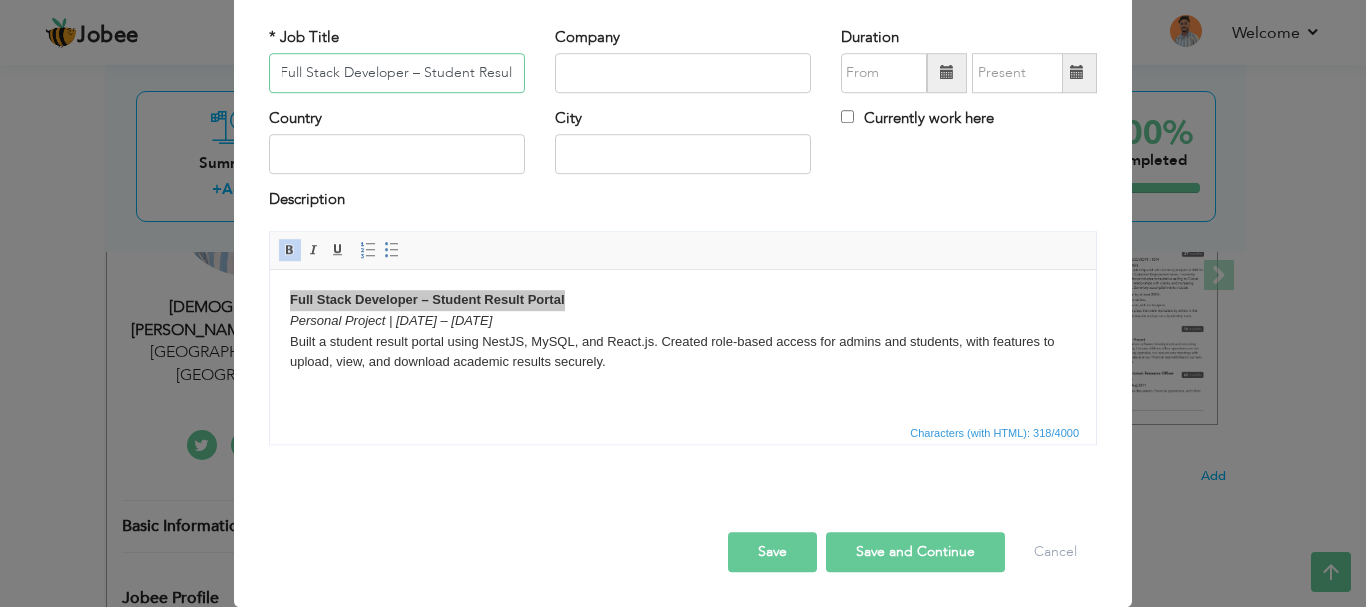 scroll, scrollTop: 0, scrollLeft: 0, axis: both 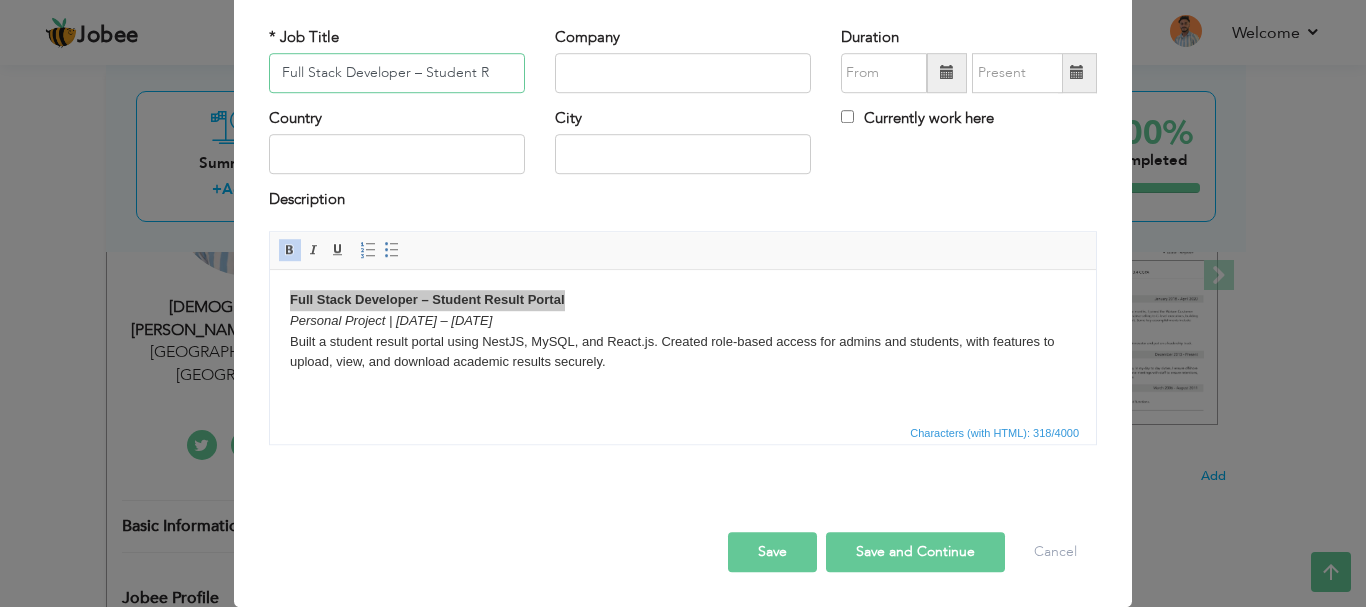 drag, startPoint x: 493, startPoint y: 71, endPoint x: 407, endPoint y: 68, distance: 86.05231 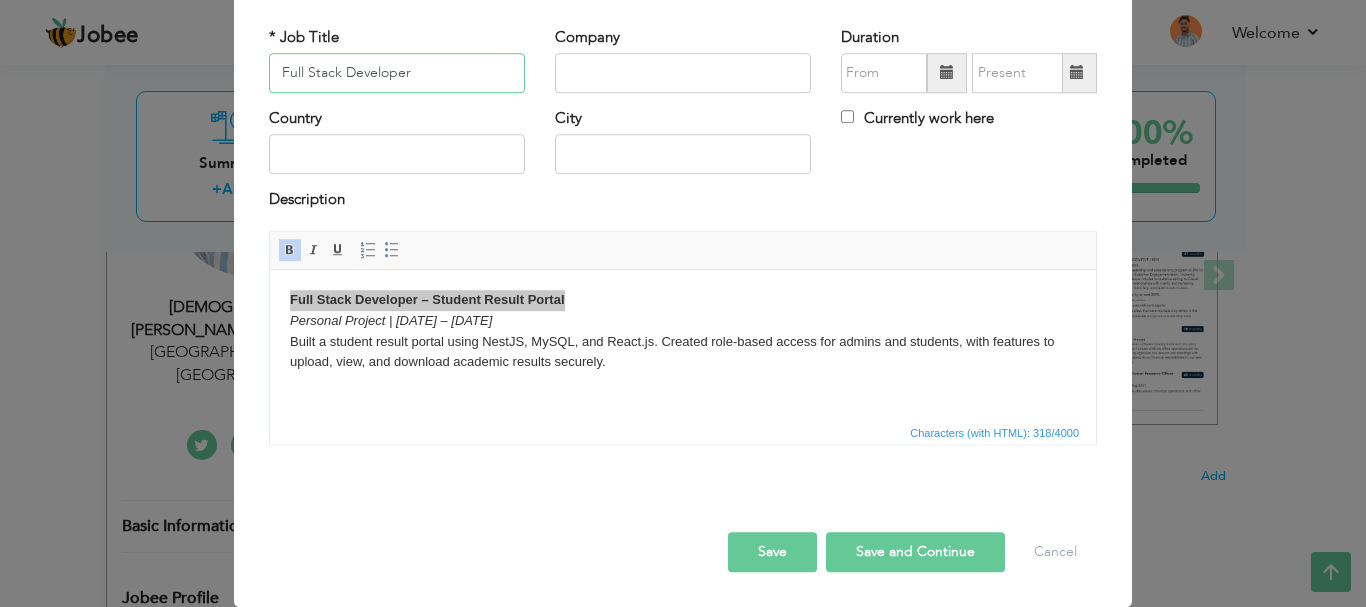 type on "Full Stack Developer" 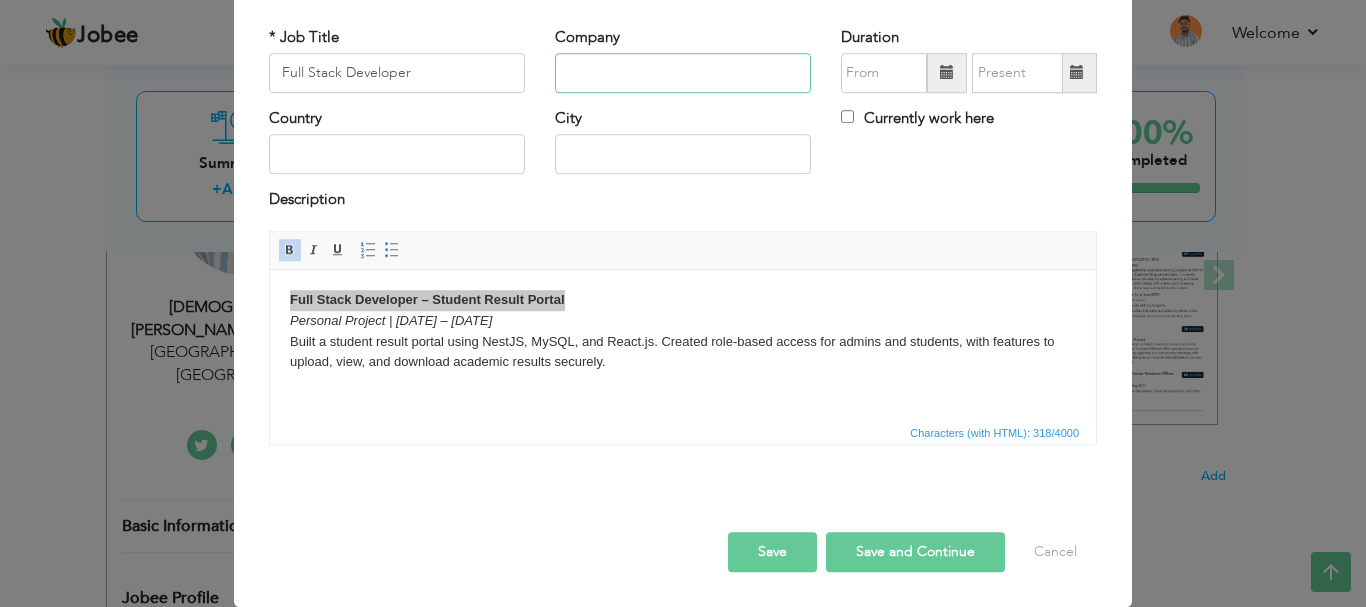 click at bounding box center [683, 73] 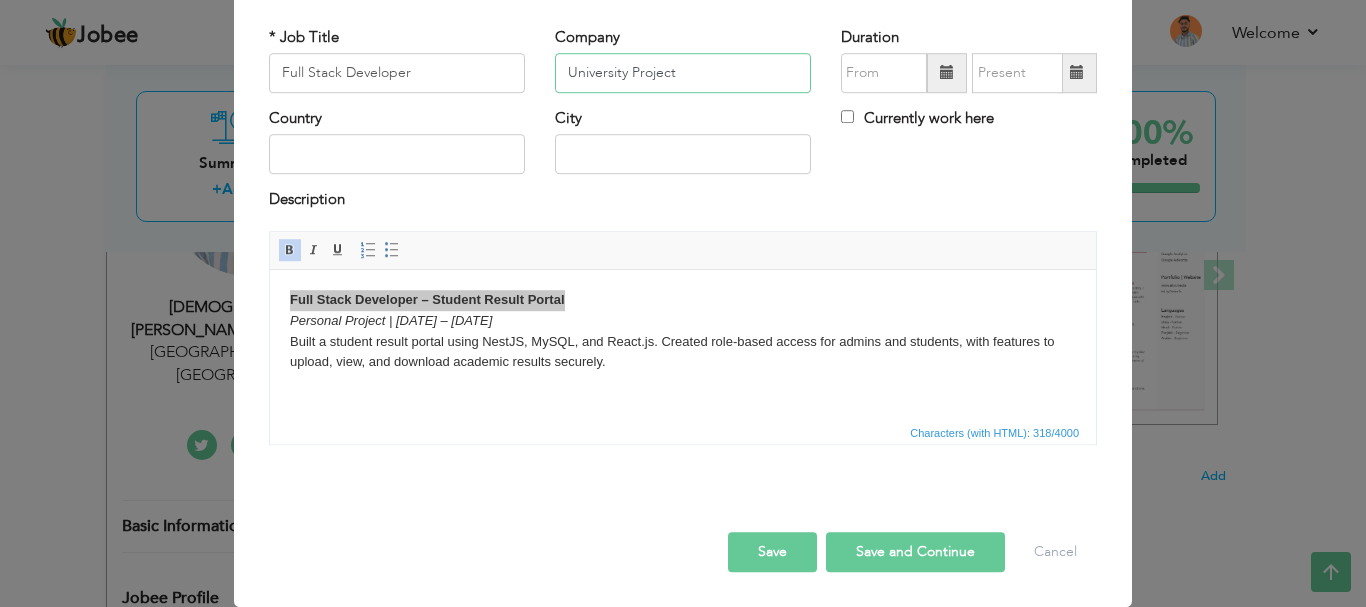 type on "University Project" 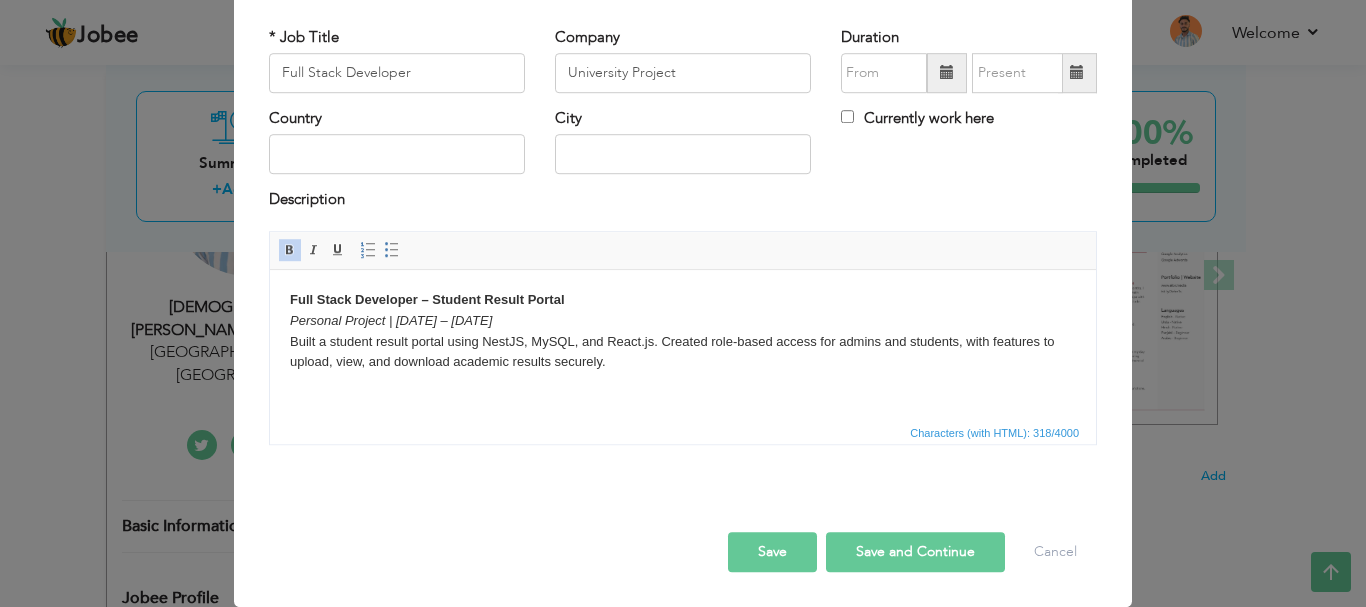 click on "Full Stack Developer – Student Result Portal Personal Project | Apr 2024 – May 2024 Built a student result portal using NestJS, MySQL, and React.js. Created role-based access for admins and students, with features to upload, view, and download academic results securely." at bounding box center (683, 330) 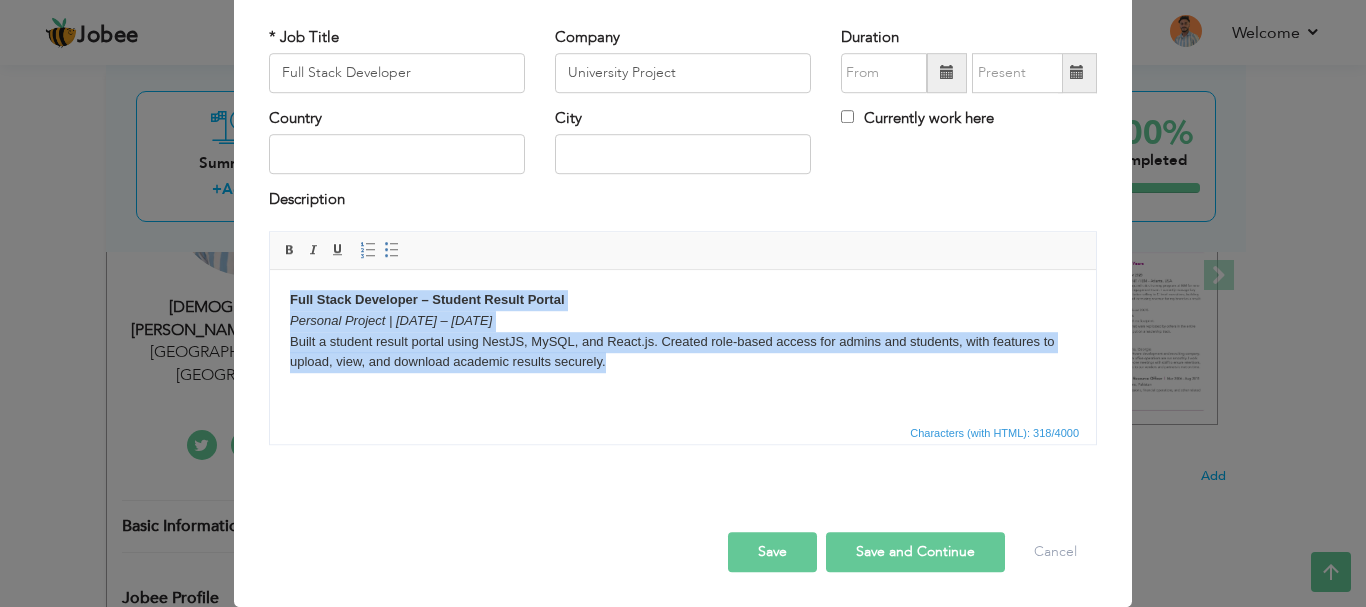 drag, startPoint x: 608, startPoint y: 361, endPoint x: 282, endPoint y: 293, distance: 333.0165 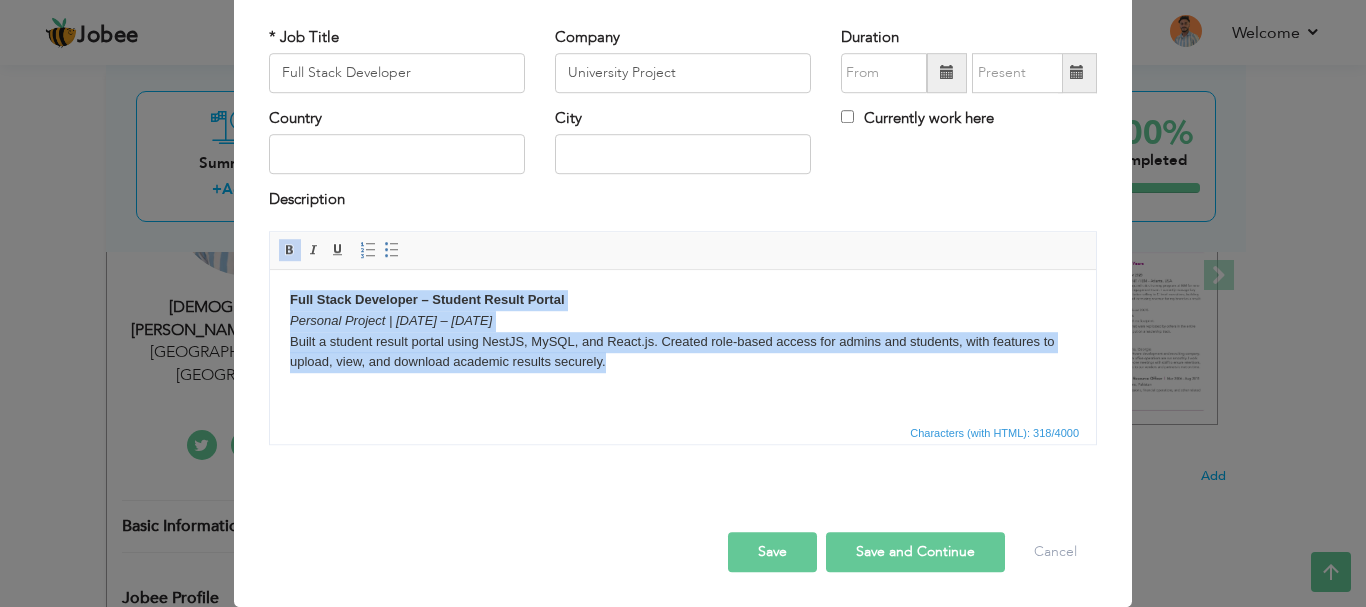 click at bounding box center [290, 250] 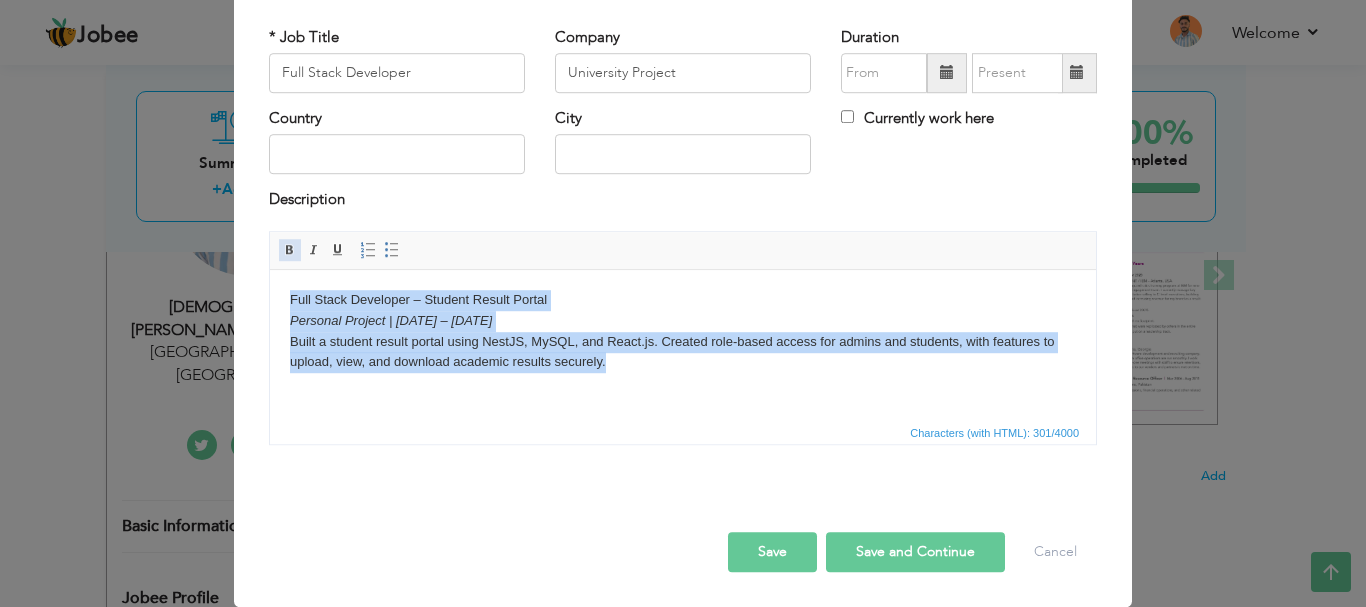 click at bounding box center (290, 250) 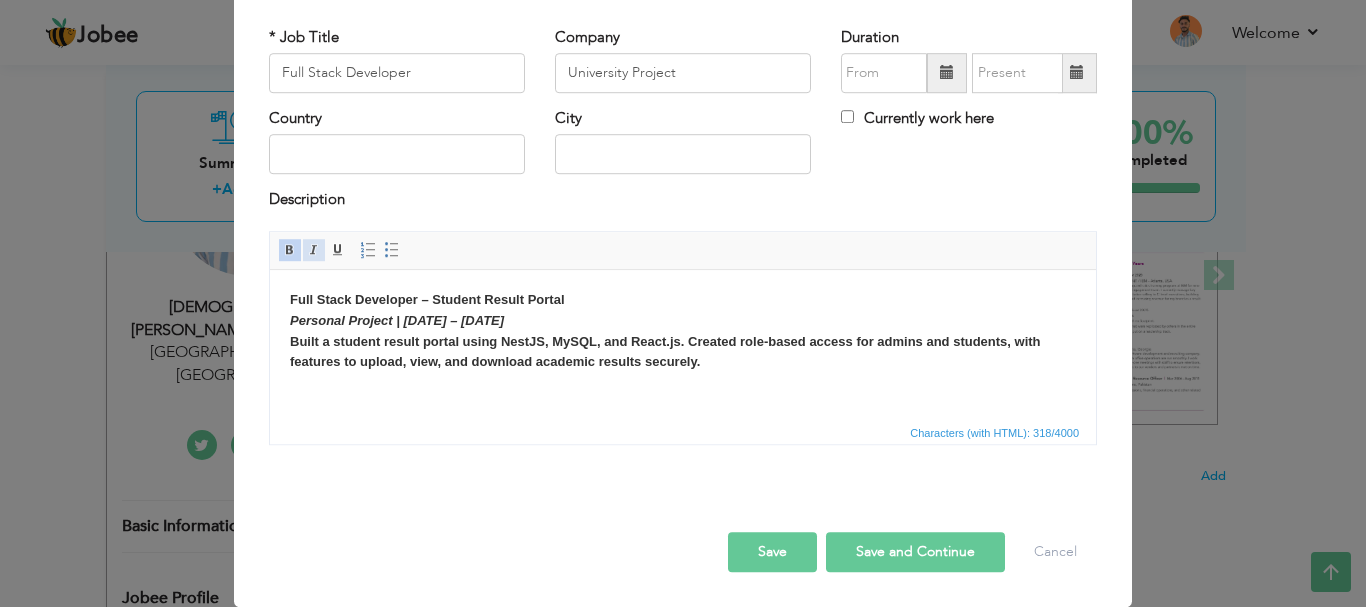 click at bounding box center (314, 250) 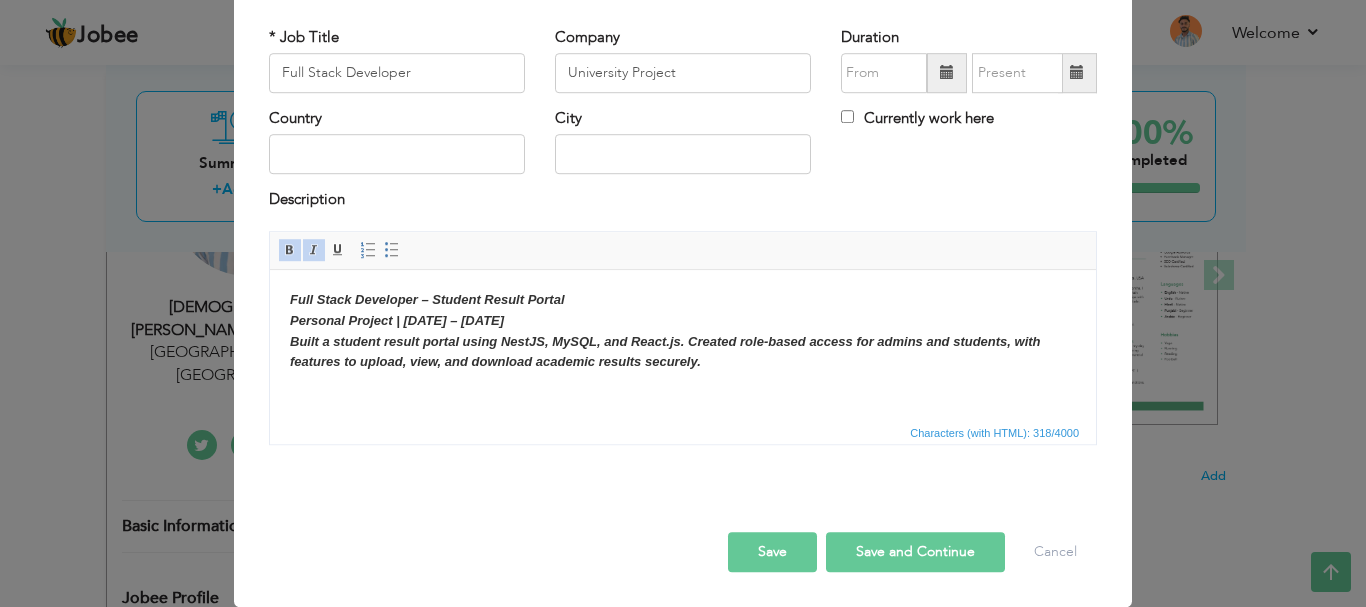 click at bounding box center (314, 250) 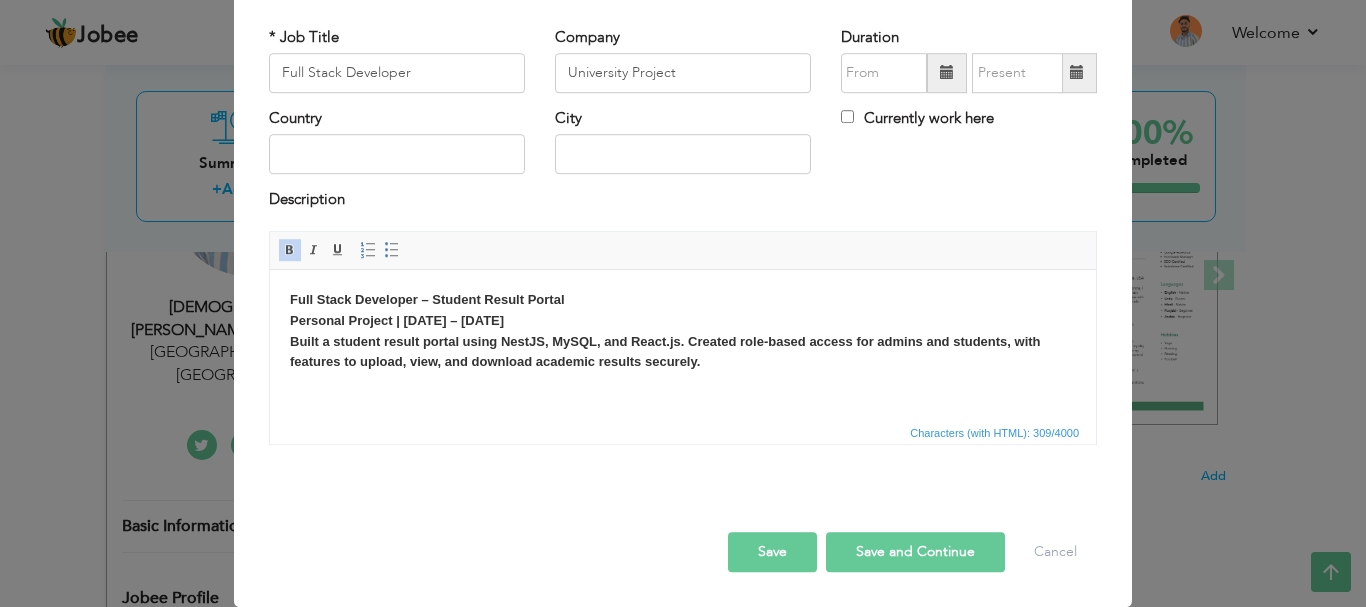 click on "Full Stack Developer – Student Result Portal Personal Project | Apr 2024 – May 2024 Built a student result portal using NestJS, MySQL, and React.js. Created role-based access for admins and students, with features to upload, view, and download academic results securely." at bounding box center (683, 330) 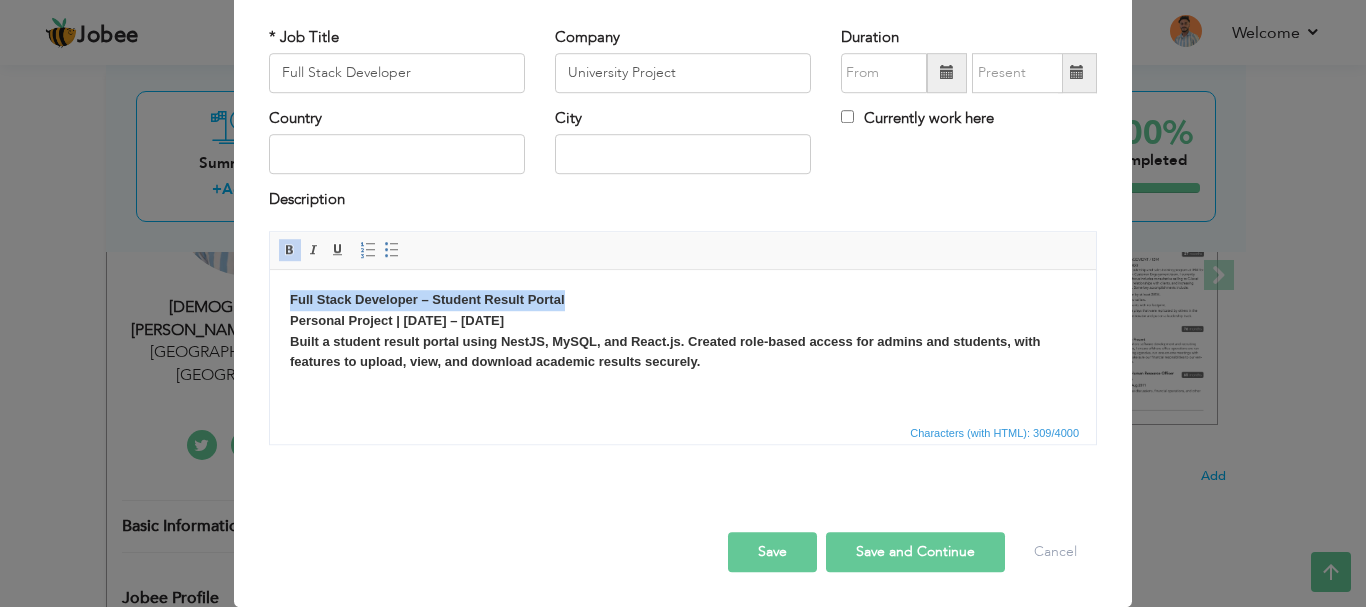 drag, startPoint x: 576, startPoint y: 302, endPoint x: 290, endPoint y: 301, distance: 286.00174 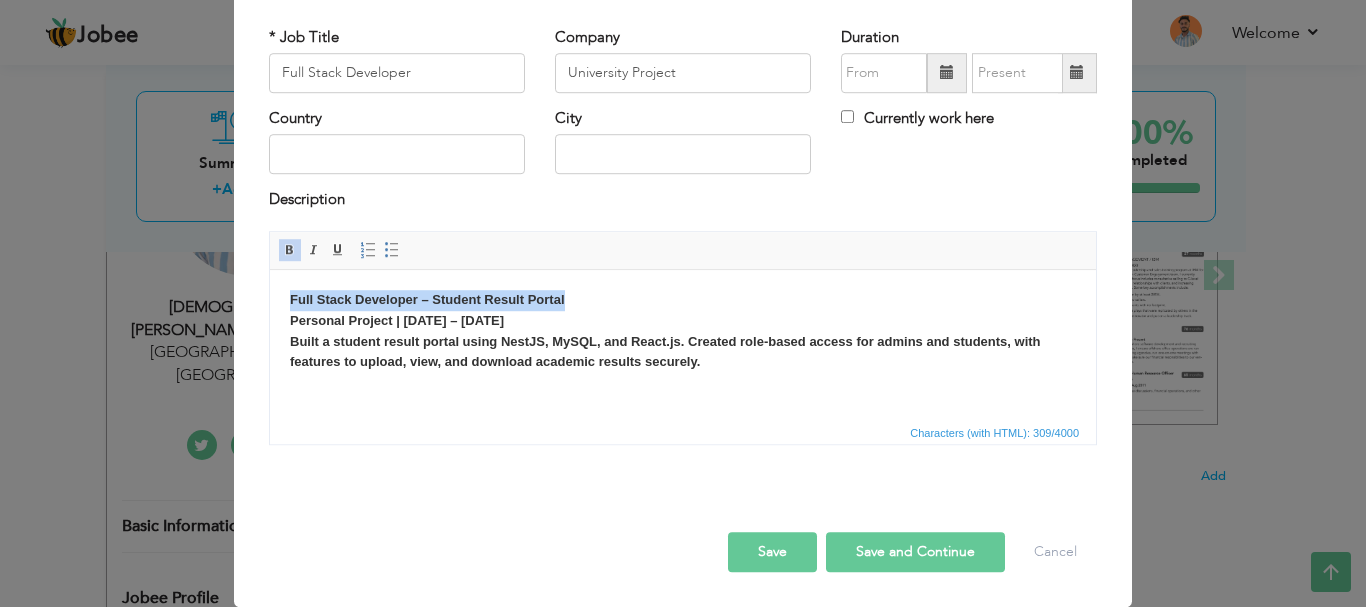 click at bounding box center [290, 250] 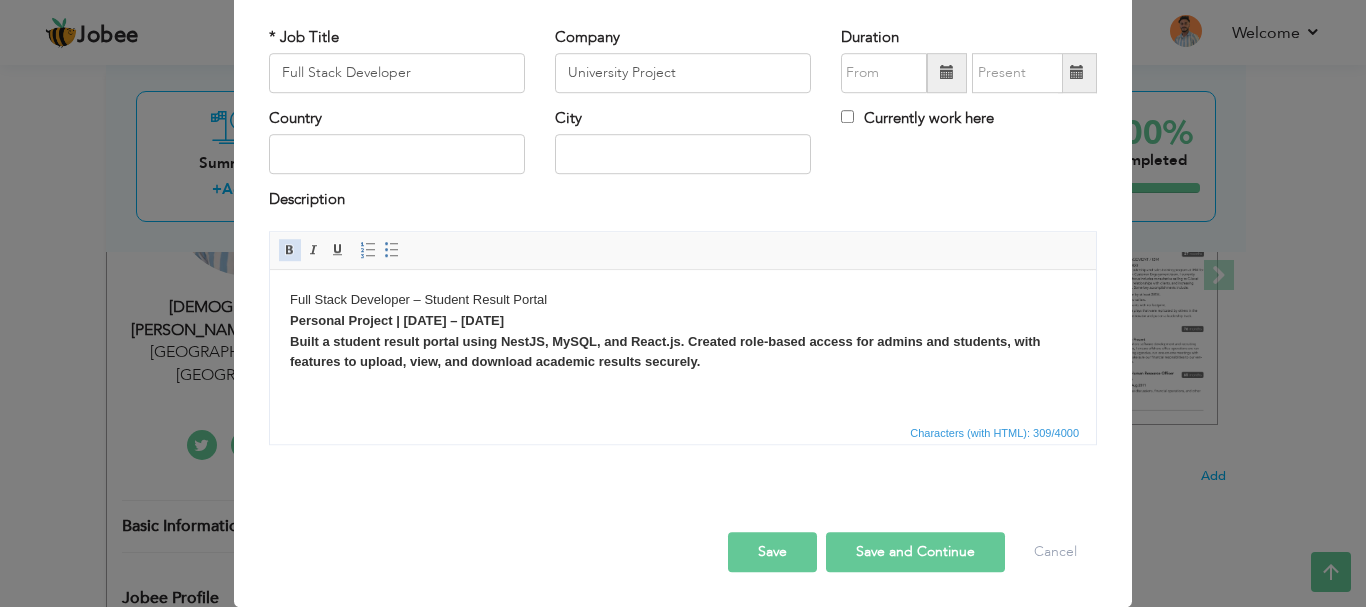 click at bounding box center (290, 250) 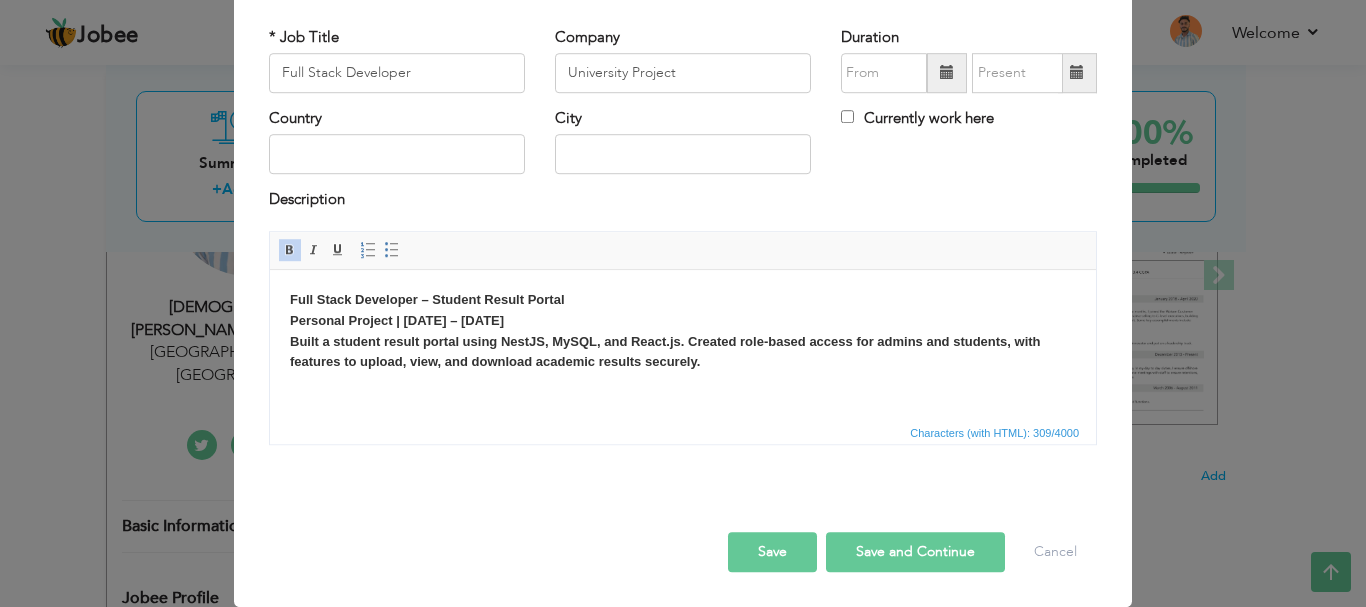 click on "Full Stack Developer – Student Result Portal Personal Project | Apr 2024 – May 2024 Built a student result portal using NestJS, MySQL, and React.js. Created role-based access for admins and students, with features to upload, view, and download academic results securely." at bounding box center (683, 330) 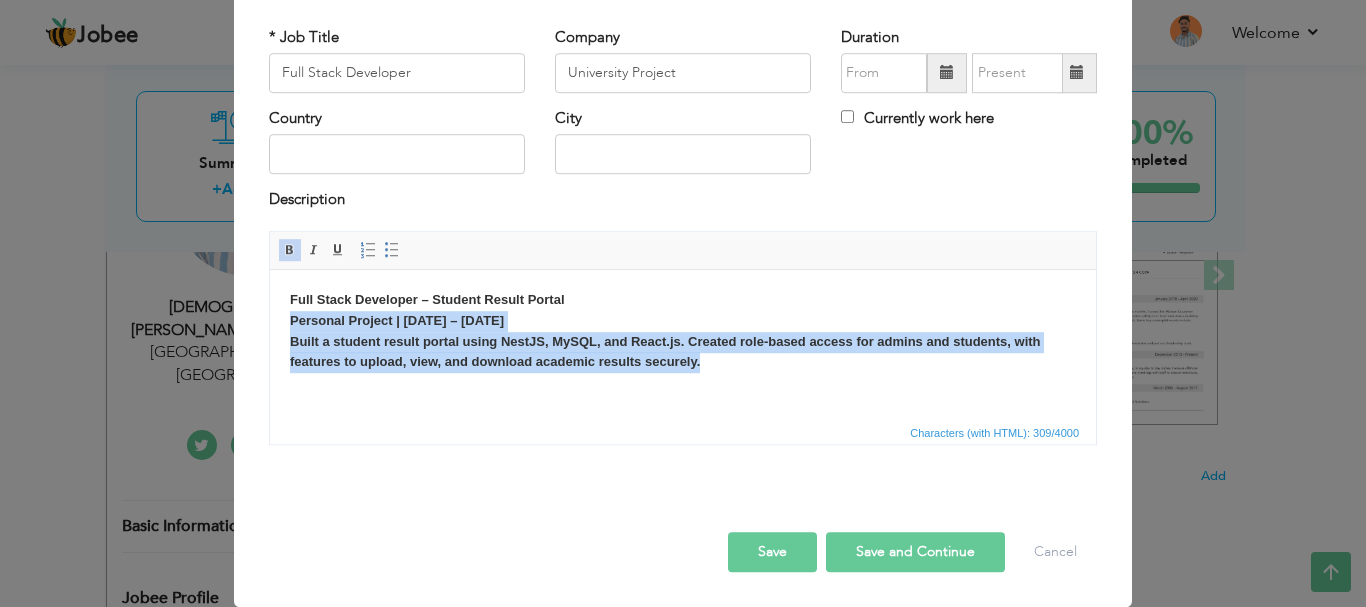 drag, startPoint x: 286, startPoint y: 320, endPoint x: 706, endPoint y: 392, distance: 426.12674 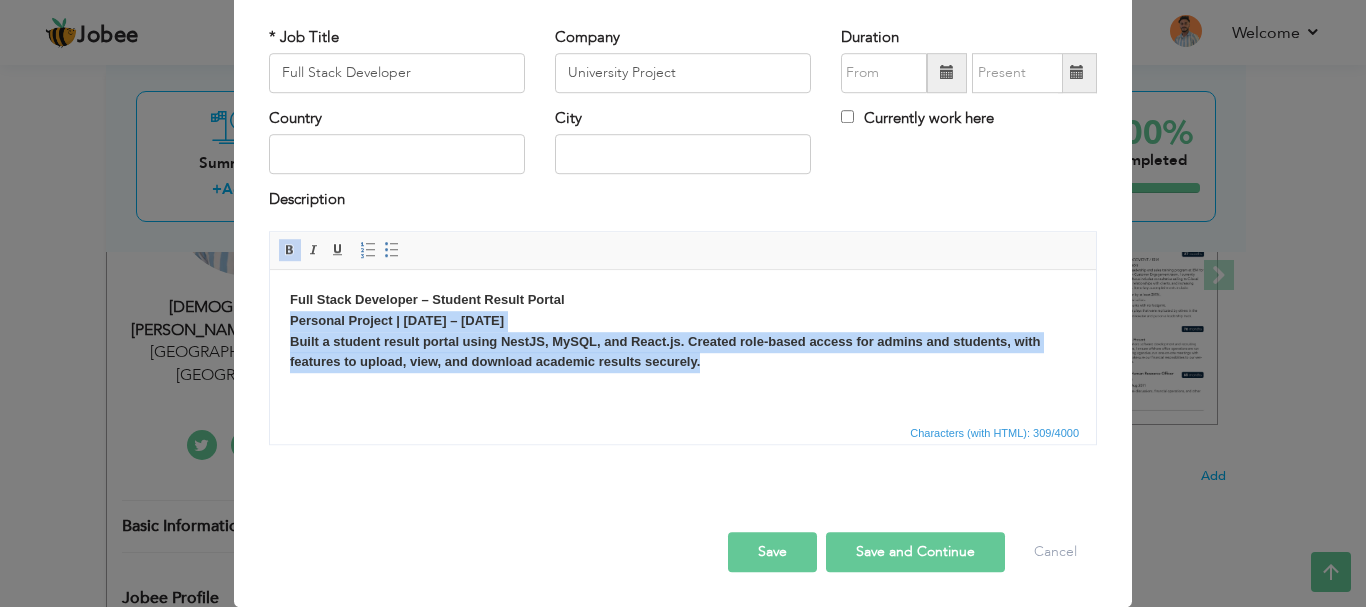 click at bounding box center [290, 250] 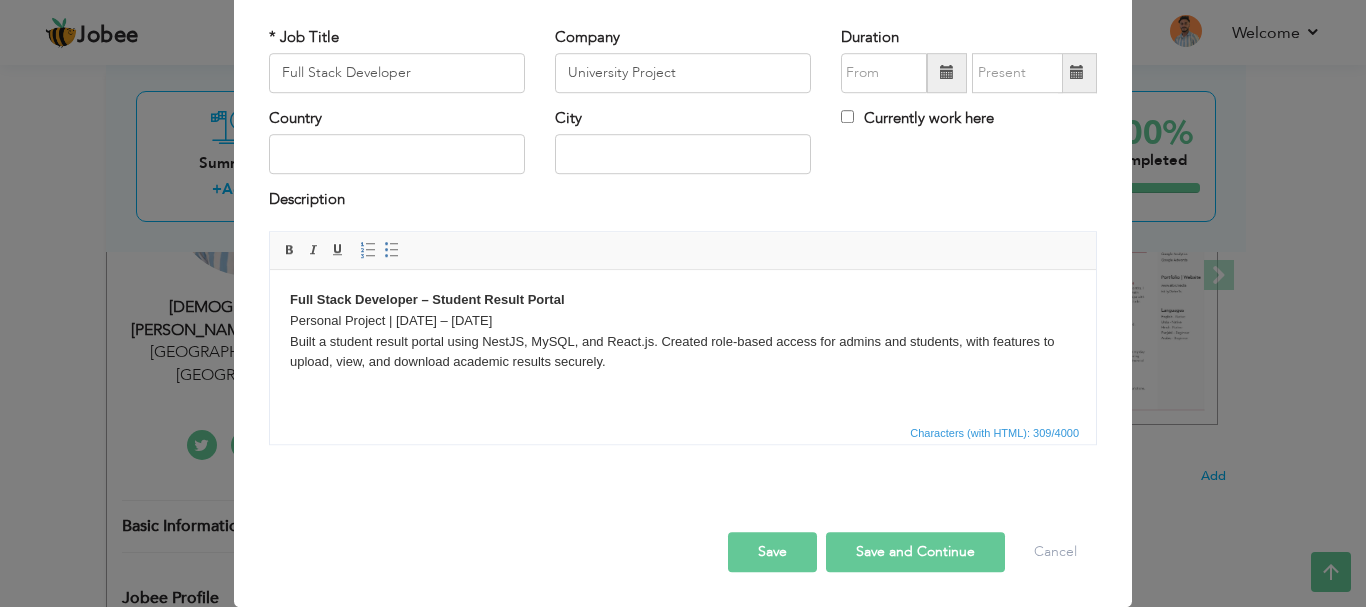 click on "Full Stack Developer – Student Result Portal" at bounding box center (427, 298) 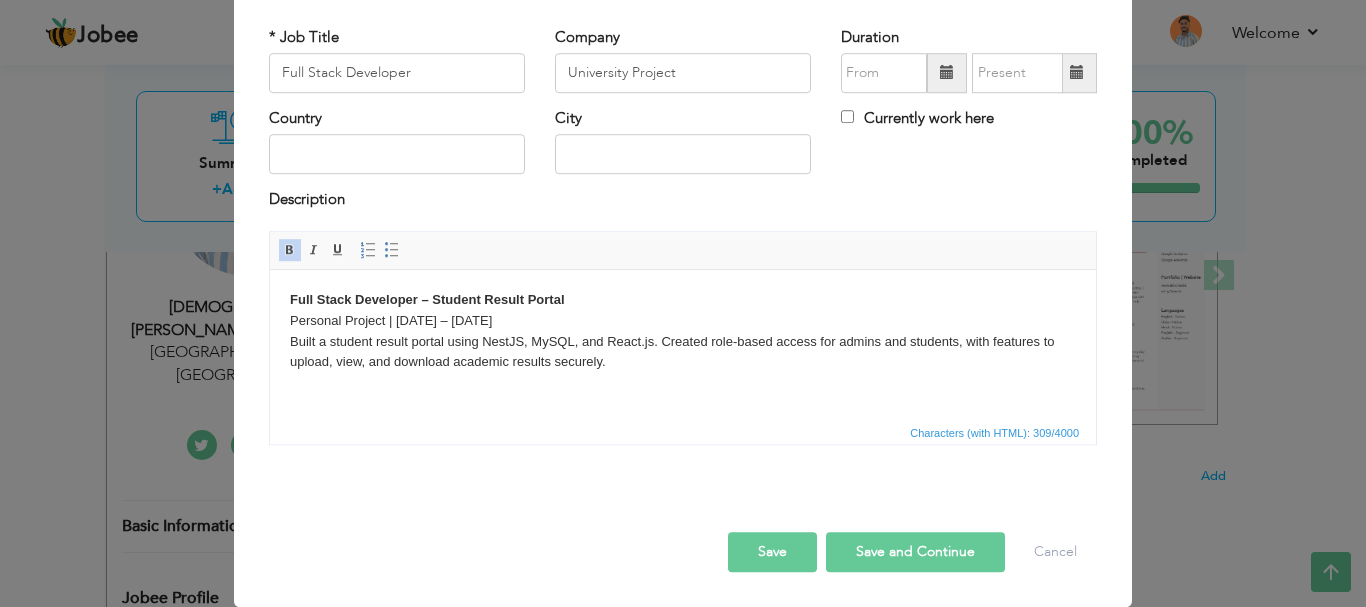 click on "Full Stack Developer – Student Result Portal" at bounding box center [427, 298] 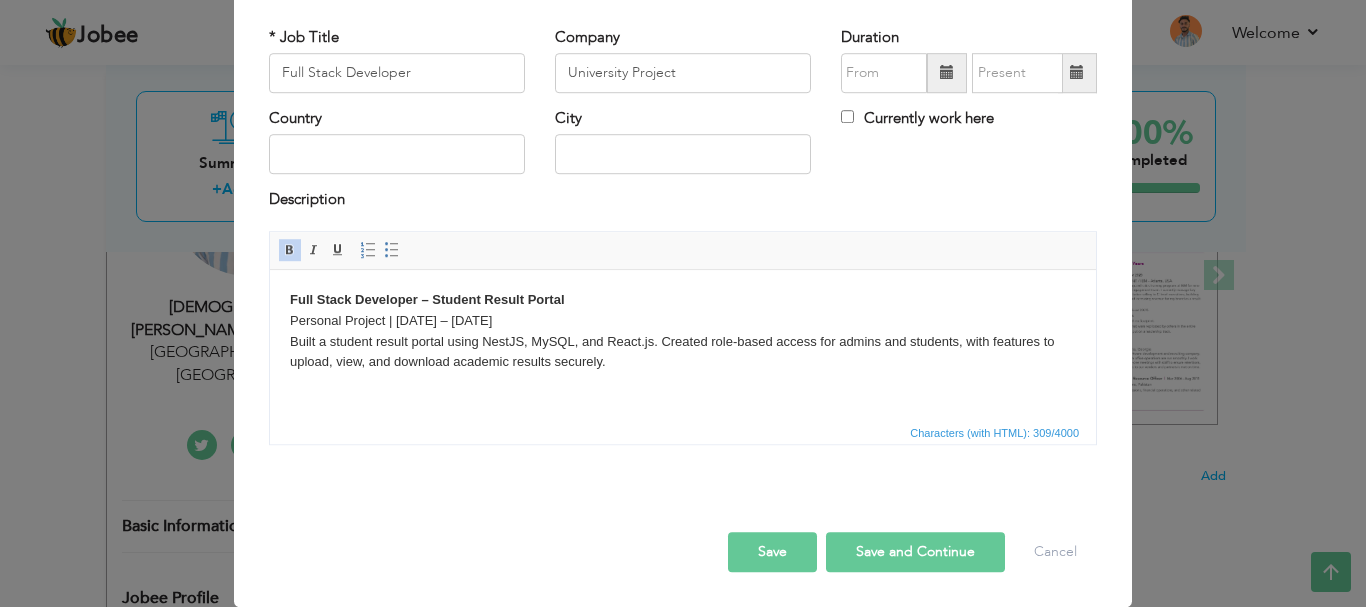 drag, startPoint x: 430, startPoint y: 296, endPoint x: 292, endPoint y: 297, distance: 138.00362 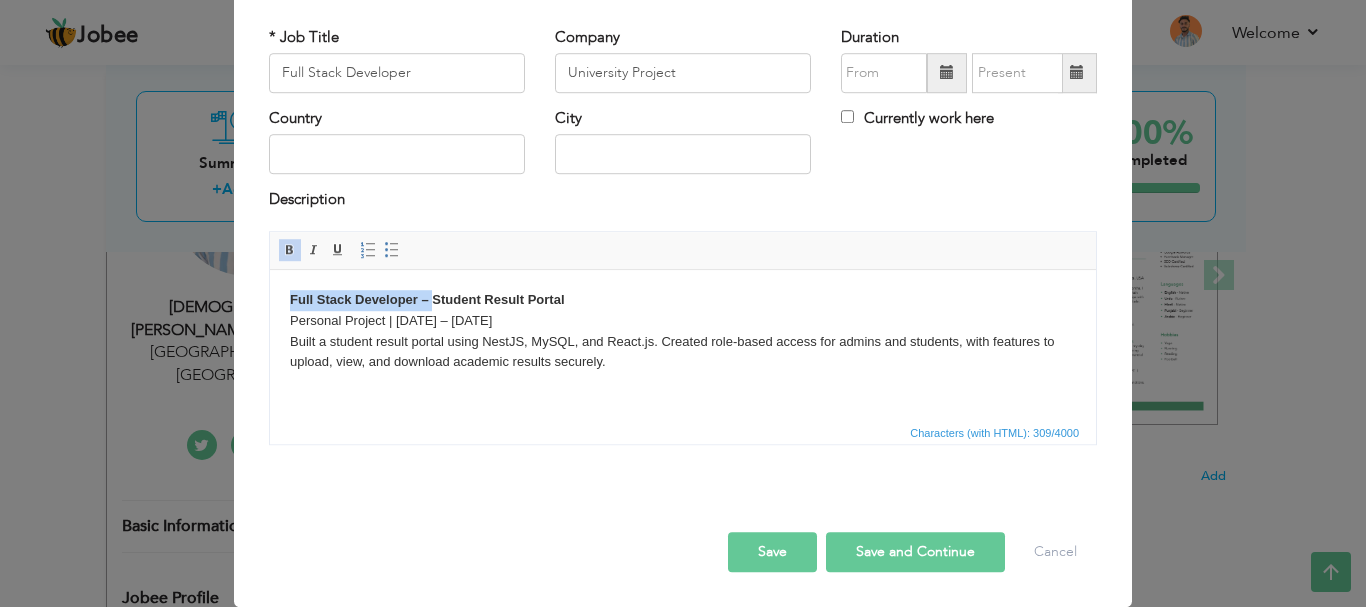 drag, startPoint x: 290, startPoint y: 295, endPoint x: 435, endPoint y: 301, distance: 145.12408 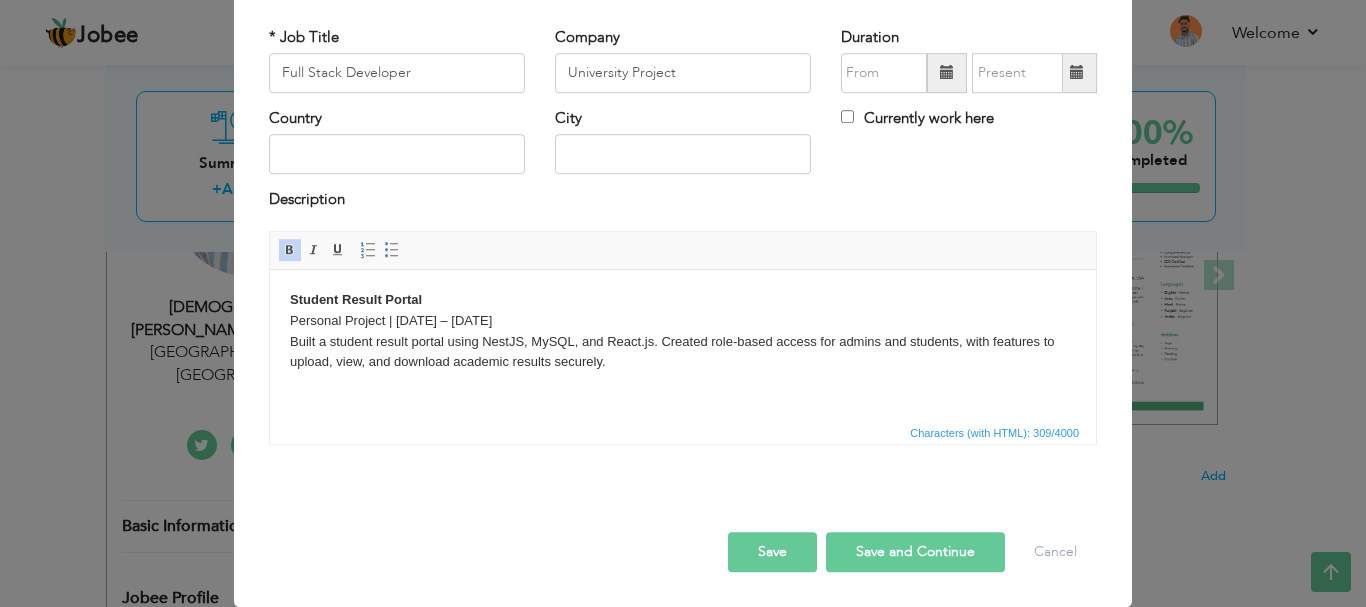 click on "Student Result Portal Personal Project | Apr 2024 – May 2024 Built a student result portal using NestJS, MySQL, and React.js. Created role-based access for admins and students, with features to upload, view, and download academic results securely." at bounding box center (683, 330) 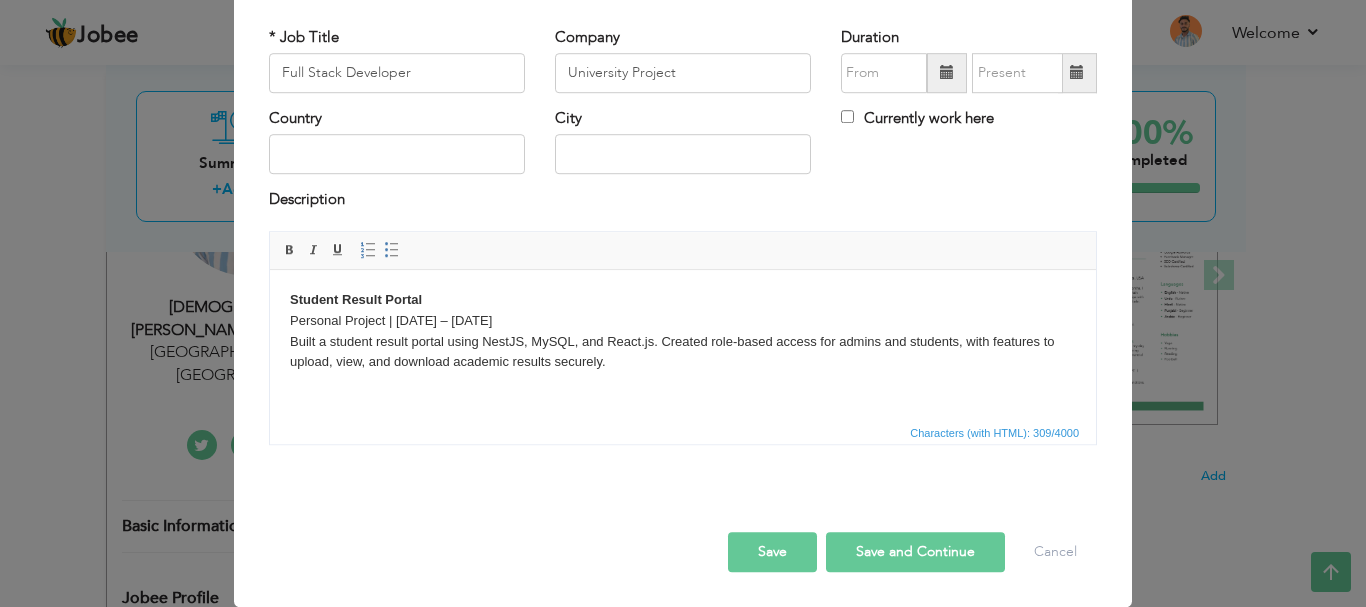 click on "Save and Continue" at bounding box center (915, 552) 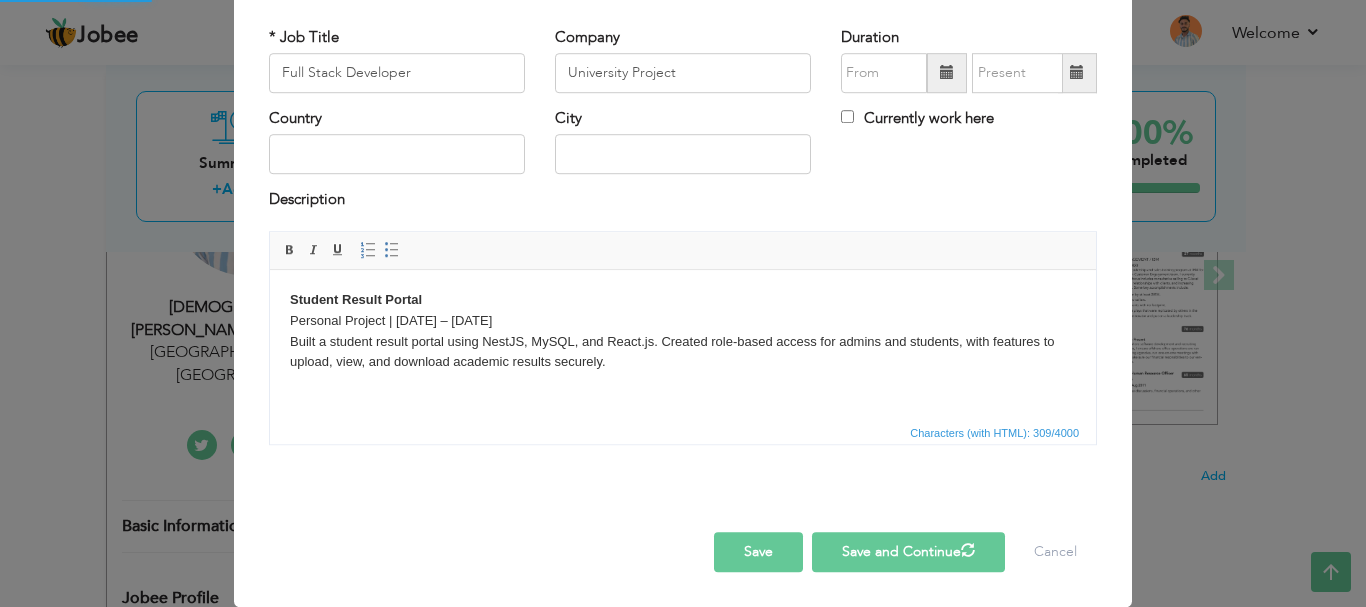 type 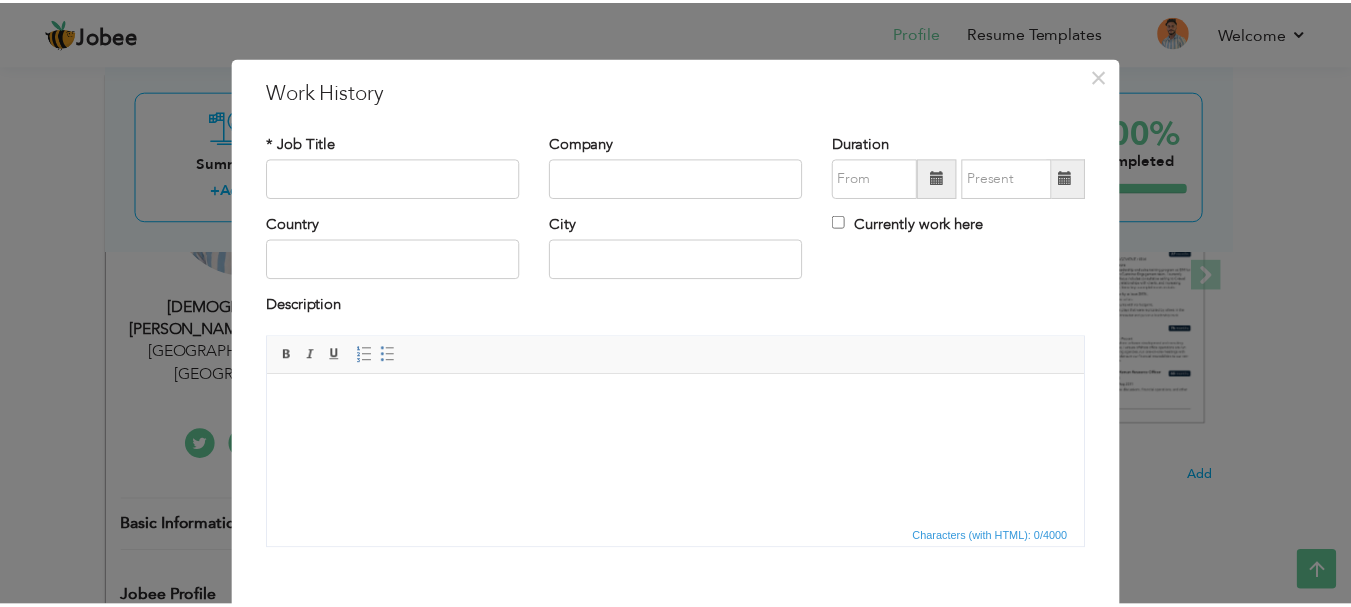 scroll, scrollTop: 0, scrollLeft: 0, axis: both 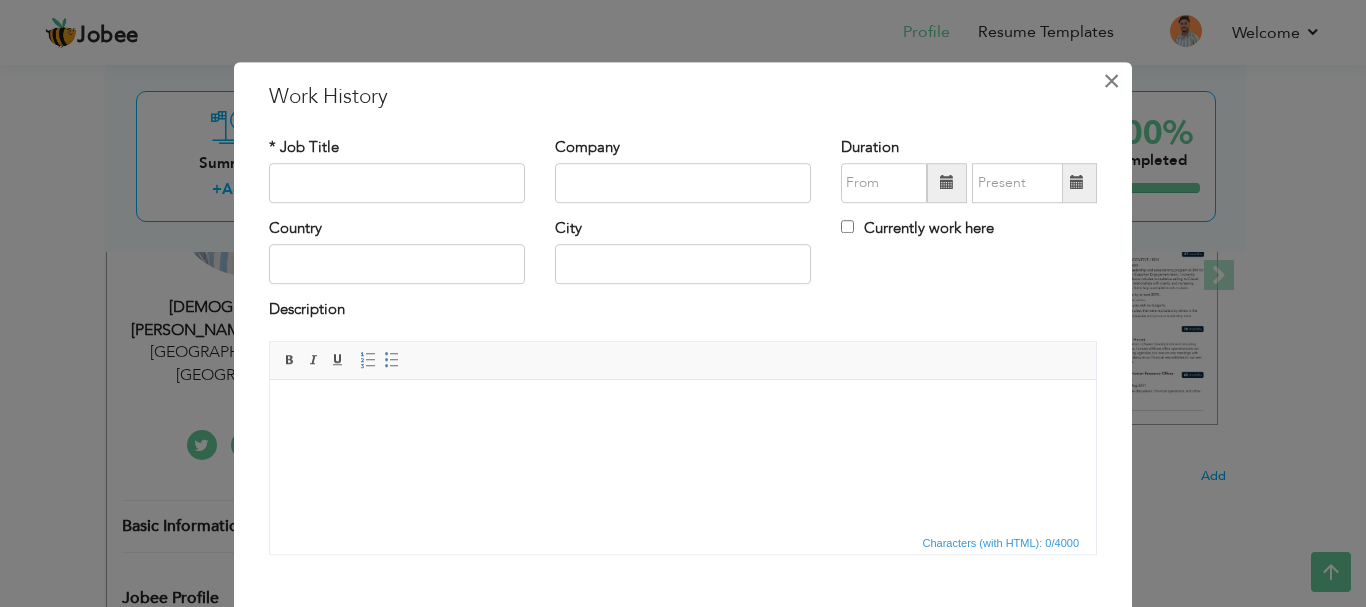 click on "×" at bounding box center [1111, 81] 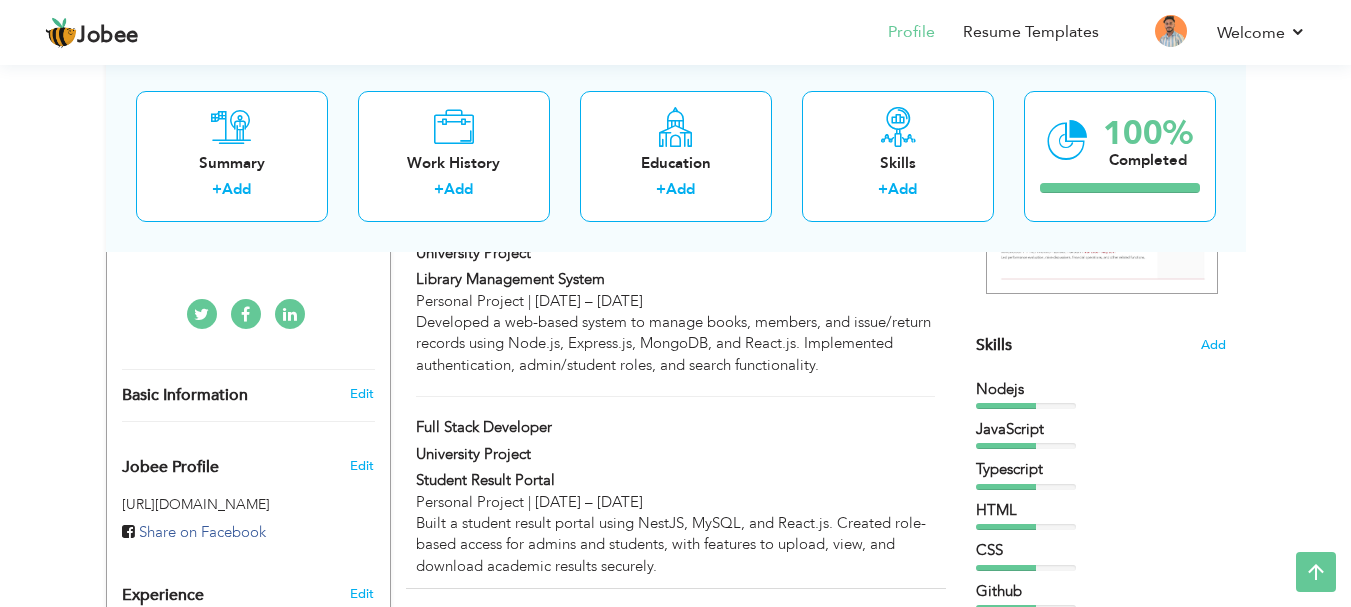 scroll, scrollTop: 420, scrollLeft: 0, axis: vertical 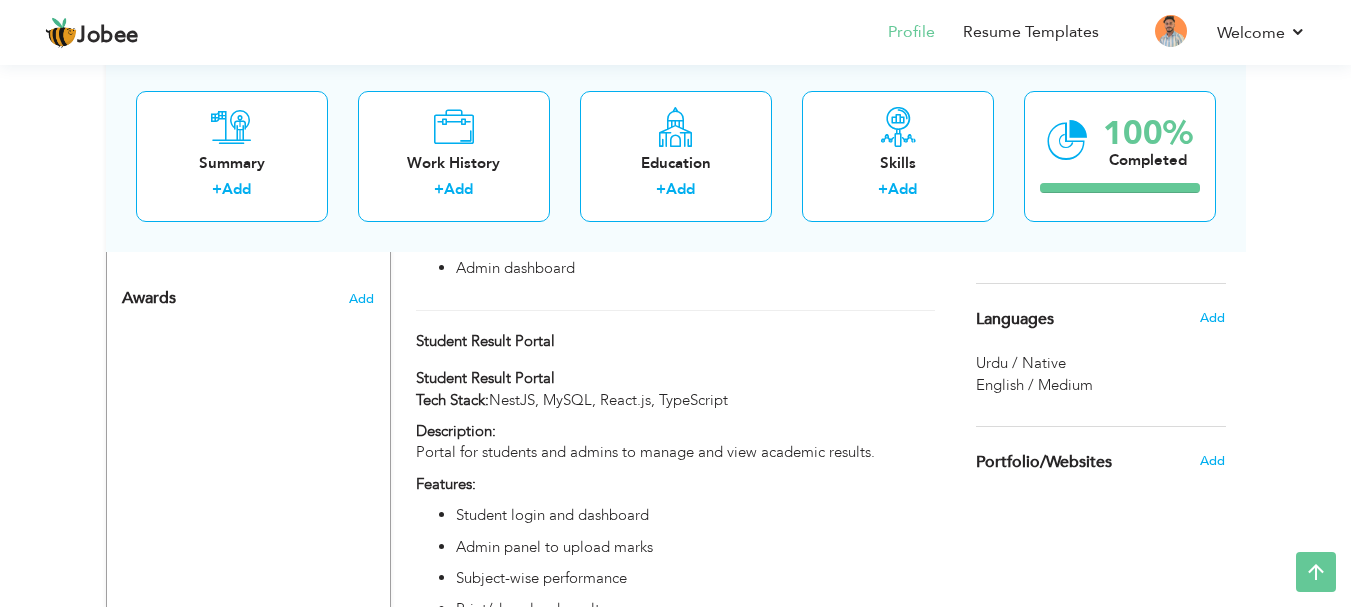 click on "View Resume
Export PDF
Profile
Summary
Public Link
Experience
Education
Awards
Work Histroy
Projects
Certifications
Skills
Preferred Job City" at bounding box center [675, 335] 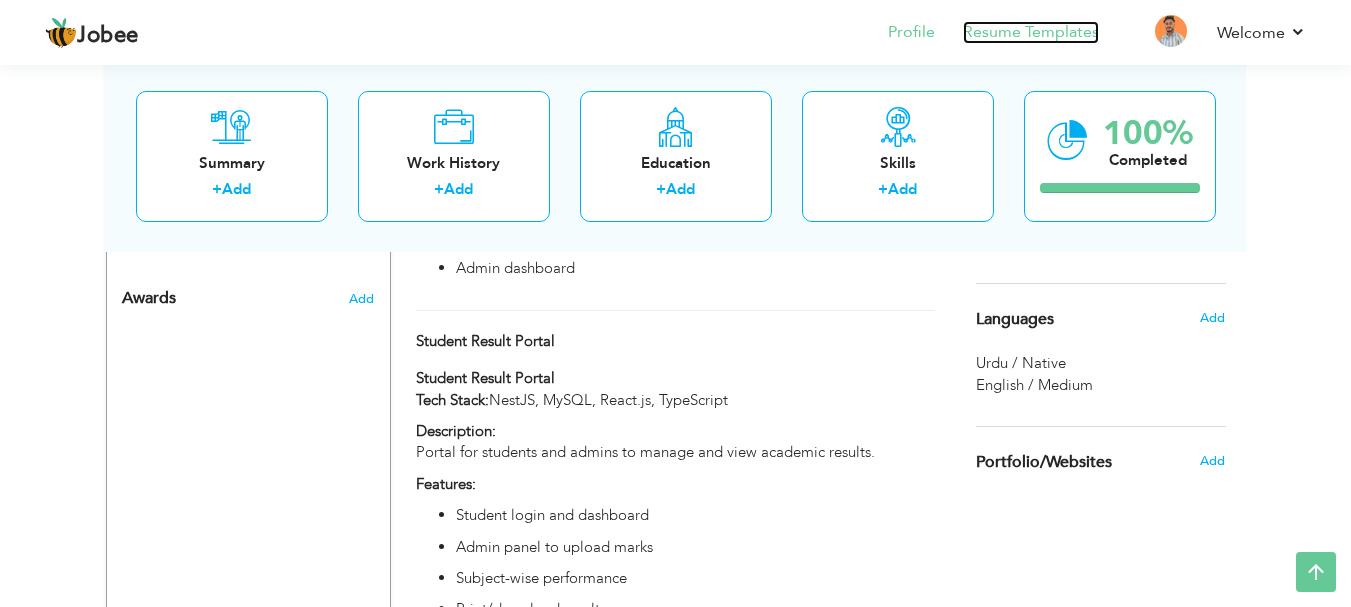 click on "Resume Templates" at bounding box center [1031, 32] 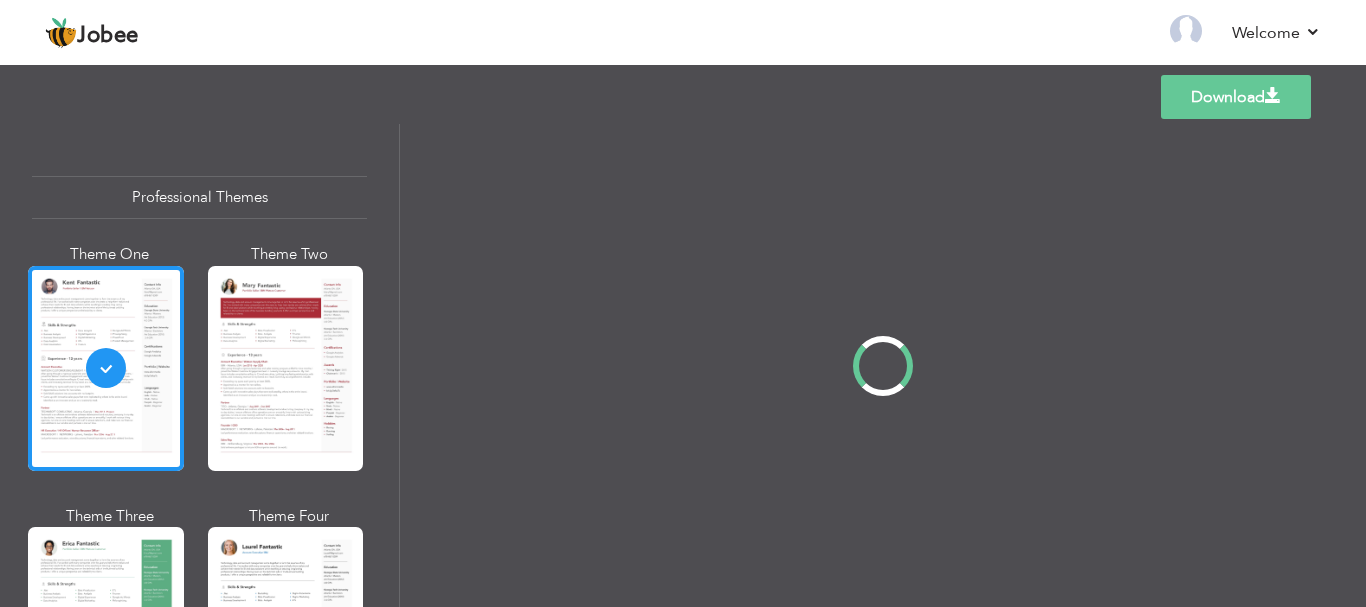 scroll, scrollTop: 0, scrollLeft: 0, axis: both 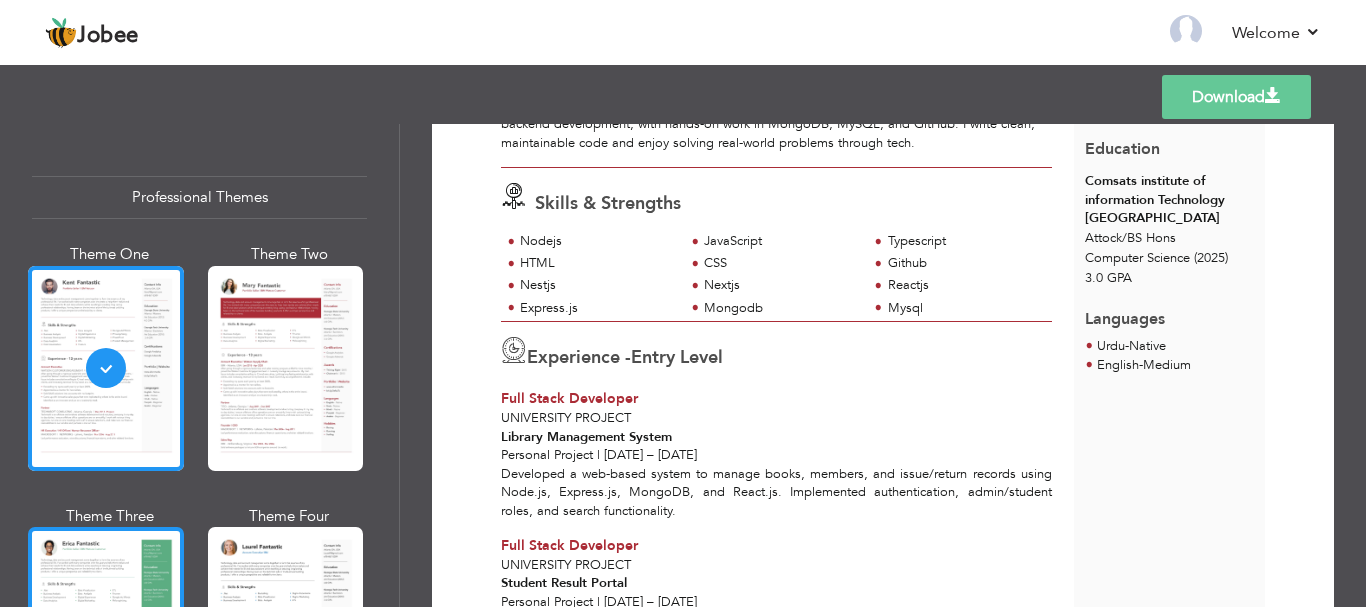 click at bounding box center [106, 629] 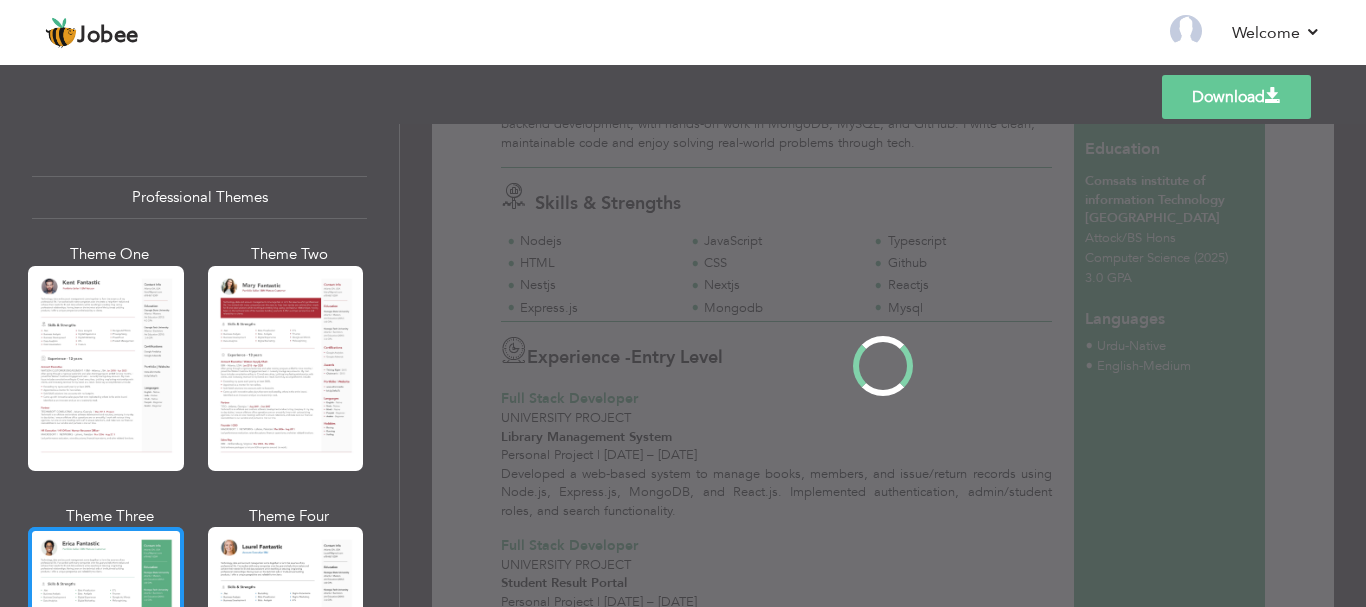 scroll, scrollTop: 0, scrollLeft: 0, axis: both 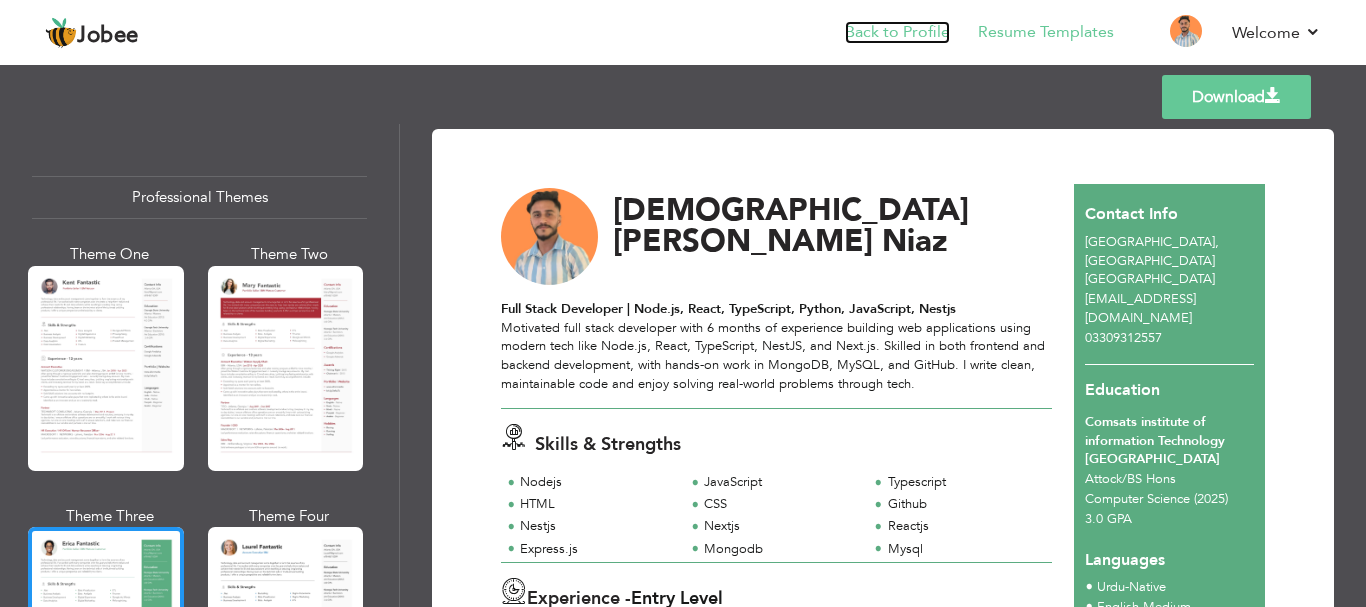 click on "Back to Profile" at bounding box center [897, 32] 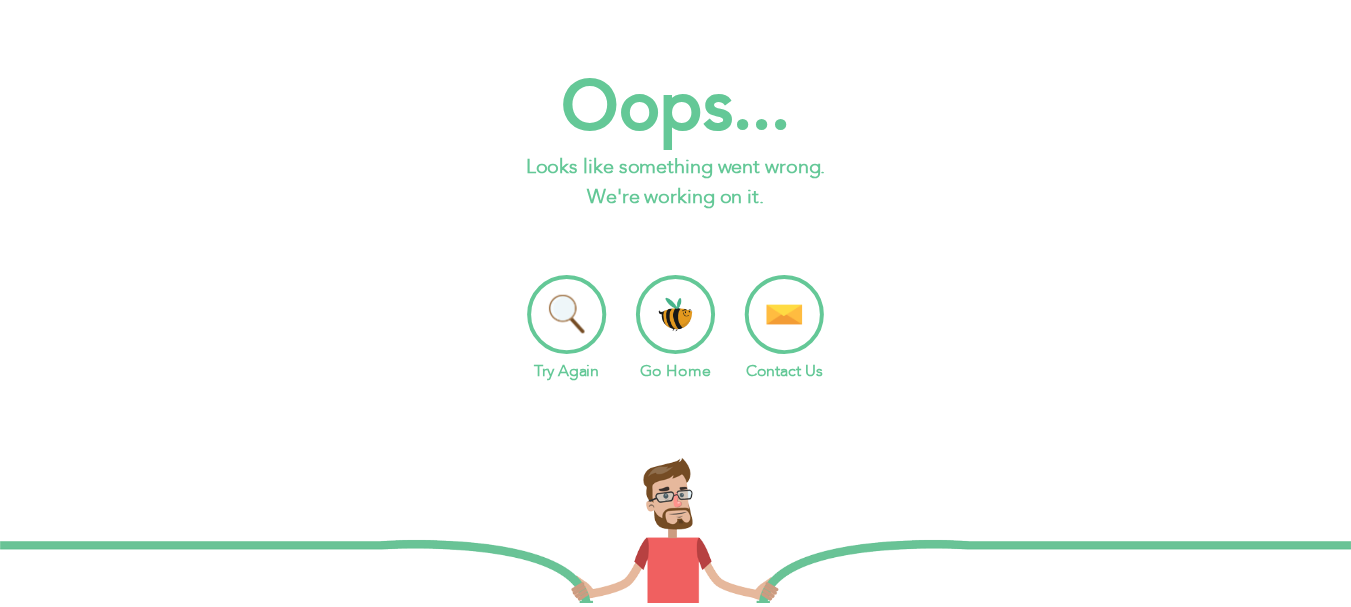 scroll, scrollTop: 0, scrollLeft: 0, axis: both 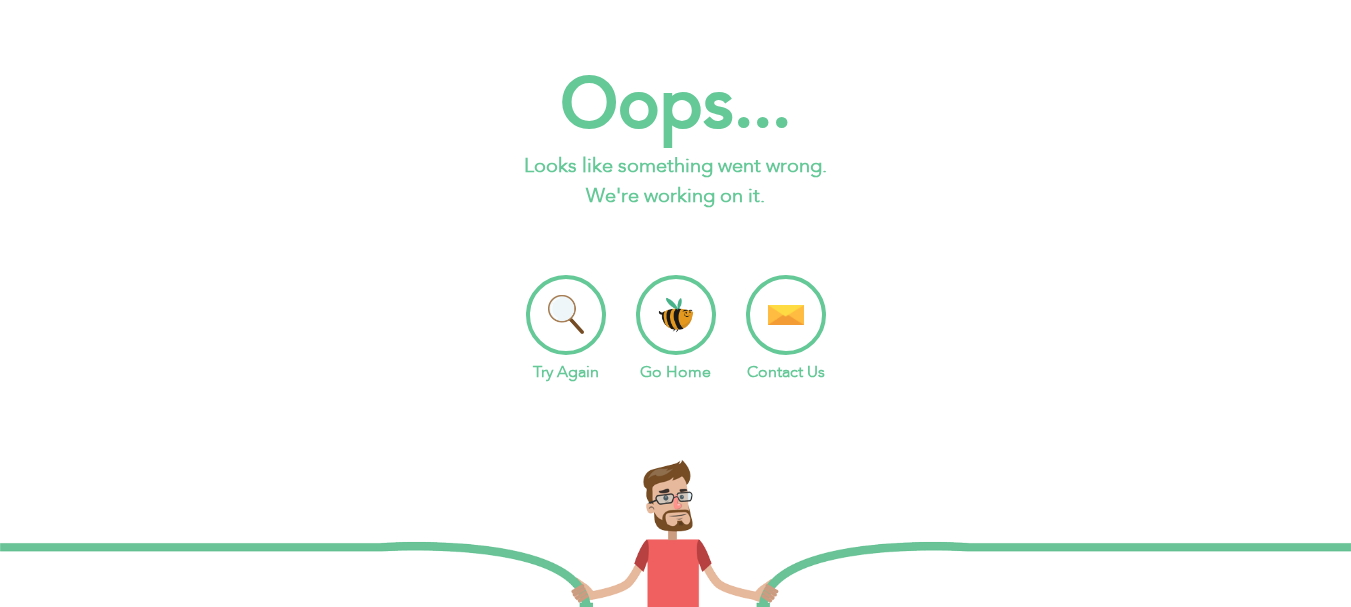 click on "Go Home" at bounding box center (676, 329) 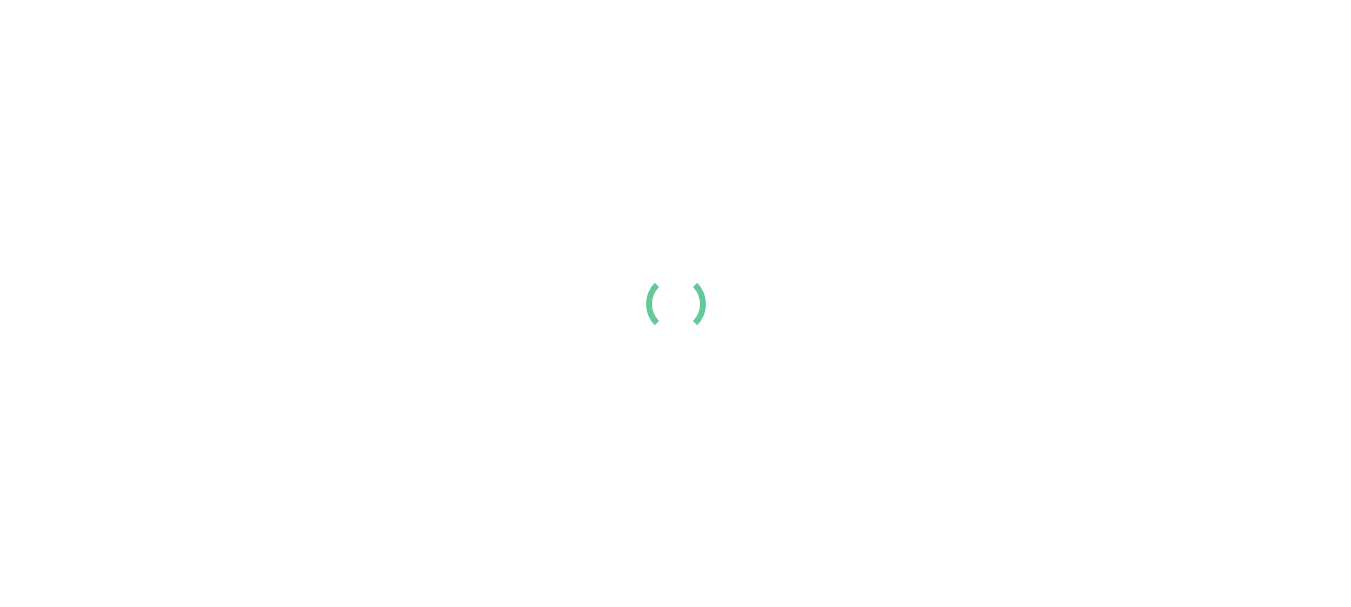 scroll, scrollTop: 0, scrollLeft: 0, axis: both 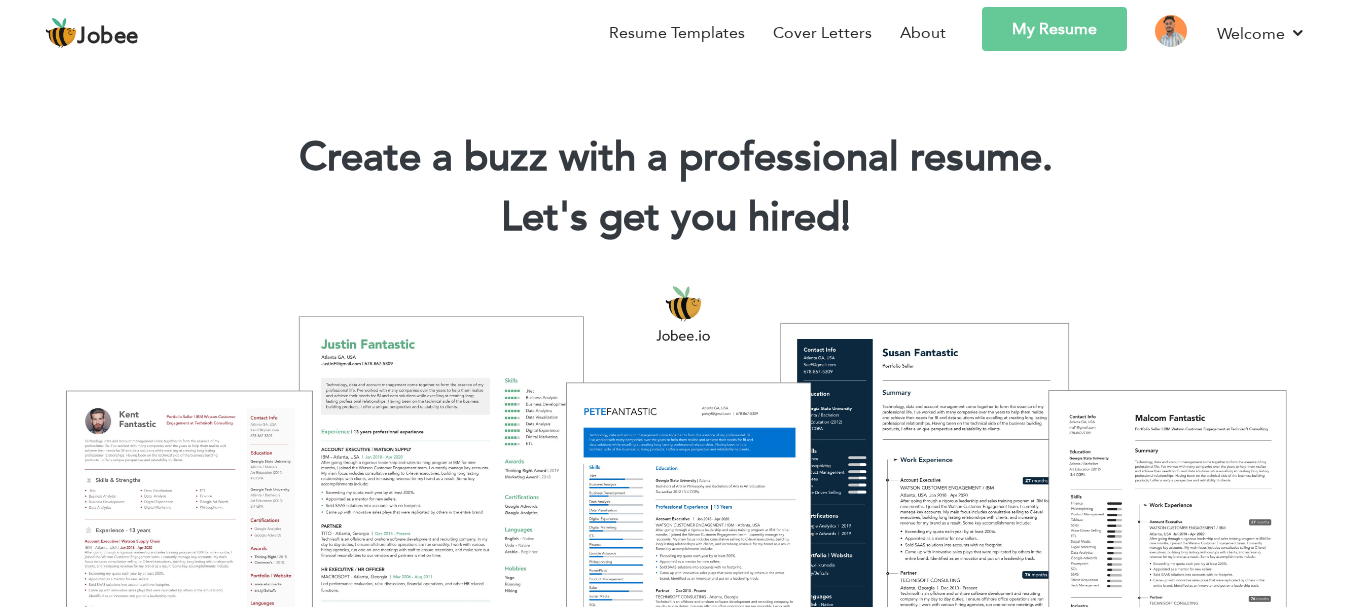 click on "My Resume" at bounding box center (1054, 29) 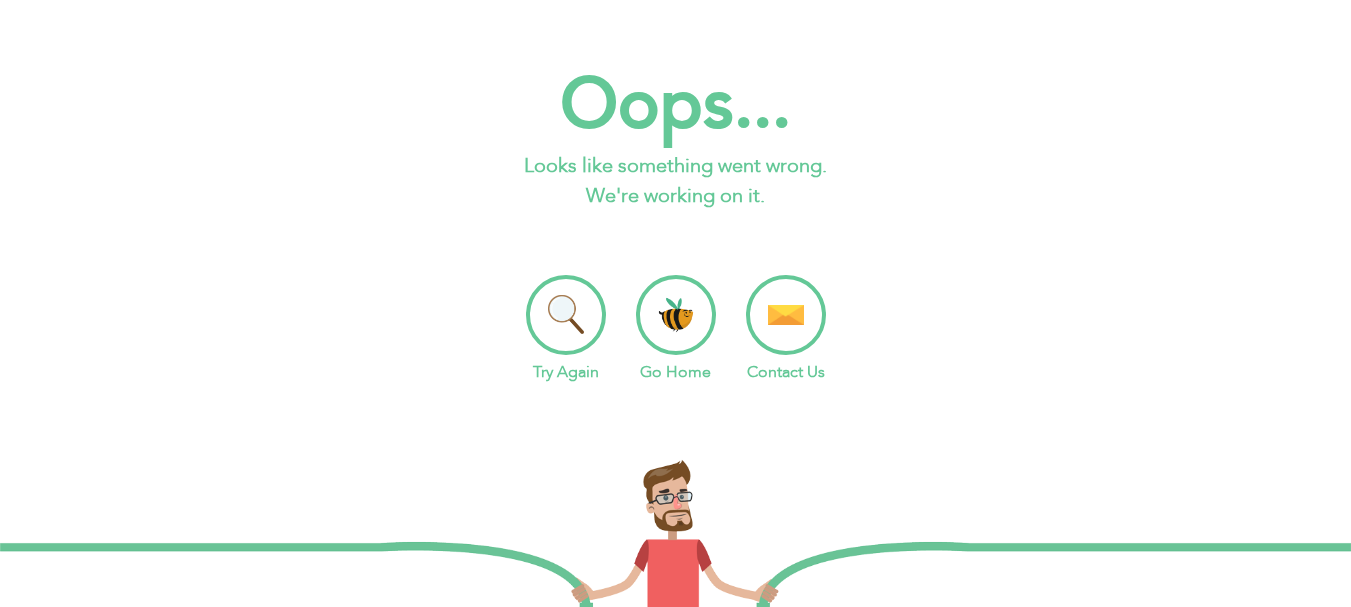 scroll, scrollTop: 0, scrollLeft: 0, axis: both 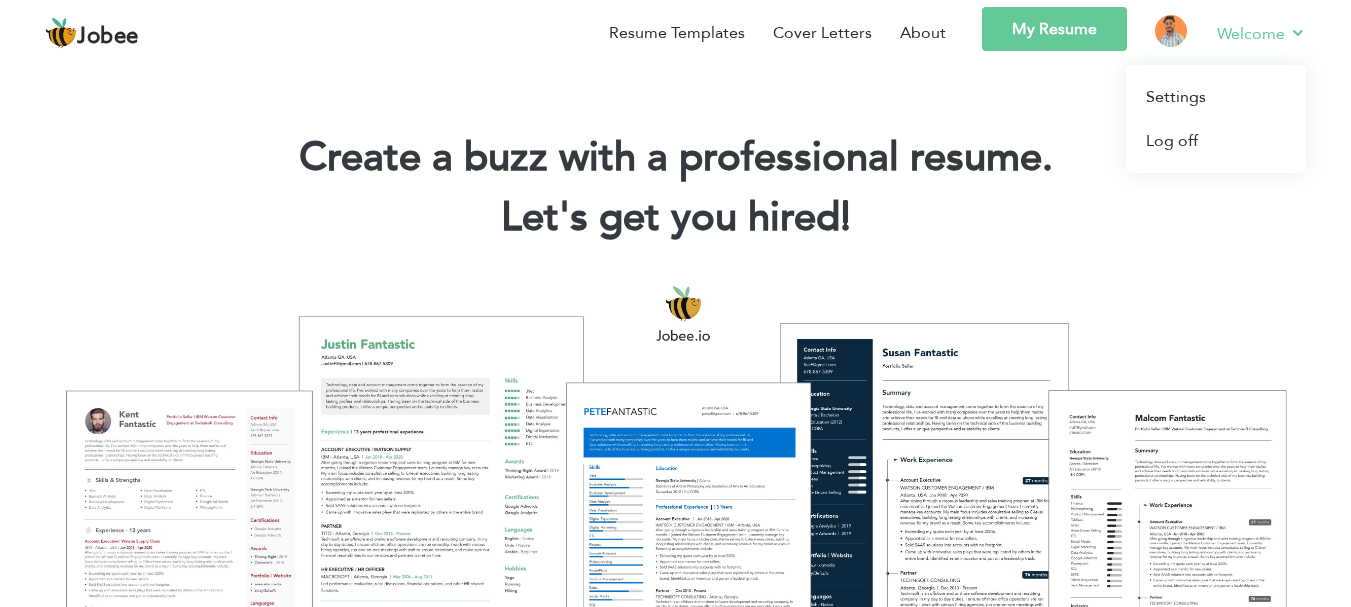 click on "Welcome" at bounding box center (1261, 33) 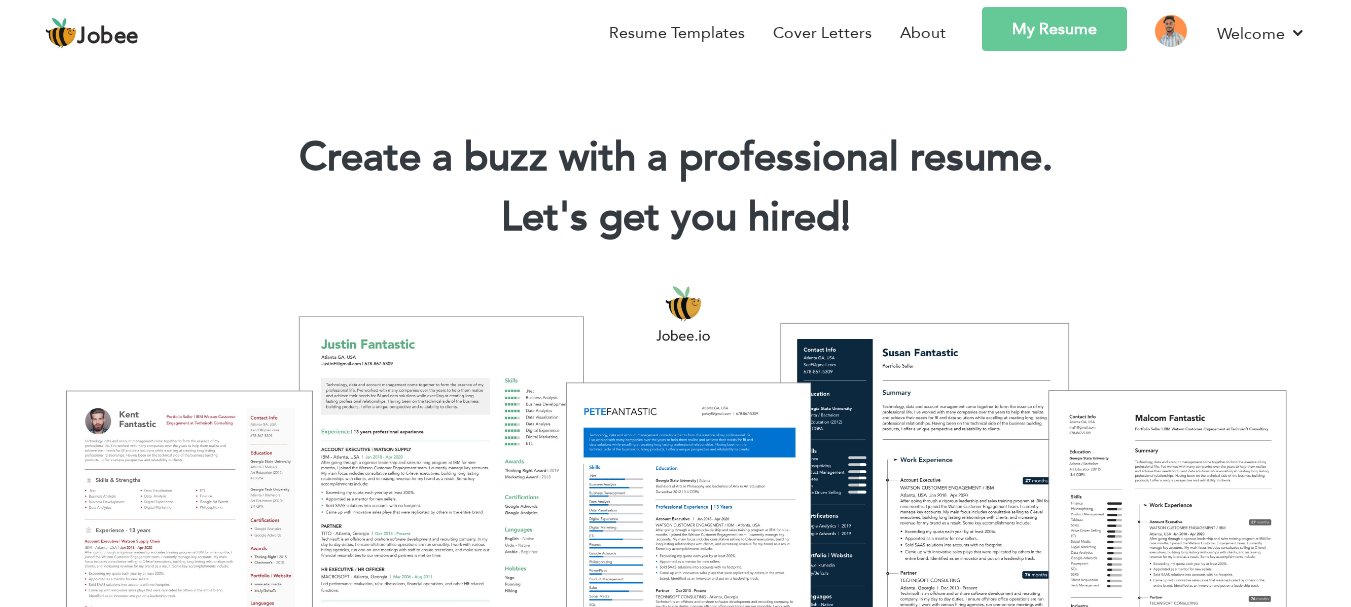 click on "Jobee
Resume Templates
Cover Letters
About
My Resume
Welcome
Settings
Log off
Profile" at bounding box center [675, 36] 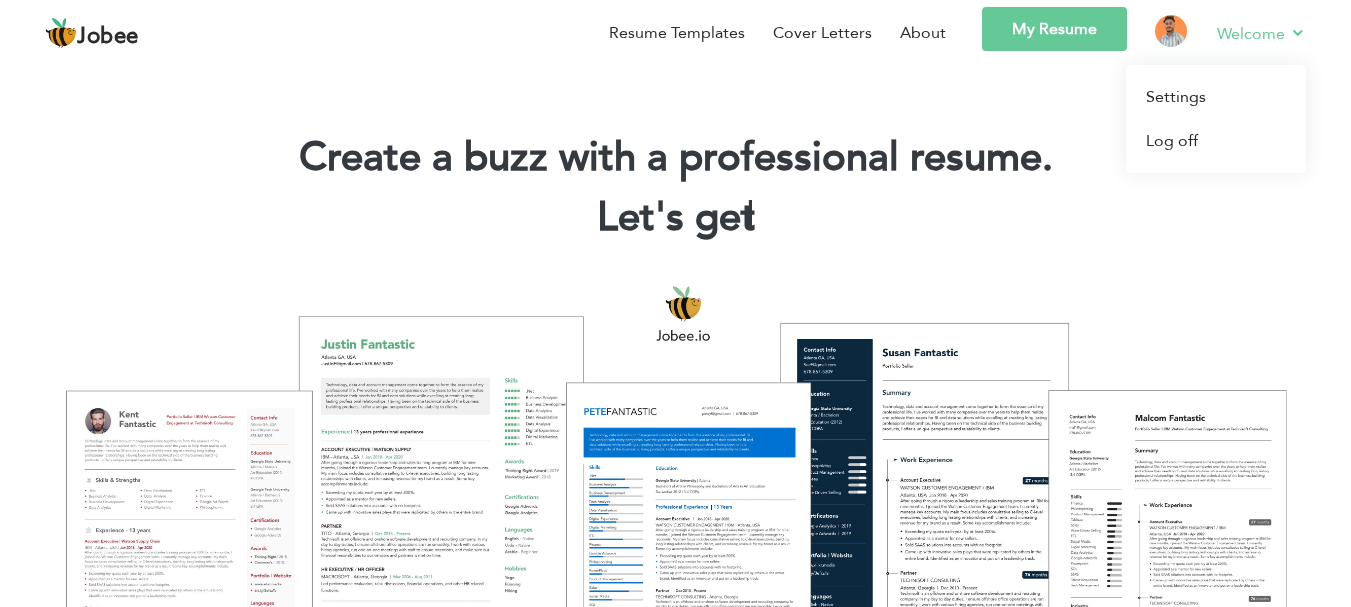 click on "Welcome" at bounding box center (1261, 33) 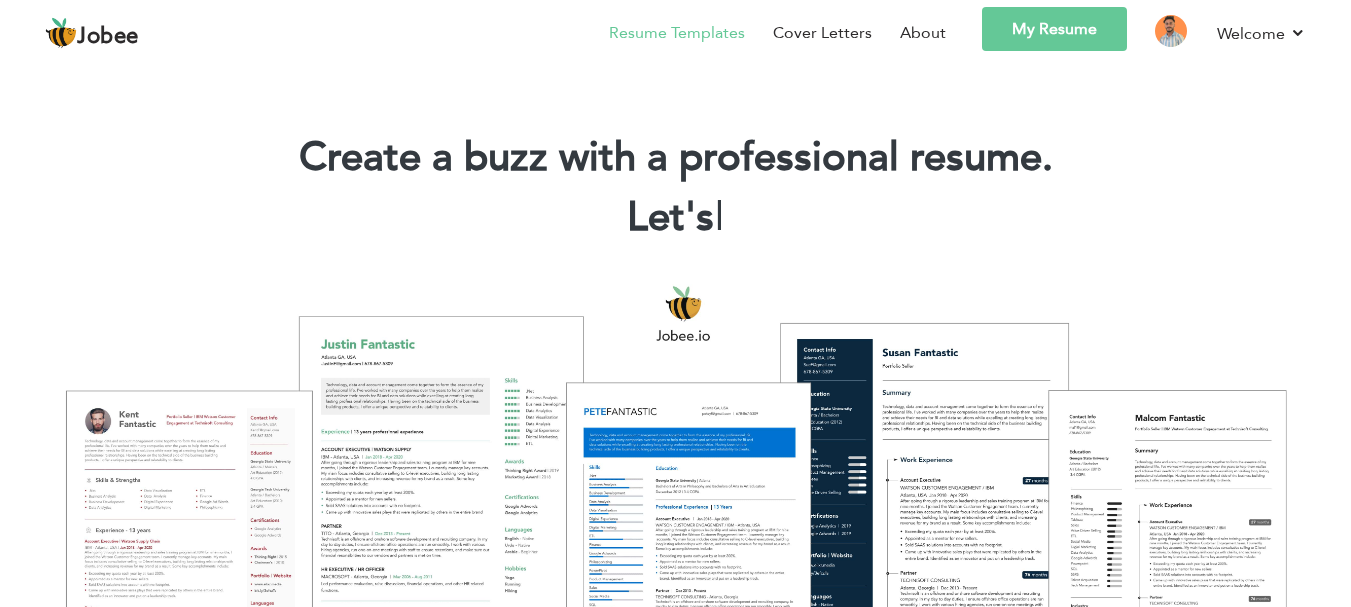 click on "Resume Templates" at bounding box center (677, 33) 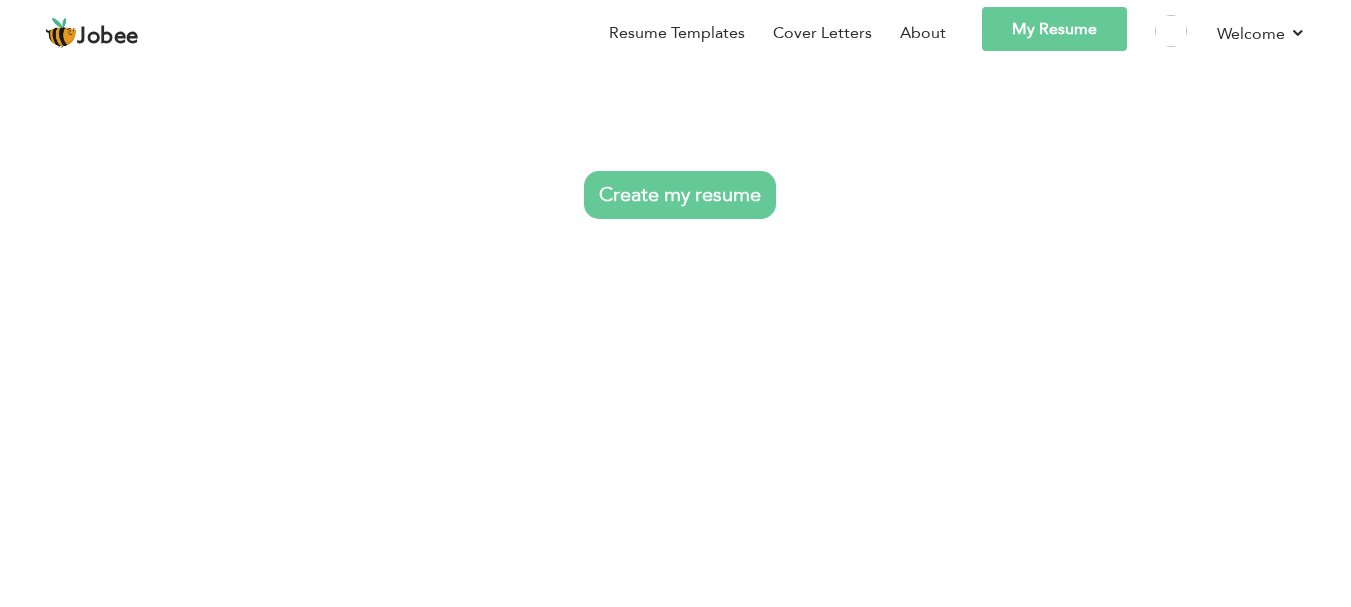 scroll, scrollTop: 0, scrollLeft: 0, axis: both 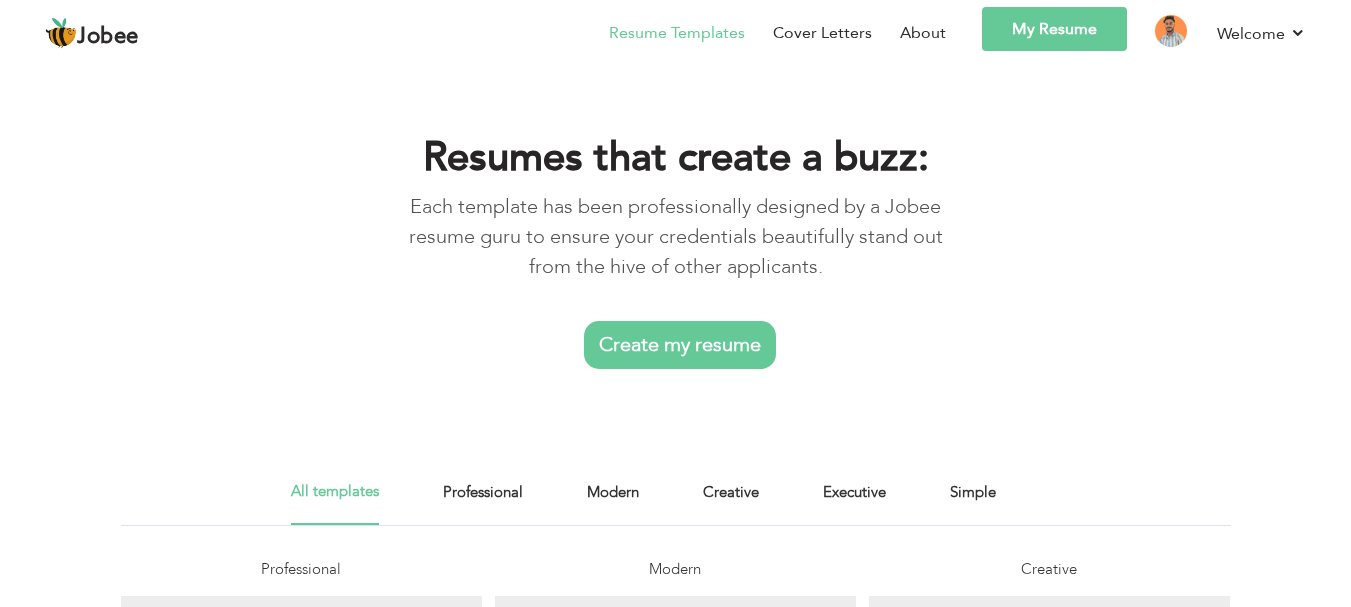 click on "Create my resume" at bounding box center (680, 345) 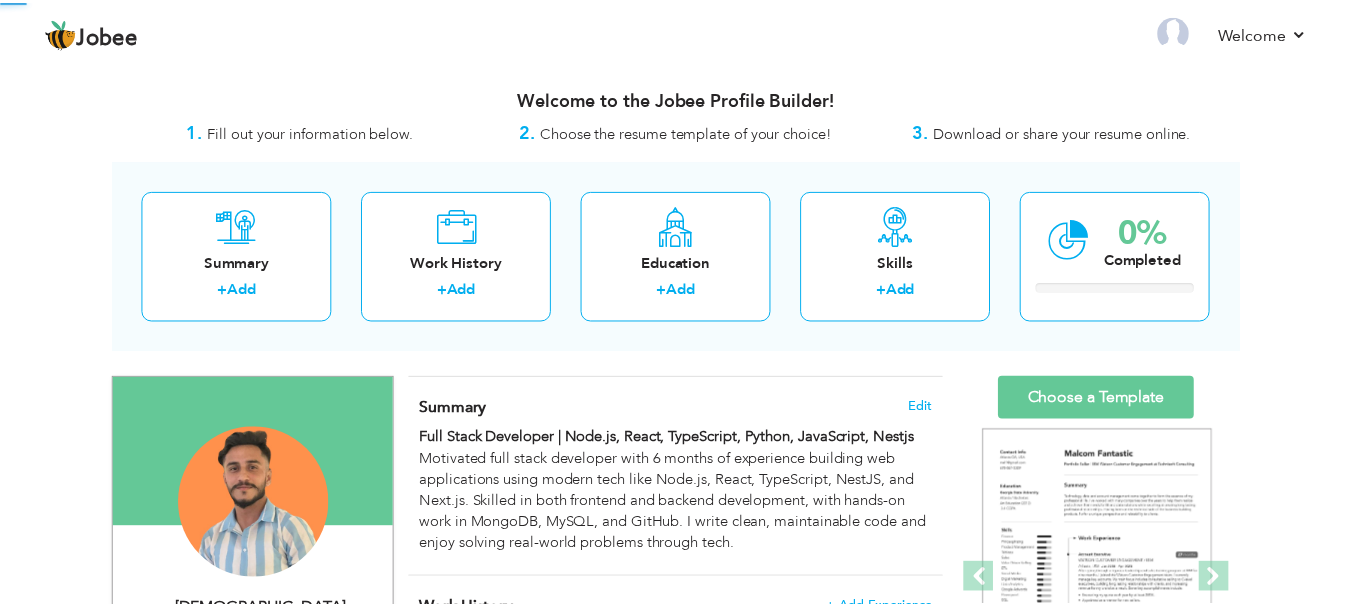 scroll, scrollTop: 0, scrollLeft: 0, axis: both 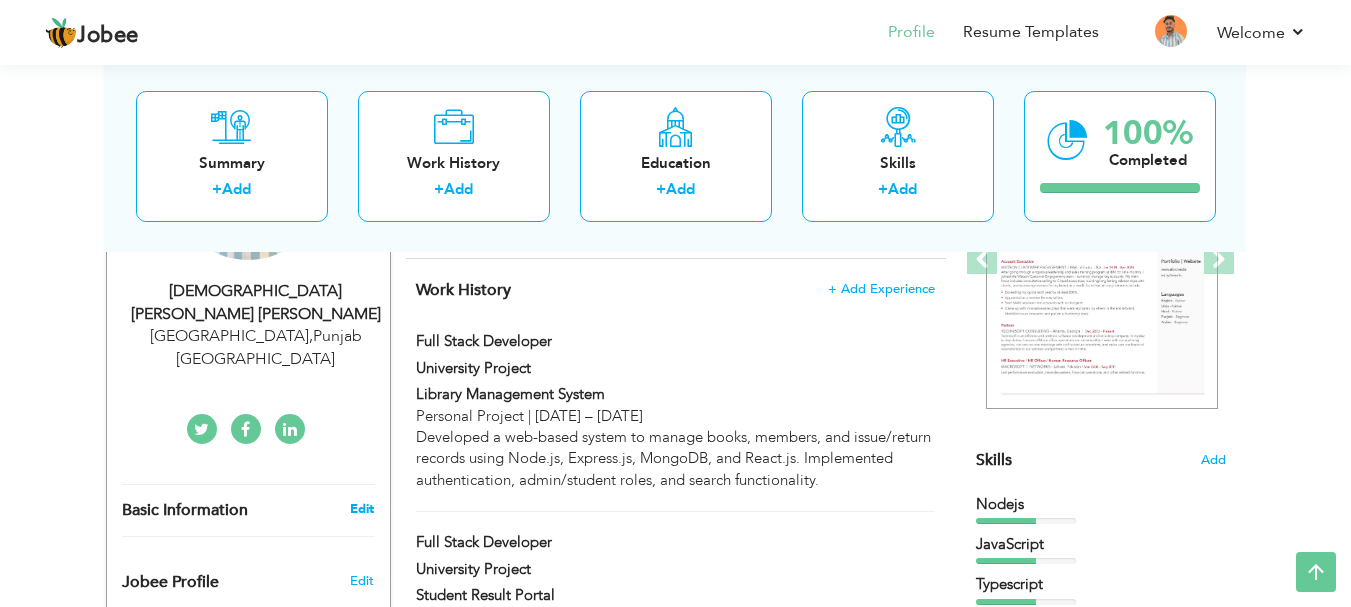click on "Edit" at bounding box center (362, 509) 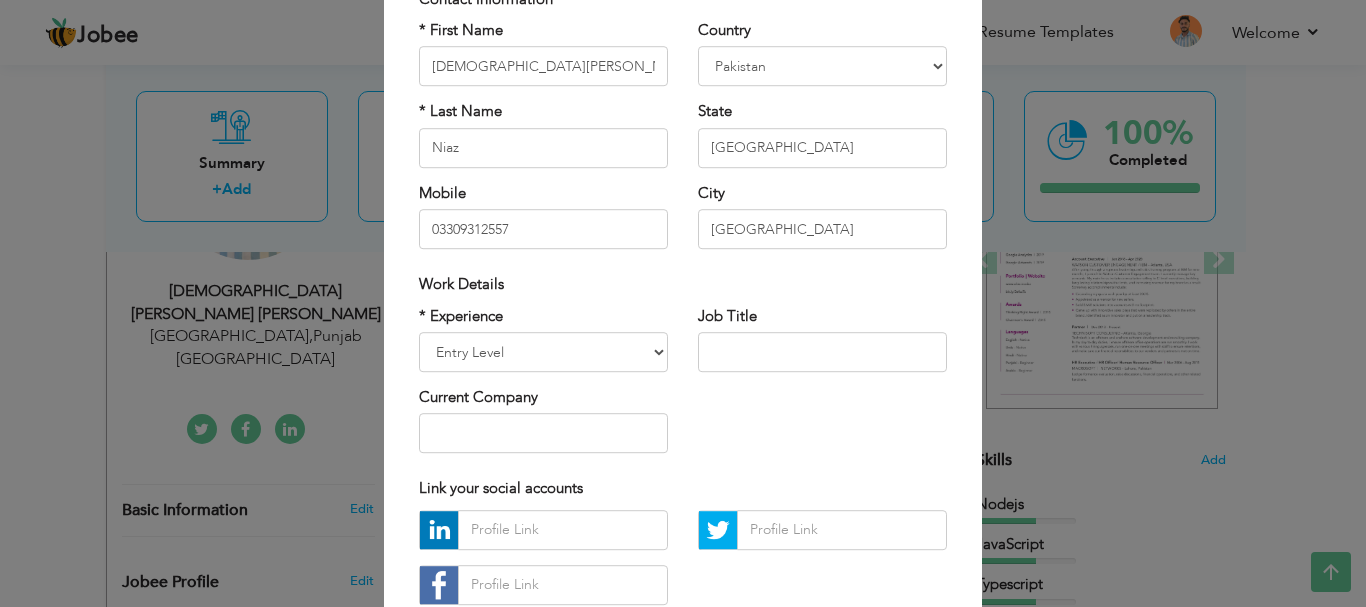 scroll, scrollTop: 159, scrollLeft: 0, axis: vertical 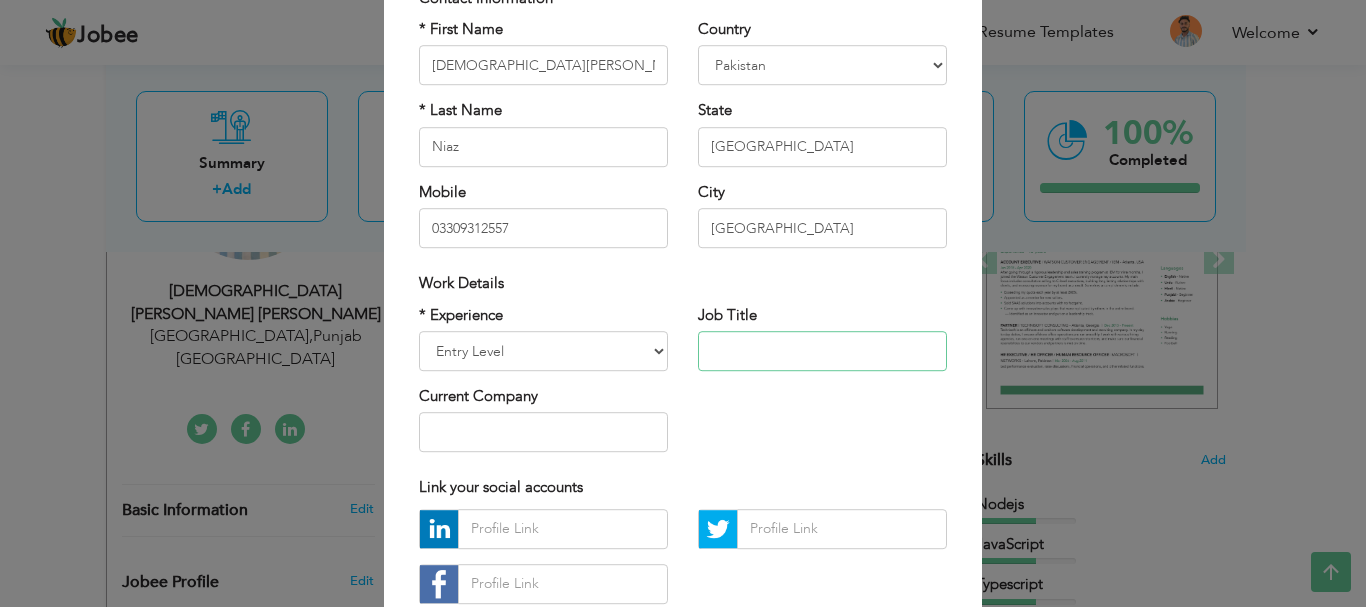 click at bounding box center (822, 351) 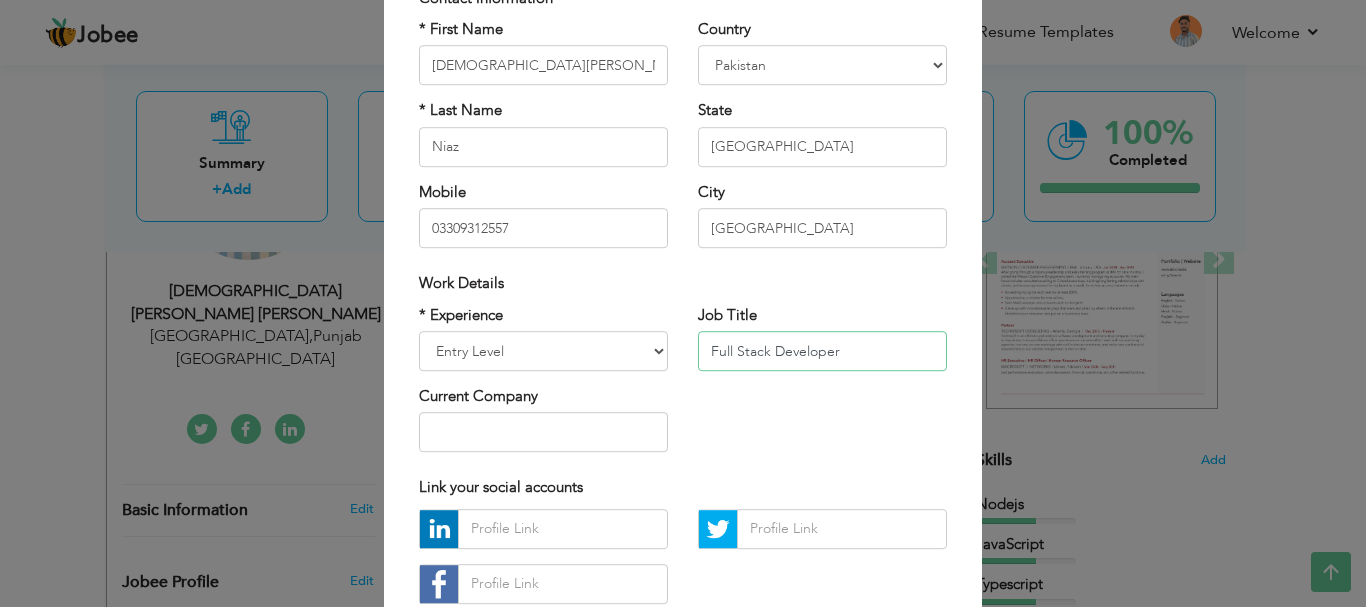 type on "Full Stack Developer" 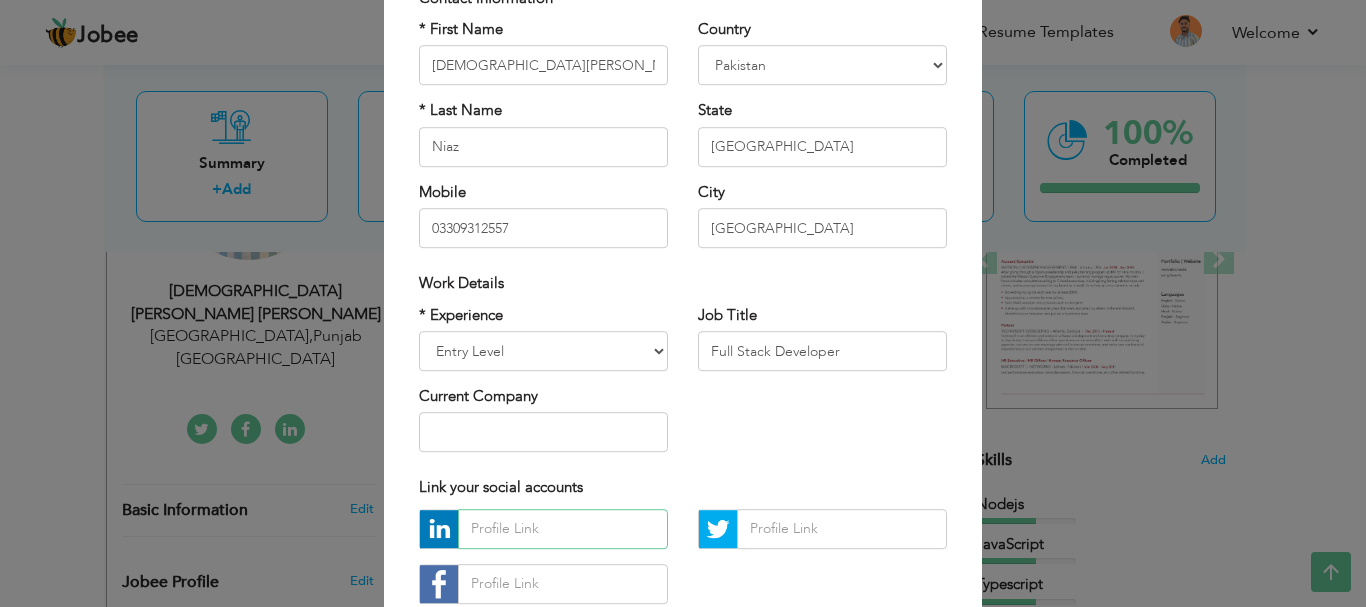 click at bounding box center (563, 529) 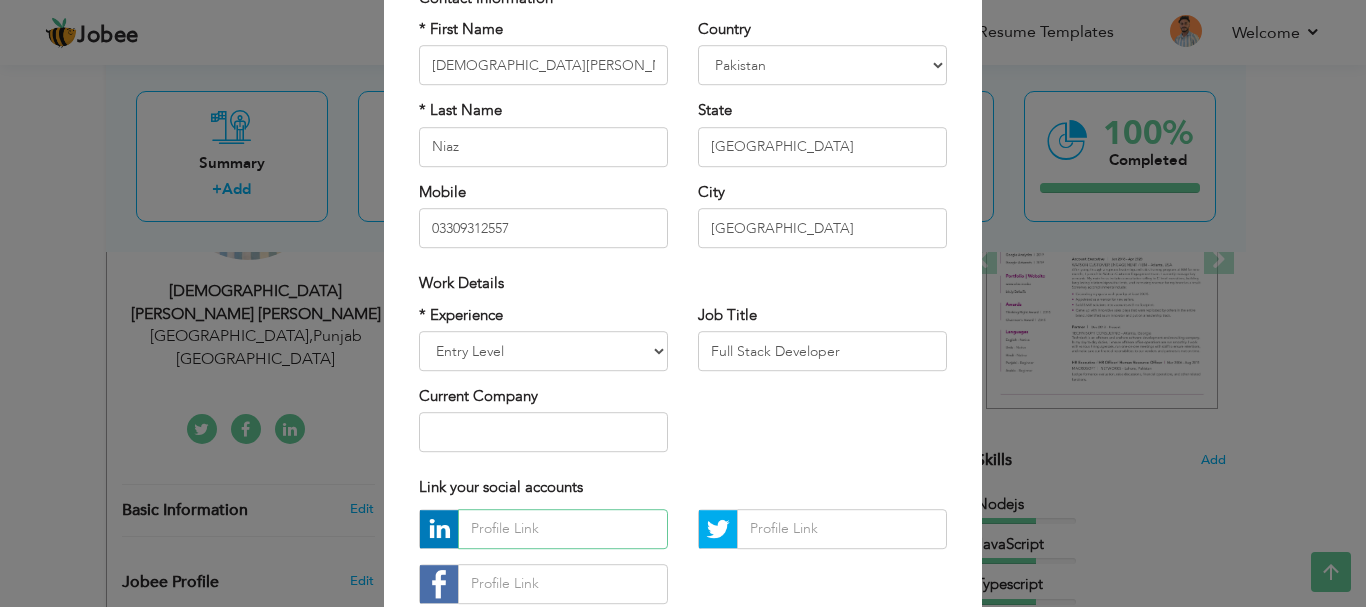 paste on "https://www.linkedin.com/in/muhammadusmanniaz/" 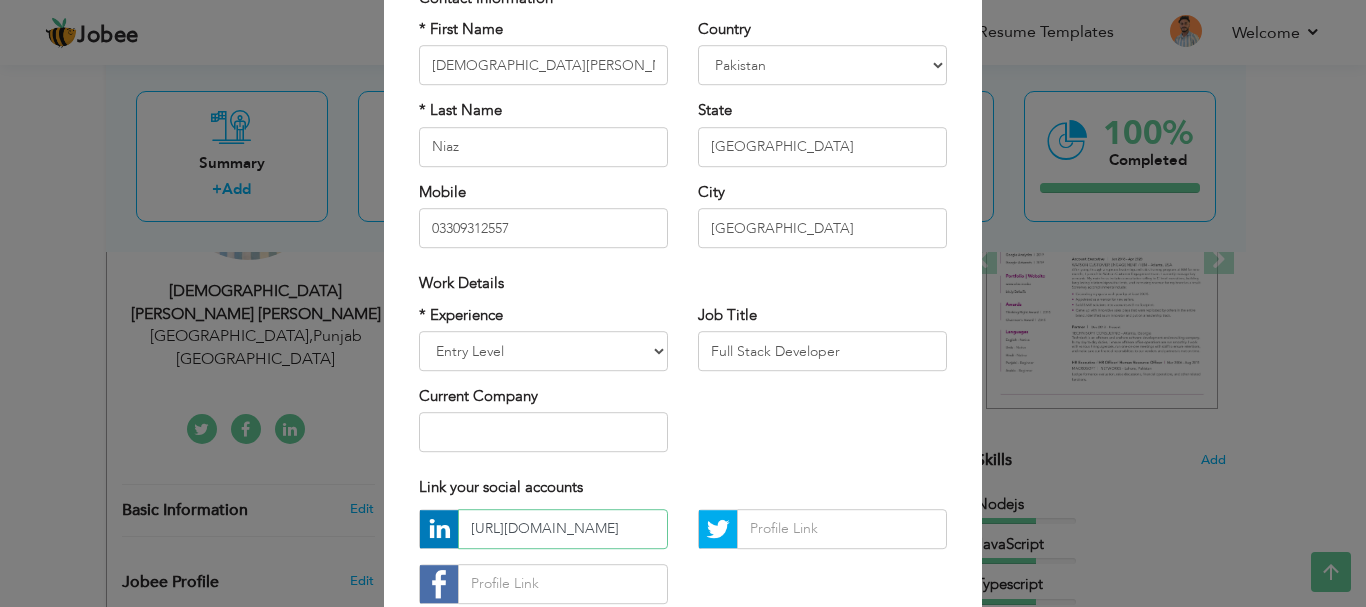scroll, scrollTop: 0, scrollLeft: 140, axis: horizontal 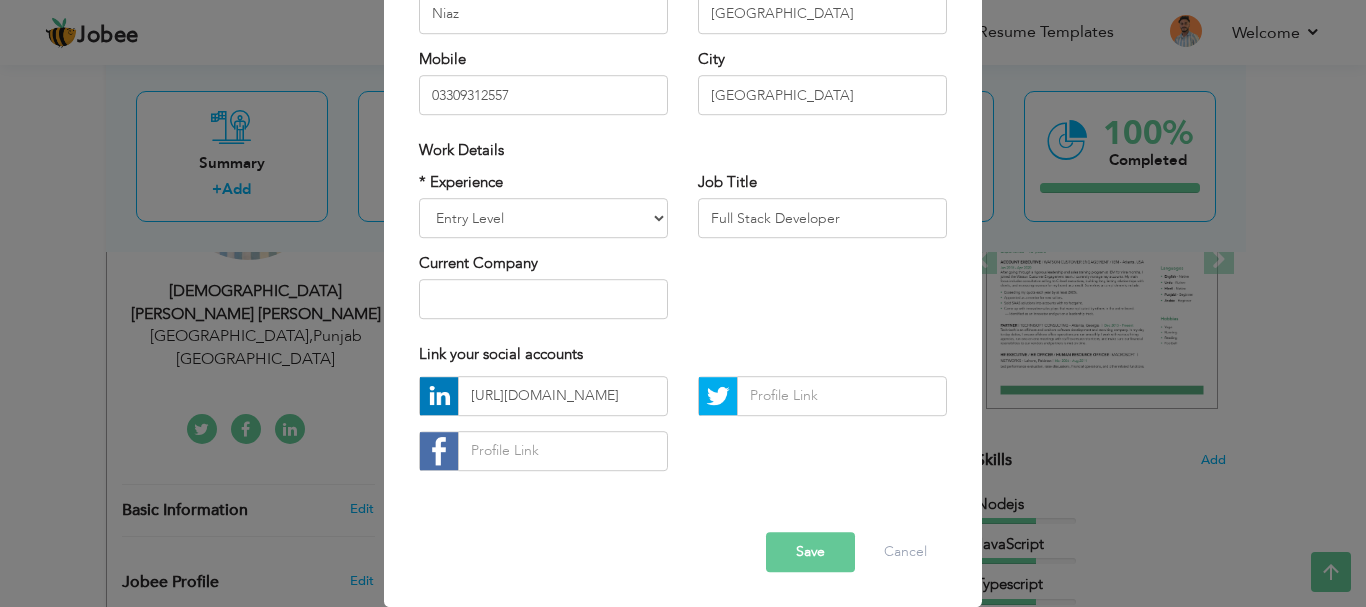 click on "Save" at bounding box center [810, 552] 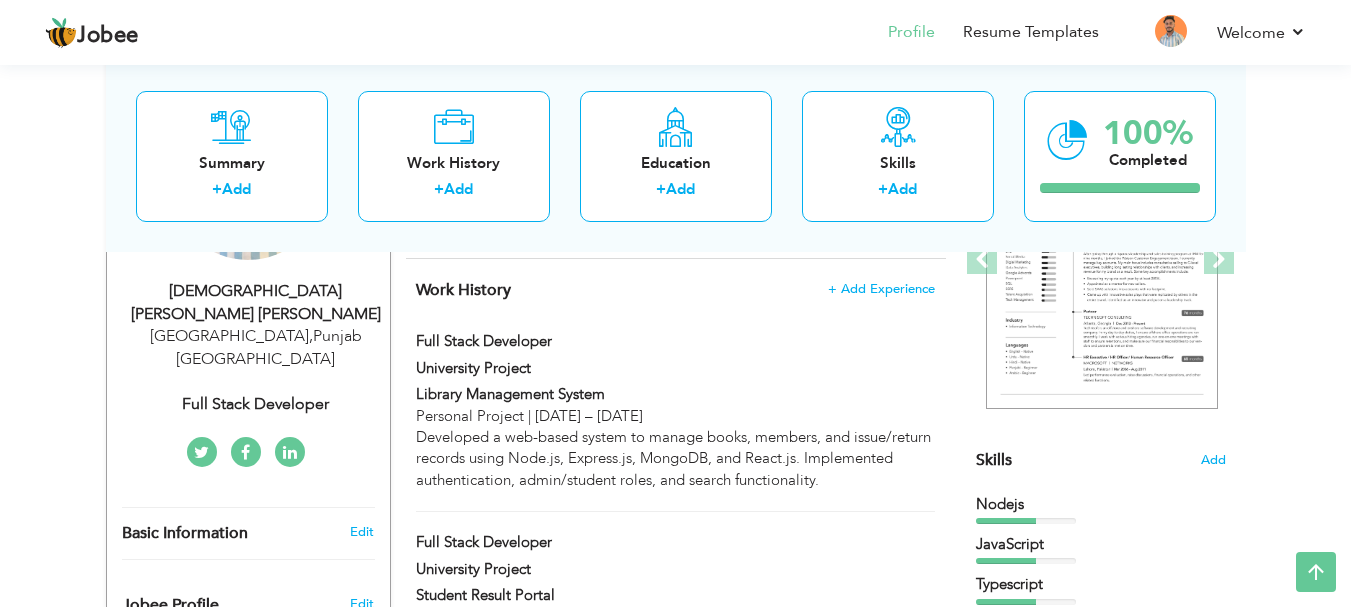 scroll, scrollTop: 0, scrollLeft: 0, axis: both 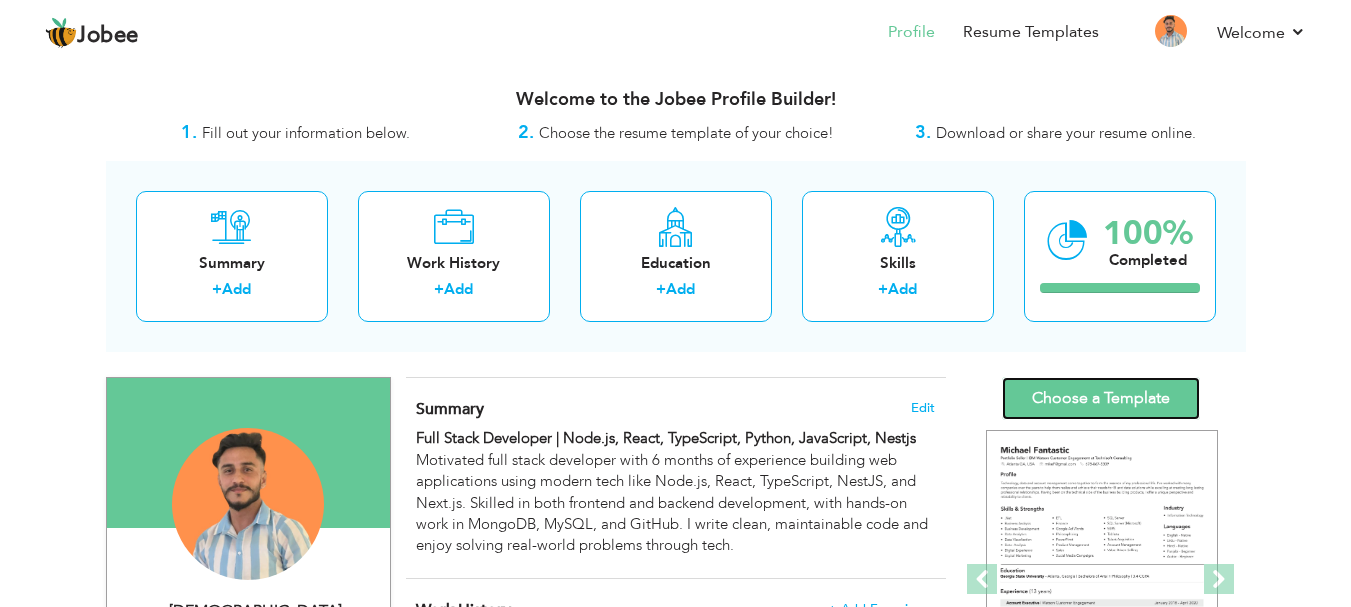 click on "Choose a Template" at bounding box center (1101, 398) 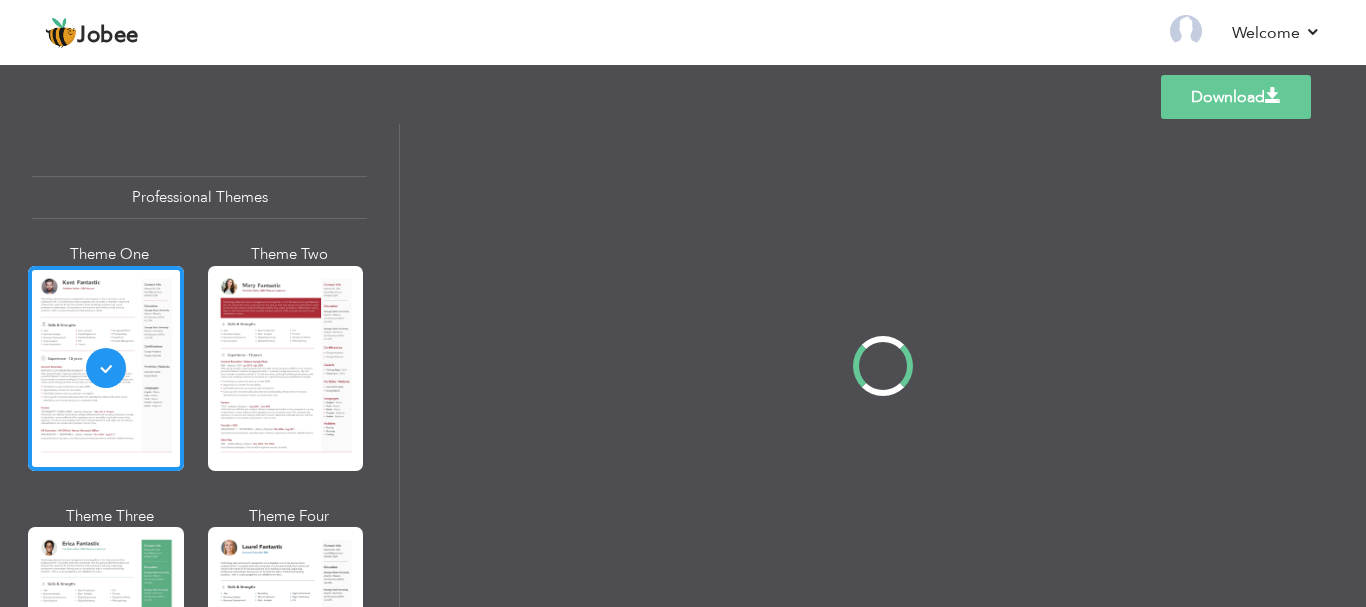 scroll, scrollTop: 0, scrollLeft: 0, axis: both 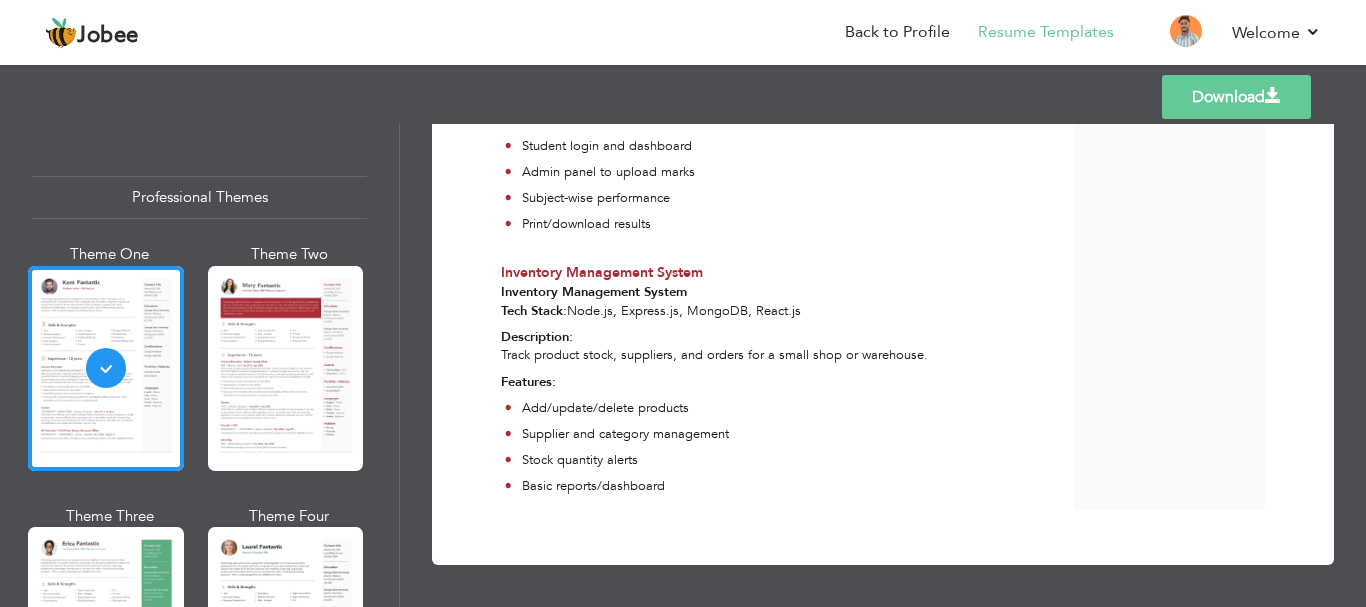 click on "Download" at bounding box center [1236, 97] 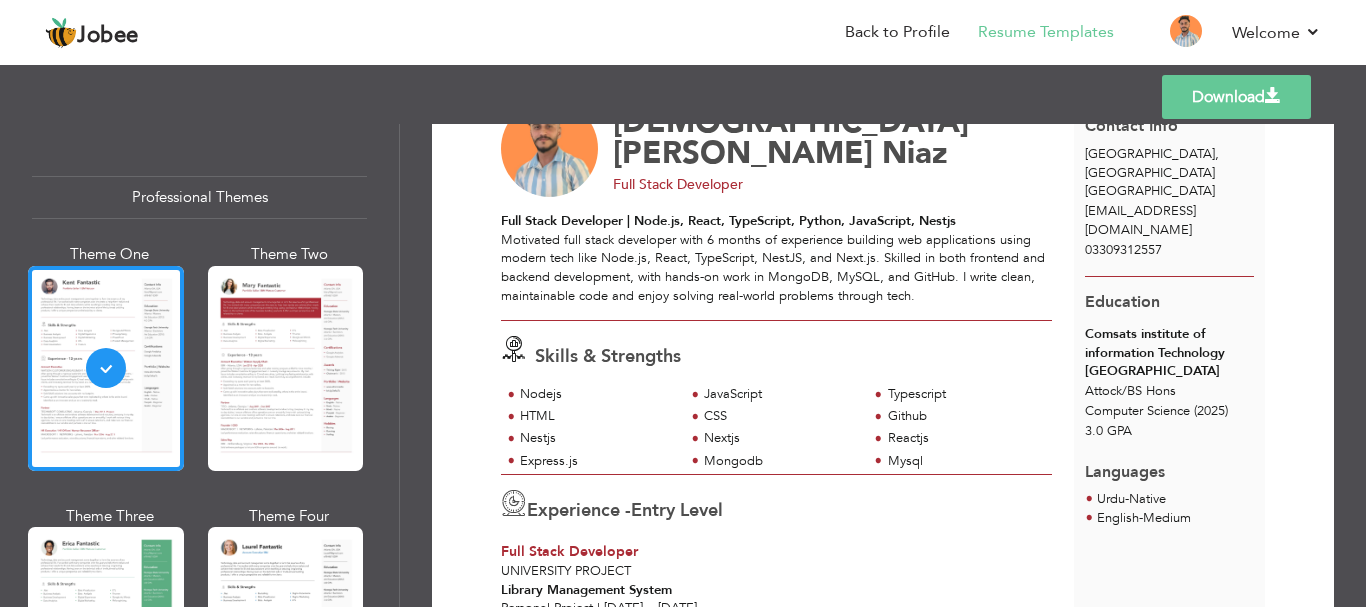 scroll, scrollTop: 60, scrollLeft: 0, axis: vertical 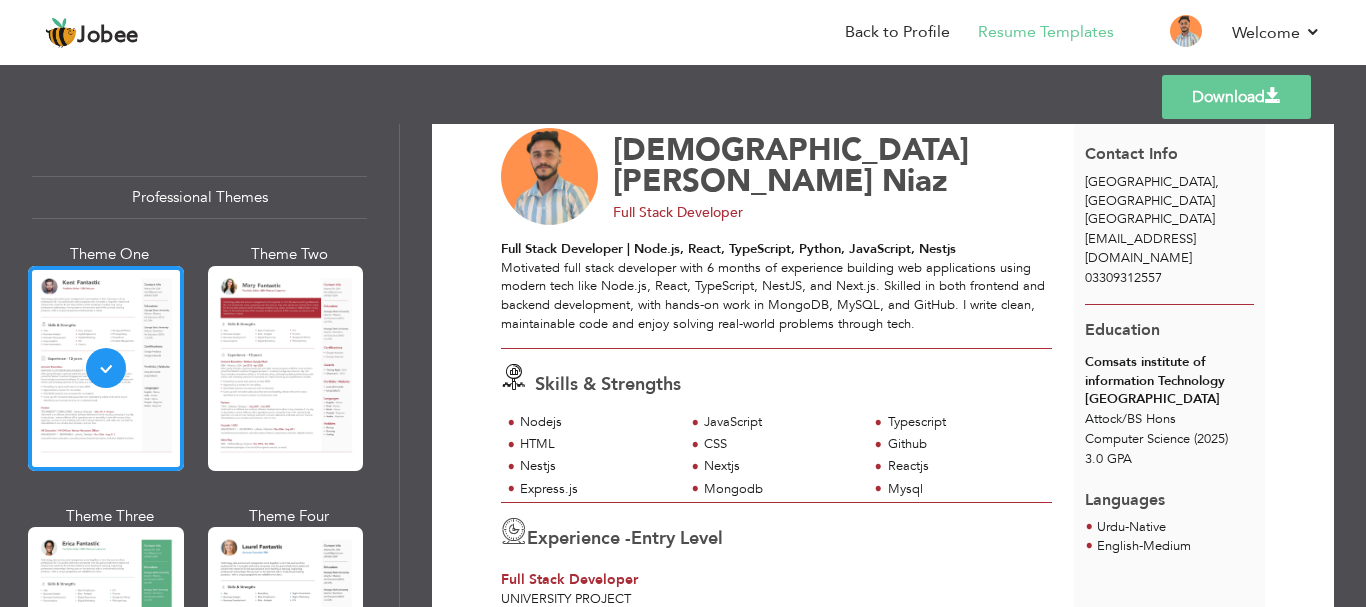 drag, startPoint x: 501, startPoint y: 245, endPoint x: 919, endPoint y: 325, distance: 425.58664 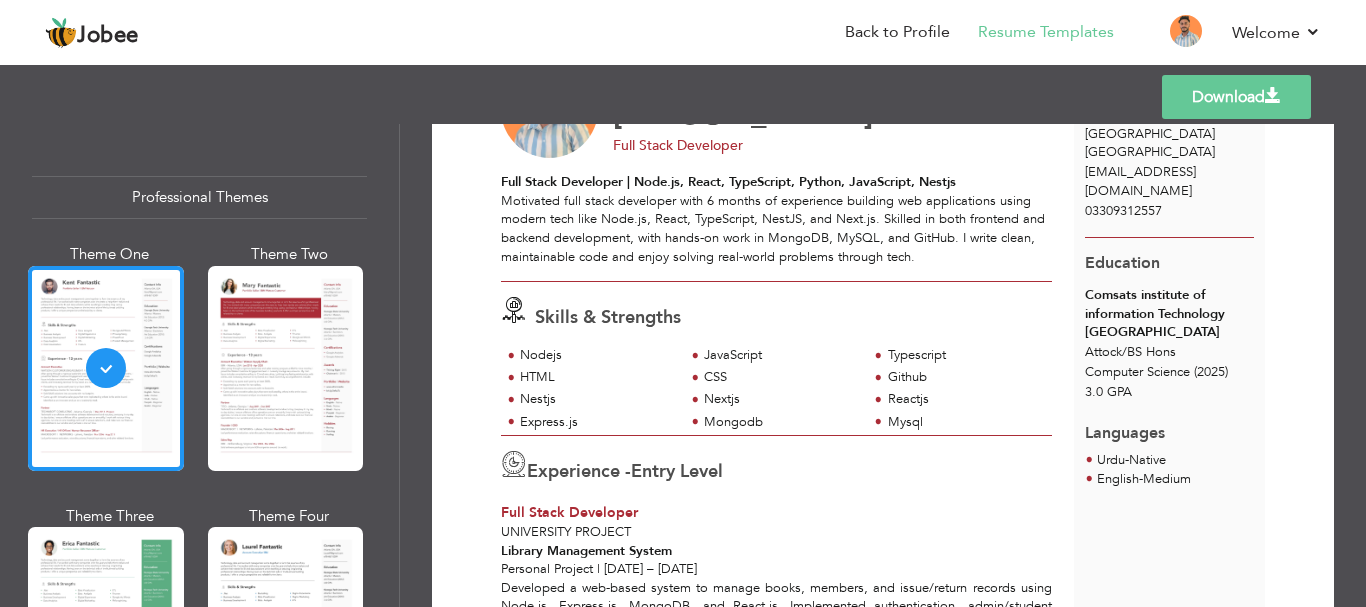 scroll, scrollTop: 149, scrollLeft: 0, axis: vertical 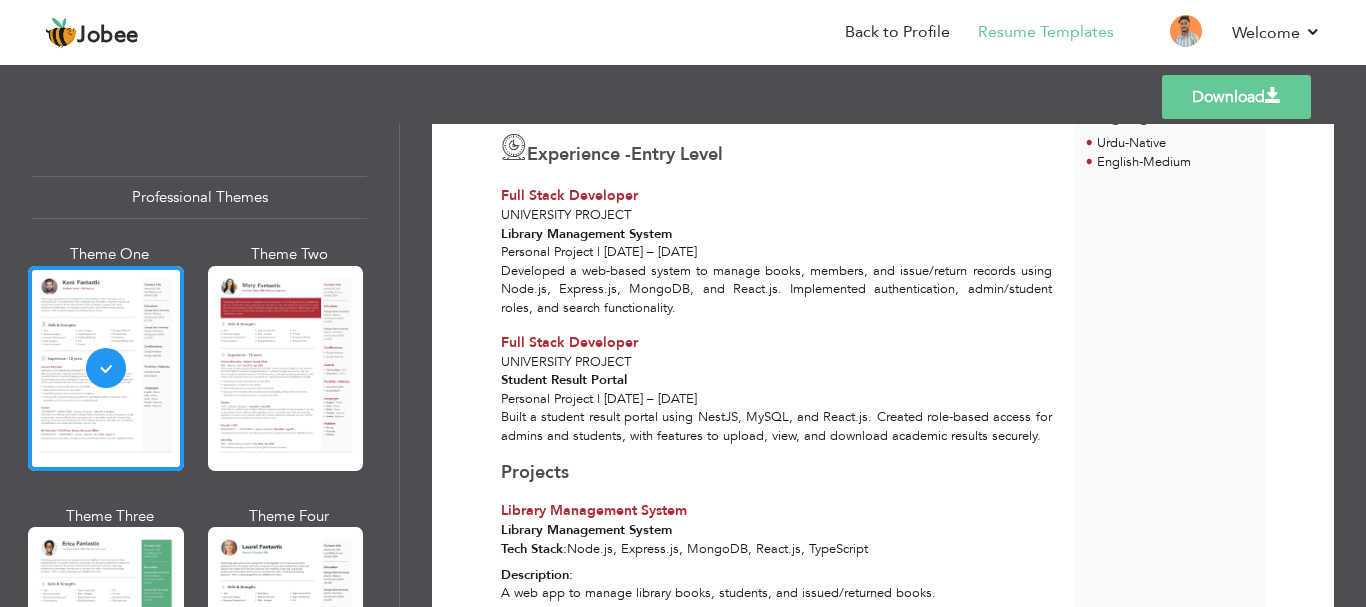 drag, startPoint x: 1353, startPoint y: 262, endPoint x: 1310, endPoint y: 427, distance: 170.511 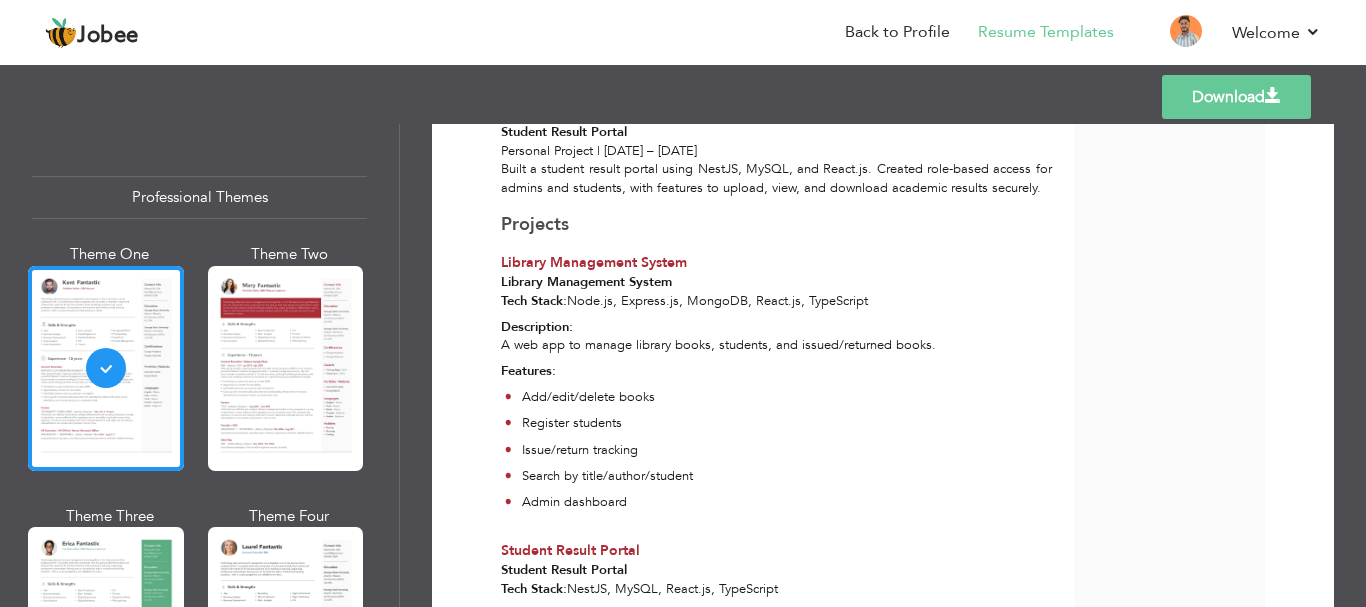 scroll, scrollTop: 497, scrollLeft: 0, axis: vertical 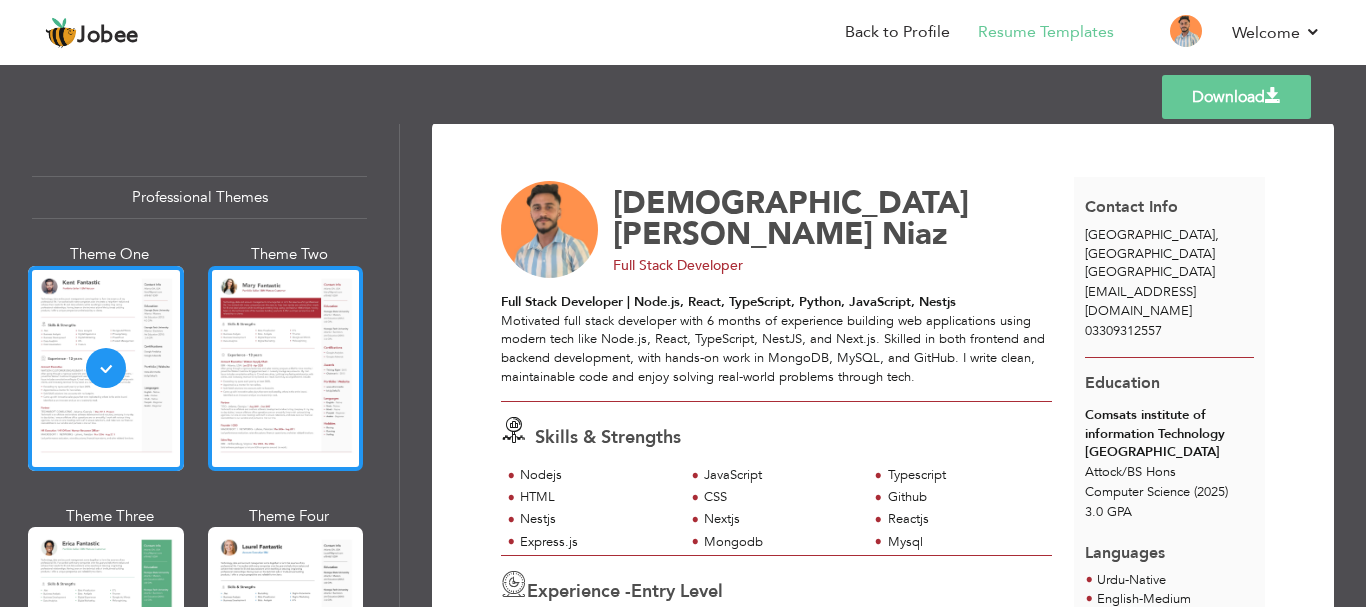 click at bounding box center (286, 368) 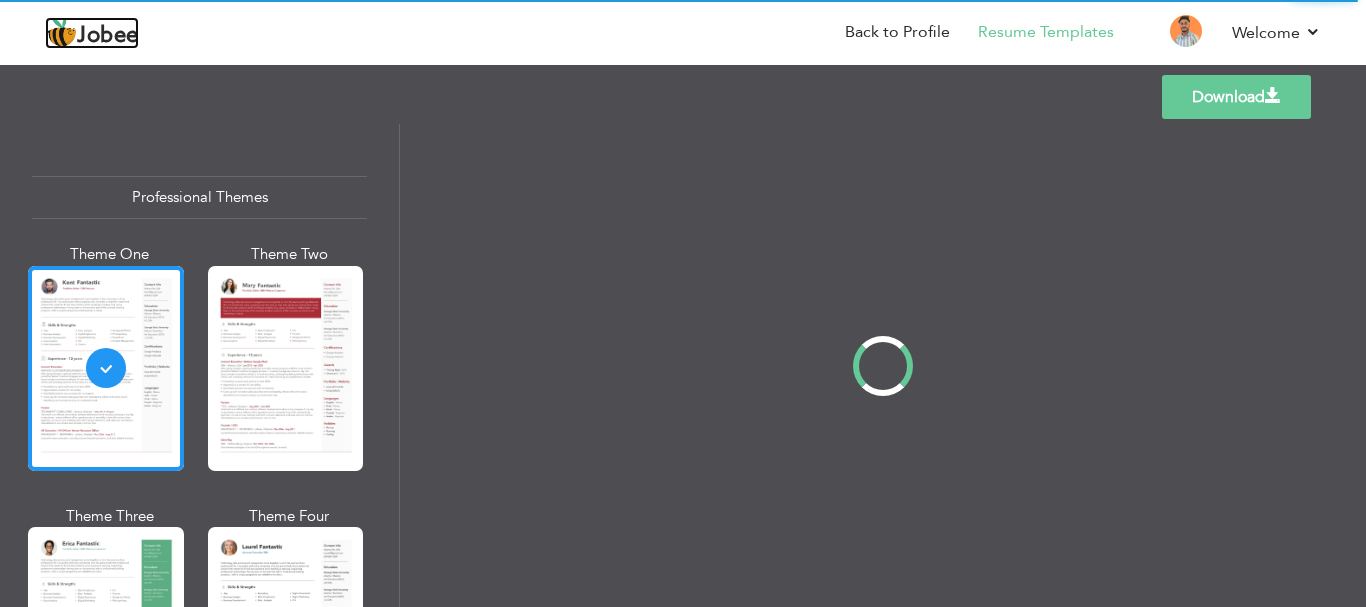 click on "Jobee" at bounding box center [108, 36] 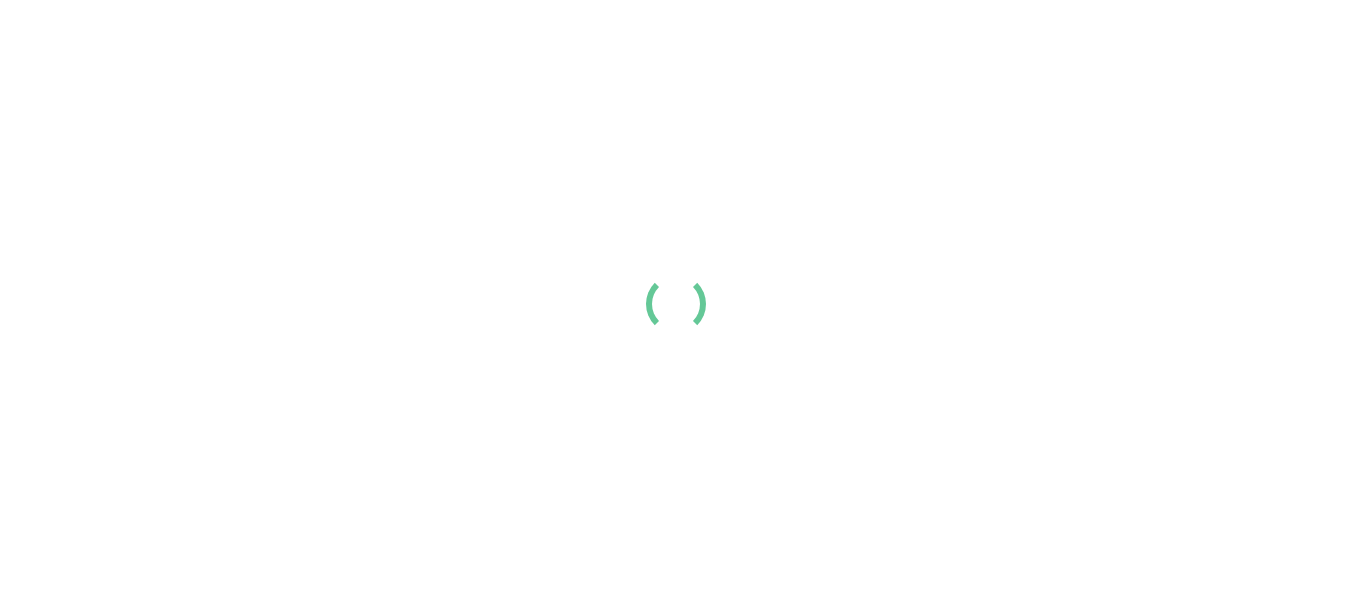 scroll, scrollTop: 0, scrollLeft: 0, axis: both 